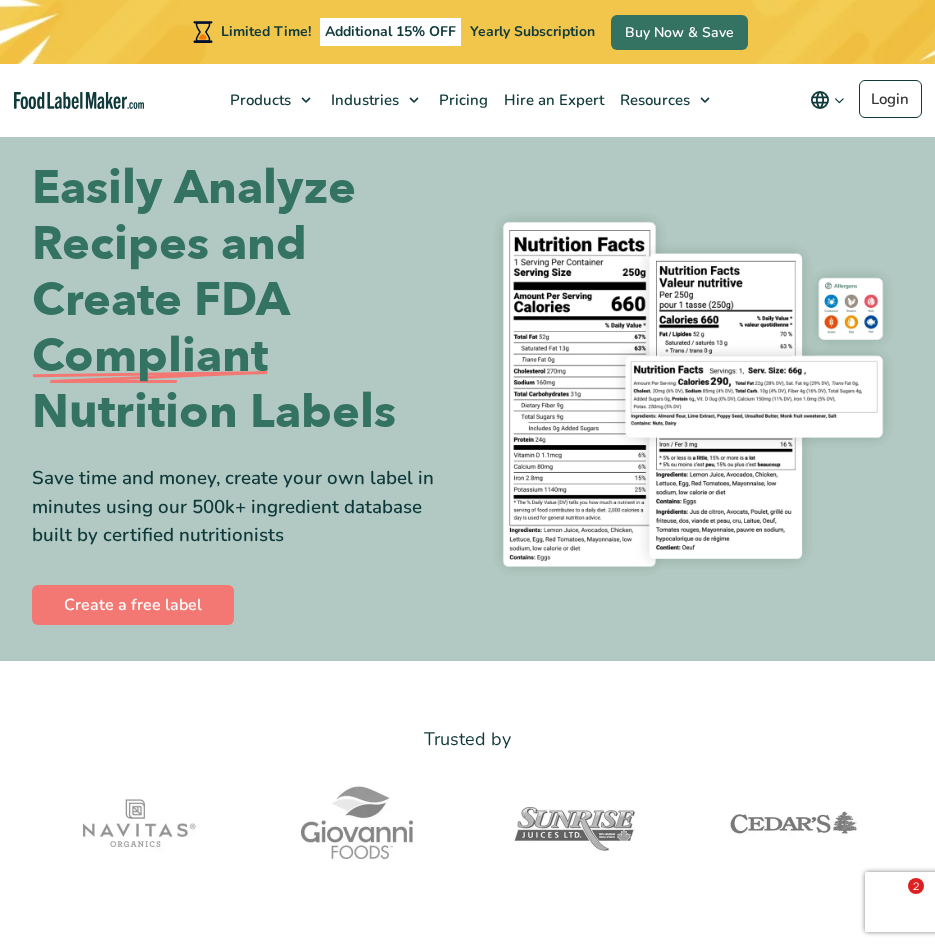 scroll, scrollTop: 0, scrollLeft: 0, axis: both 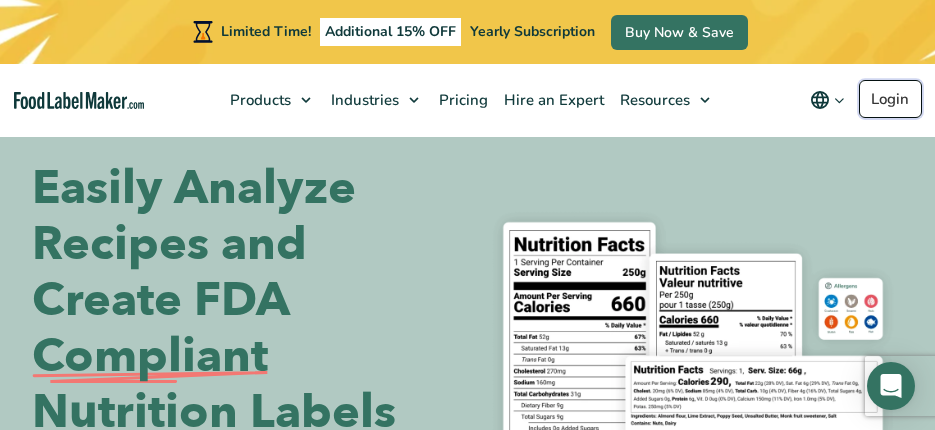 drag, startPoint x: 0, startPoint y: 0, endPoint x: 880, endPoint y: 97, distance: 885.3299 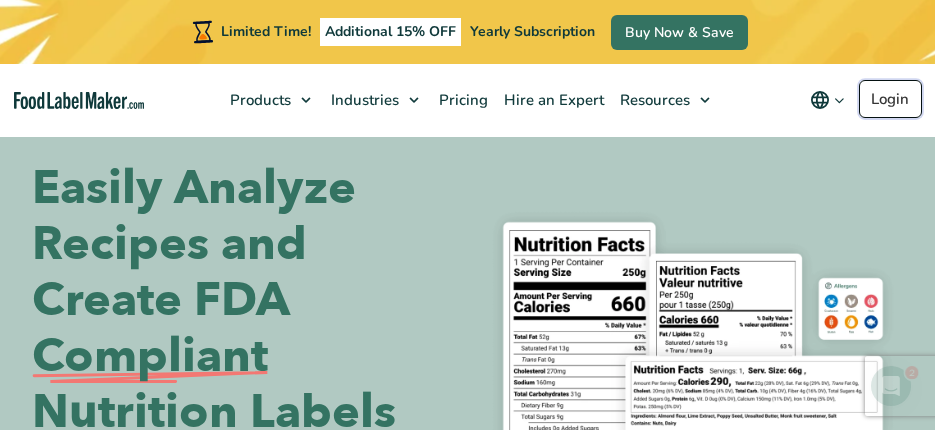 scroll, scrollTop: 0, scrollLeft: 0, axis: both 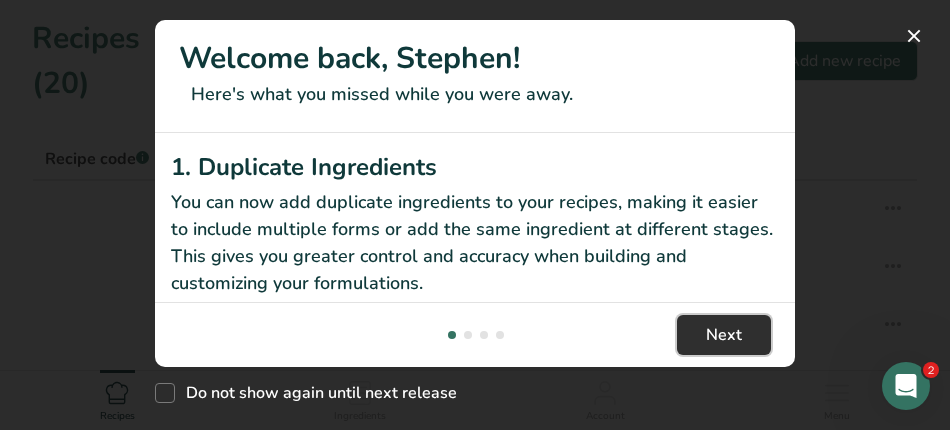 click on "Next" at bounding box center [724, 335] 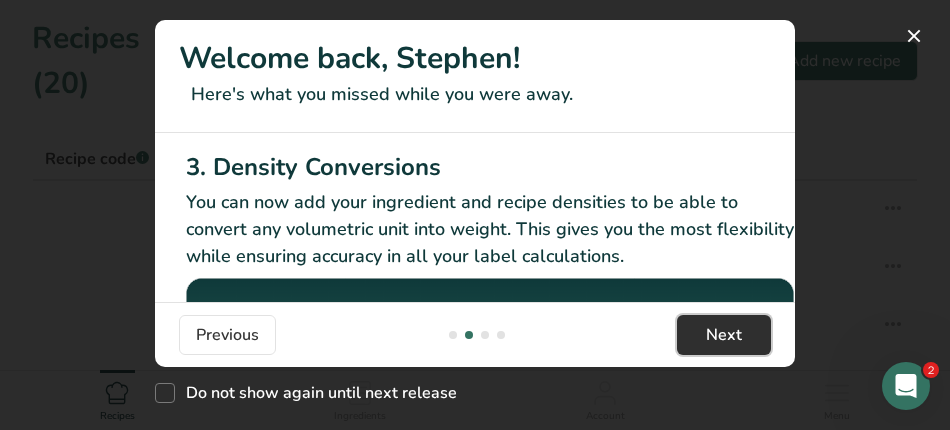 click on "Next" at bounding box center [724, 335] 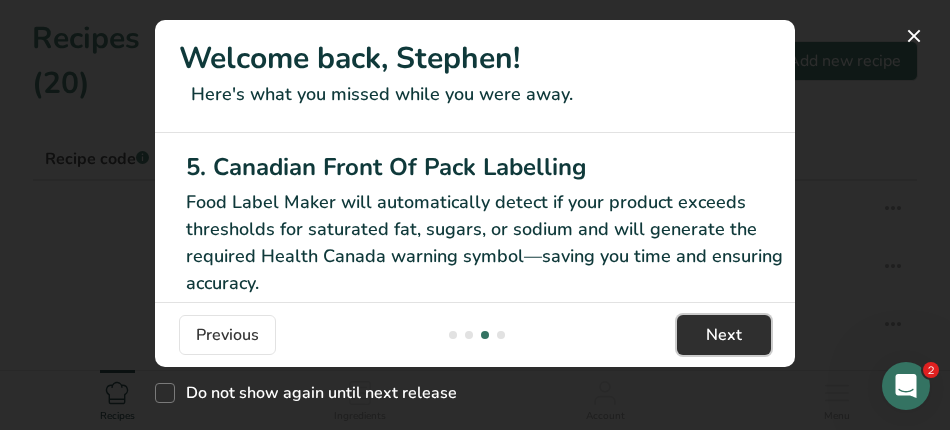 click on "Next" at bounding box center [724, 335] 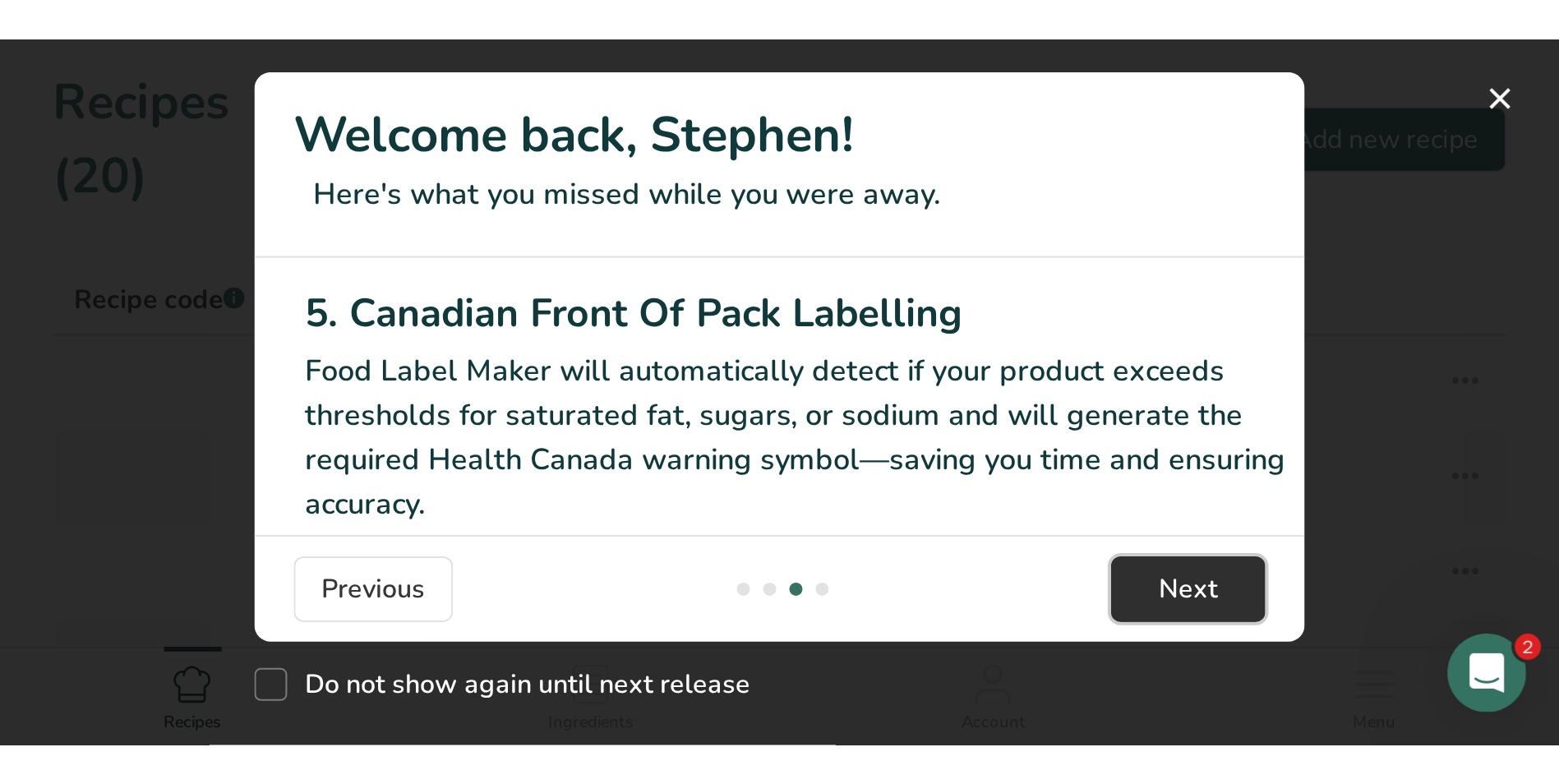 scroll, scrollTop: 0, scrollLeft: 1566, axis: horizontal 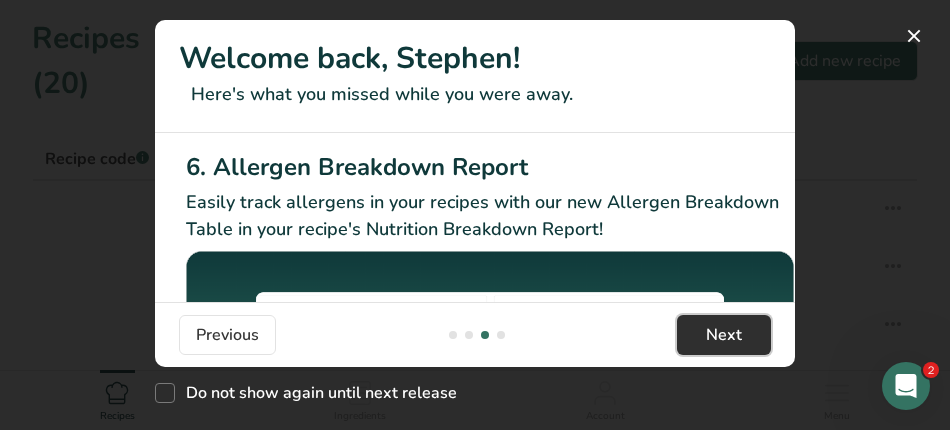 click on "Next" at bounding box center (724, 335) 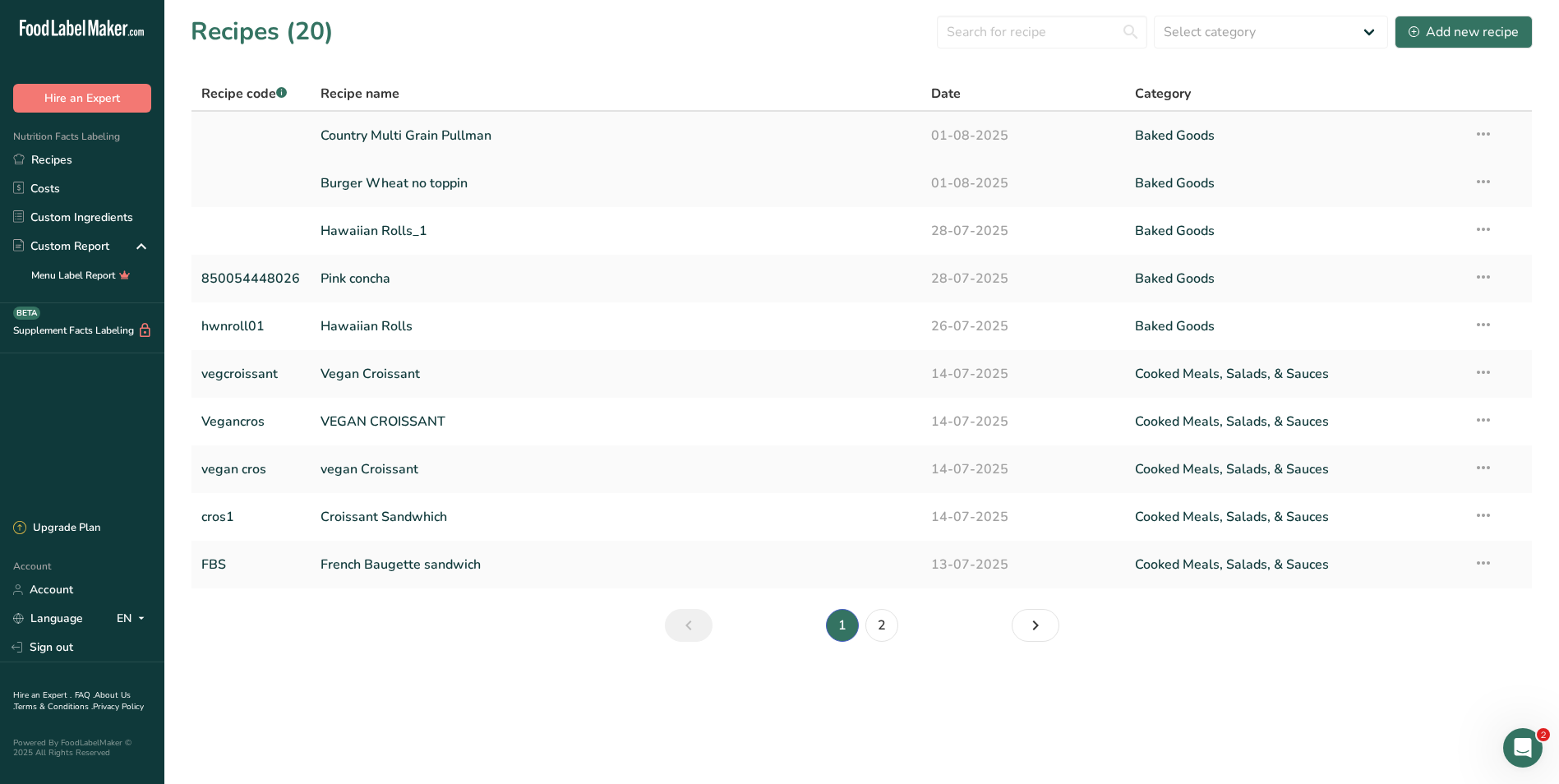 click on "Country Multi Grain Pullman" at bounding box center [616, 136] 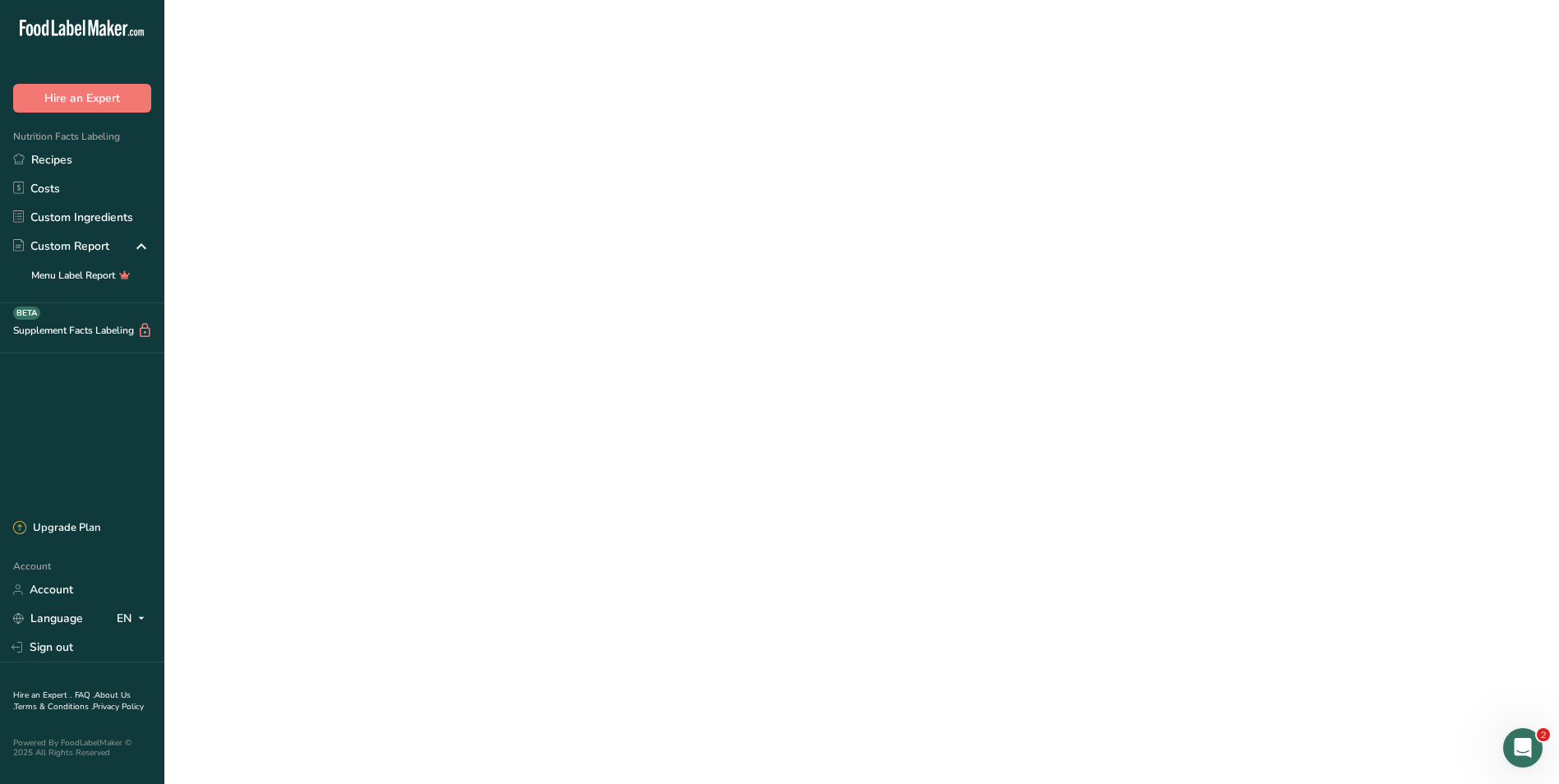 click on "Country Multi Grain Pullman" at bounding box center (616, 136) 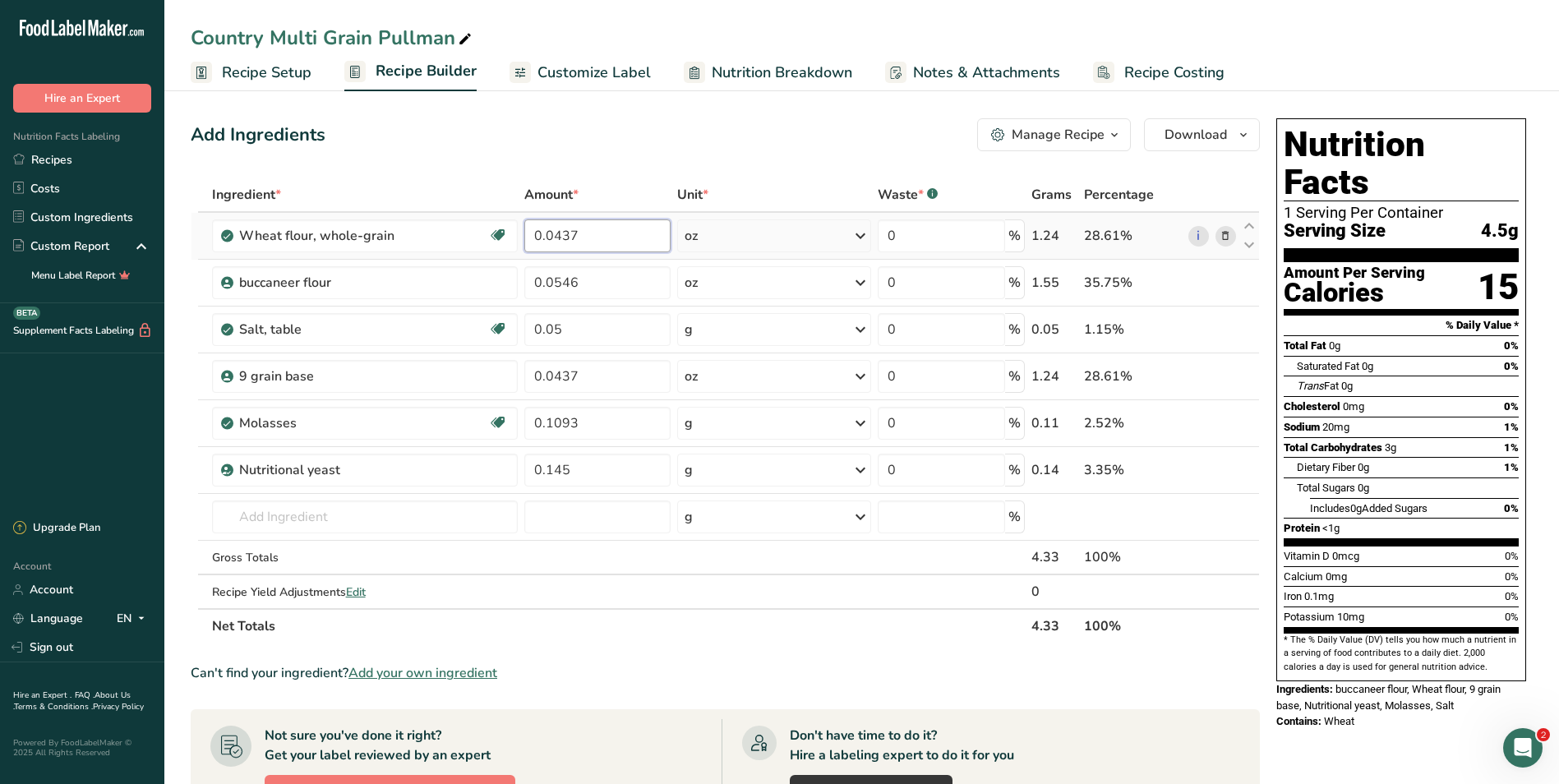 drag, startPoint x: 593, startPoint y: 237, endPoint x: 528, endPoint y: 237, distance: 65 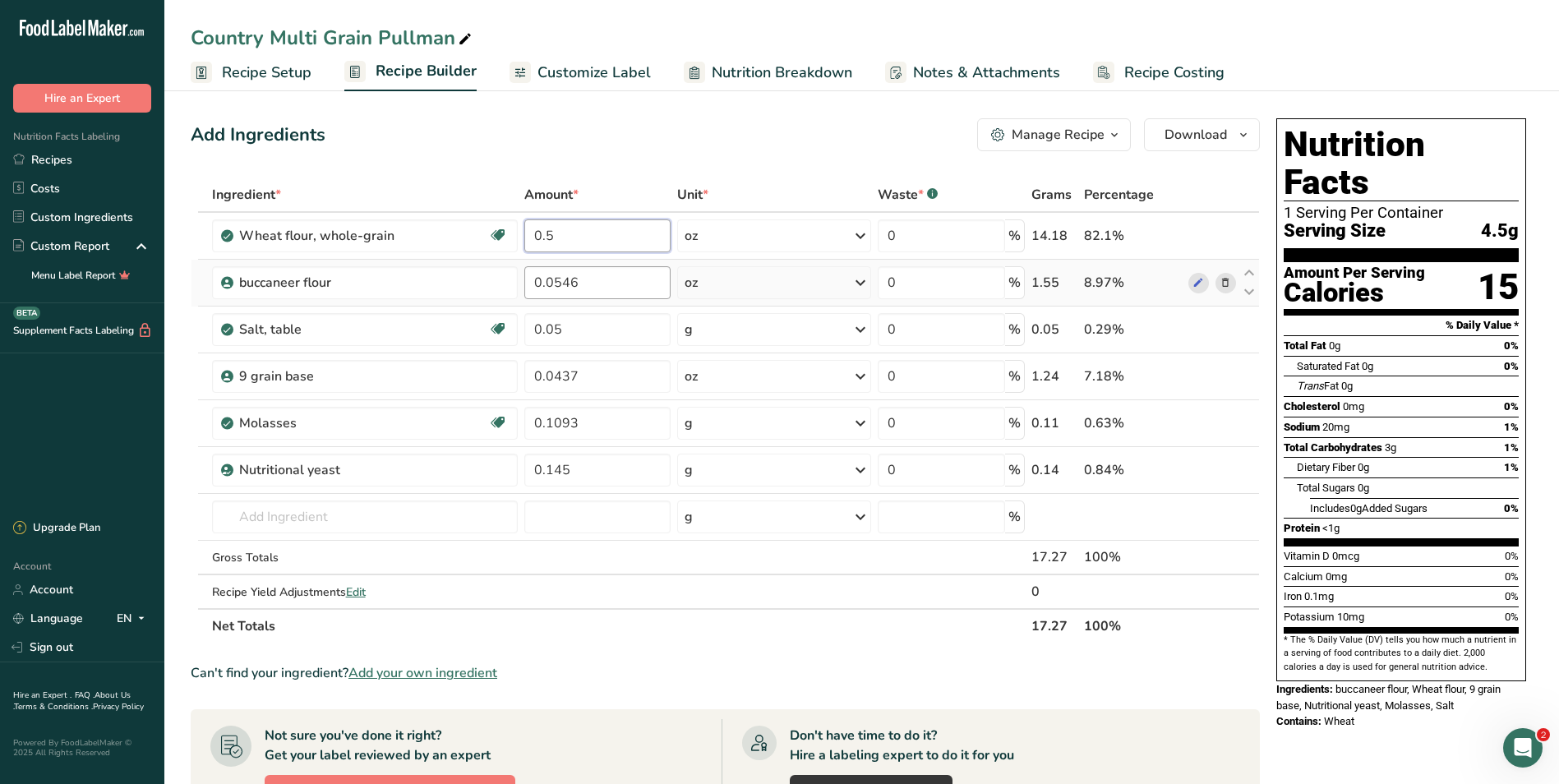 type on "0.5" 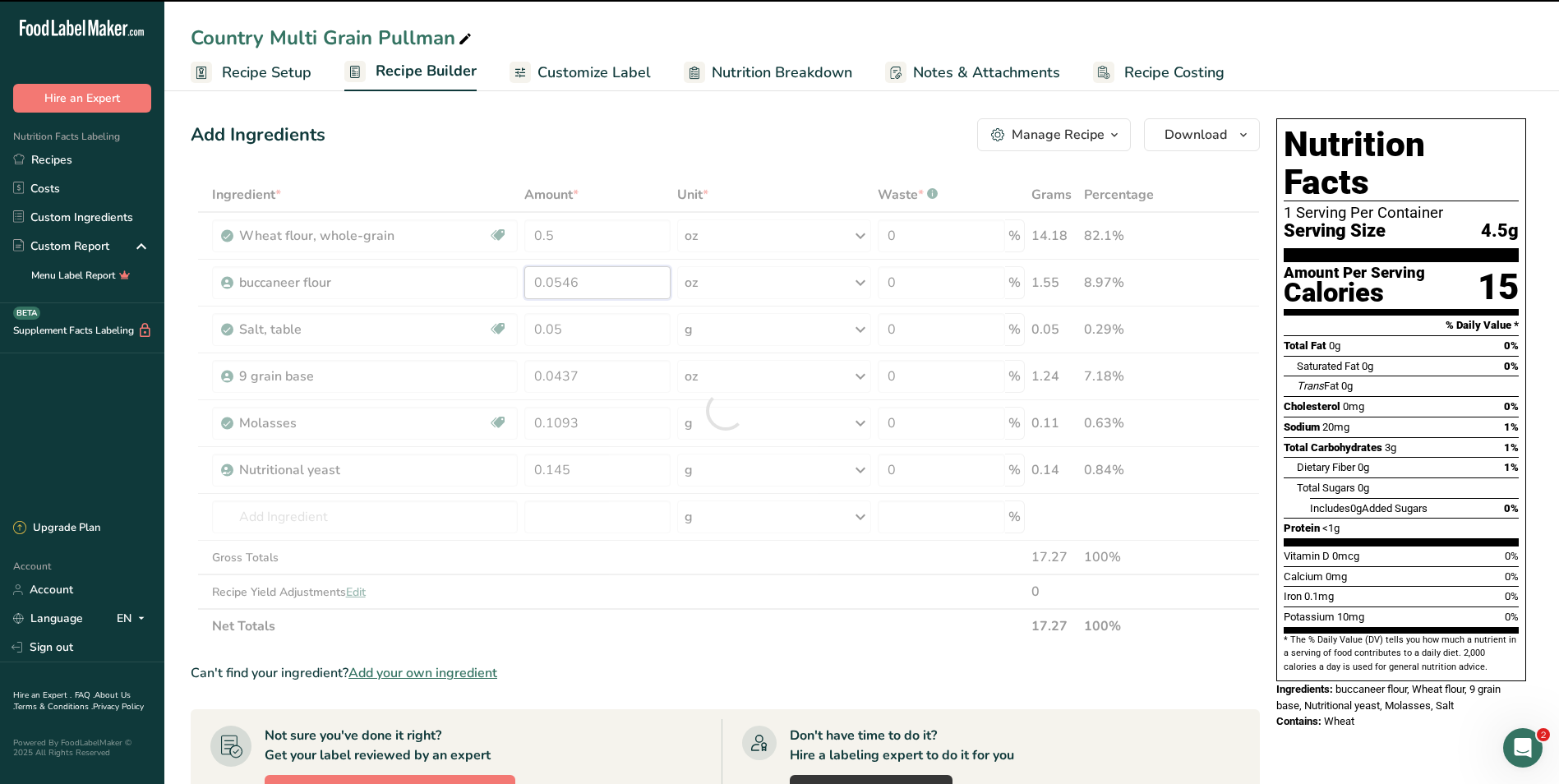 drag, startPoint x: 584, startPoint y: 283, endPoint x: 525, endPoint y: 284, distance: 59.00847 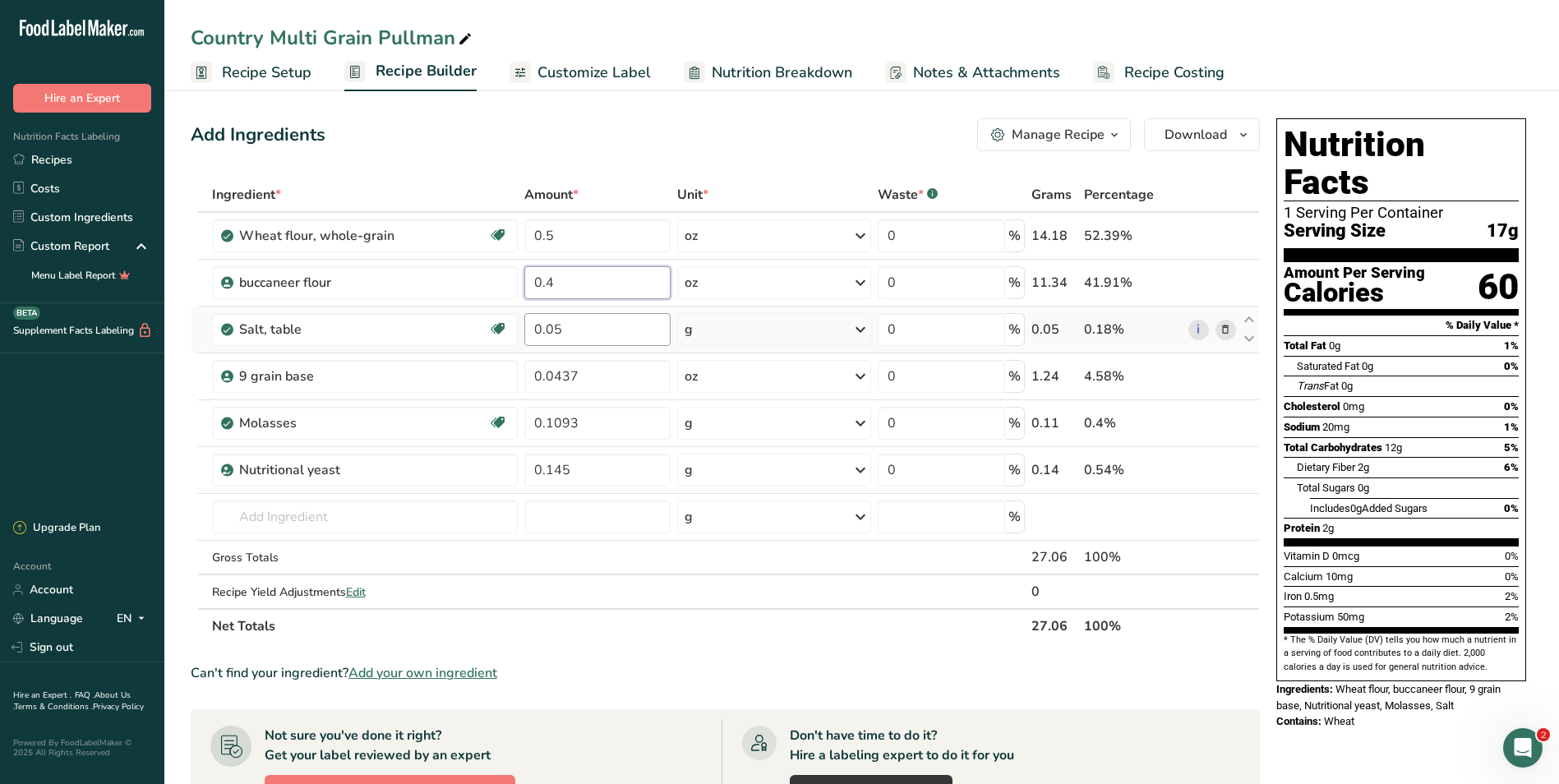 type on "0.4" 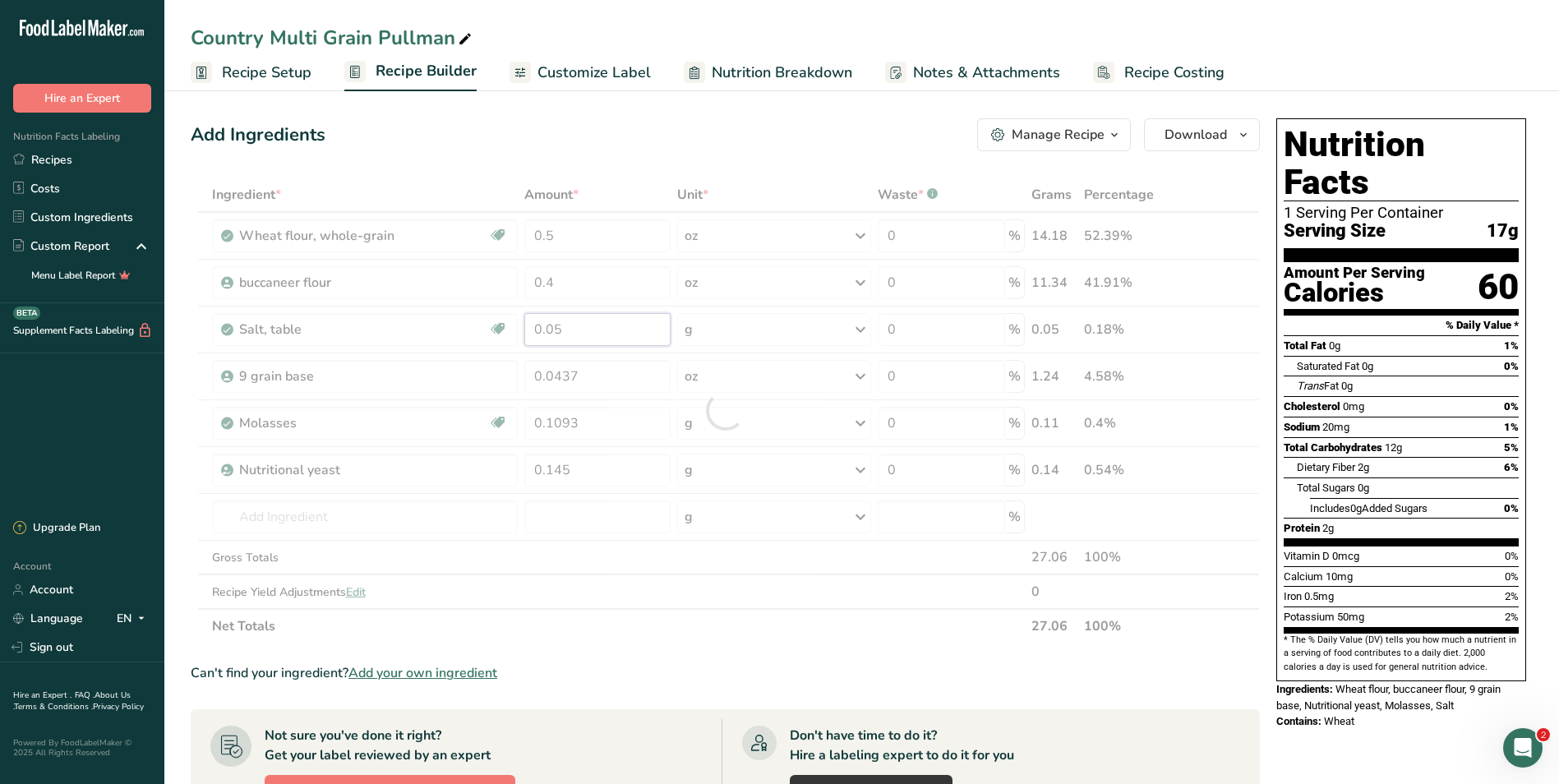 click on "Ingredient *
Amount *
Unit *
Waste *   .a-a{fill:#347362;}.b-a{fill:#fff;}          Grams
Percentage
Wheat flour, whole-grain
Dairy free
Vegan
Vegetarian
Soy free
0.5
oz
Portions
1 cup
Weight Units
g
kg
mg
See more
Volume Units
l
Volume units require a density conversion. If you know your ingredient's density enter it below. Otherwise, click on "RIA" our AI Regulatory bot - she will be able to help you
3.5
lb/ft3
g/cm3
Confirm
mL
3.5
lb/ft3
g/cm3" at bounding box center [725, 410] 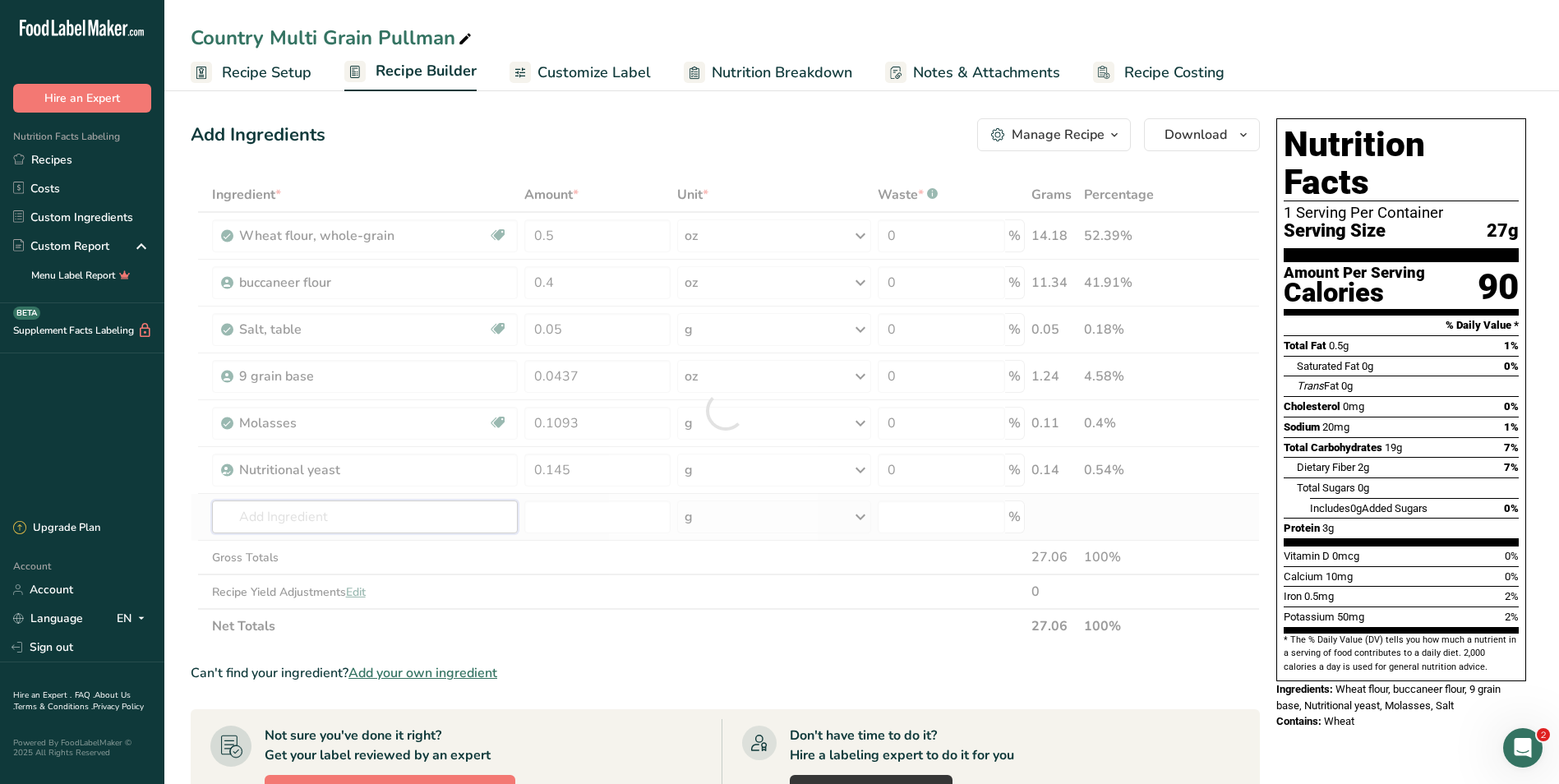 click on "Ingredient *
Amount *
Unit *
Waste *   .a-a{fill:#347362;}.b-a{fill:#fff;}          Grams
Percentage
Wheat flour, whole-grain
Dairy free
Vegan
Vegetarian
Soy free
0.5
oz
Portions
1 cup
Weight Units
g
kg
mg
See more
Volume Units
l
Volume units require a density conversion. If you know your ingredient's density enter it below. Otherwise, click on "RIA" our AI Regulatory bot - she will be able to help you
3.5
lb/ft3
g/cm3
Confirm
mL
3.5
lb/ft3
g/cm3" at bounding box center (725, 410) 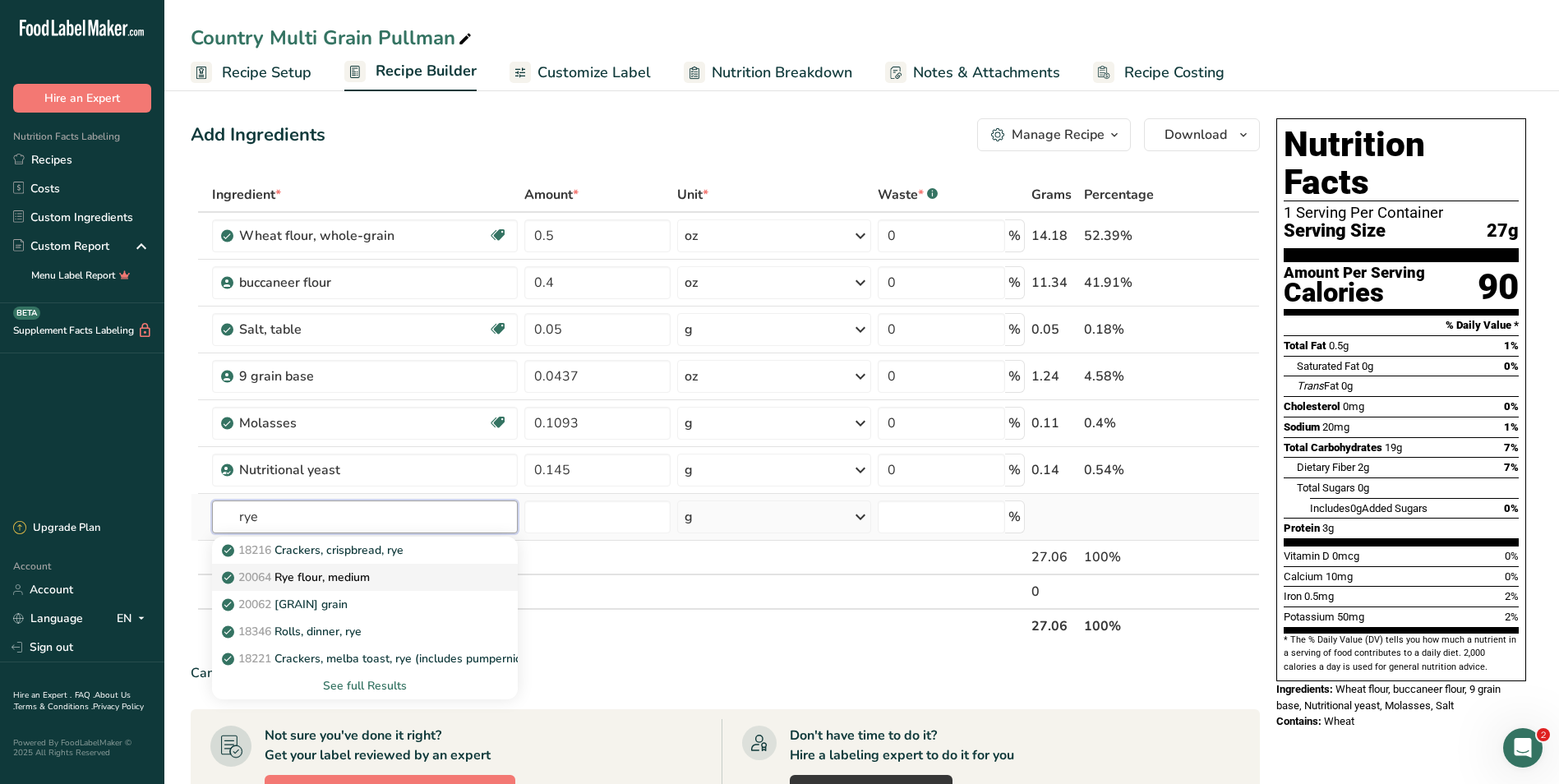 type on "rye" 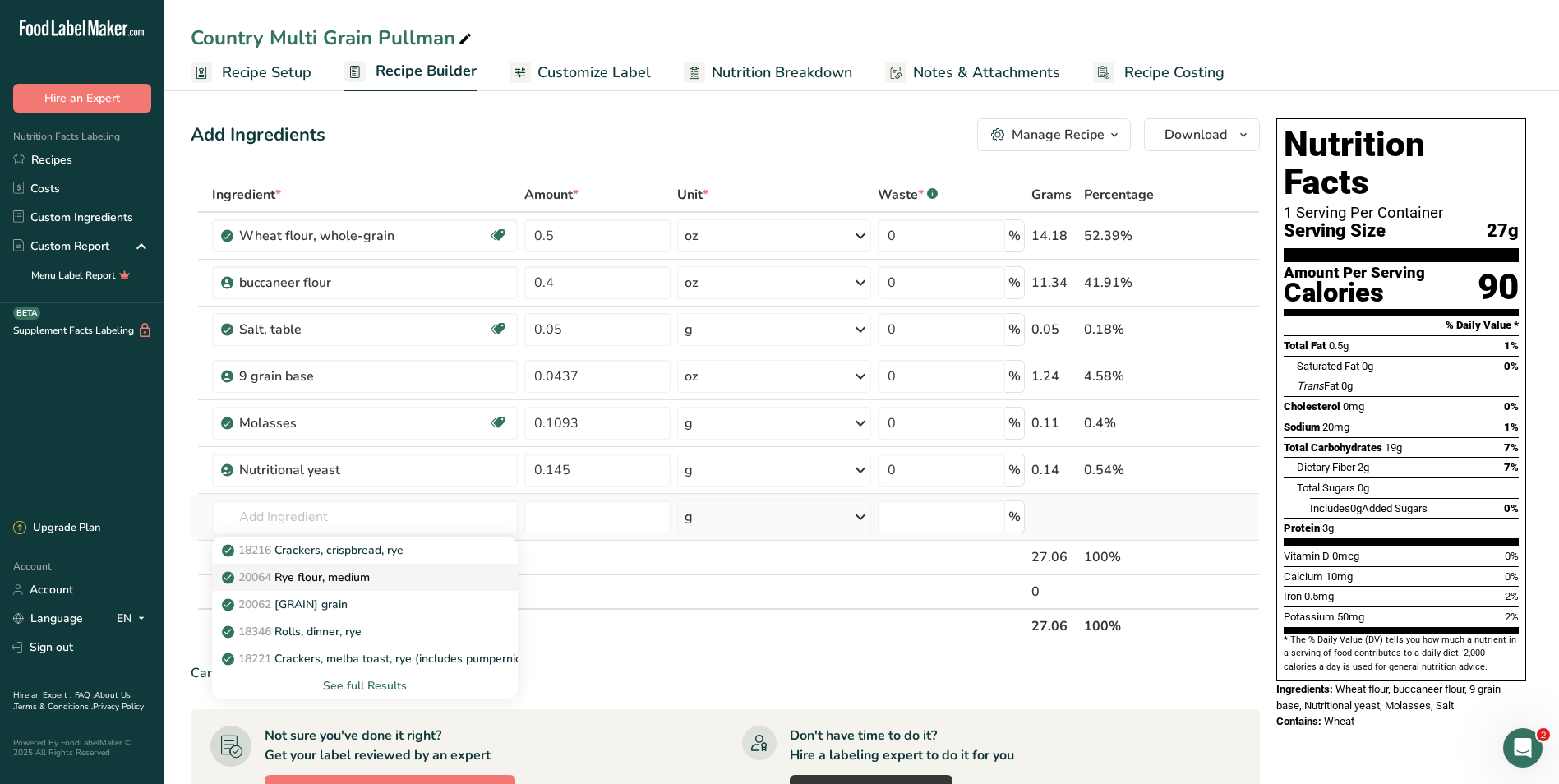click on "20064
[GRAIN] flour, medium" at bounding box center (298, 577) 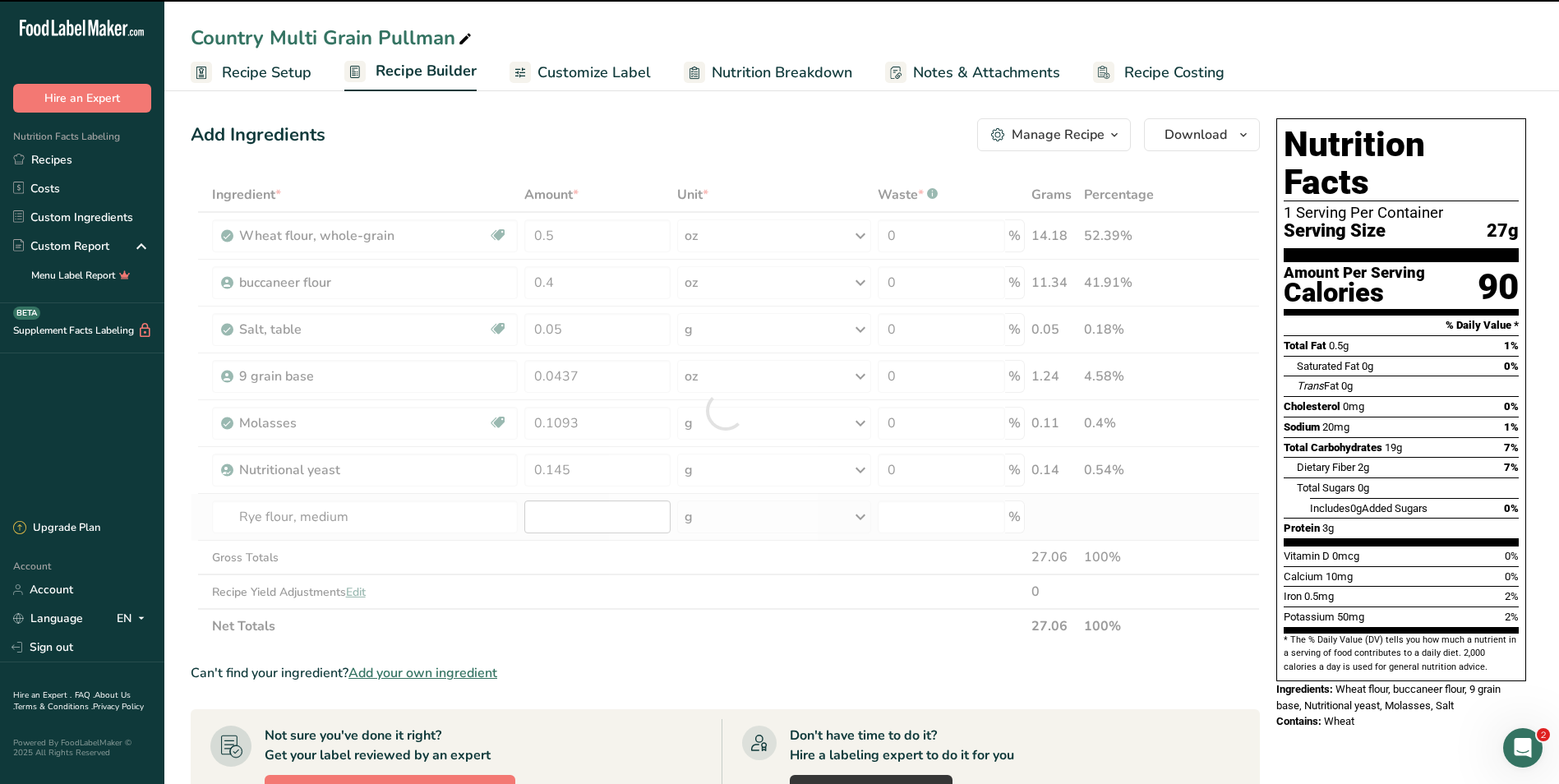 type on "0" 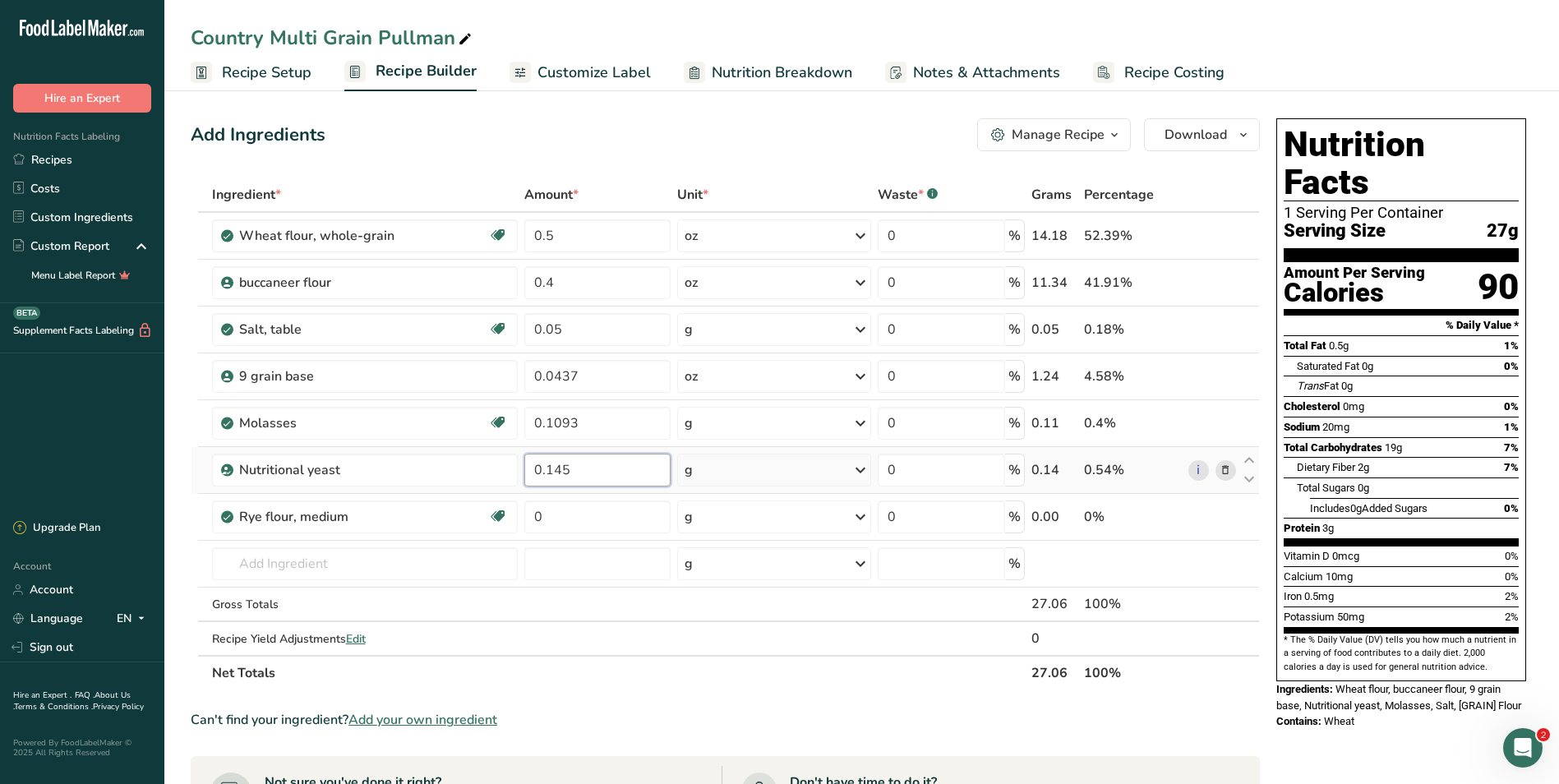 click on "0.145" at bounding box center (597, 470) 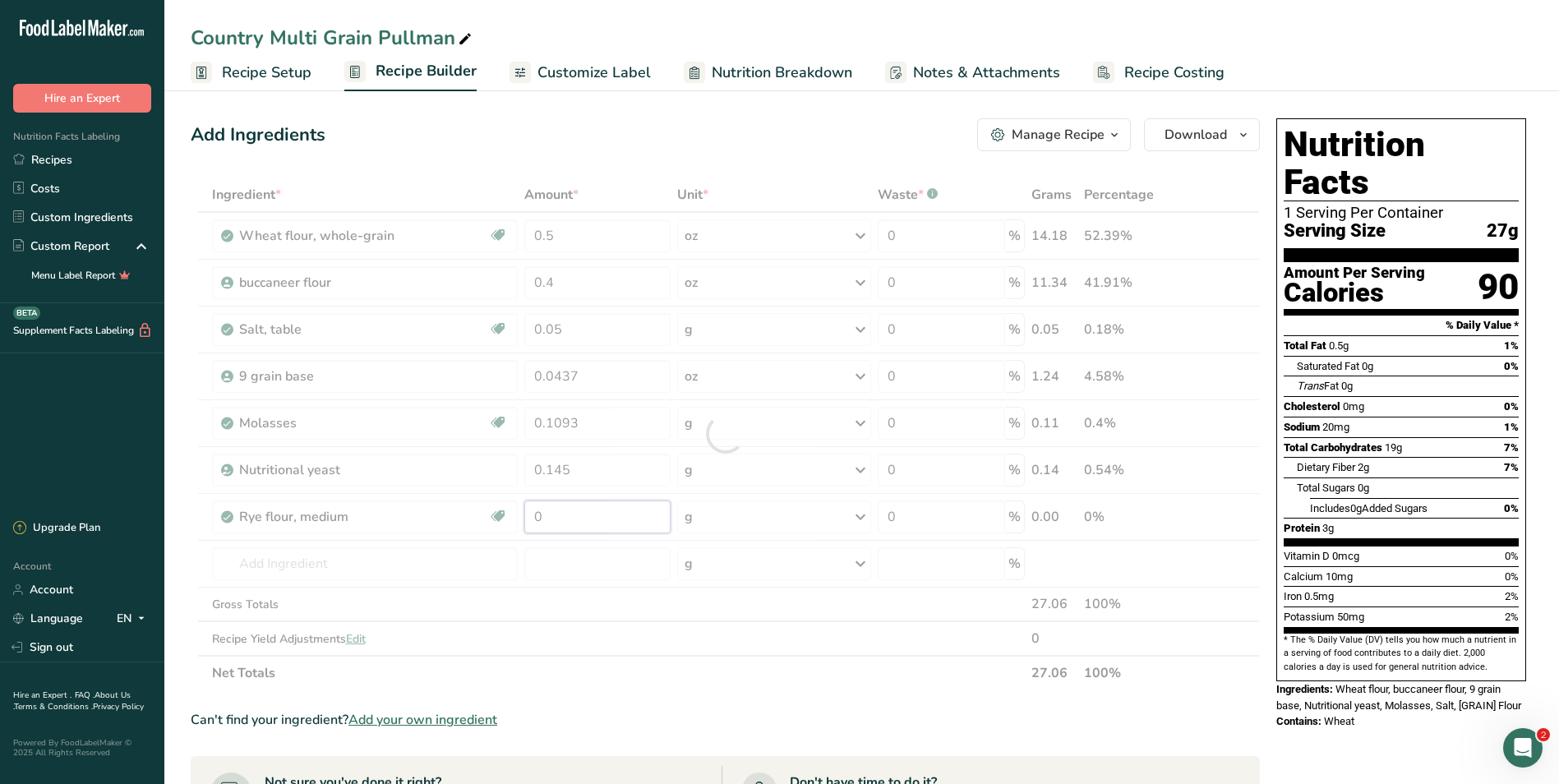 click on "Ingredient *
Amount *
Unit *
Waste *   .a-a{fill:#347362;}.b-a{fill:#fff;}          Grams
Percentage
Wheat flour, whole-grain
Dairy free
Vegan
Vegetarian
Soy free
0.5
oz
Portions
1 cup
Weight Units
g
kg
mg
See more
Volume Units
l
Volume units require a density conversion. If you know your ingredient's density enter it below. Otherwise, click on "RIA" our AI Regulatory bot - she will be able to help you
3.5
lb/ft3
g/cm3
Confirm
mL
3.5
lb/ft3
g/cm3" at bounding box center (725, 434) 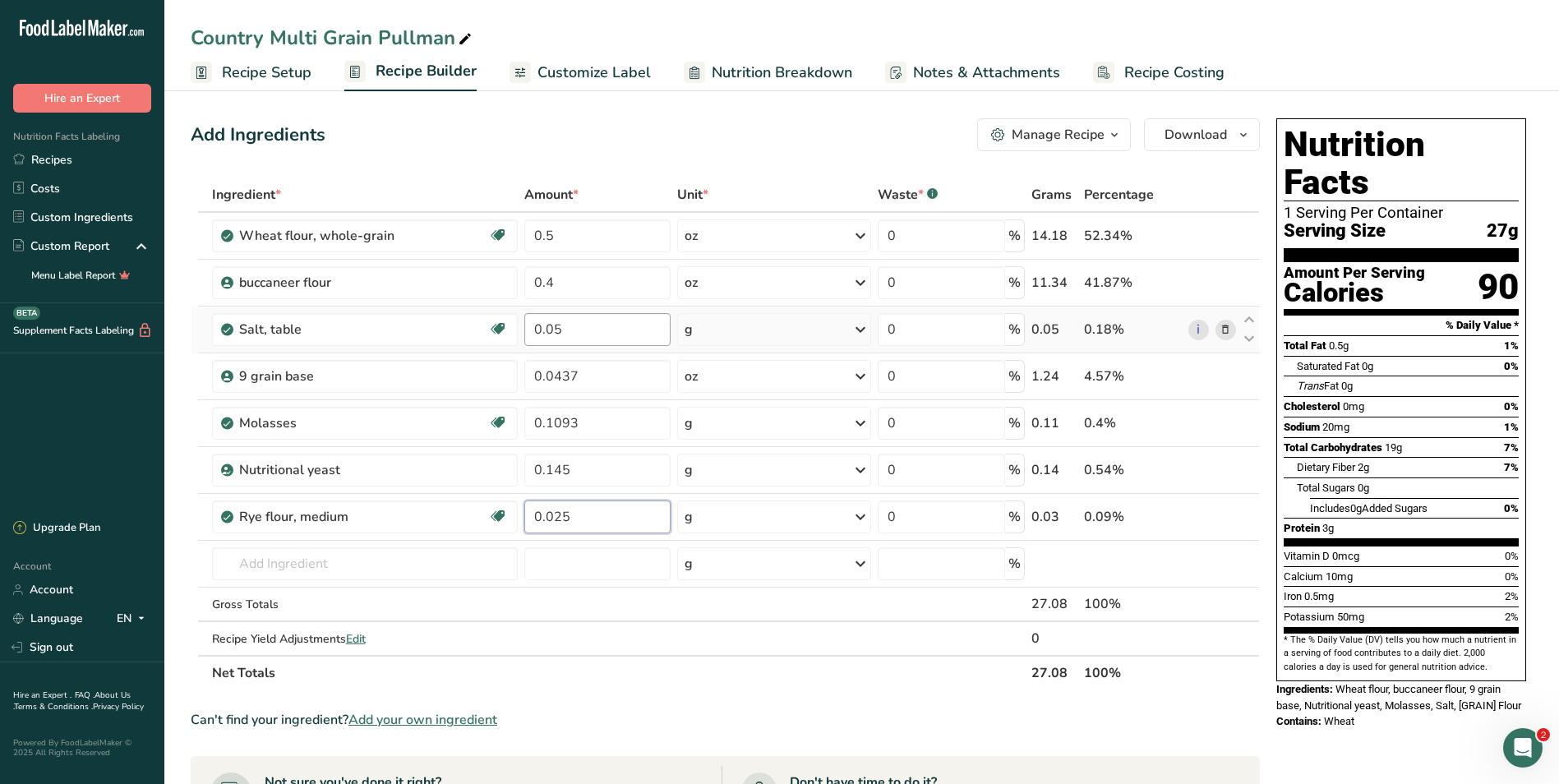 type on "0.025" 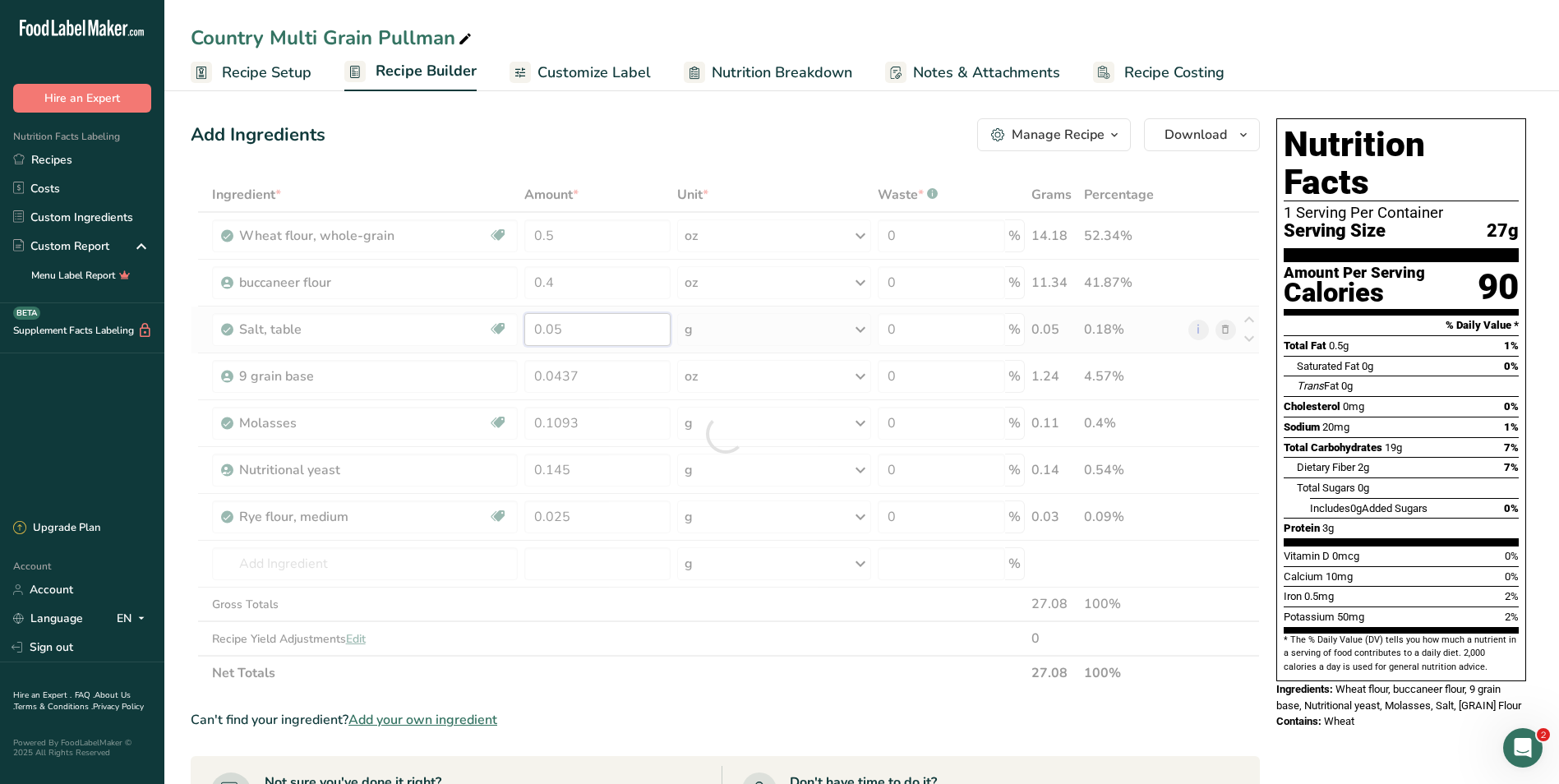 click on "Ingredient *
Amount *
Unit *
Waste *   .a-a{fill:#347362;}.b-a{fill:#fff;}          Grams
Percentage
Wheat flour, whole-grain
Dairy free
Vegan
Vegetarian
Soy free
0.5
oz
Portions
1 cup
Weight Units
g
kg
mg
See more
Volume Units
l
Volume units require a density conversion. If you know your ingredient's density enter it below. Otherwise, click on "RIA" our AI Regulatory bot - she will be able to help you
3.5
lb/ft3
g/cm3
Confirm
mL
3.5
lb/ft3
g/cm3" at bounding box center [725, 434] 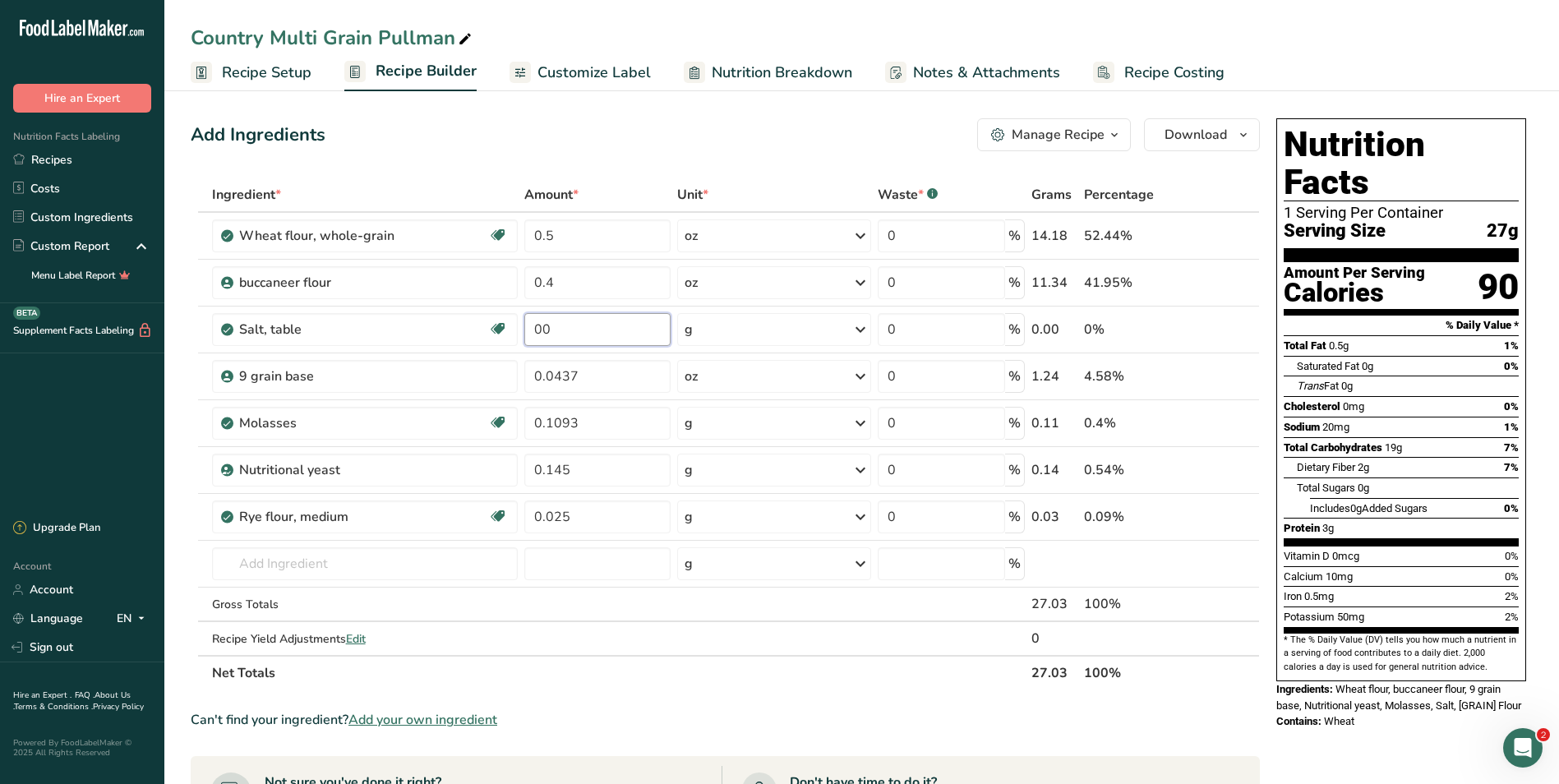 type on "0" 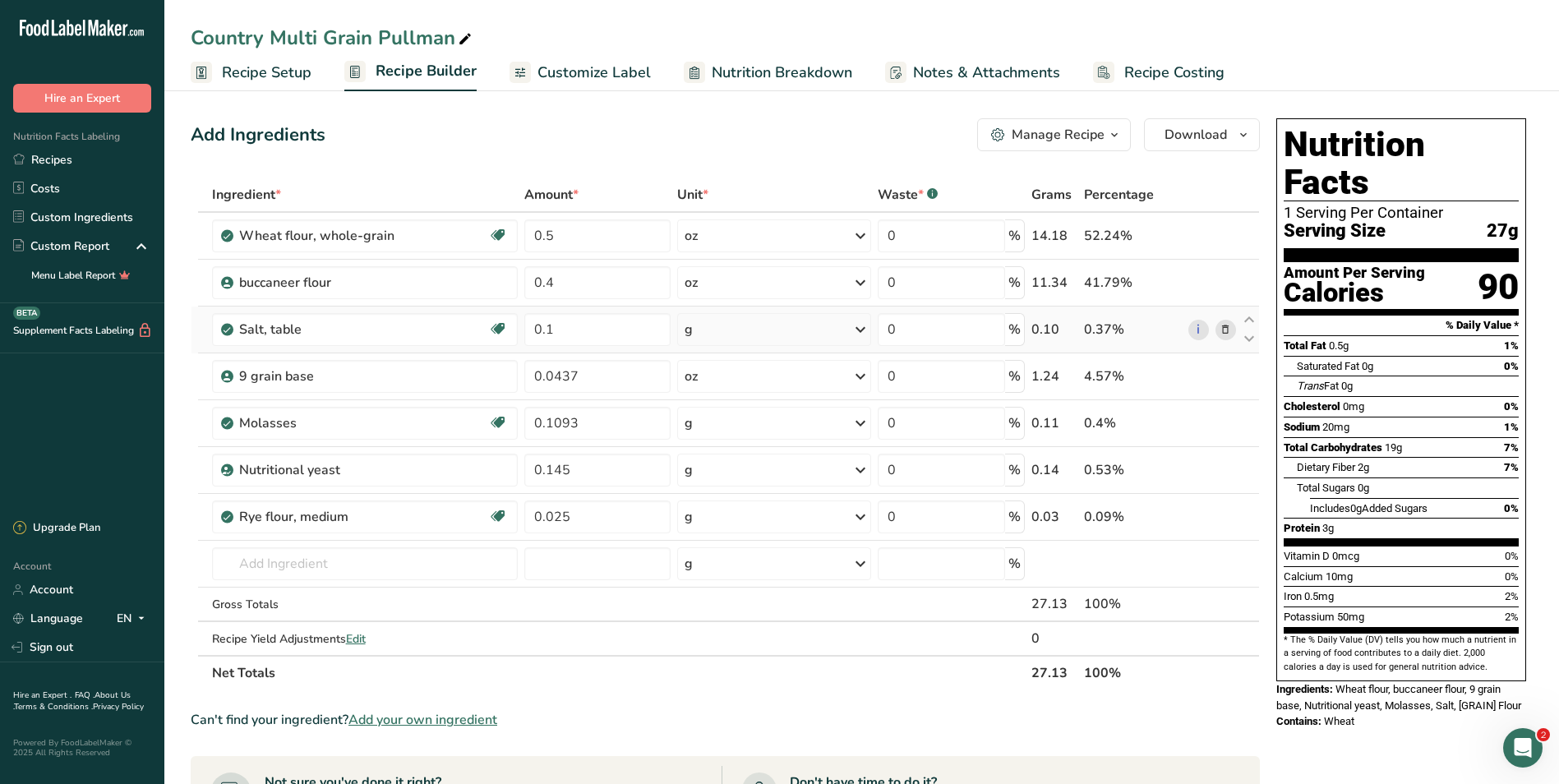 click on "Ingredient *
Amount *
Unit *
Waste *   .a-a{fill:#347362;}.b-a{fill:#fff;}          Grams
Percentage
Wheat flour, whole-grain
Dairy free
Vegan
Vegetarian
Soy free
0.5
oz
Portions
1 cup
Weight Units
g
kg
mg
See more
Volume Units
l
Volume units require a density conversion. If you know your ingredient's density enter it below. Otherwise, click on "RIA" our AI Regulatory bot - she will be able to help you
3.5
lb/ft3
g/cm3
Confirm
mL
3.5
lb/ft3
g/cm3" at bounding box center (725, 434) 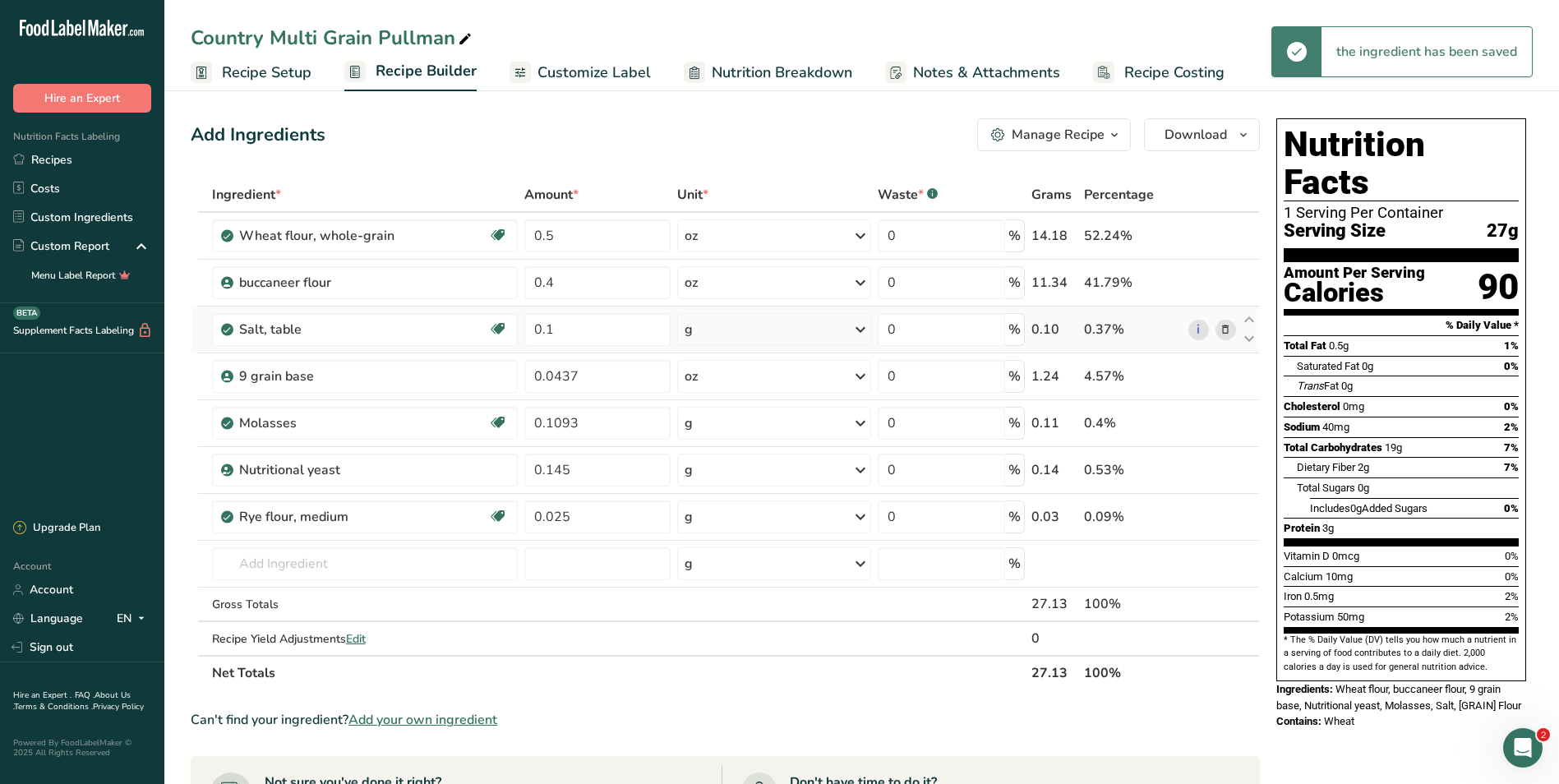 click at bounding box center (860, 330) 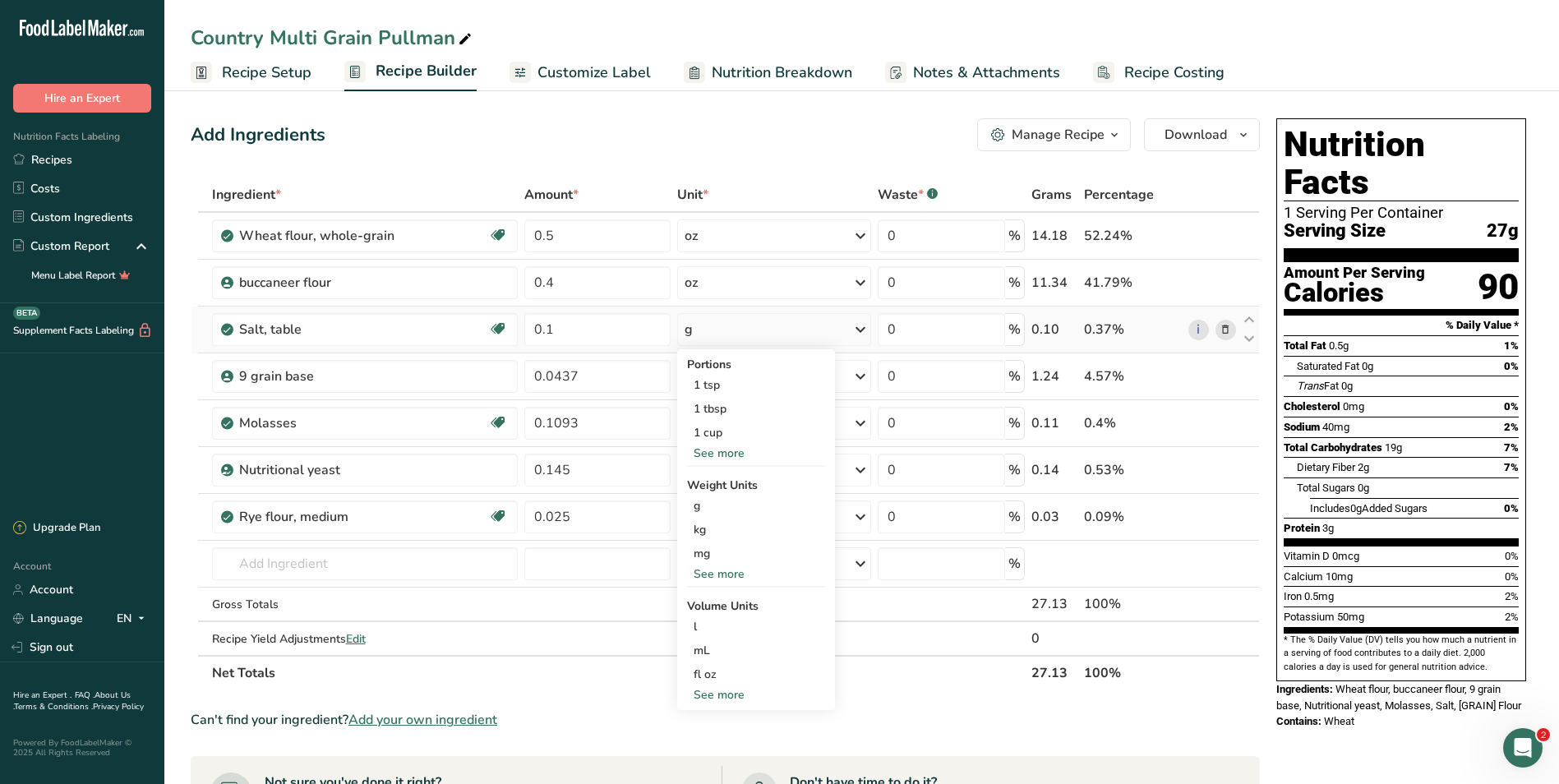 click on "See more" at bounding box center (756, 574) 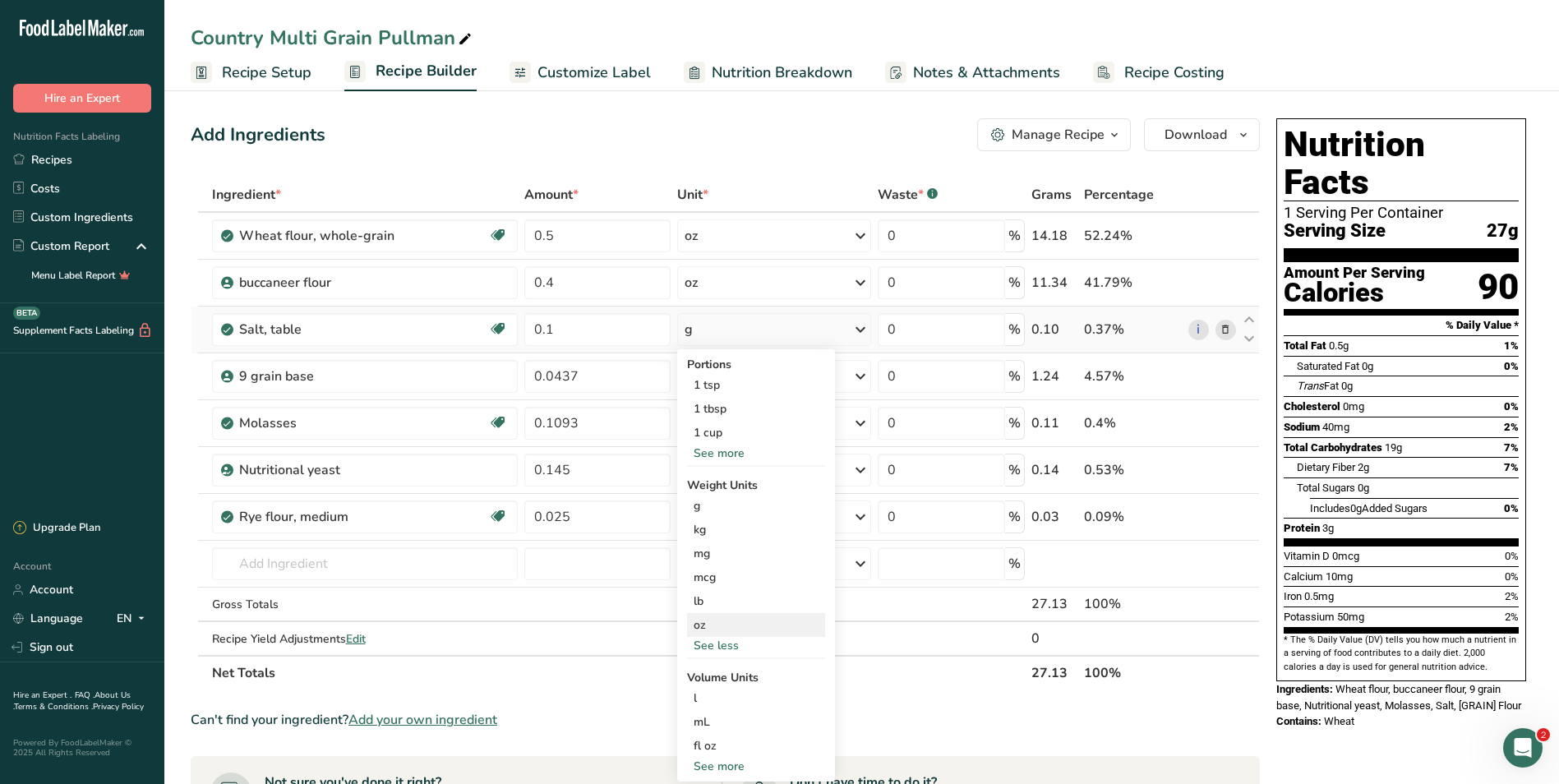 click on "oz" at bounding box center [756, 625] 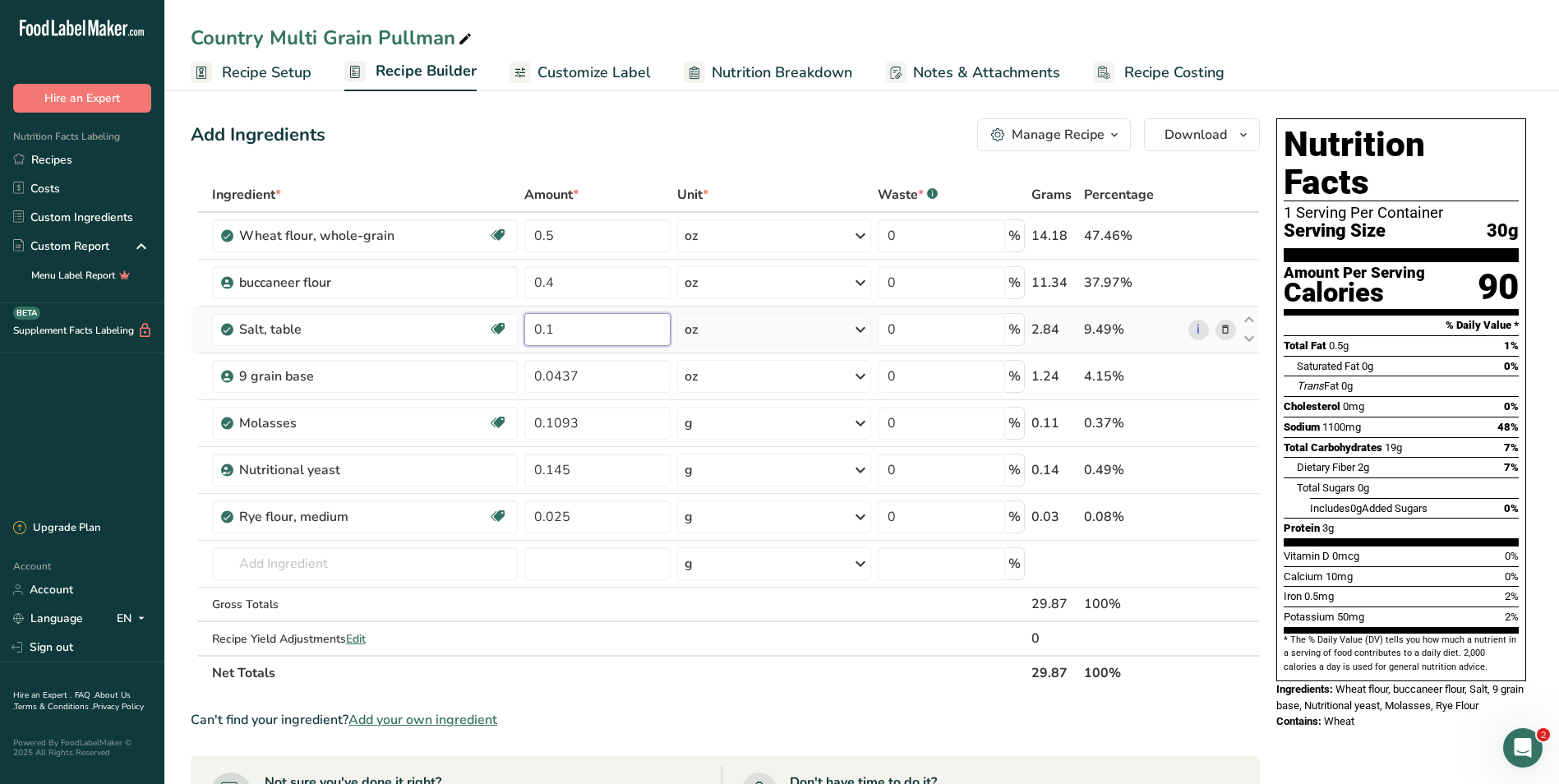 click on "0.1" at bounding box center (597, 330) 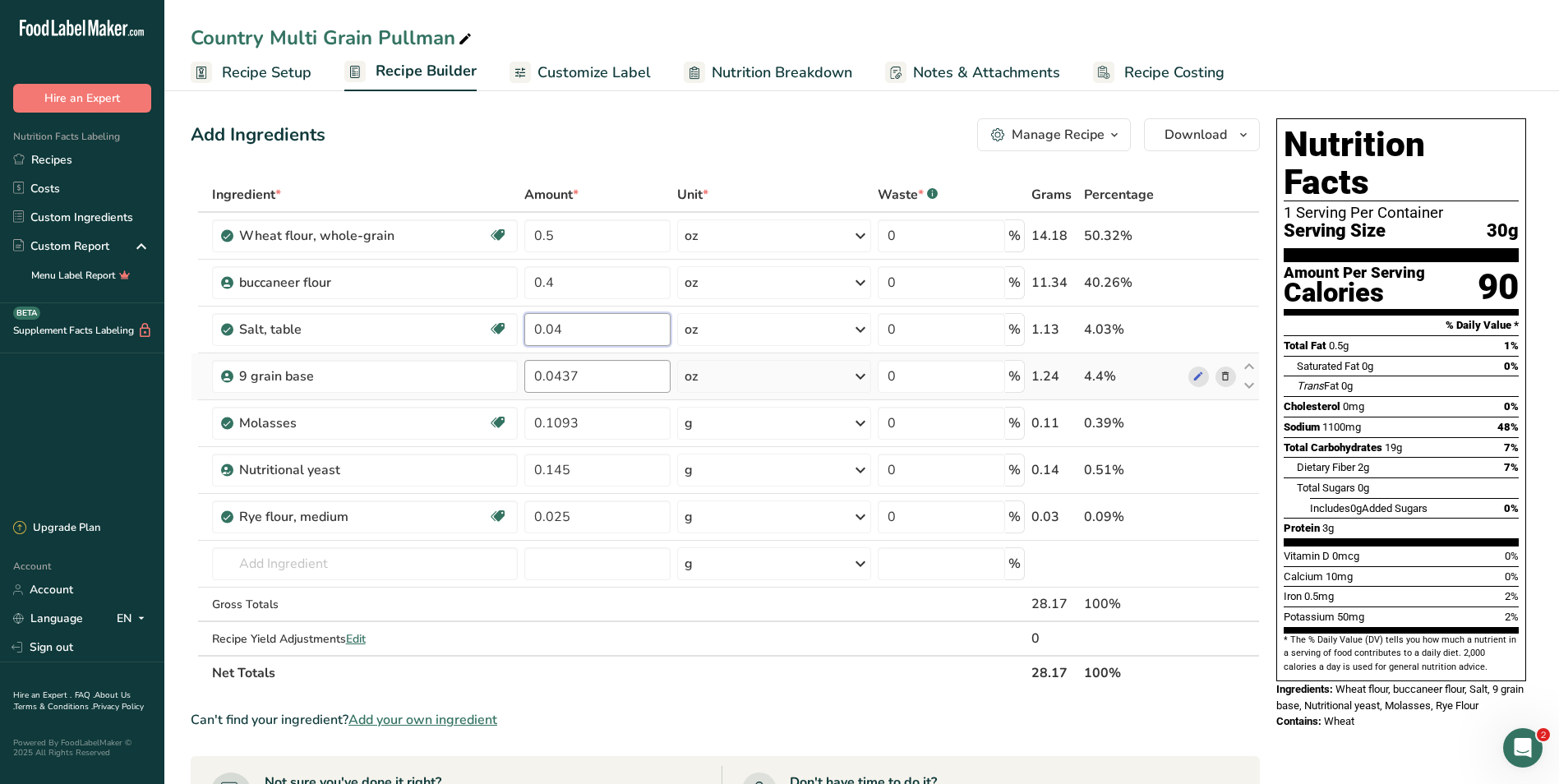 type on "0.04" 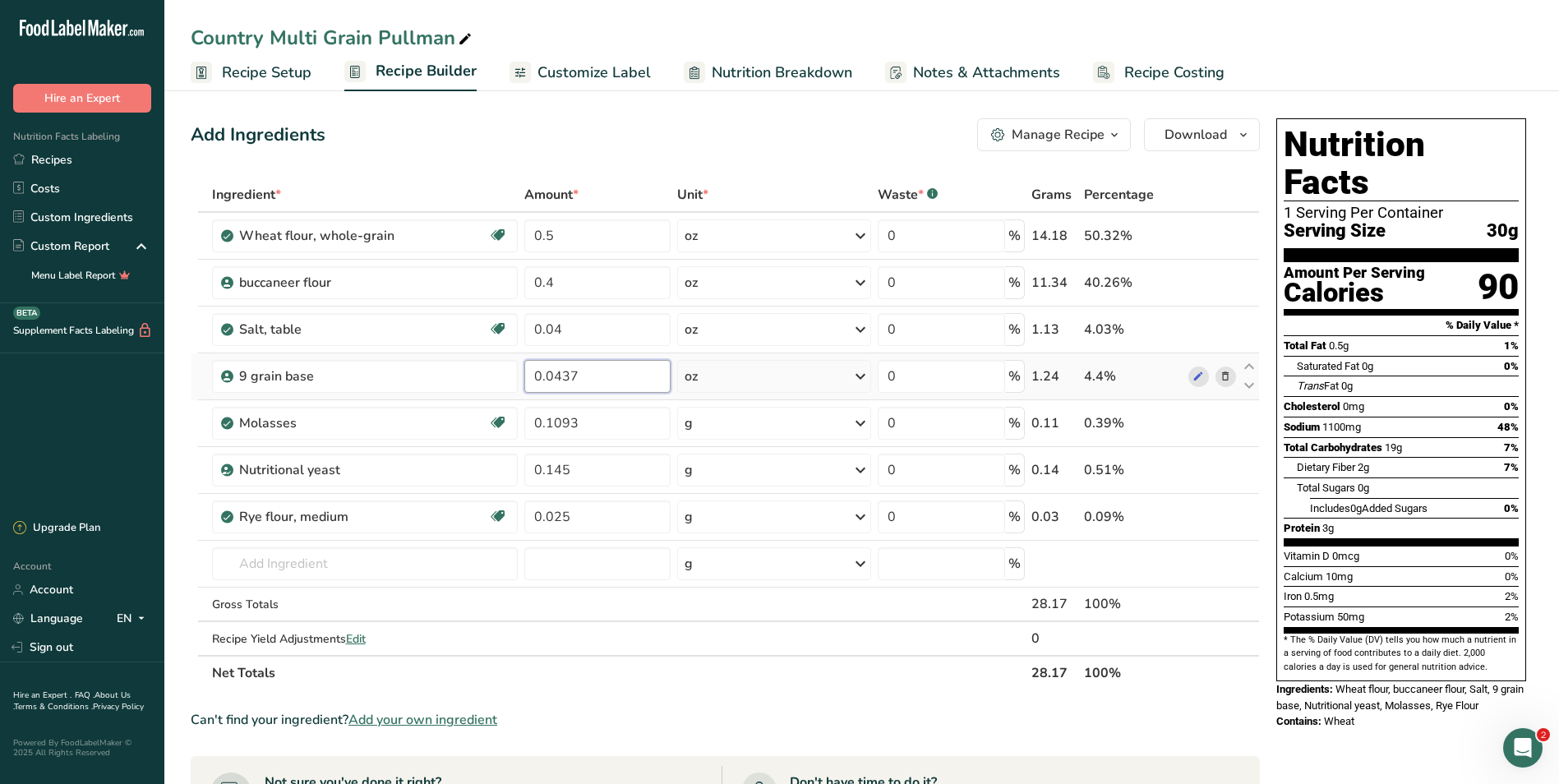 click on "Ingredient *
Amount *
Unit *
Waste *   .a-a{fill:#347362;}.b-a{fill:#fff;}          Grams
Percentage
Wheat flour, whole-grain
Dairy free
Vegan
Vegetarian
Soy free
0.5
oz
Portions
1 cup
Weight Units
g
kg
mg
See more
Volume Units
l
Volume units require a density conversion. If you know your ingredient's density enter it below. Otherwise, click on "RIA" our AI Regulatory bot - she will be able to help you
3.5
lb/ft3
g/cm3
Confirm
mL
3.5
lb/ft3
g/cm3" at bounding box center [725, 434] 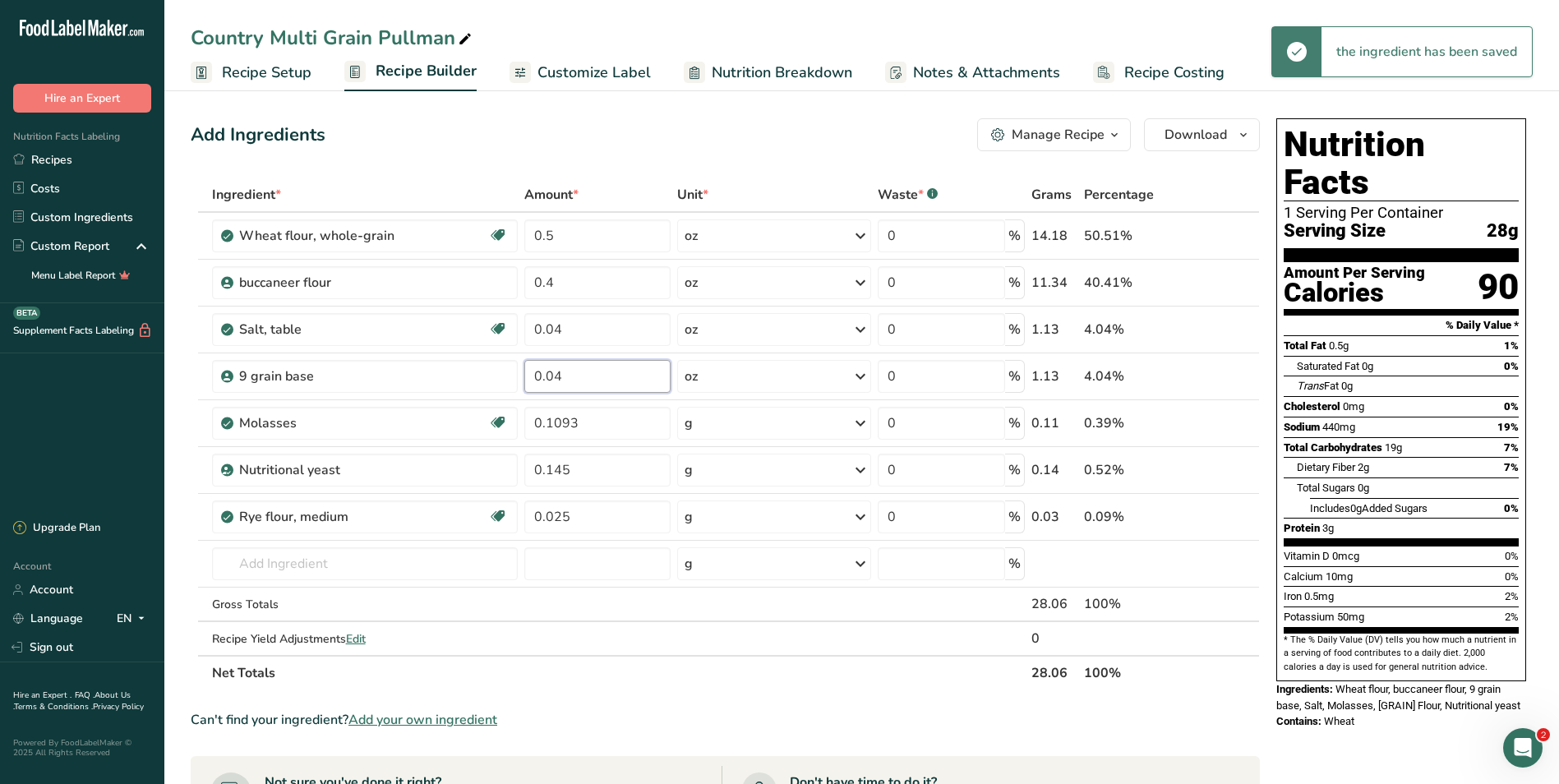 type on "0" 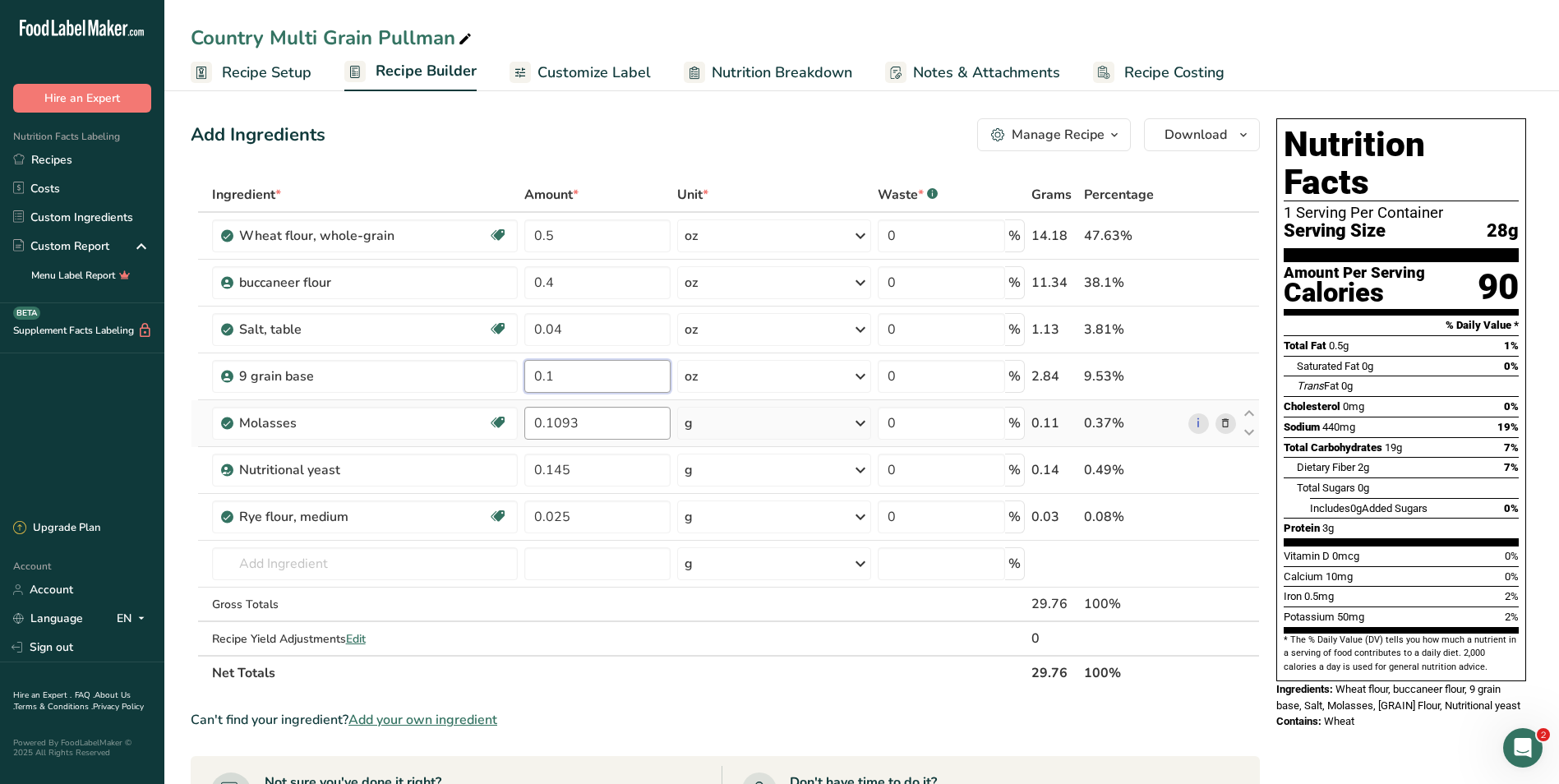 type on "0.1" 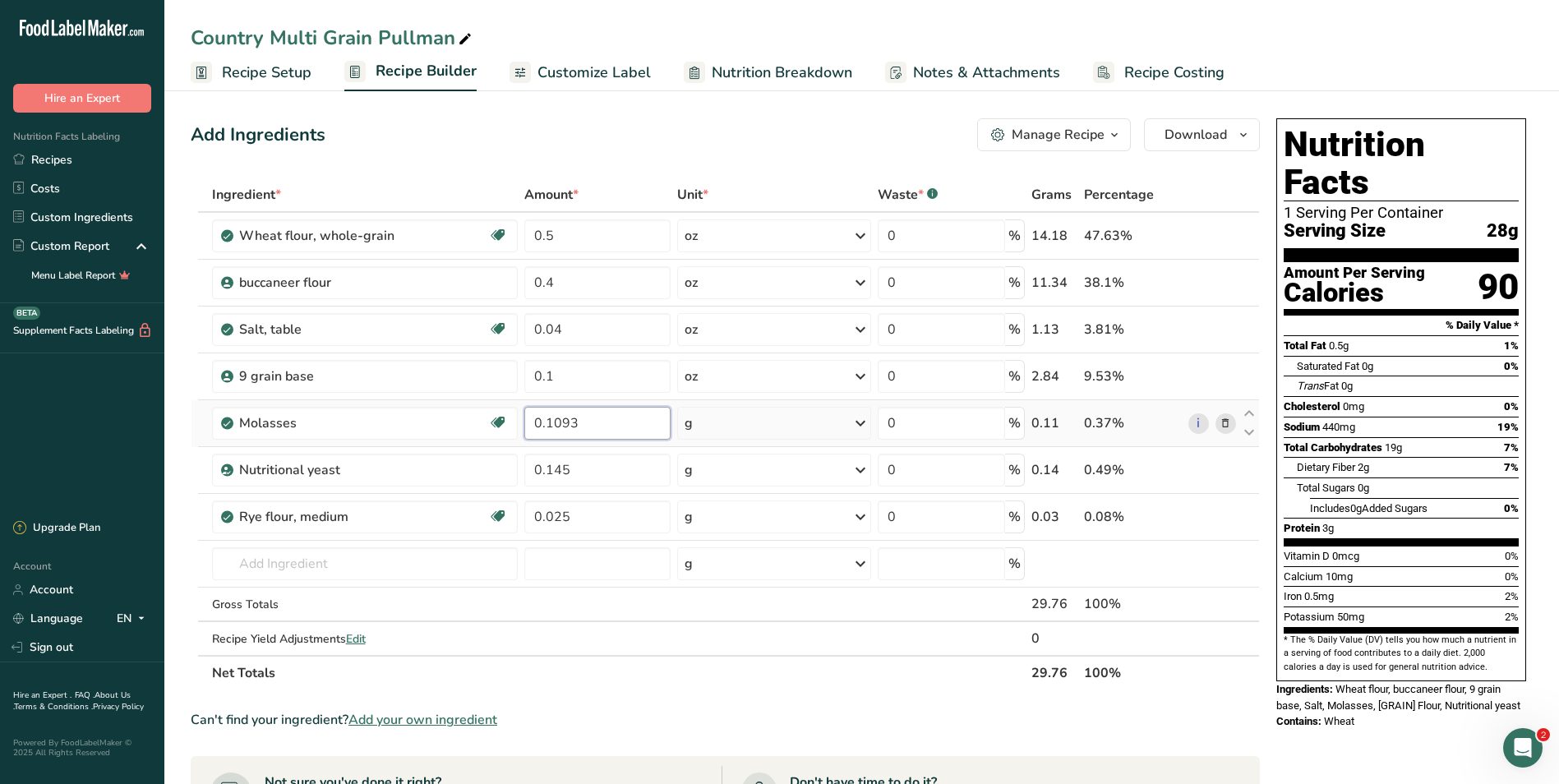 click on "Ingredient *
Amount *
Unit *
Waste *   .a-a{fill:#347362;}.b-a{fill:#fff;}          Grams
Percentage
Wheat flour, whole-grain
Dairy free
Vegan
Vegetarian
Soy free
0.5
oz
Portions
1 cup
Weight Units
g
kg
mg
See more
Volume Units
l
Volume units require a density conversion. If you know your ingredient's density enter it below. Otherwise, click on "RIA" our AI Regulatory bot - she will be able to help you
3.5
lb/ft3
g/cm3
Confirm
mL
3.5
lb/ft3
g/cm3" at bounding box center [725, 434] 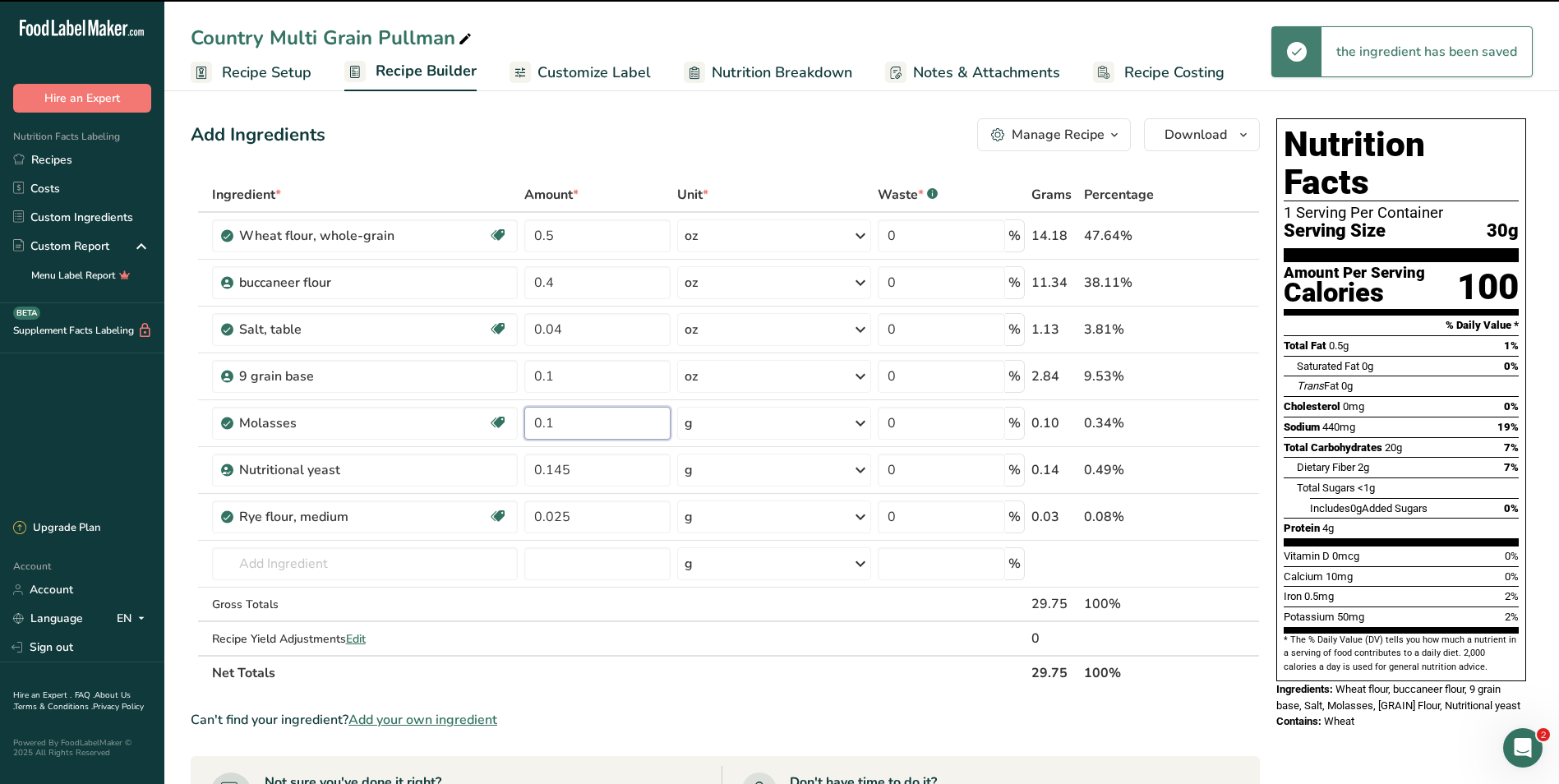 type on "0" 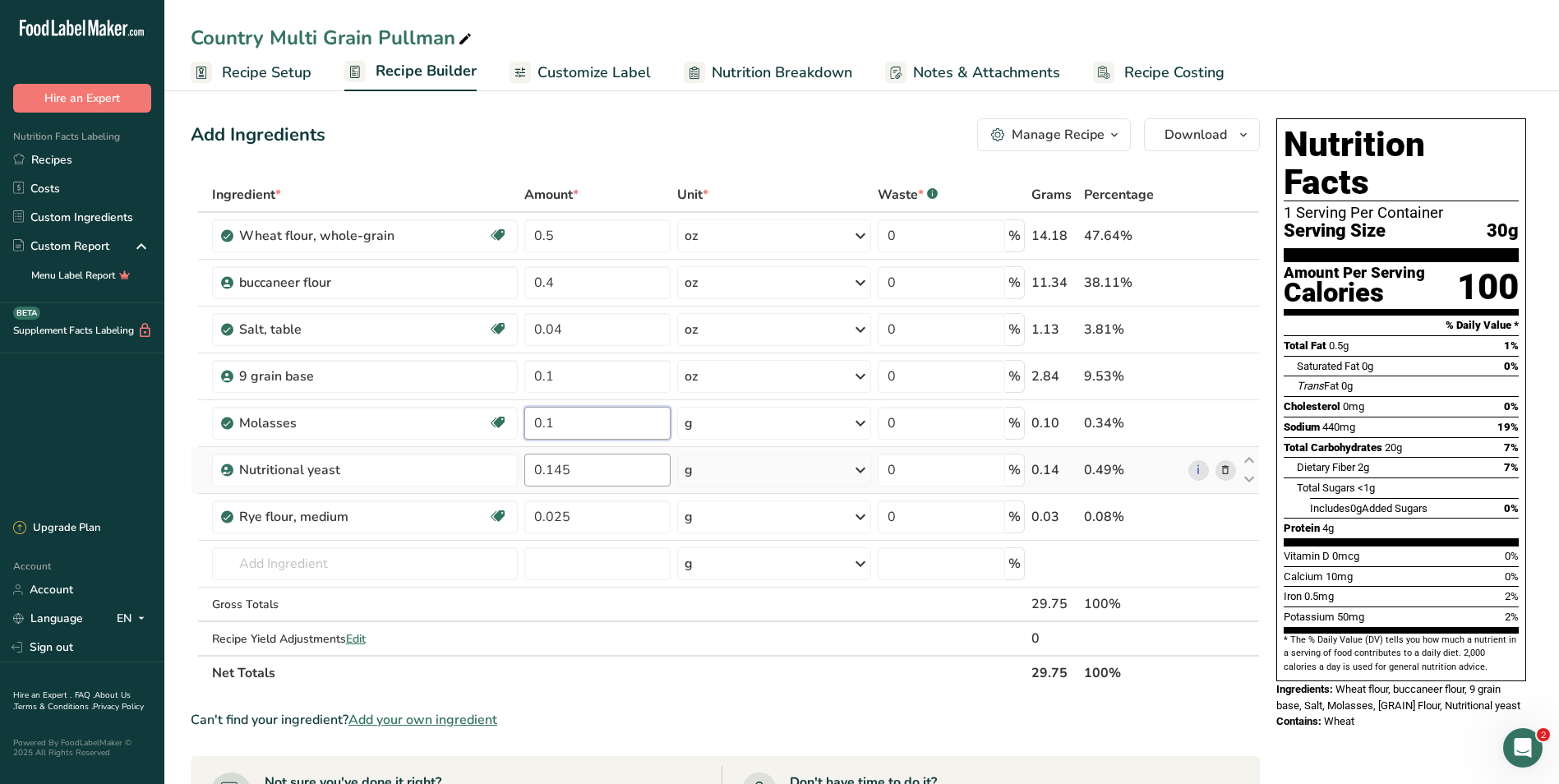 type on "0.1" 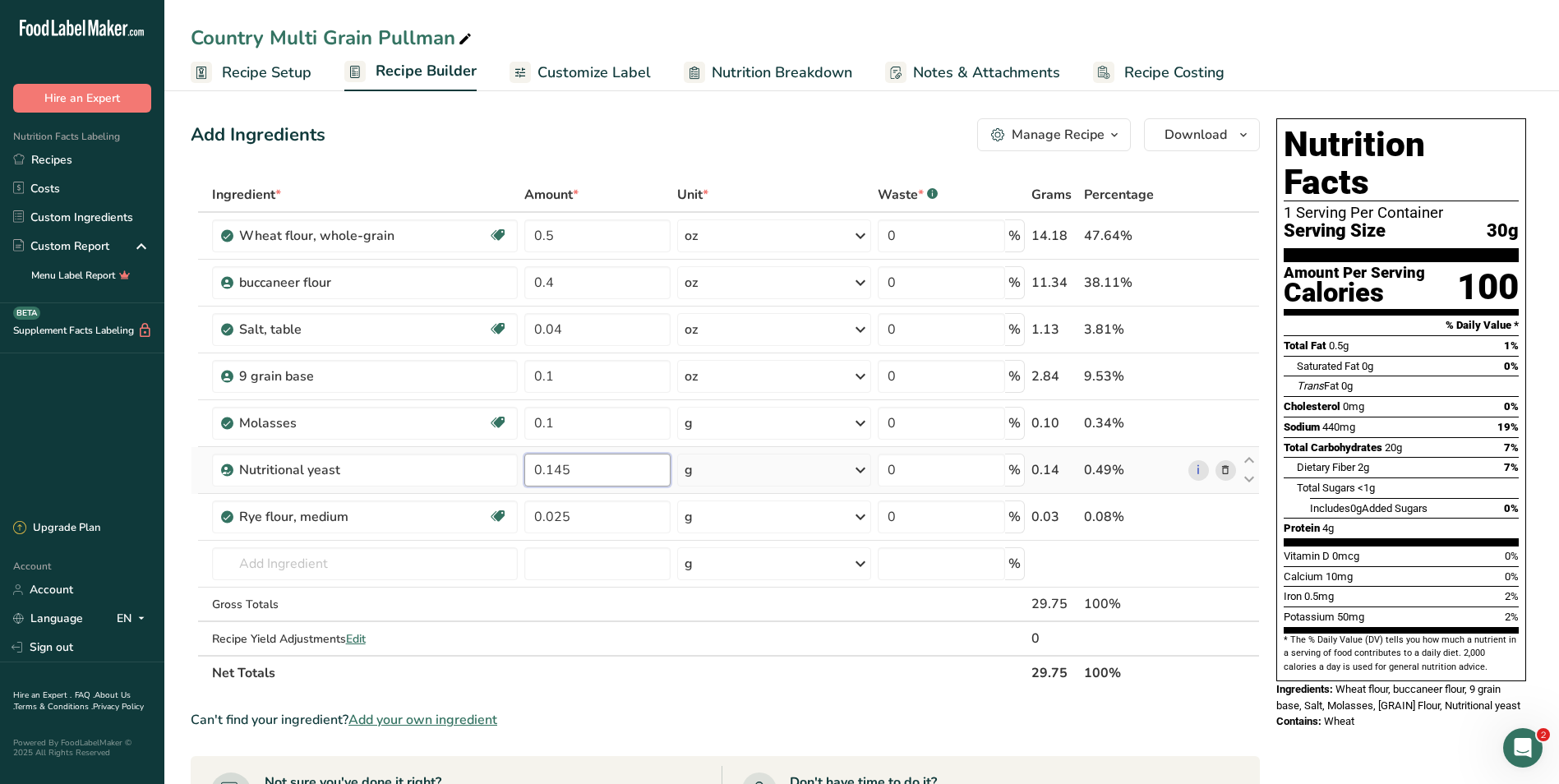 click on "Ingredient *
Amount *
Unit *
Waste *   .a-a{fill:#347362;}.b-a{fill:#fff;}          Grams
Percentage
Wheat flour, whole-grain
Dairy free
Vegan
Vegetarian
Soy free
0.5
oz
Portions
1 cup
Weight Units
g
kg
mg
See more
Volume Units
l
Volume units require a density conversion. If you know your ingredient's density enter it below. Otherwise, click on "RIA" our AI Regulatory bot - she will be able to help you
3.5
lb/ft3
g/cm3
Confirm
mL
3.5
lb/ft3
g/cm3" at bounding box center (725, 434) 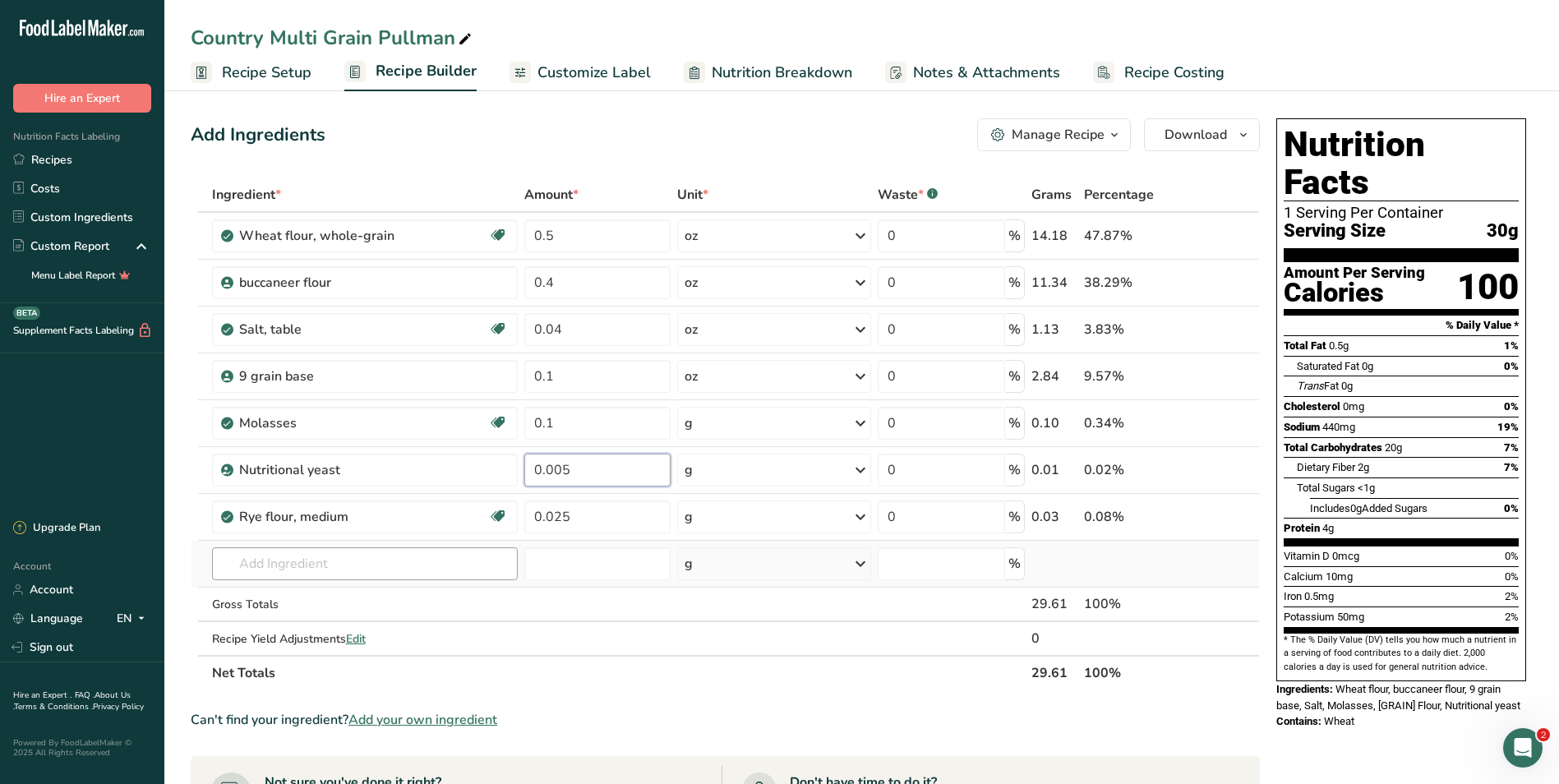 type on "0.005" 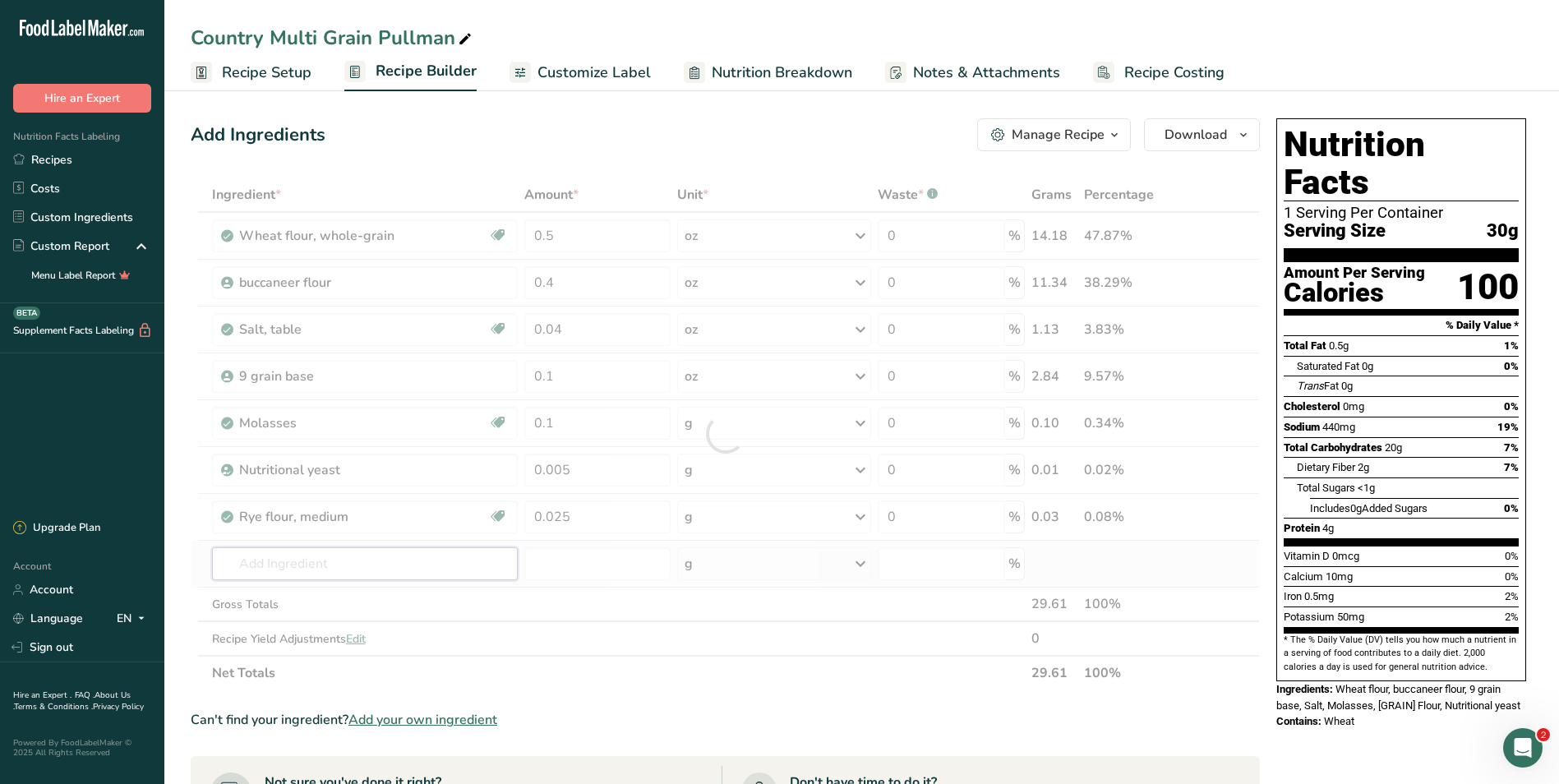 click on "Ingredient *
Amount *
Unit *
Waste *   .a-a{fill:#347362;}.b-a{fill:#fff;}          Grams
Percentage
Wheat flour, whole-grain
Dairy free
Vegan
Vegetarian
Soy free
0.5
oz
Portions
1 cup
Weight Units
g
kg
mg
See more
Volume Units
l
Volume units require a density conversion. If you know your ingredient's density enter it below. Otherwise, click on "RIA" our AI Regulatory bot - she will be able to help you
3.5
lb/ft3
g/cm3
Confirm
mL
3.5
lb/ft3
g/cm3" at bounding box center (725, 434) 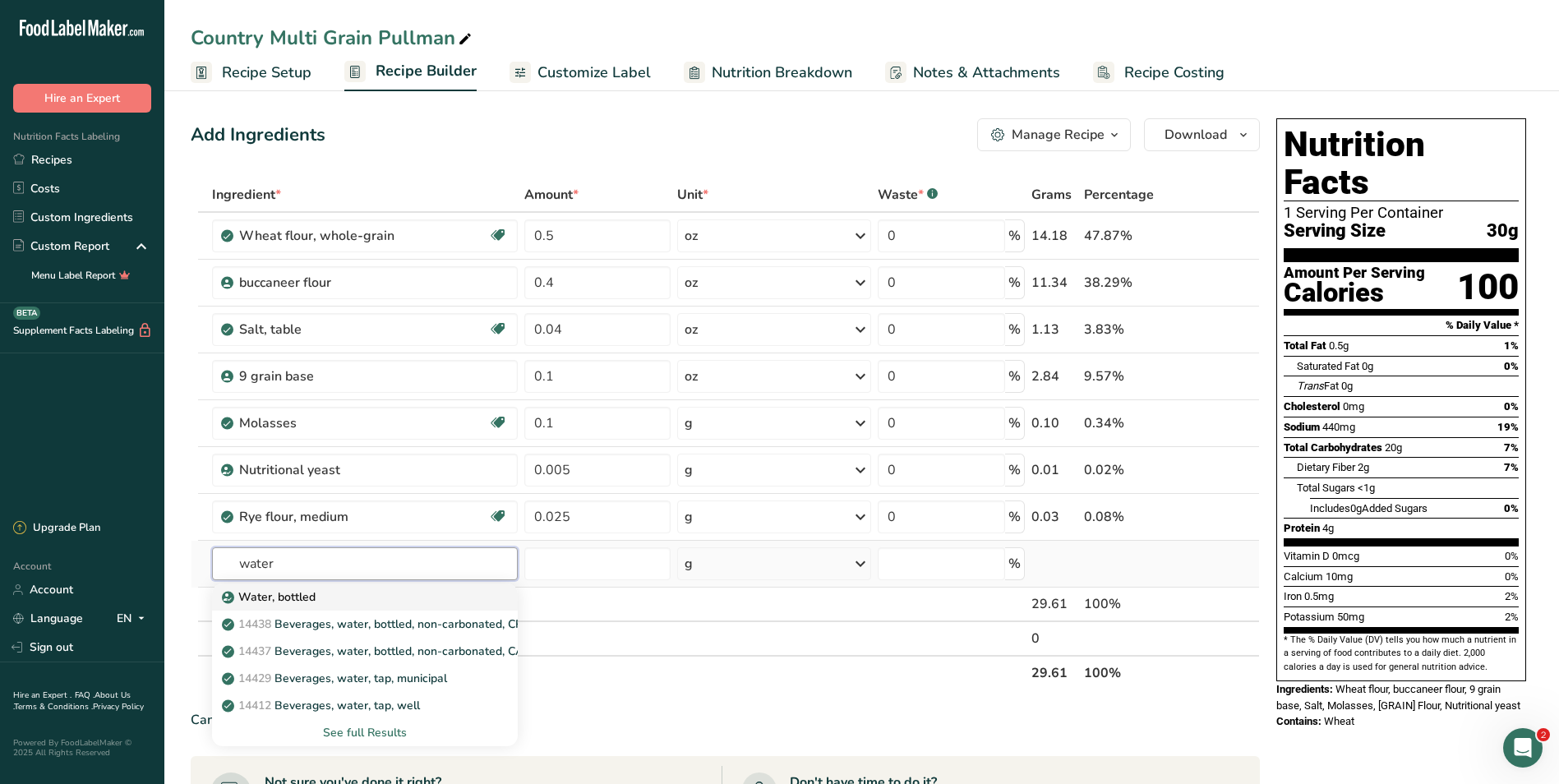 type on "water" 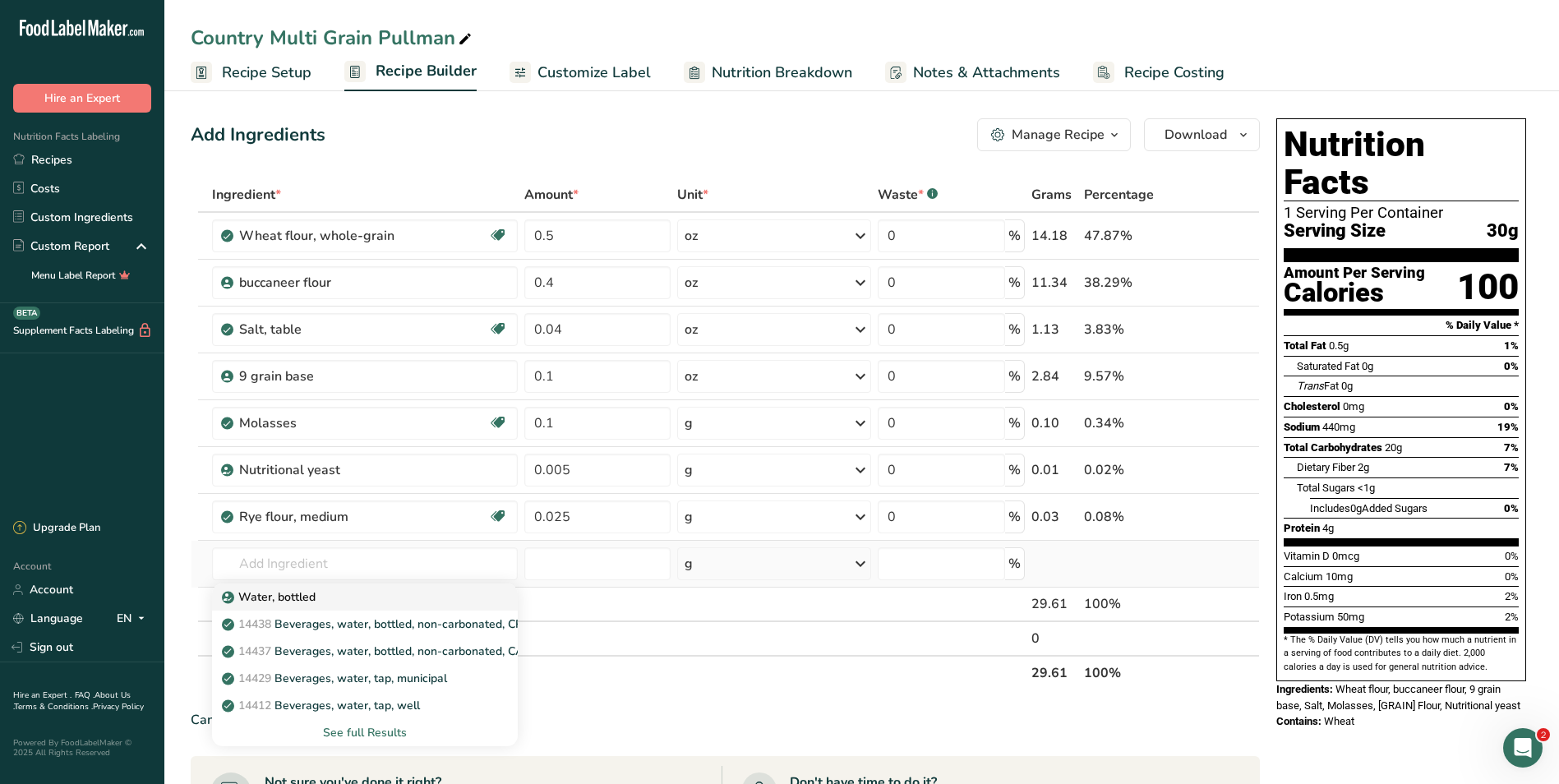click on "Water, bottled" at bounding box center (270, 597) 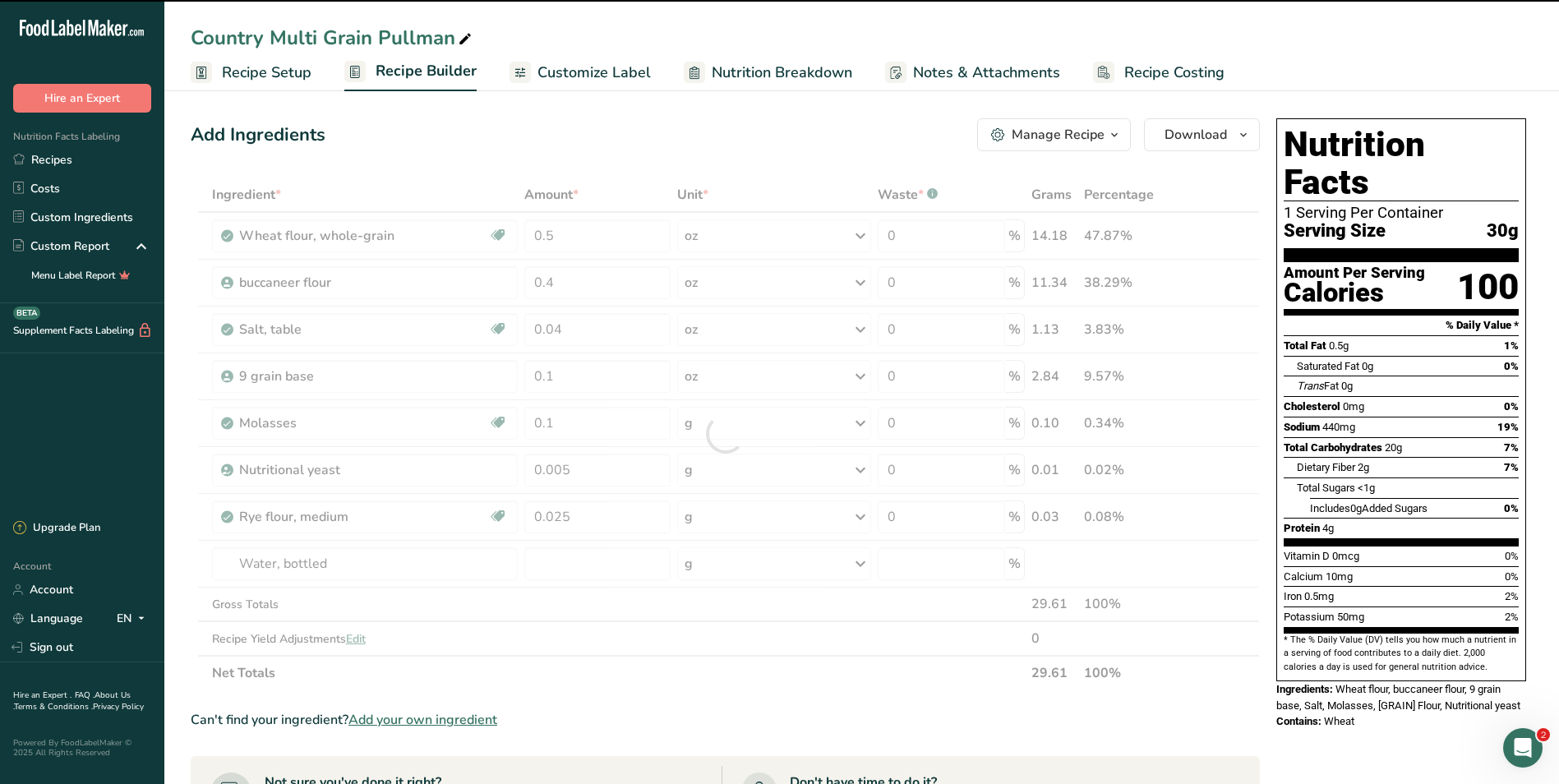 type on "0" 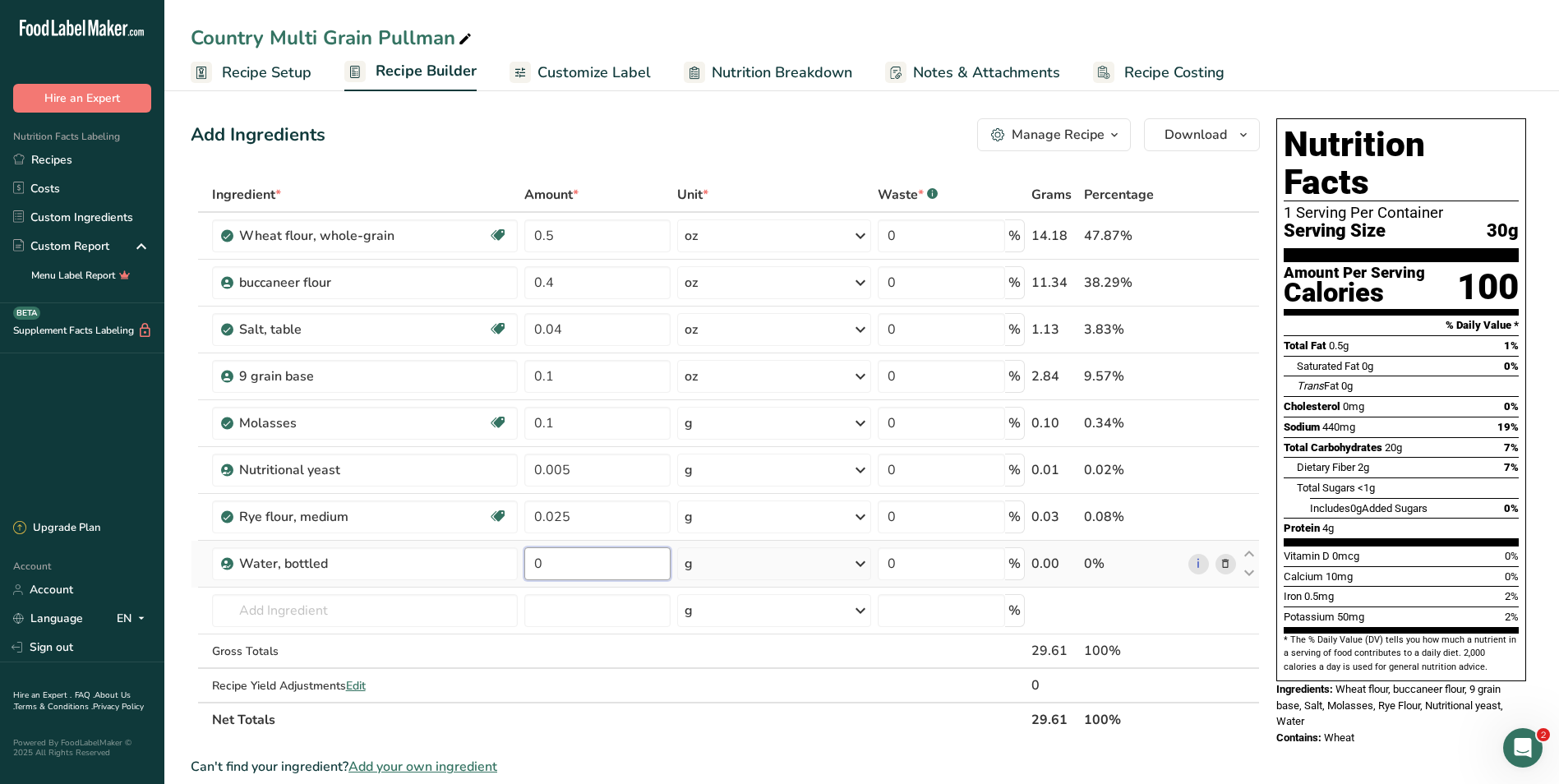 click on "0" at bounding box center [597, 564] 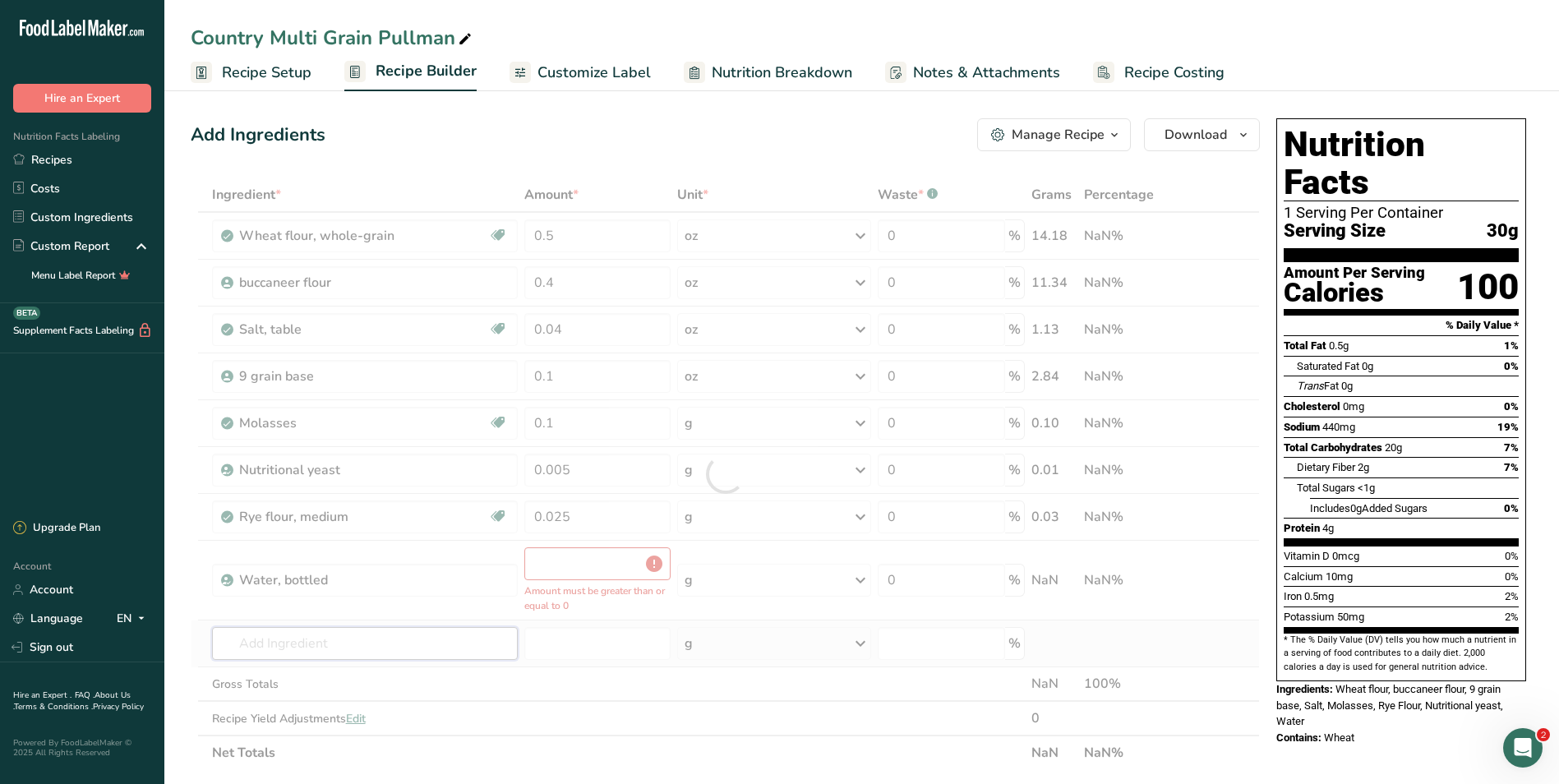 click on "Ingredient *
Amount *
Unit *
Waste *   .a-a{fill:#347362;}.b-a{fill:#fff;}          Grams
Percentage
Wheat flour, whole-grain
Dairy free
Vegan
Vegetarian
Soy free
0.5
oz
Portions
1 cup
Weight Units
g
kg
mg
See more
Volume Units
l
Volume units require a density conversion. If you know your ingredient's density enter it below. Otherwise, click on "RIA" our AI Regulatory bot - she will be able to help you
3.5
lb/ft3
g/cm3
Confirm
mL
3.5
lb/ft3
g/cm3" at bounding box center [725, 473] 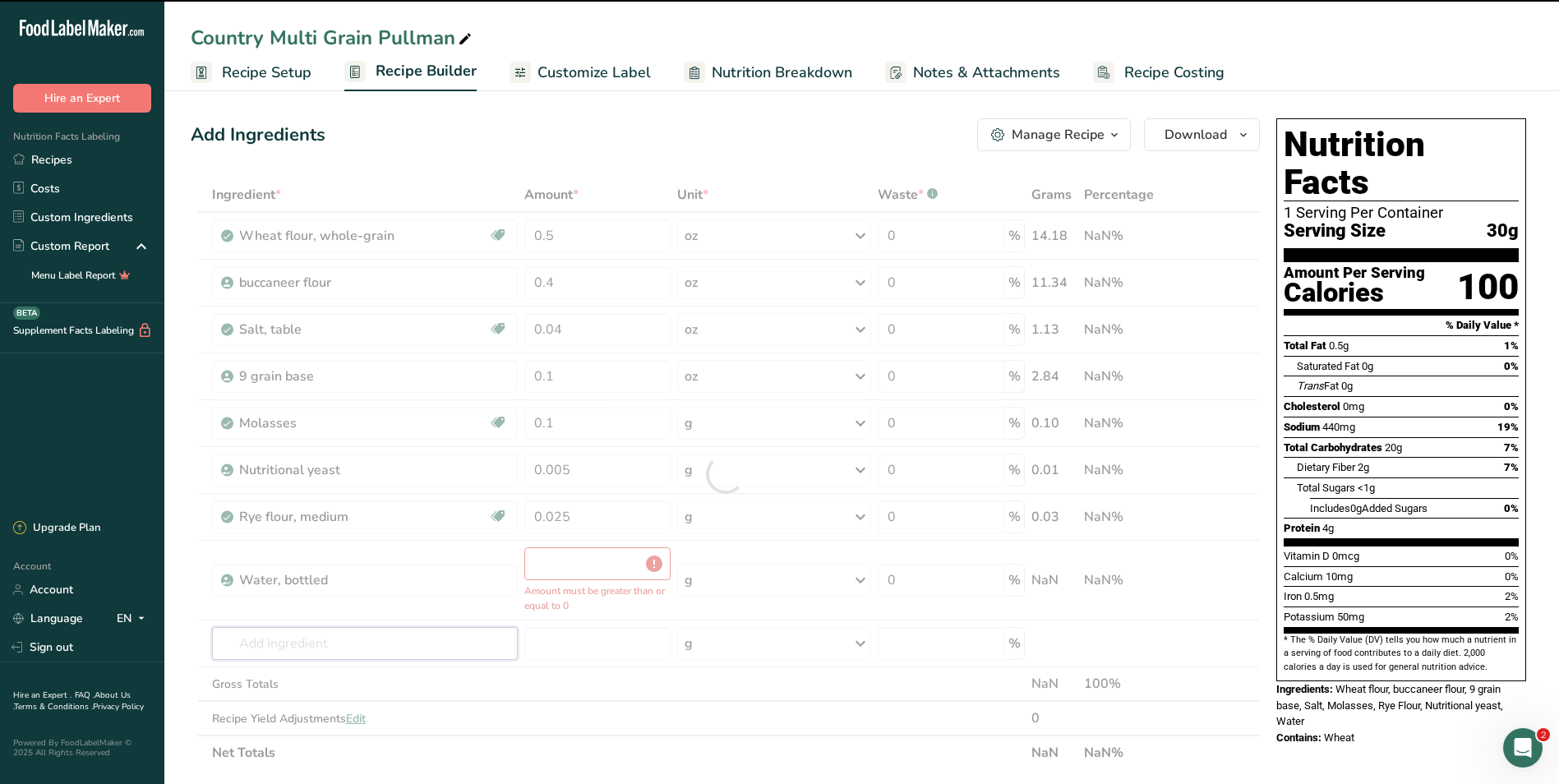 type on "0" 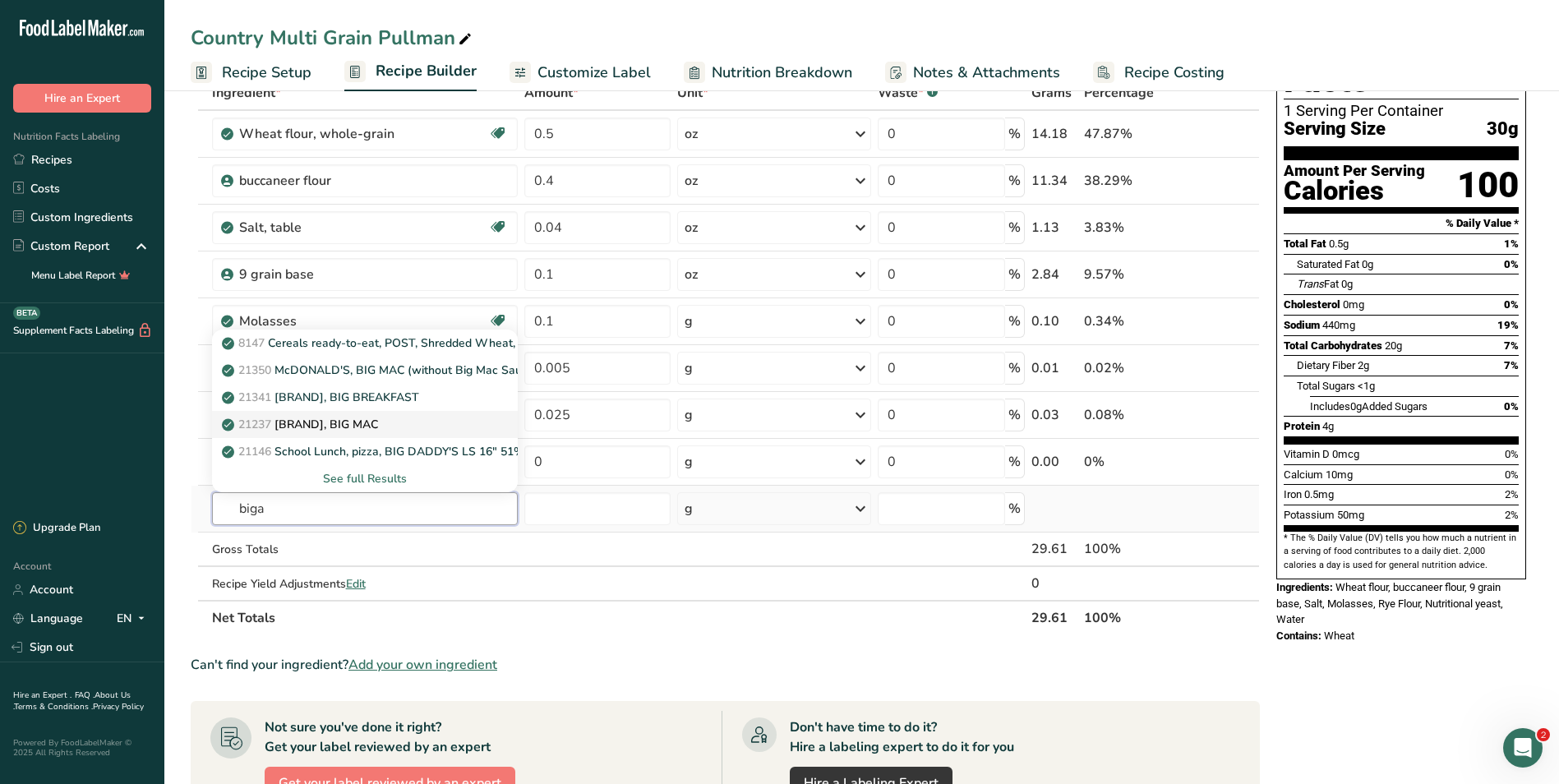 scroll, scrollTop: 0, scrollLeft: 0, axis: both 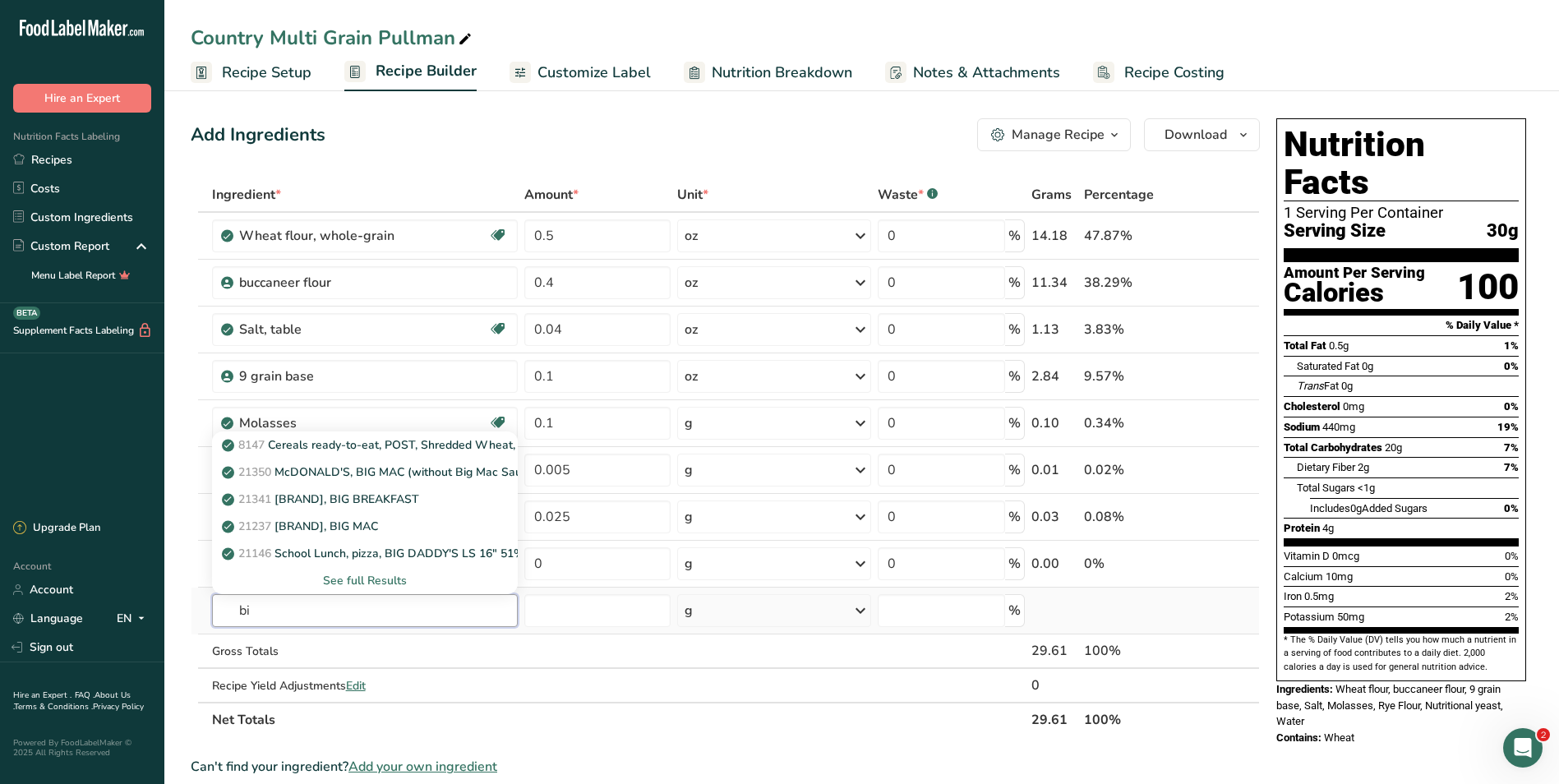 type on "b" 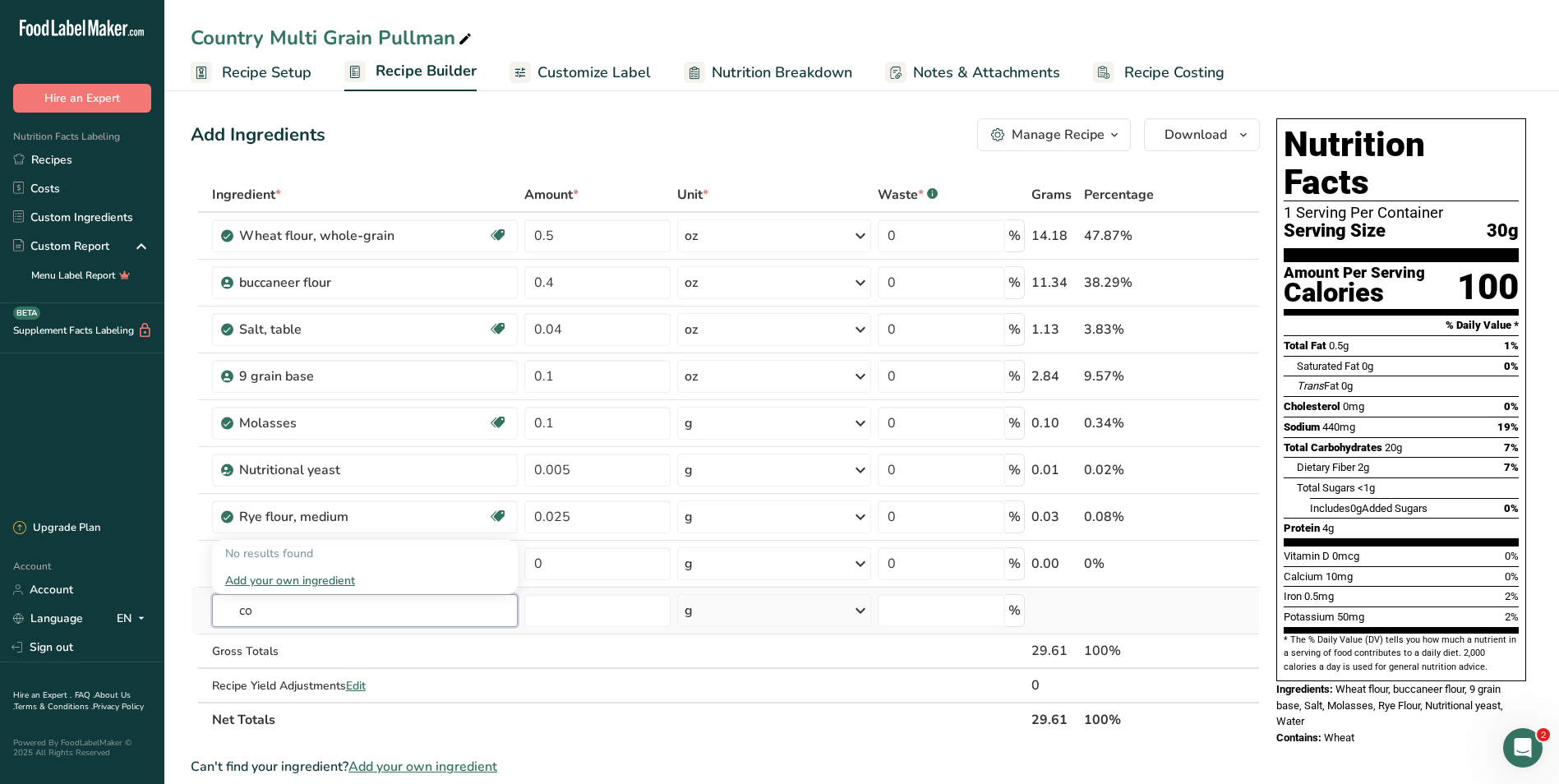 type on "c" 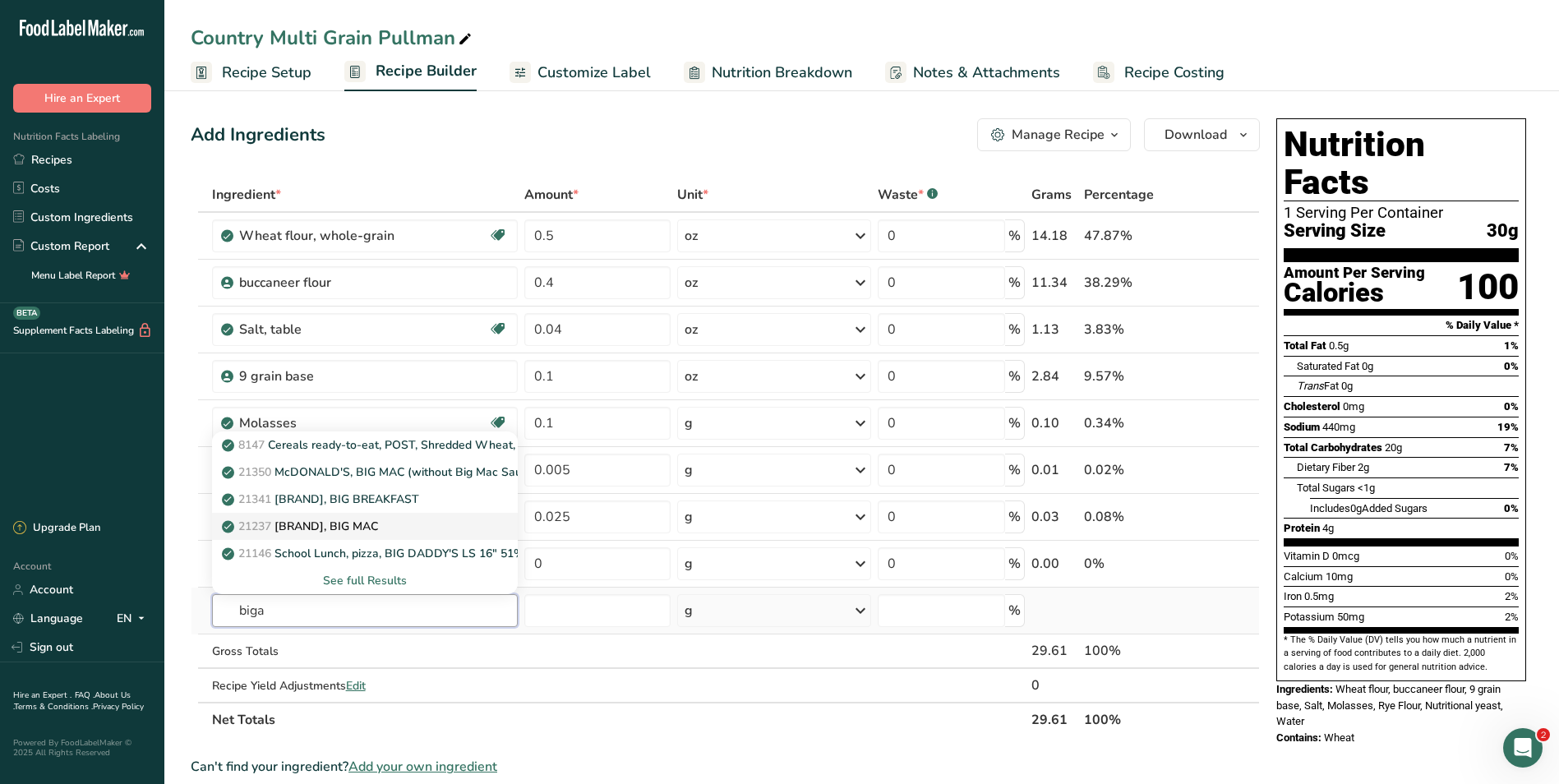 scroll, scrollTop: 82, scrollLeft: 0, axis: vertical 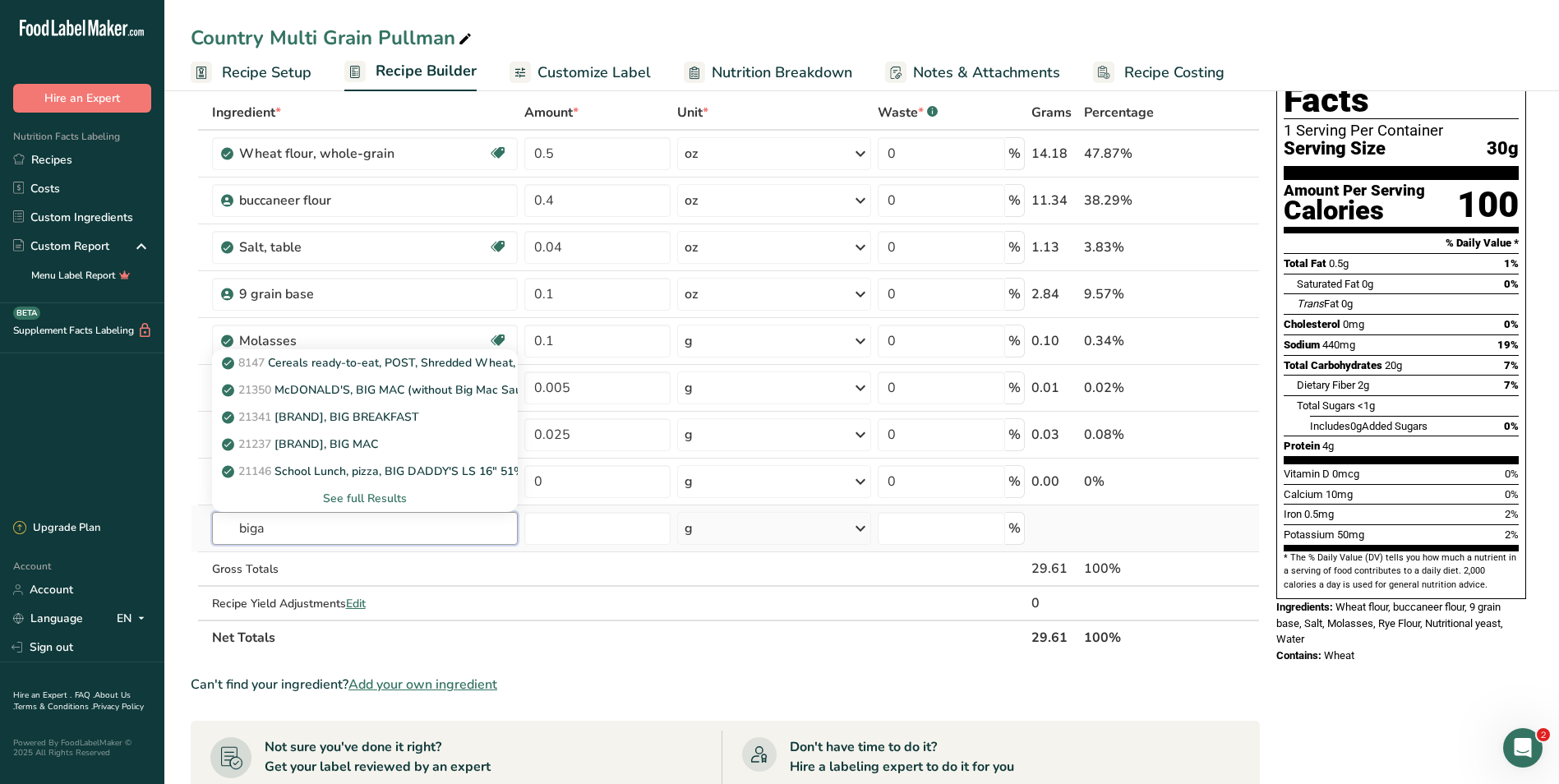 click on "biga" at bounding box center (365, 528) 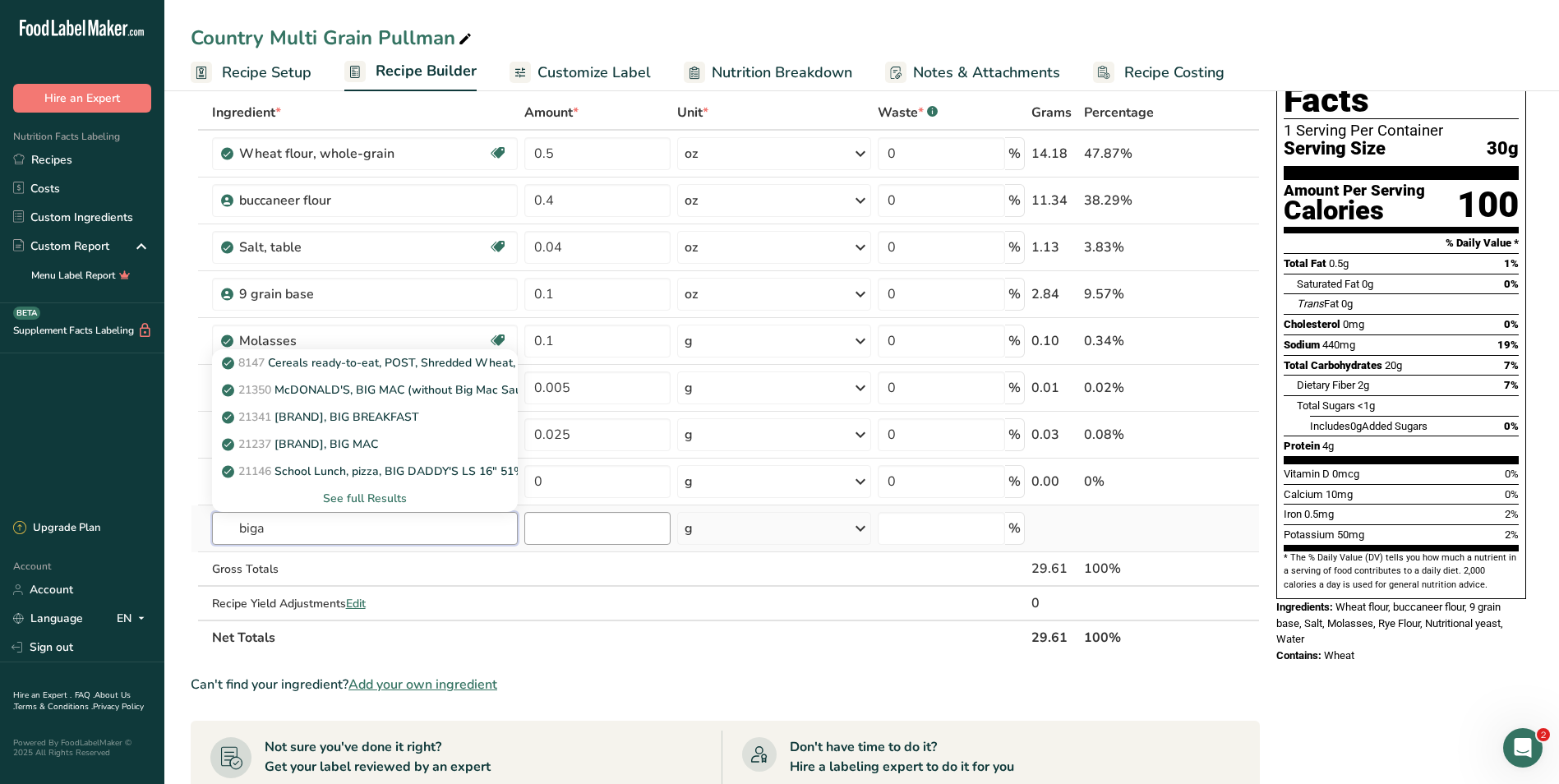 type on "biga" 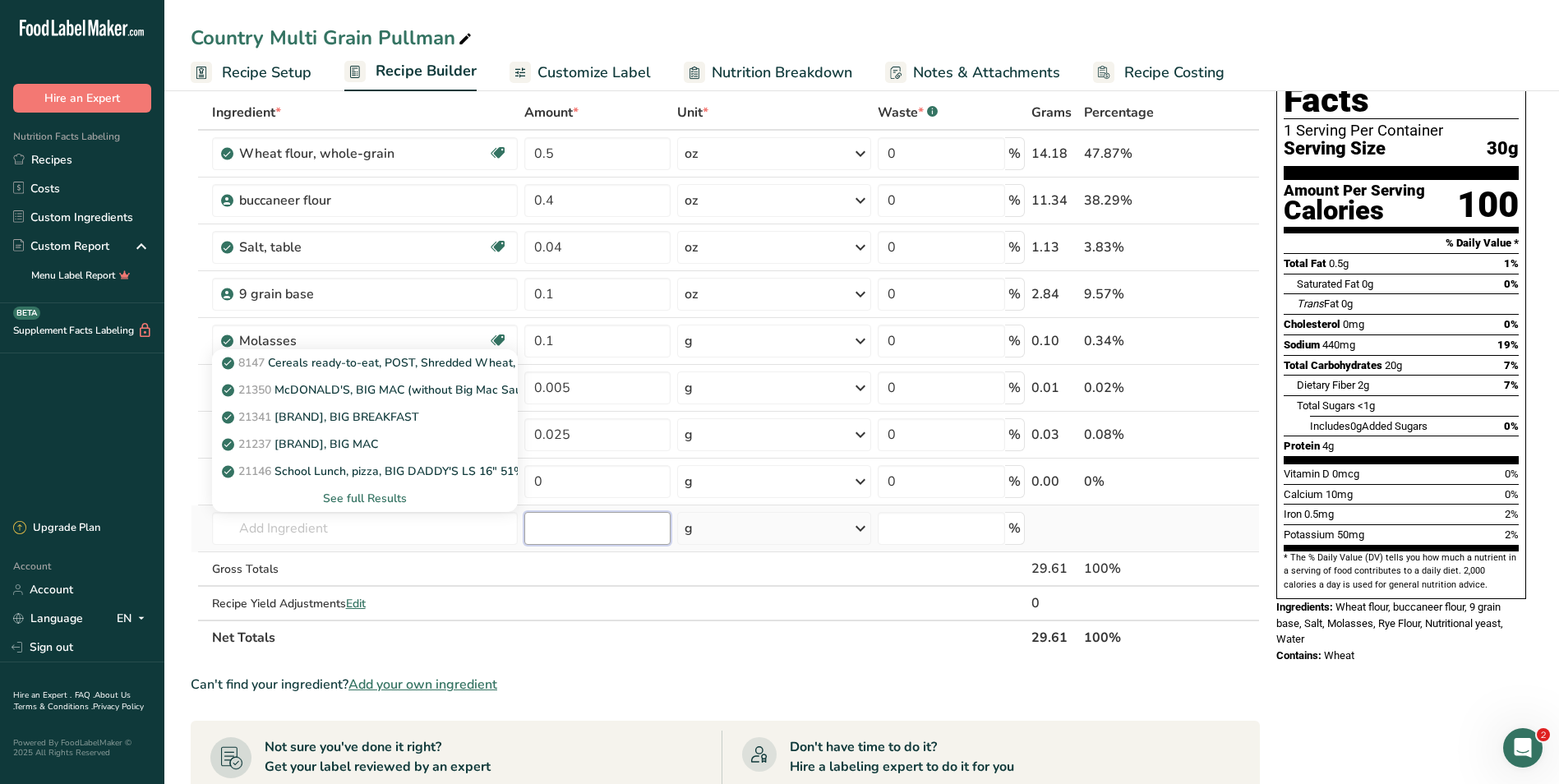 click at bounding box center (597, 528) 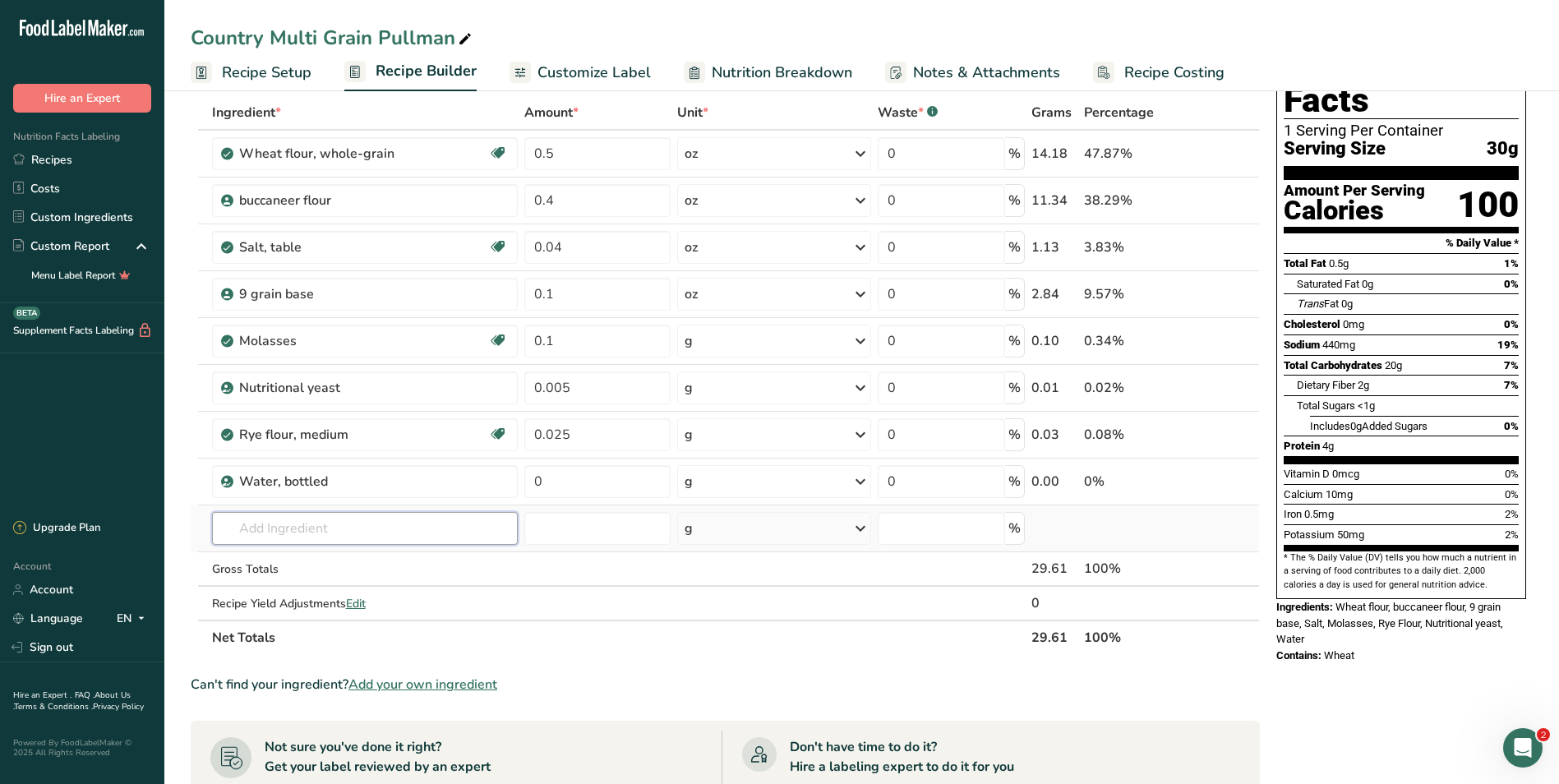 click at bounding box center [365, 528] 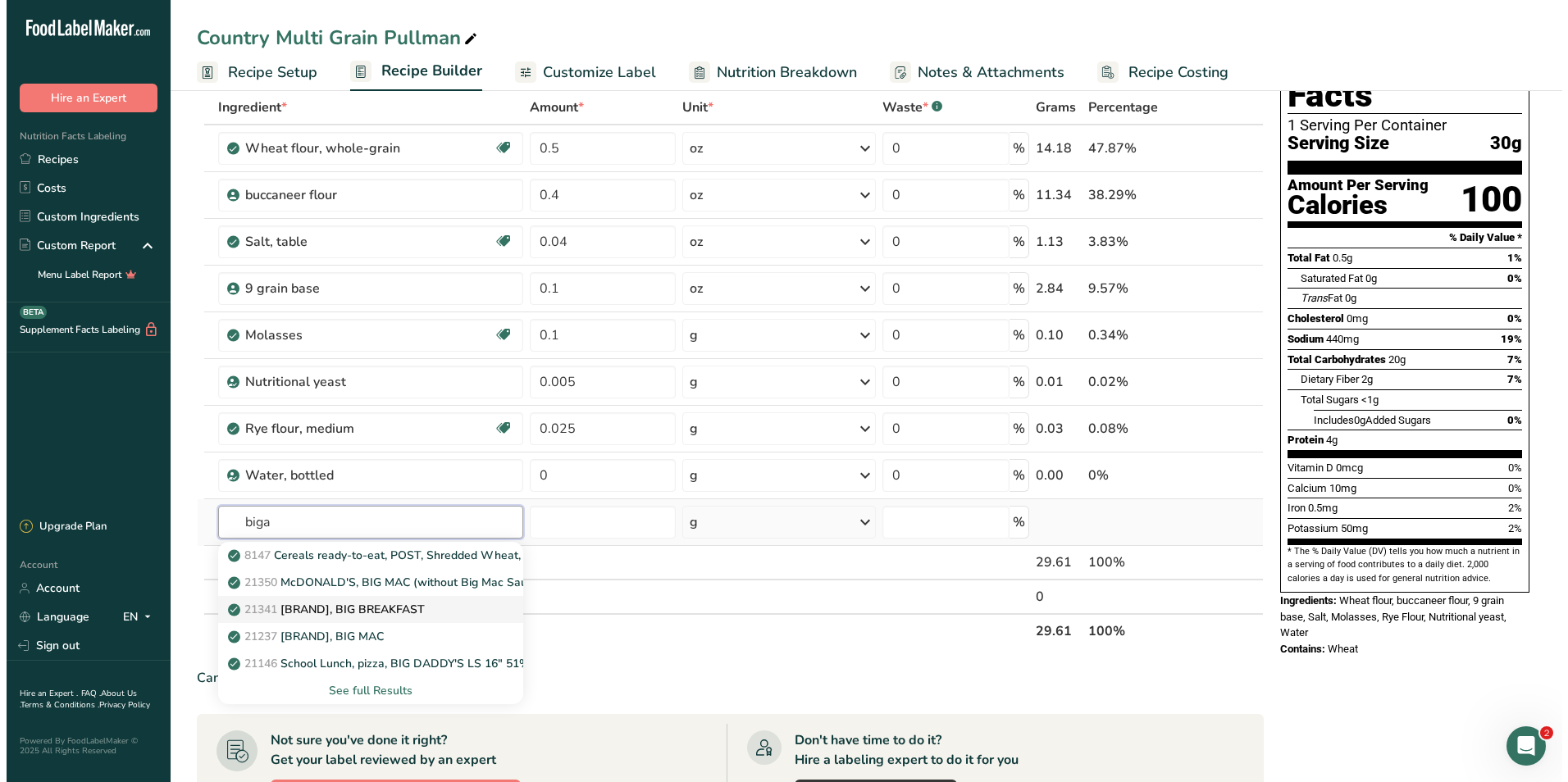 scroll, scrollTop: 246, scrollLeft: 0, axis: vertical 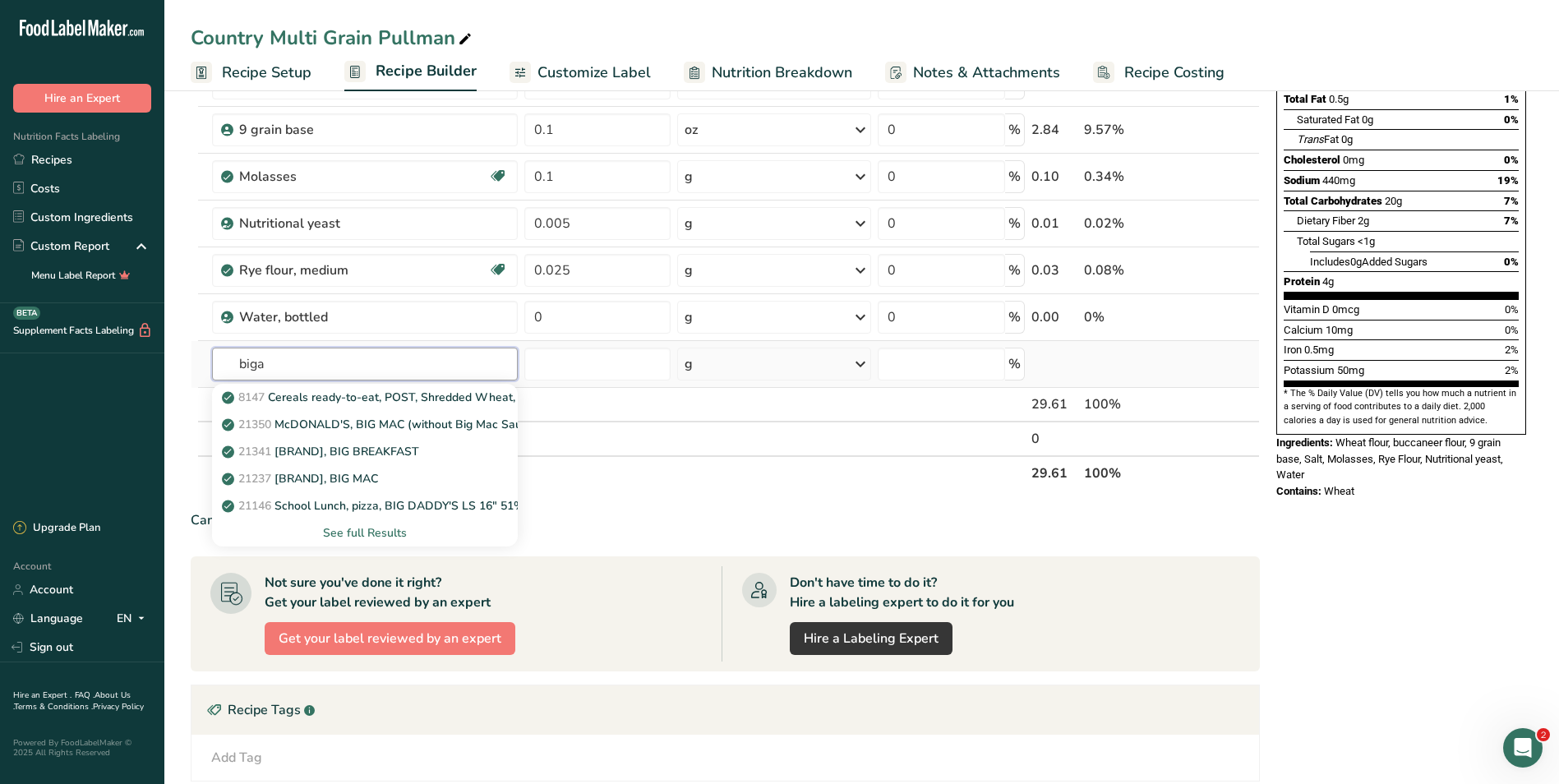 type on "biga" 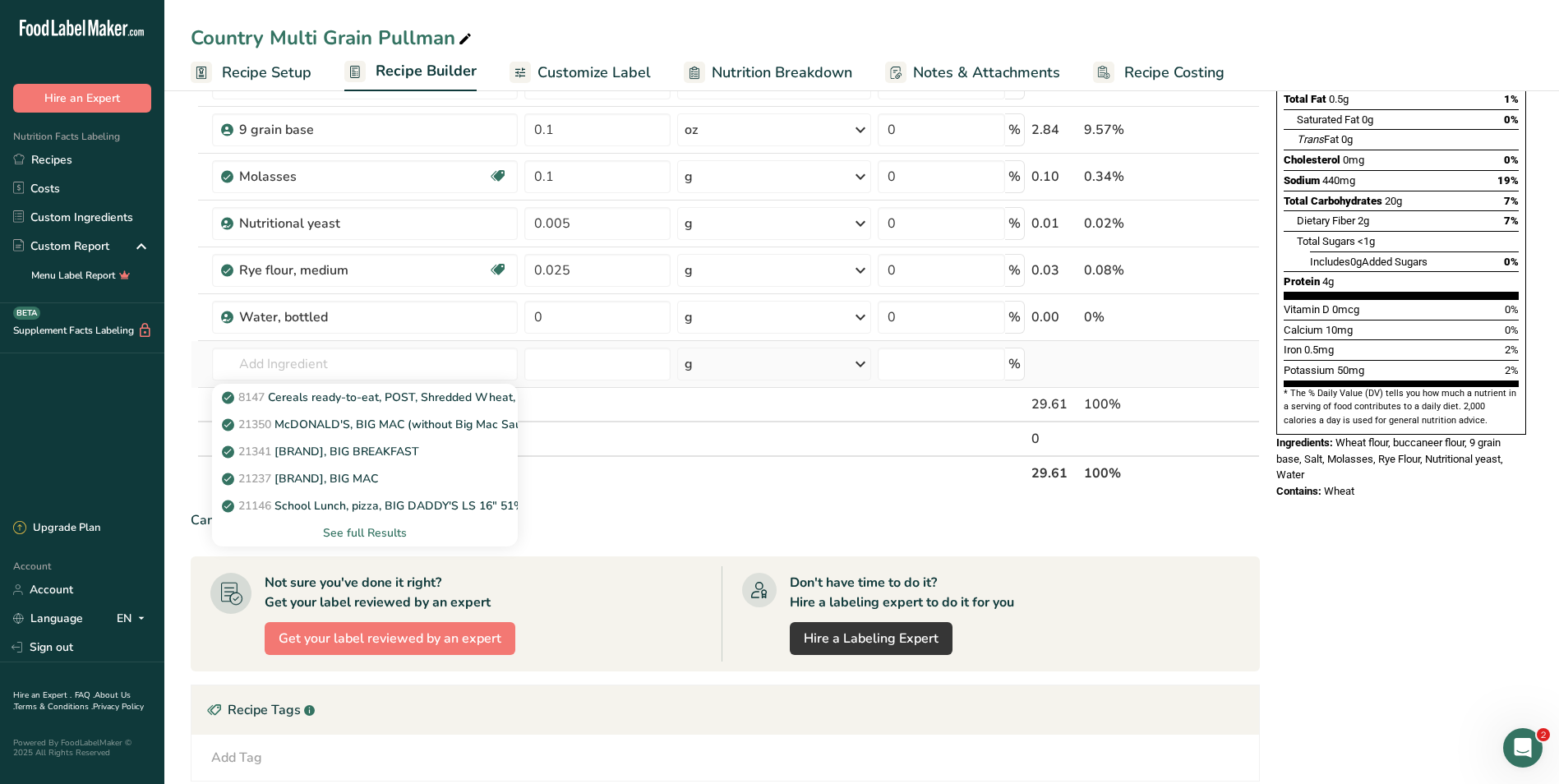 click on "See full Results" at bounding box center (365, 533) 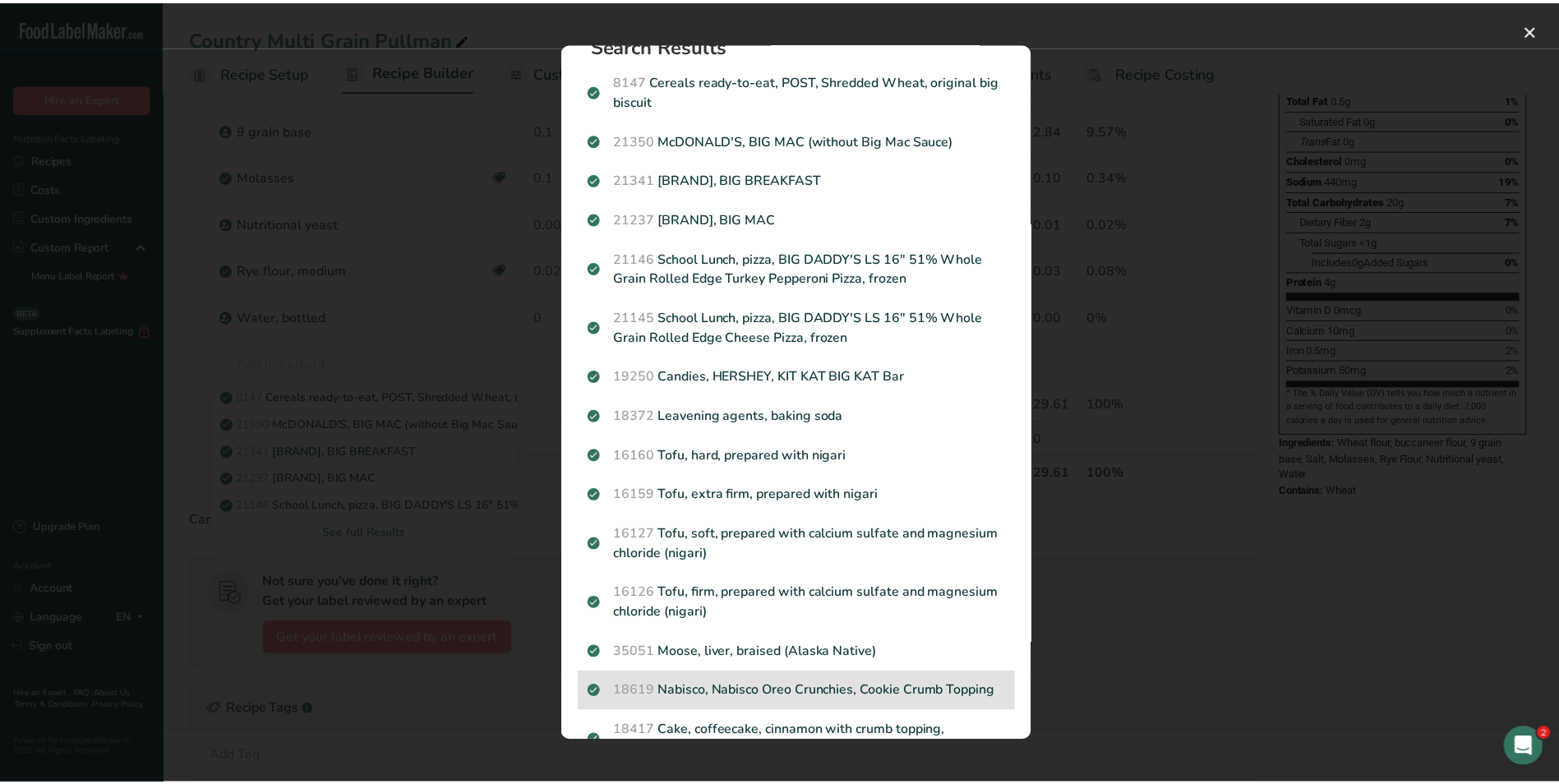 scroll, scrollTop: 0, scrollLeft: 0, axis: both 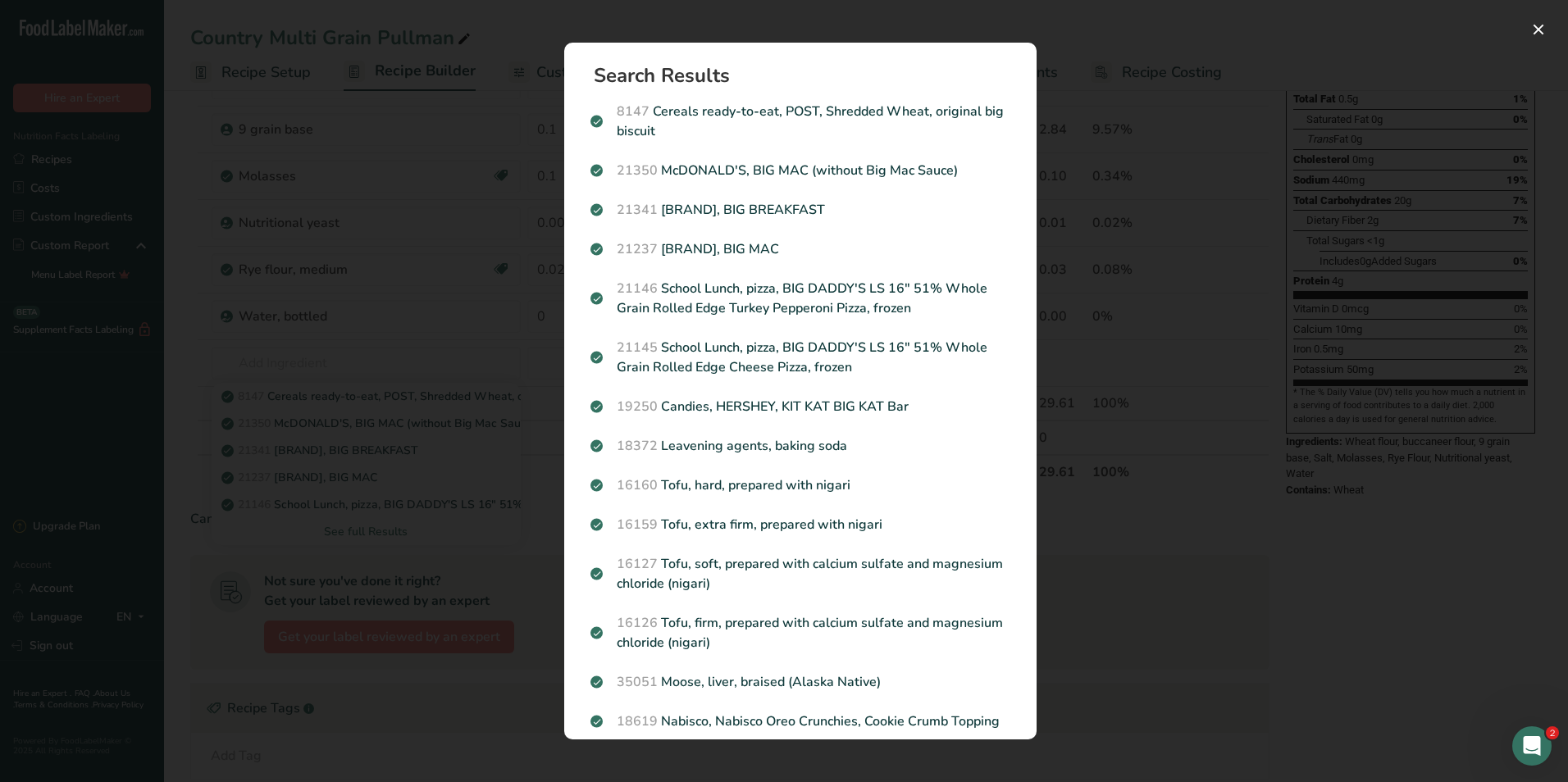 click at bounding box center (784, 391) 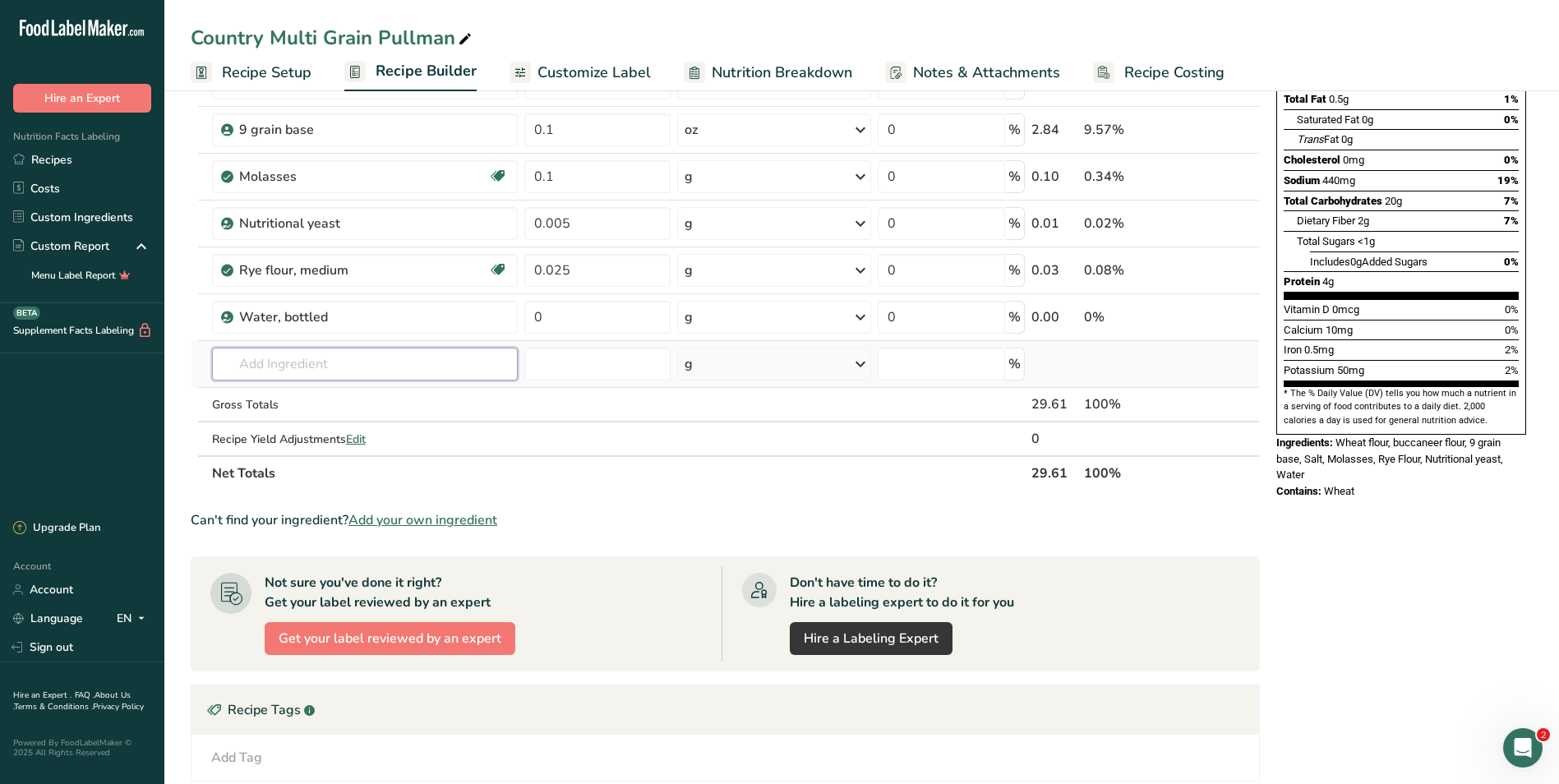 click at bounding box center [365, 364] 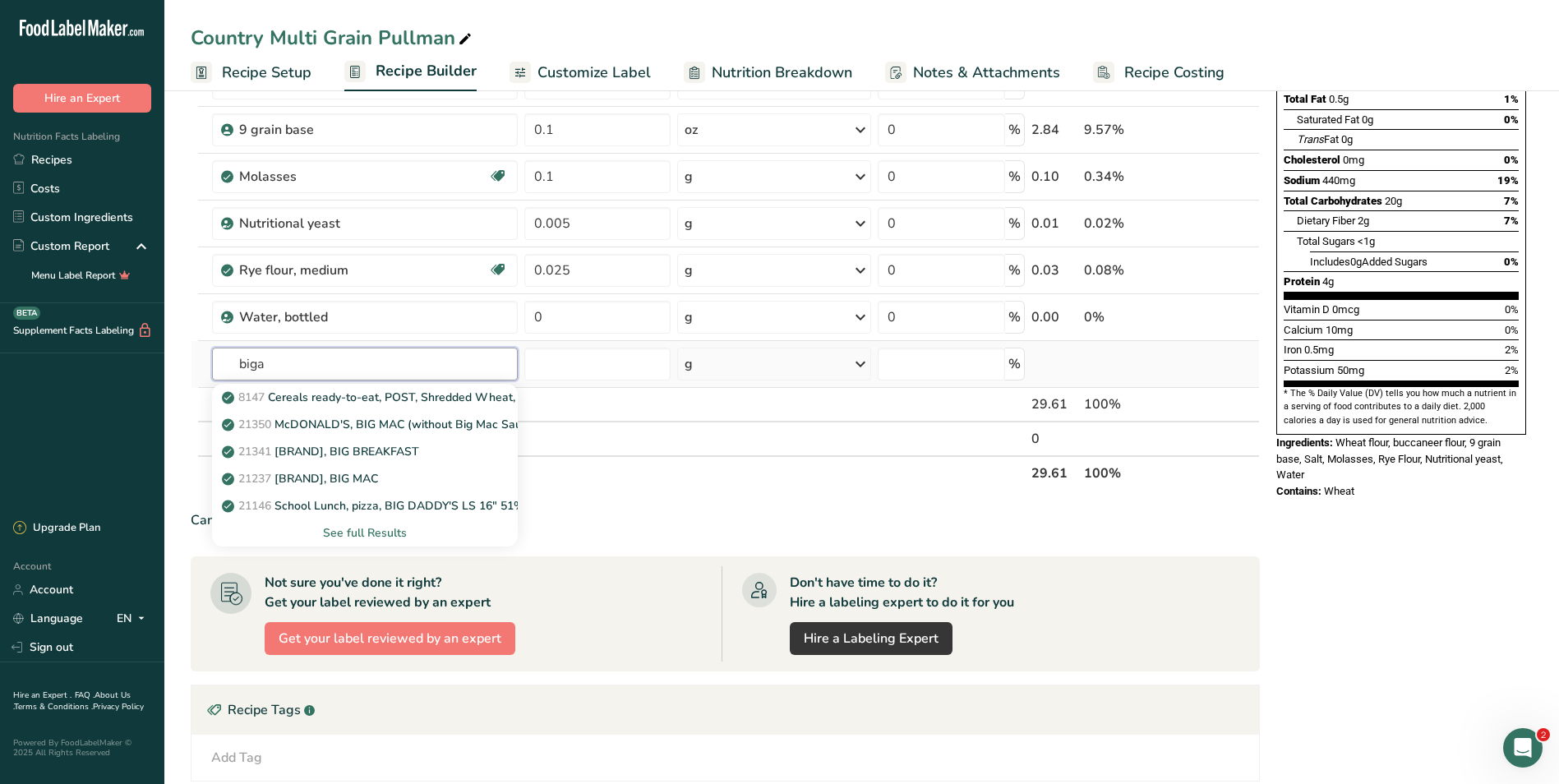 click on "biga" at bounding box center [365, 364] 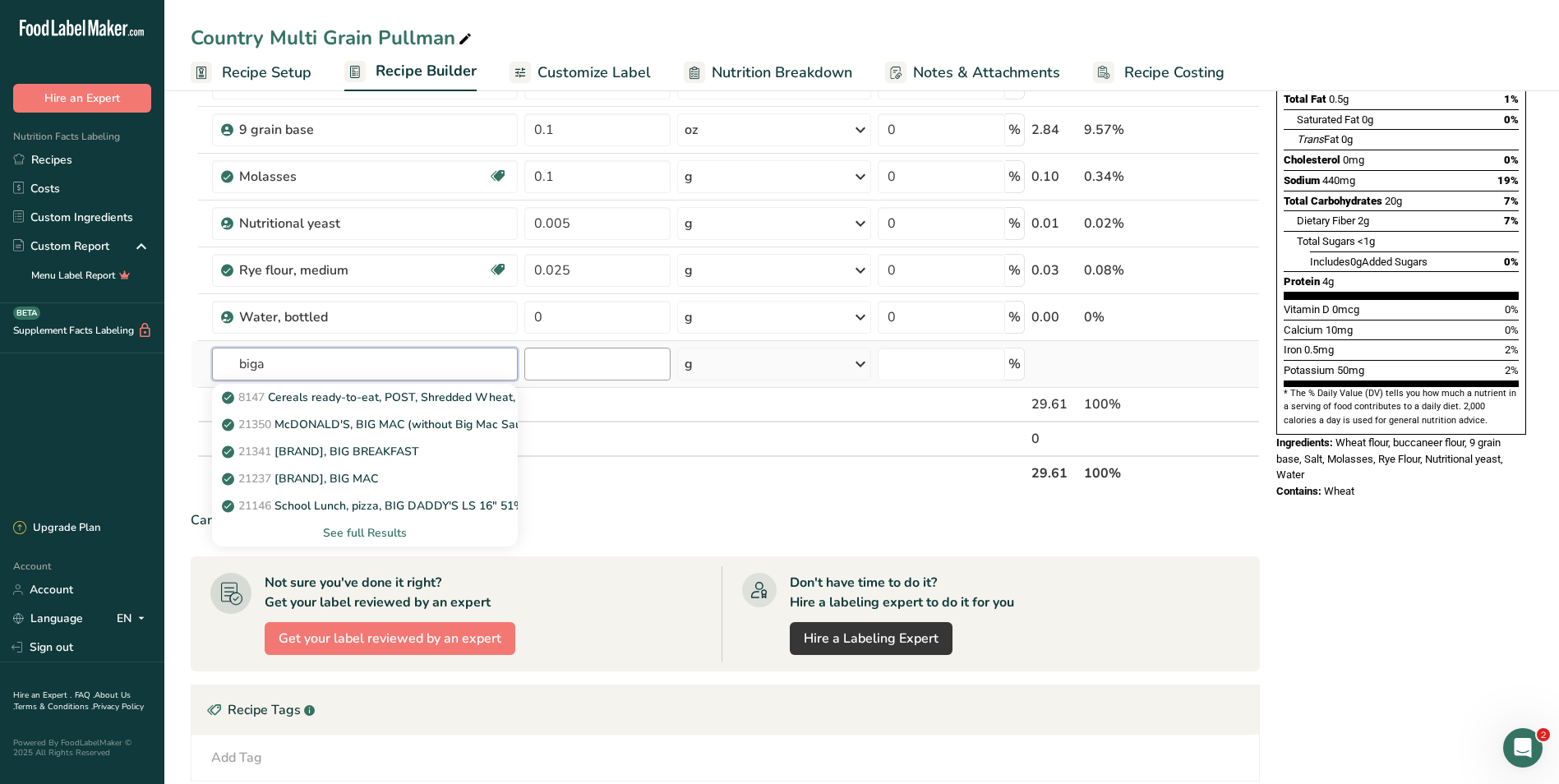 type on "biga" 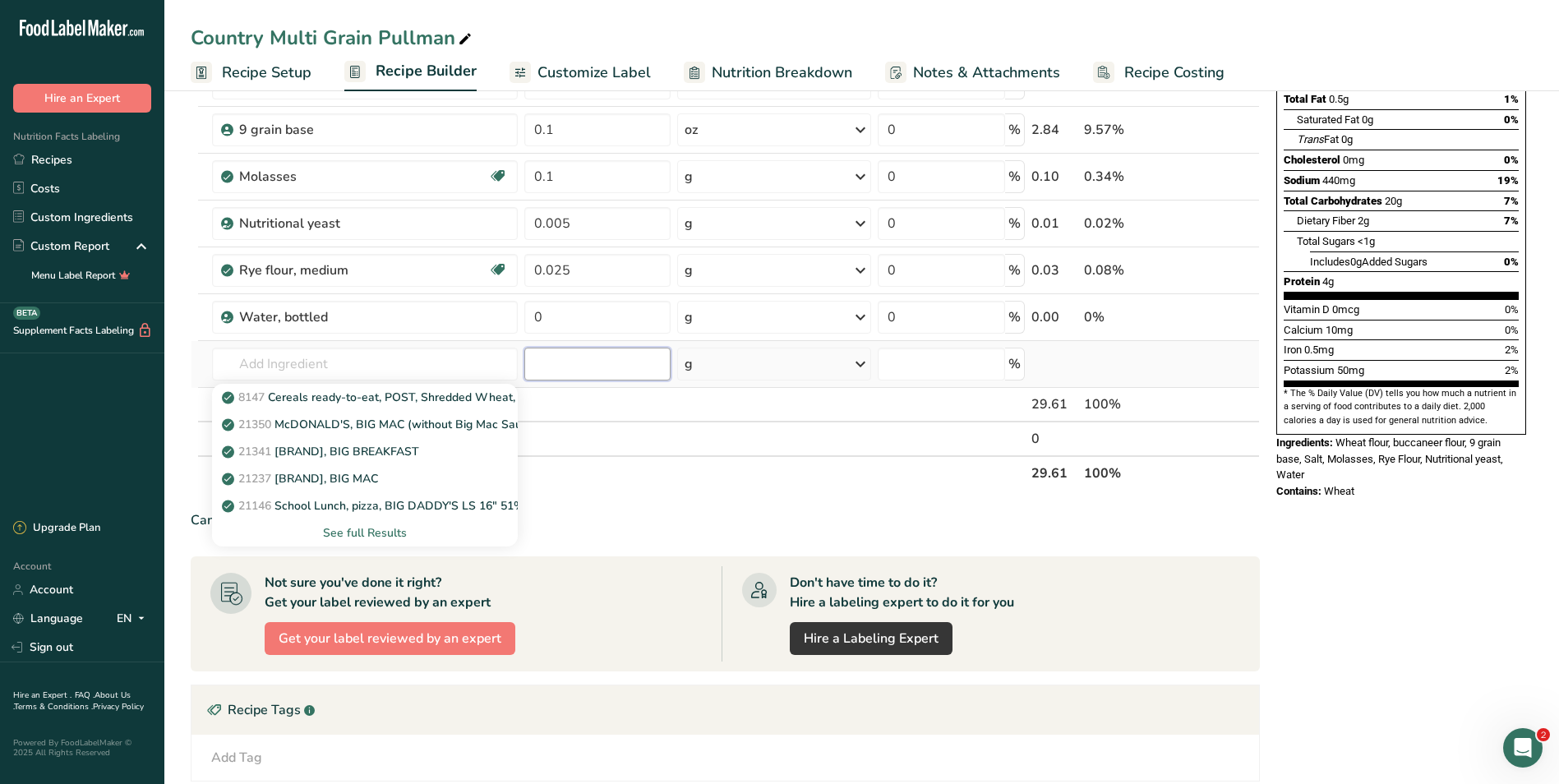 click at bounding box center [597, 364] 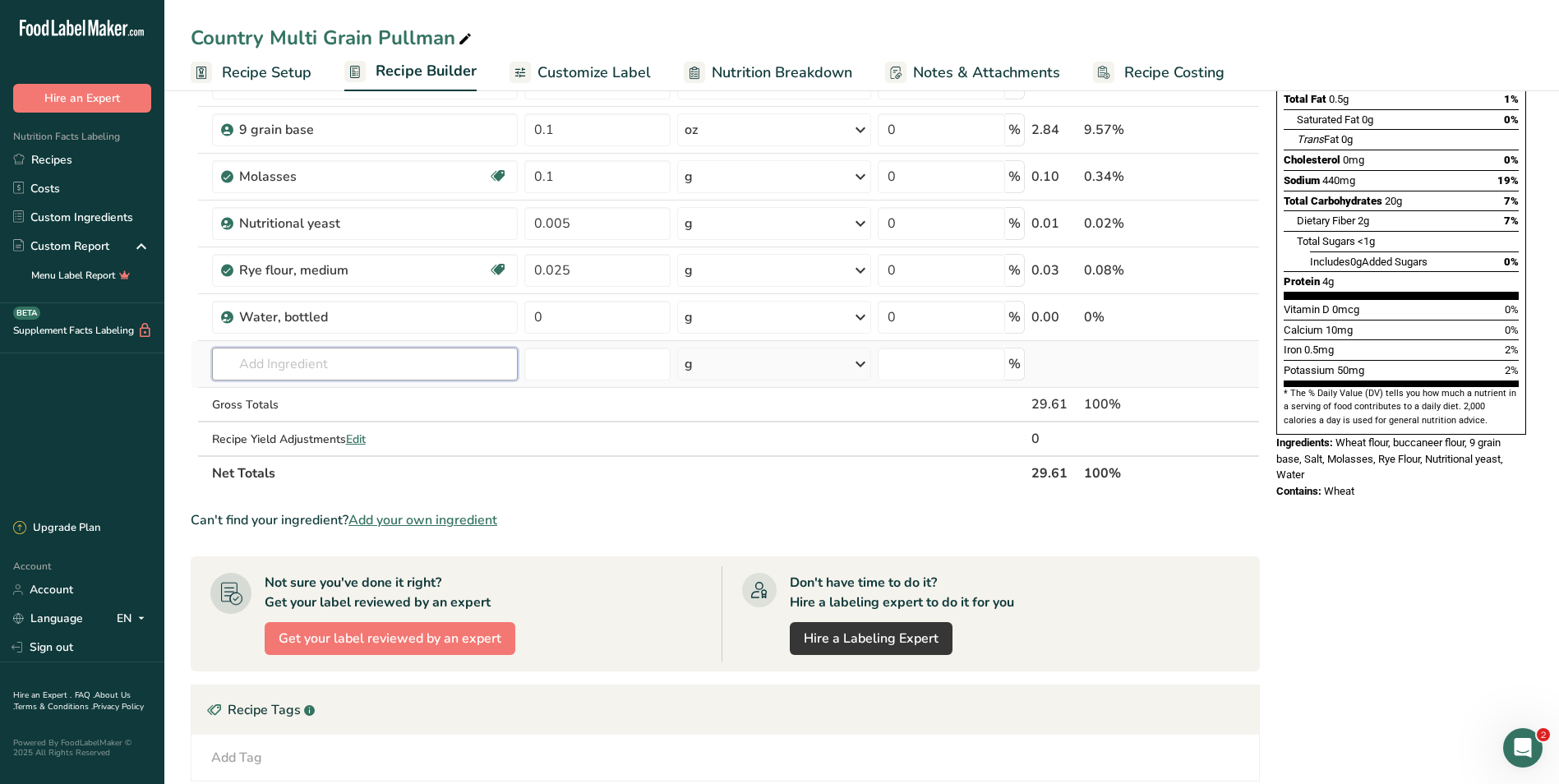 click at bounding box center (365, 364) 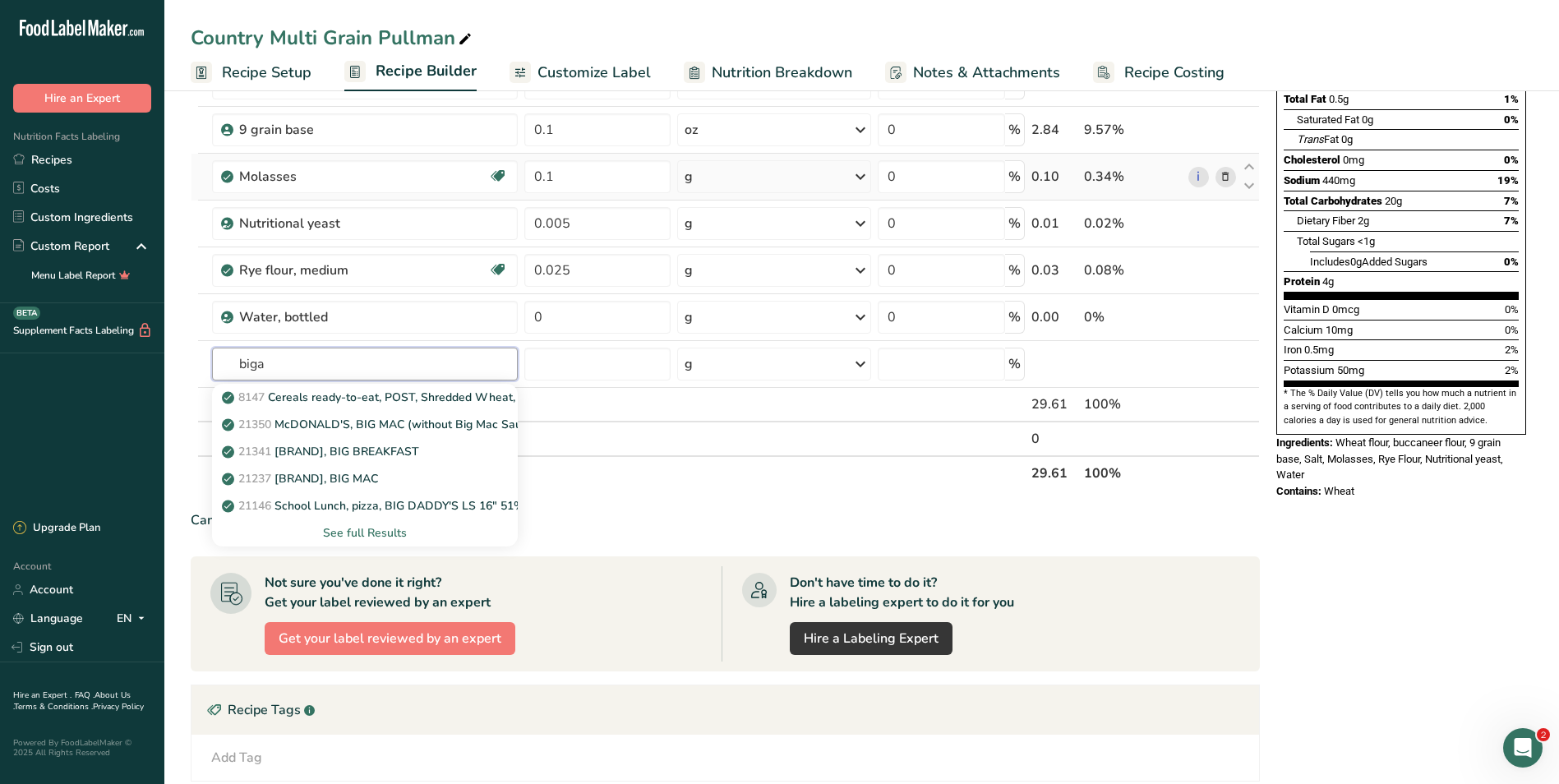 type on "biga" 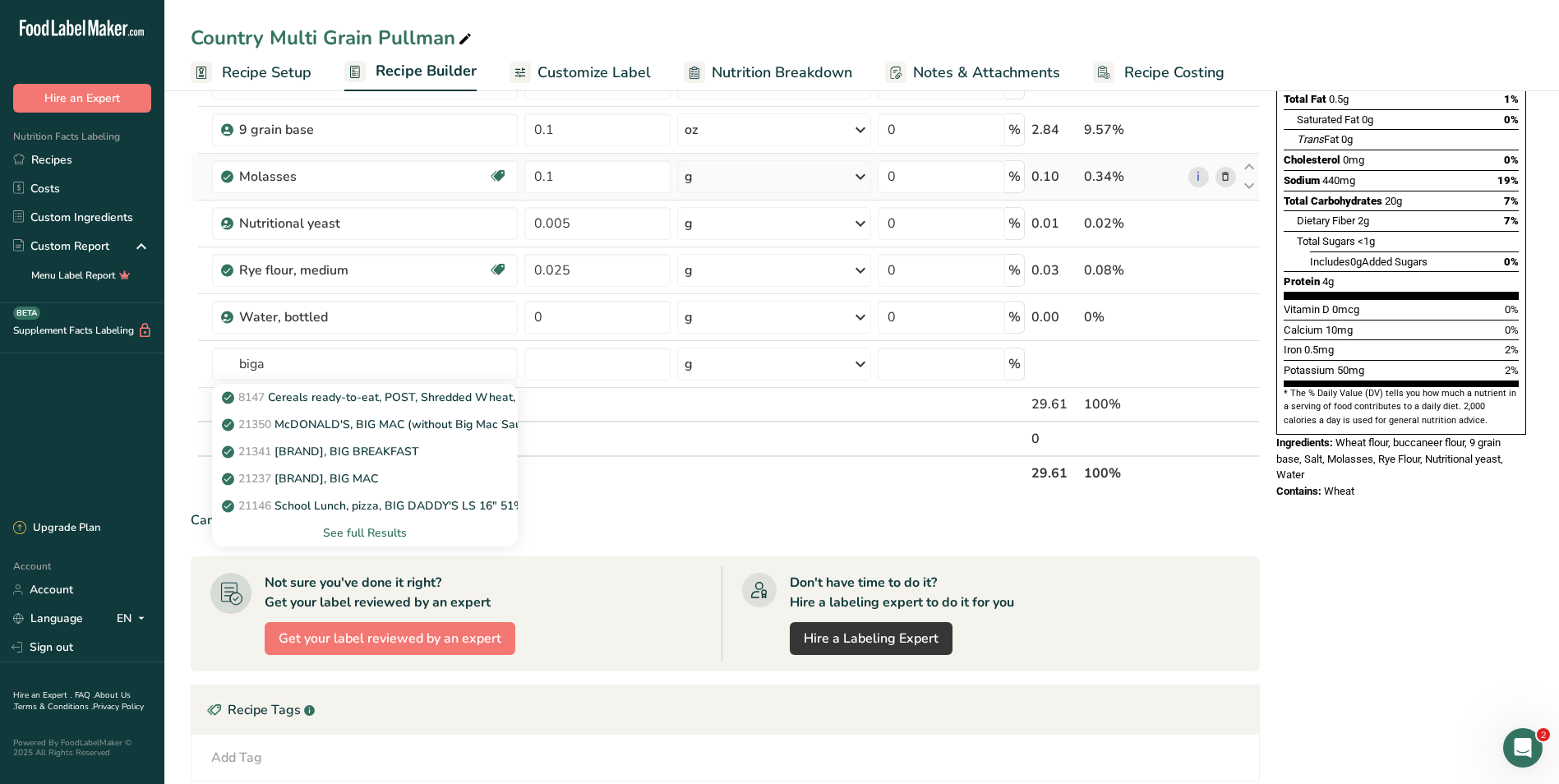type 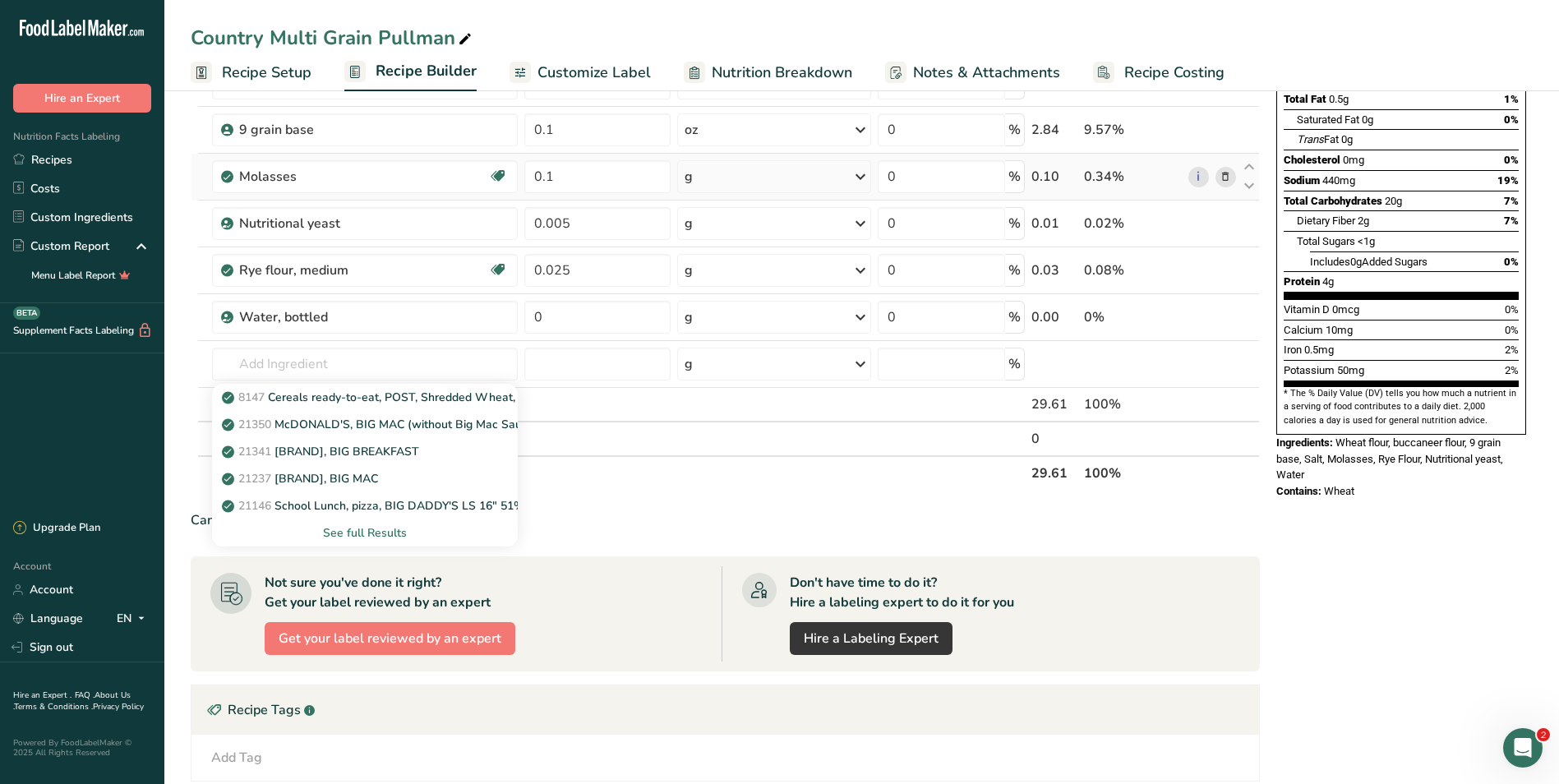 click at bounding box center (860, 177) 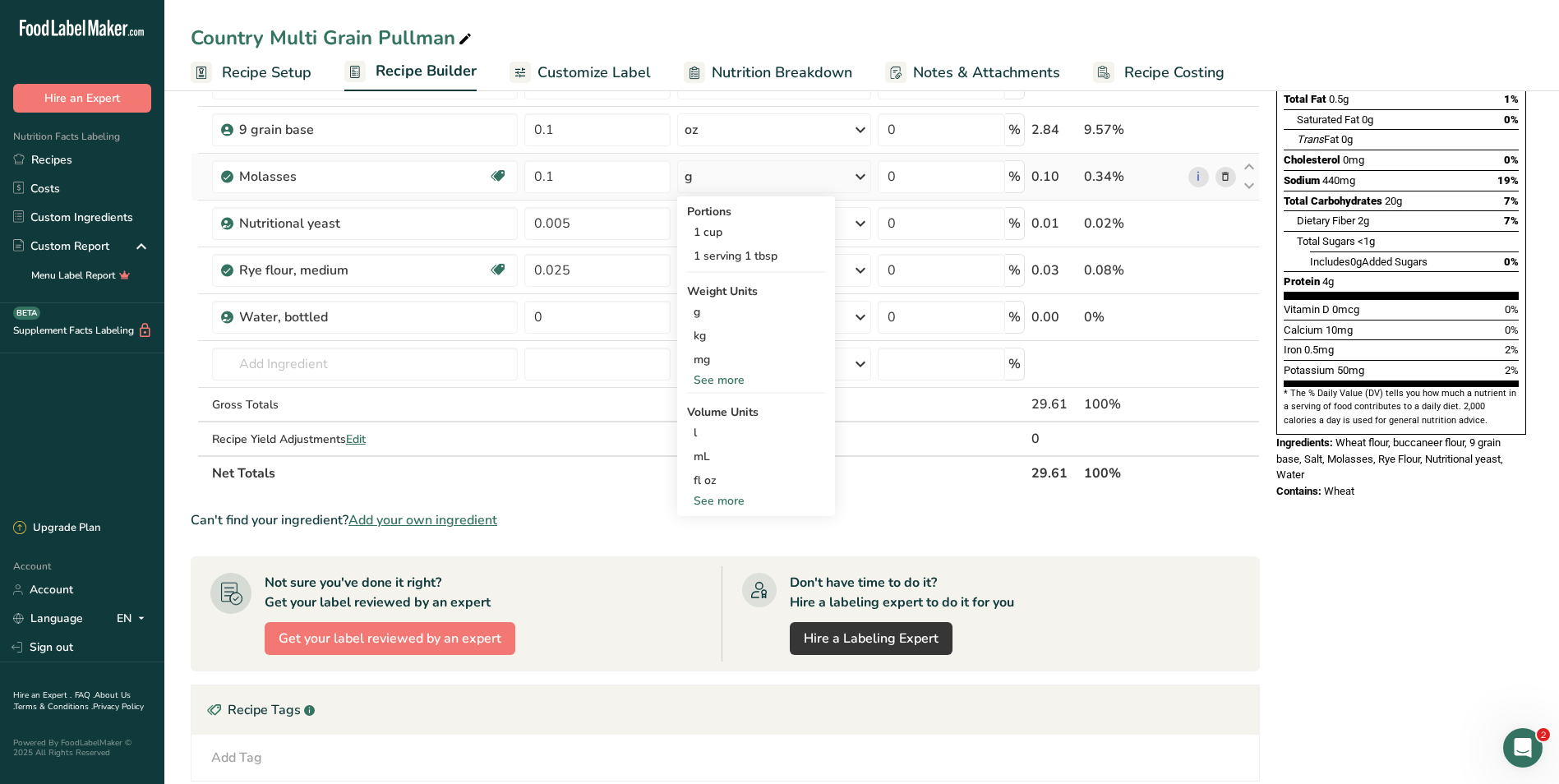 click on "See more" at bounding box center (756, 380) 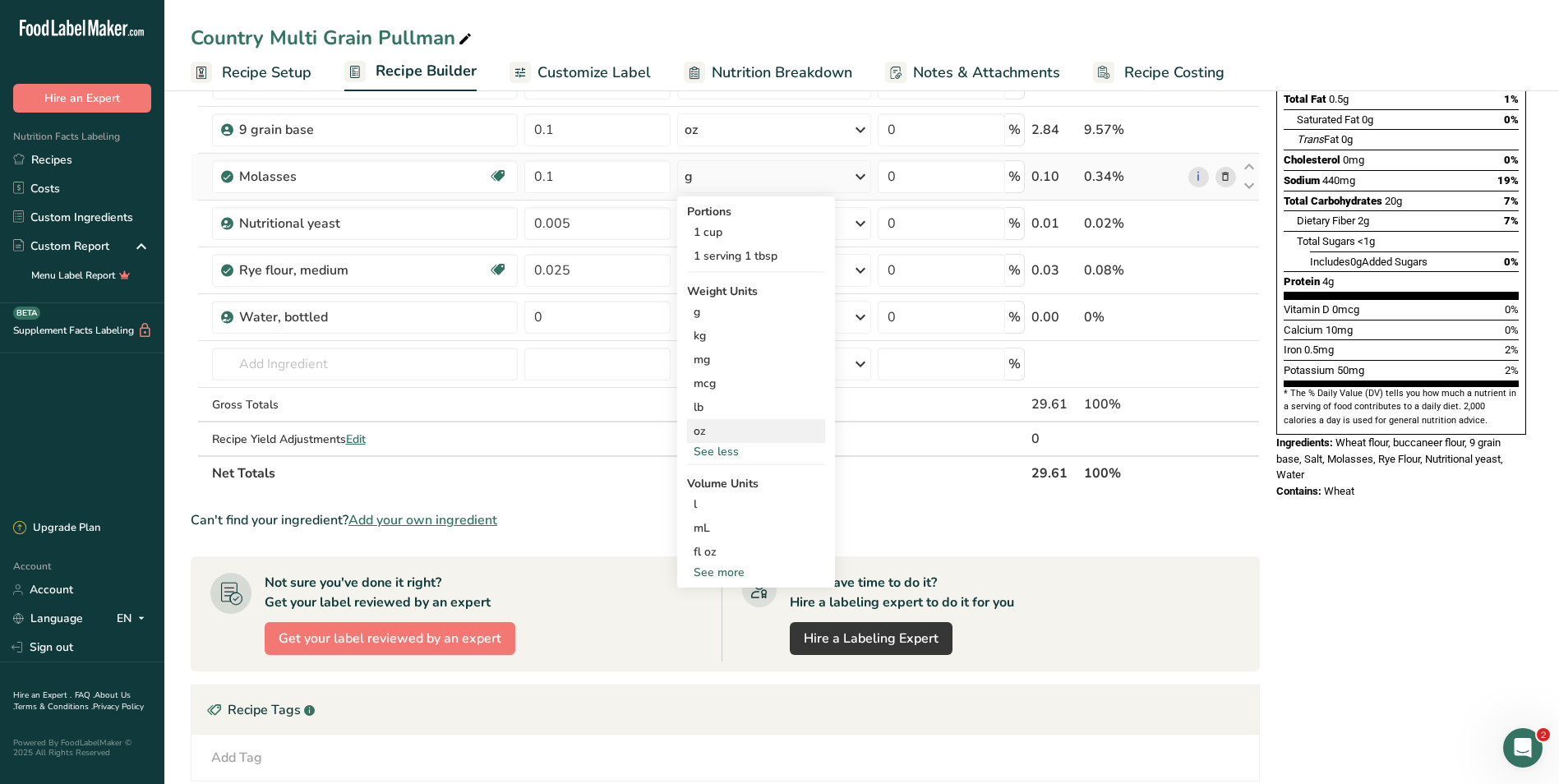 click on "oz" at bounding box center [756, 431] 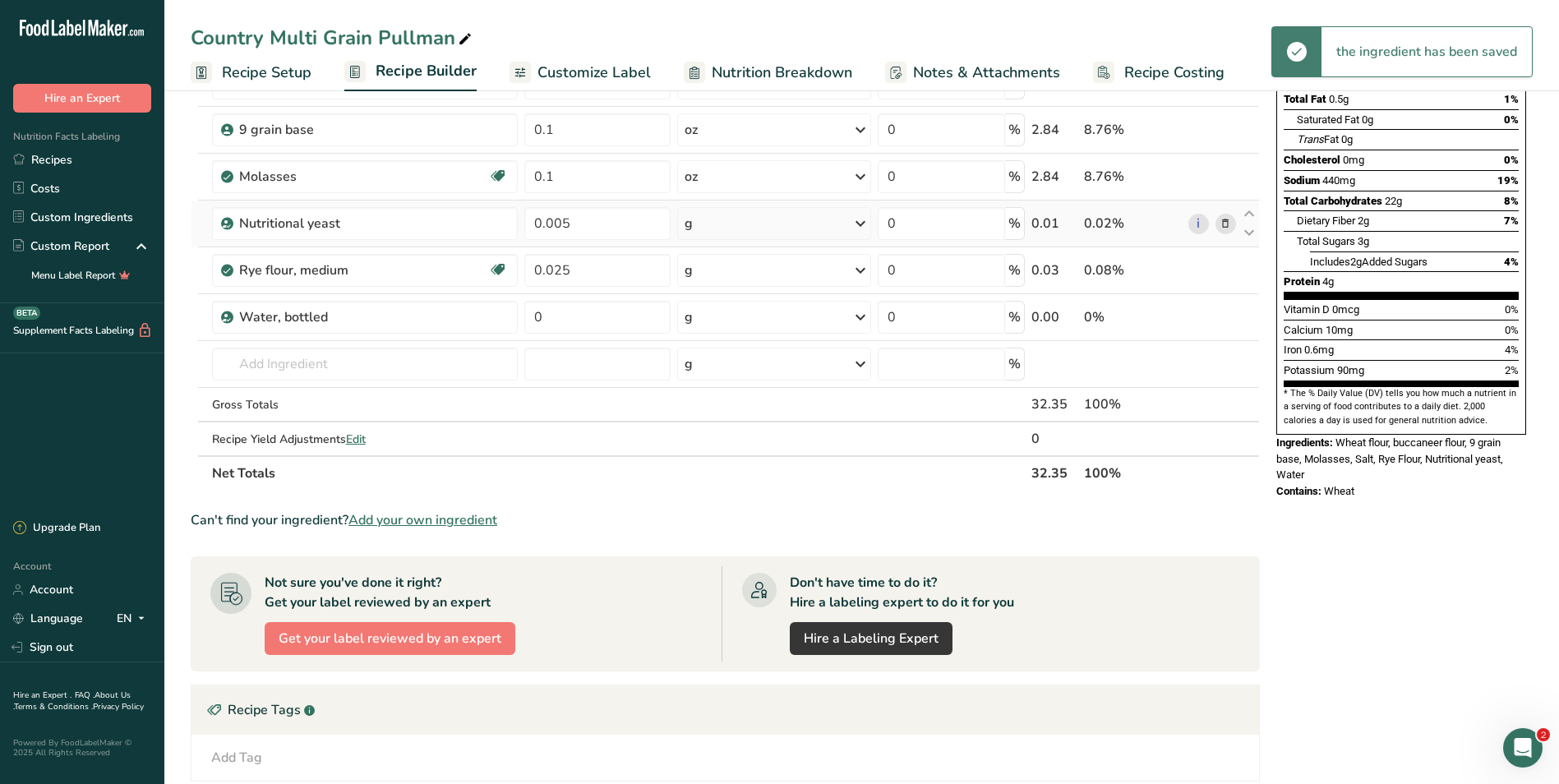 click at bounding box center [860, 224] 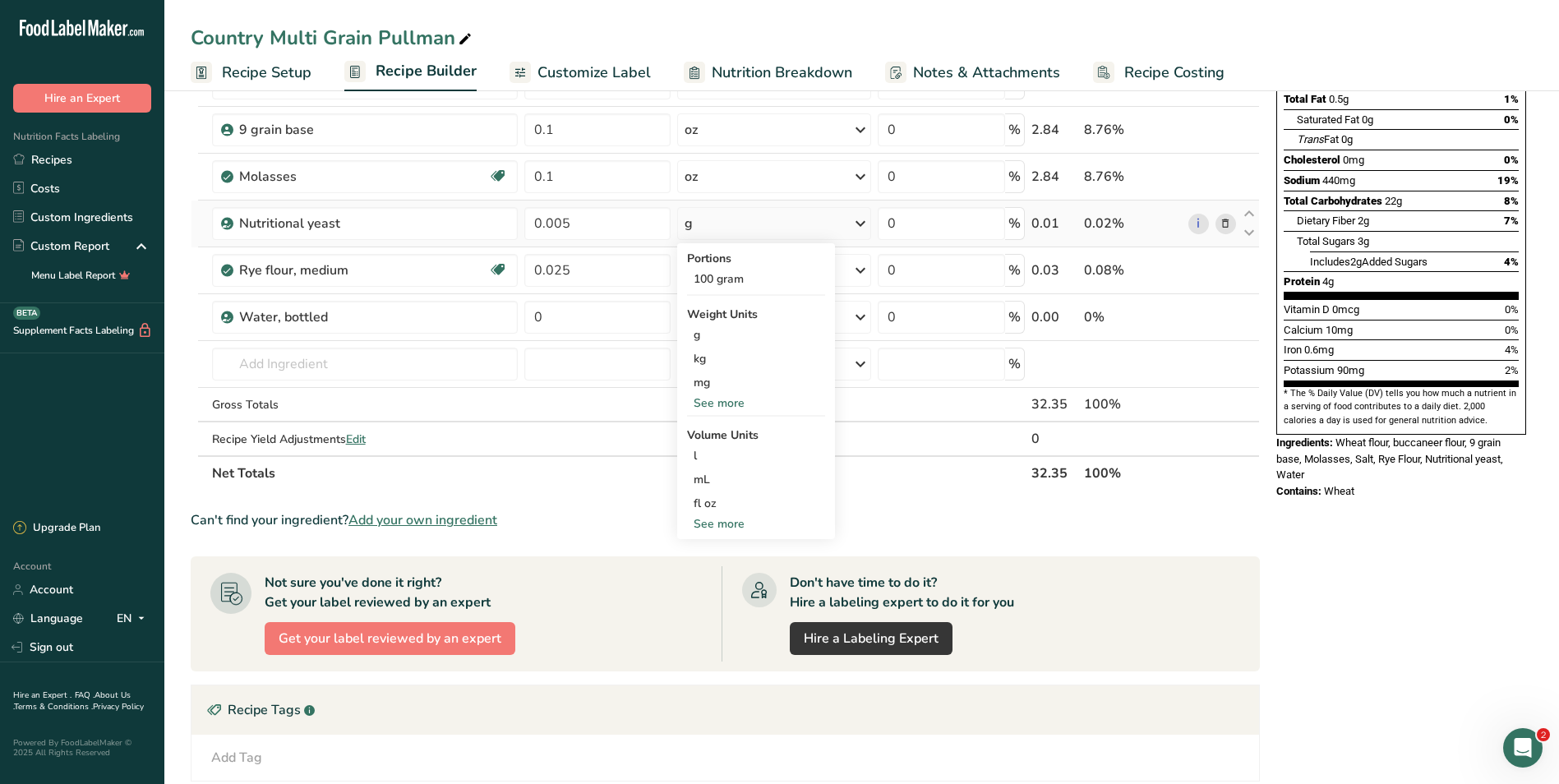 click on "See more" at bounding box center [756, 403] 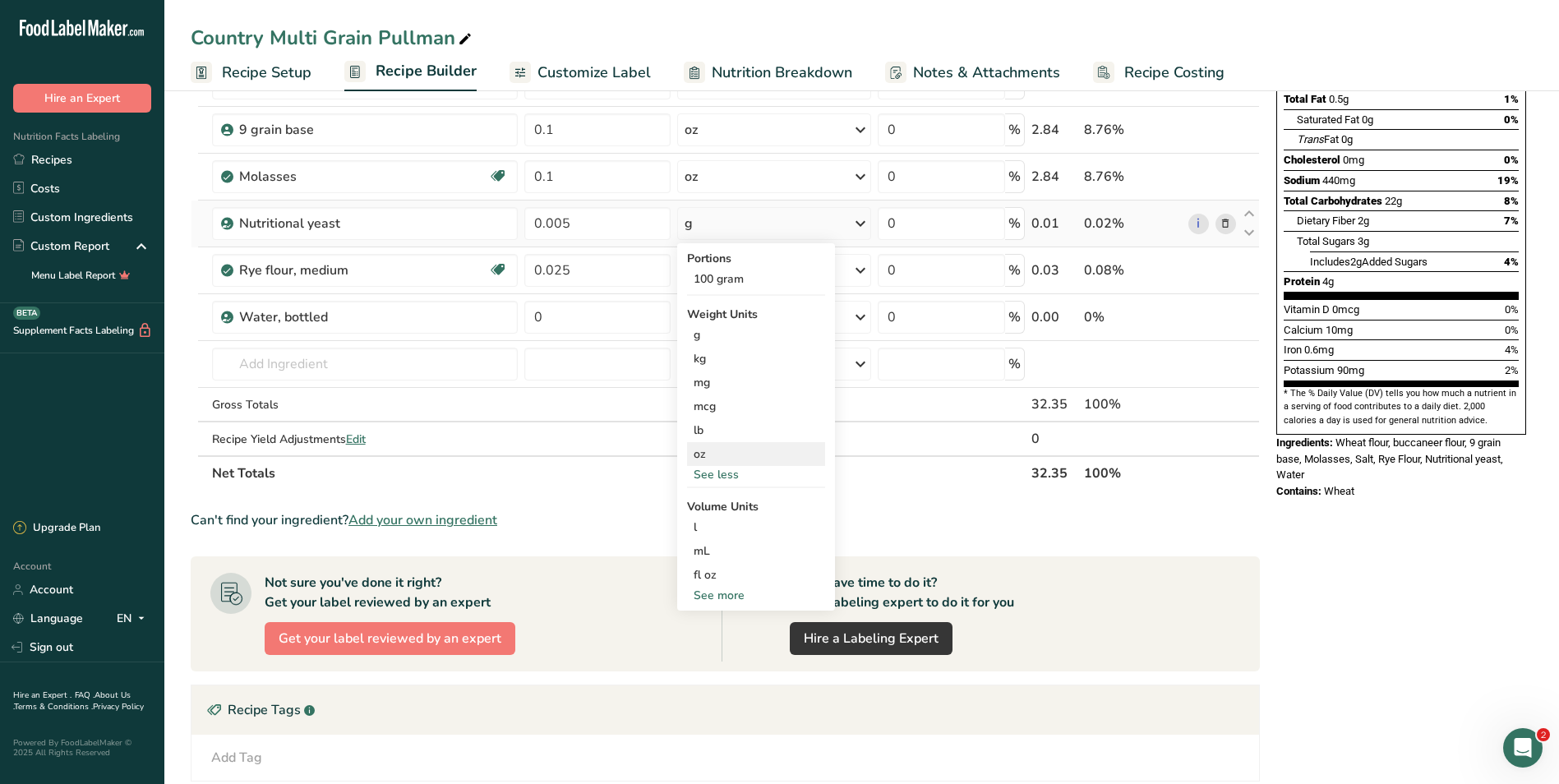 click on "oz" at bounding box center [756, 454] 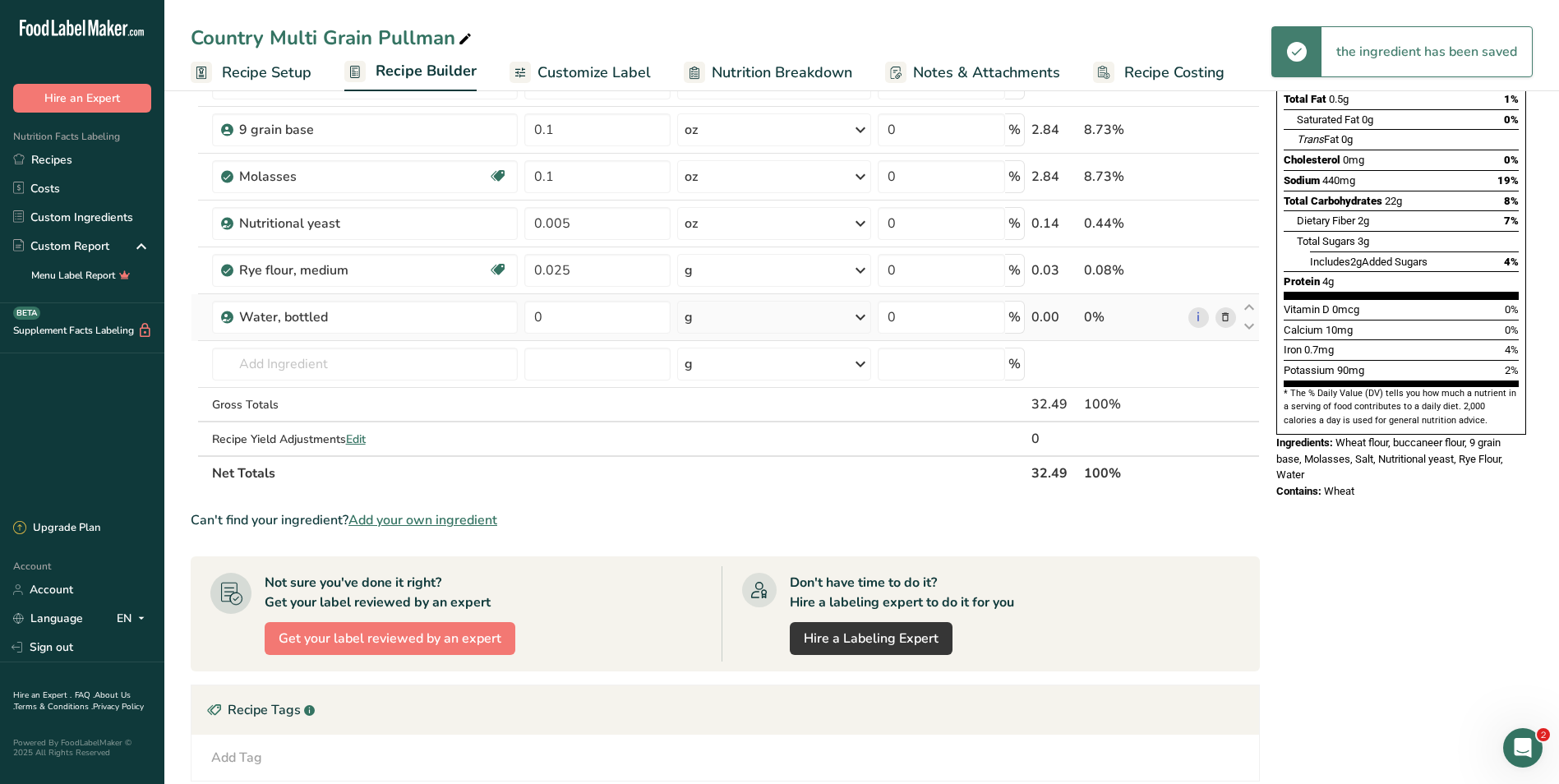 click at bounding box center [860, 317] 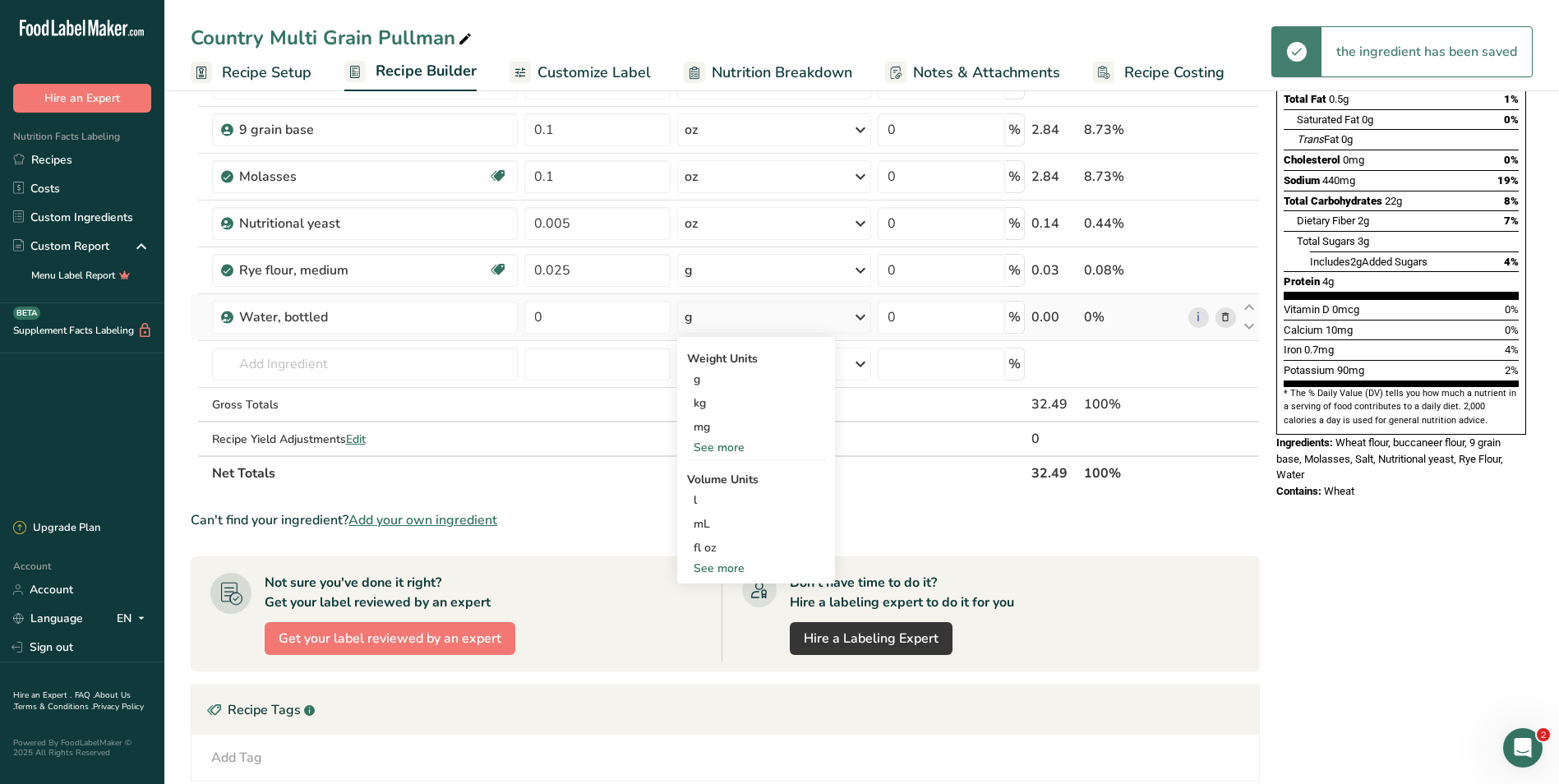 click on "See more" at bounding box center [756, 447] 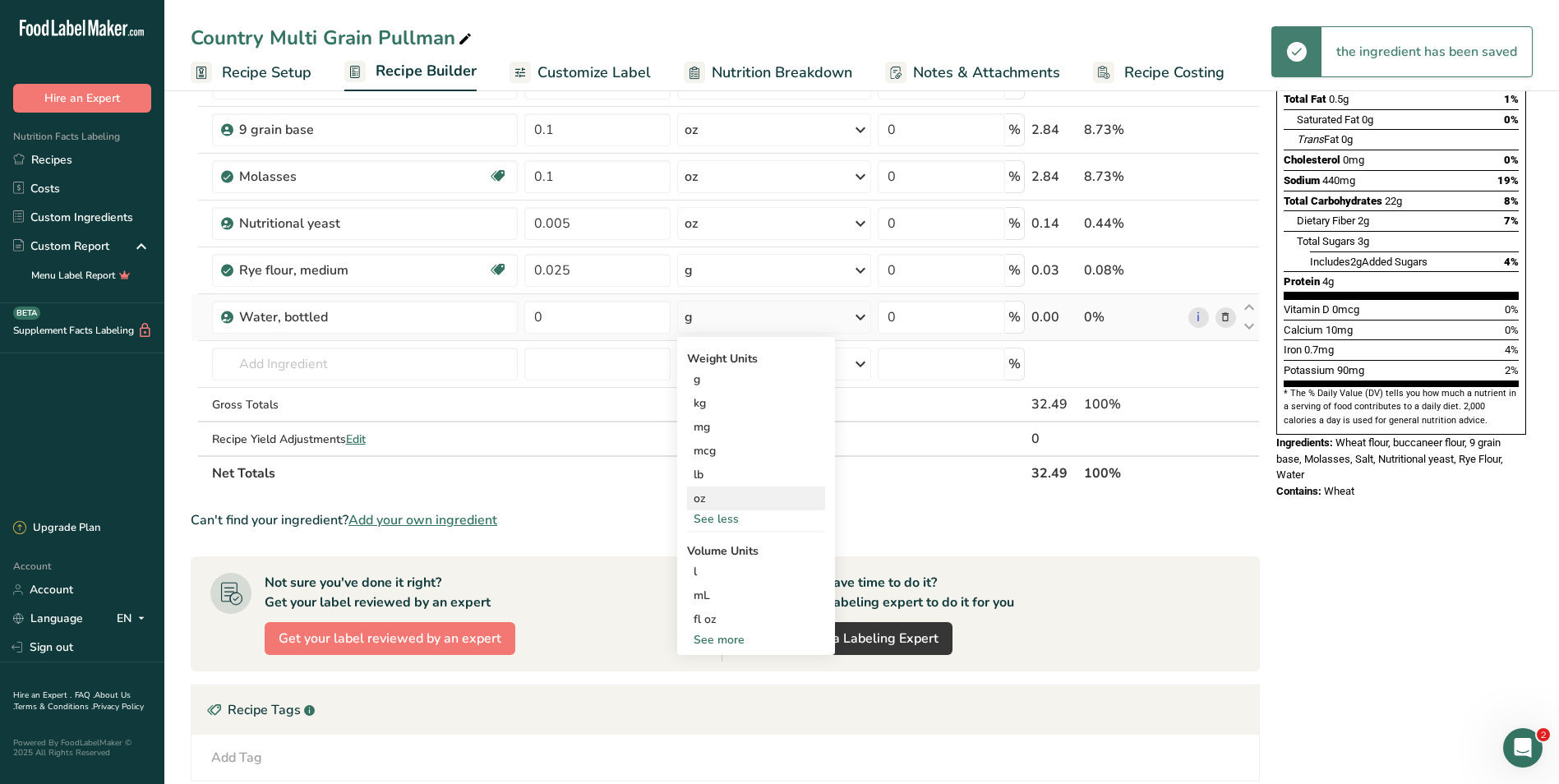 click on "oz" at bounding box center (756, 498) 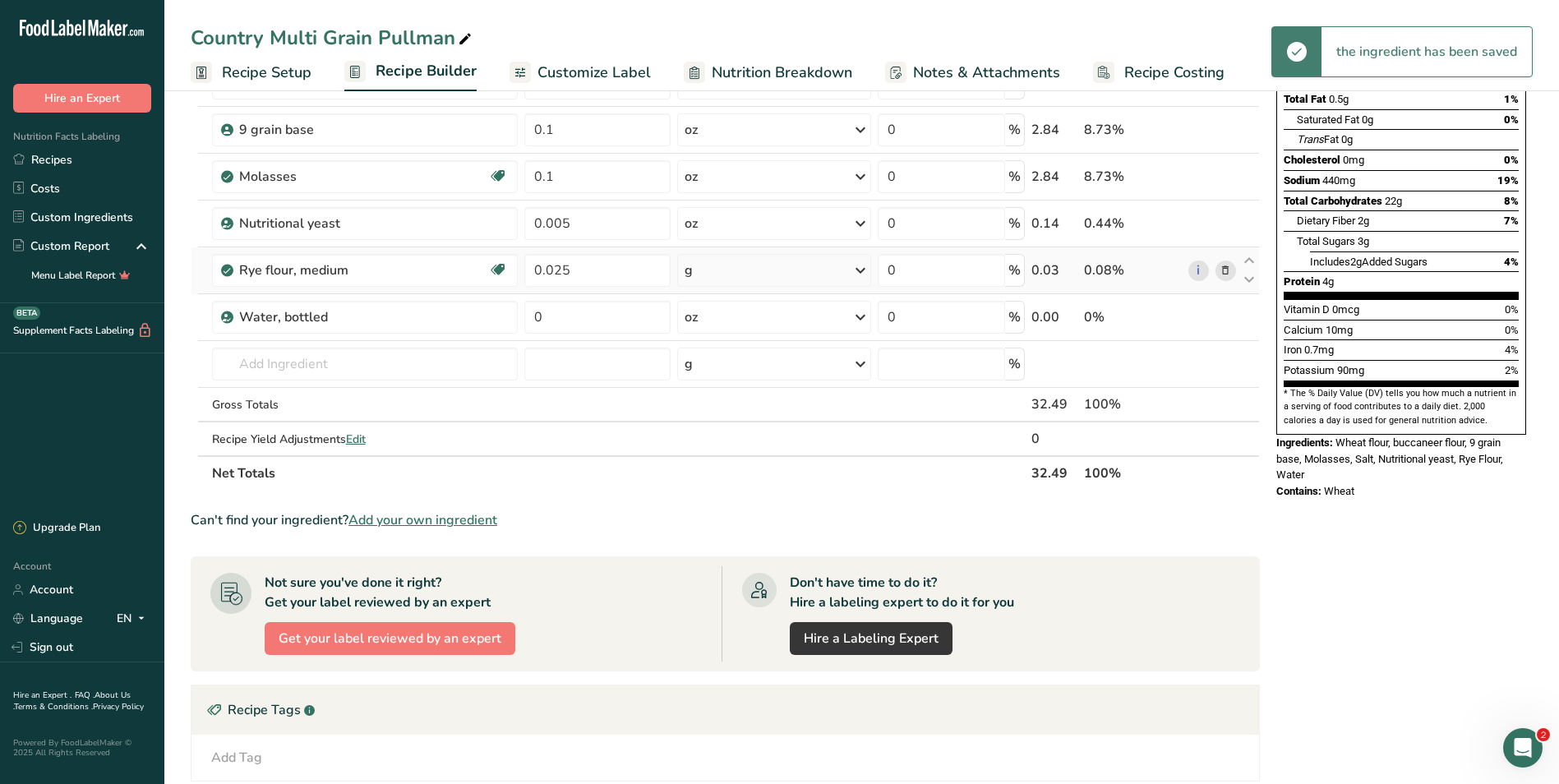 click at bounding box center (860, 270) 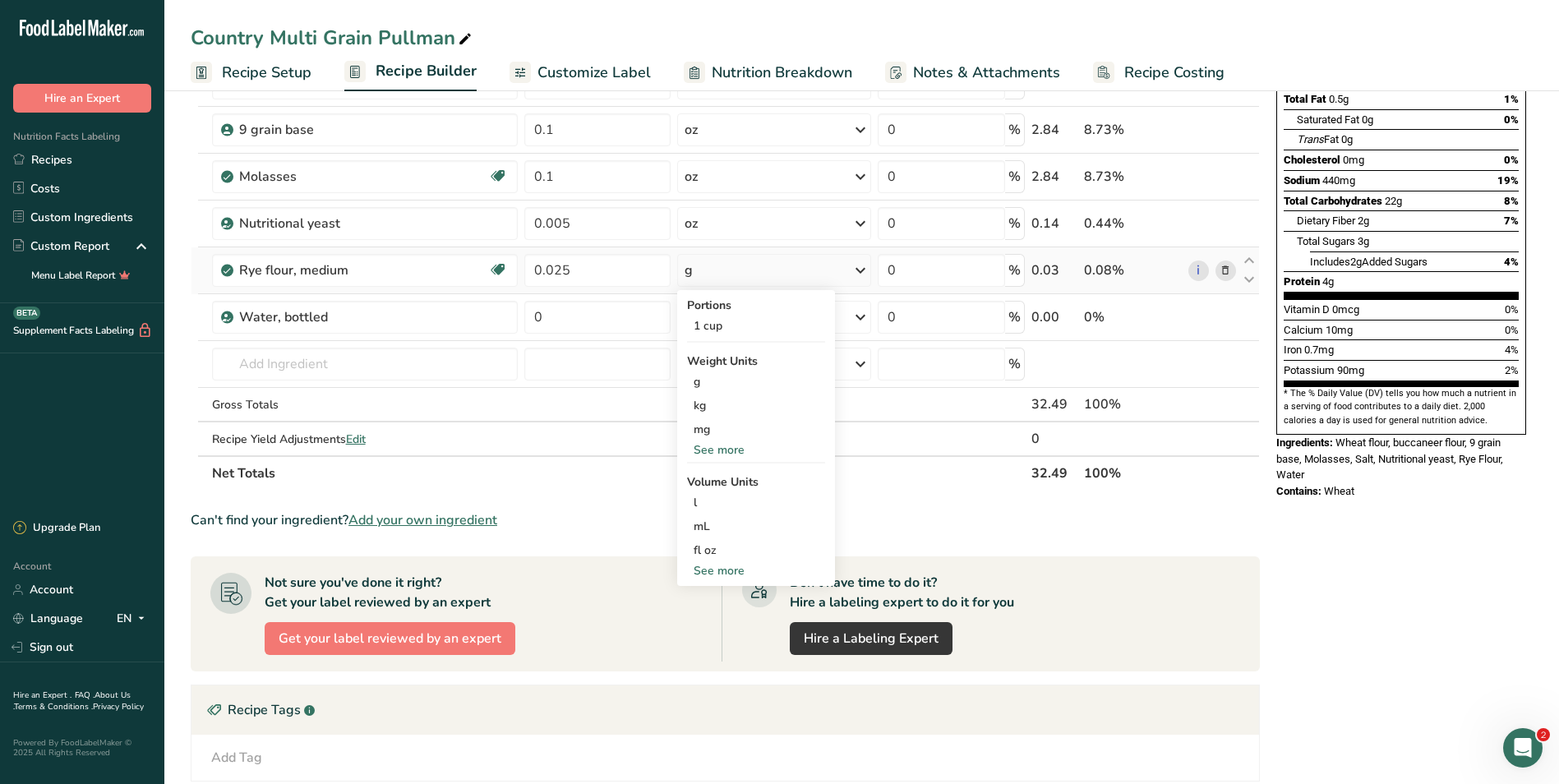 click on "See more" at bounding box center [756, 450] 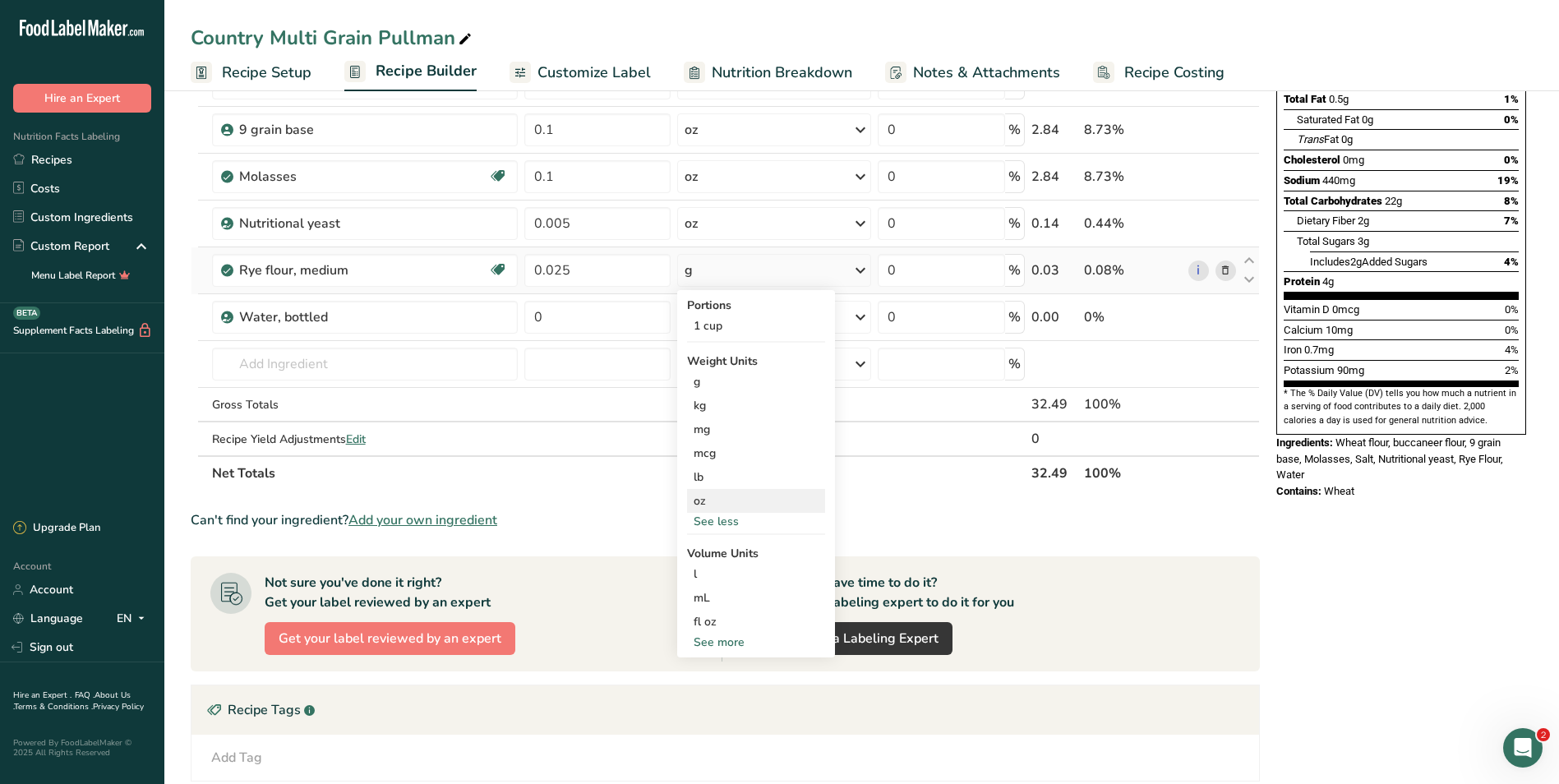 click on "oz" at bounding box center (756, 500) 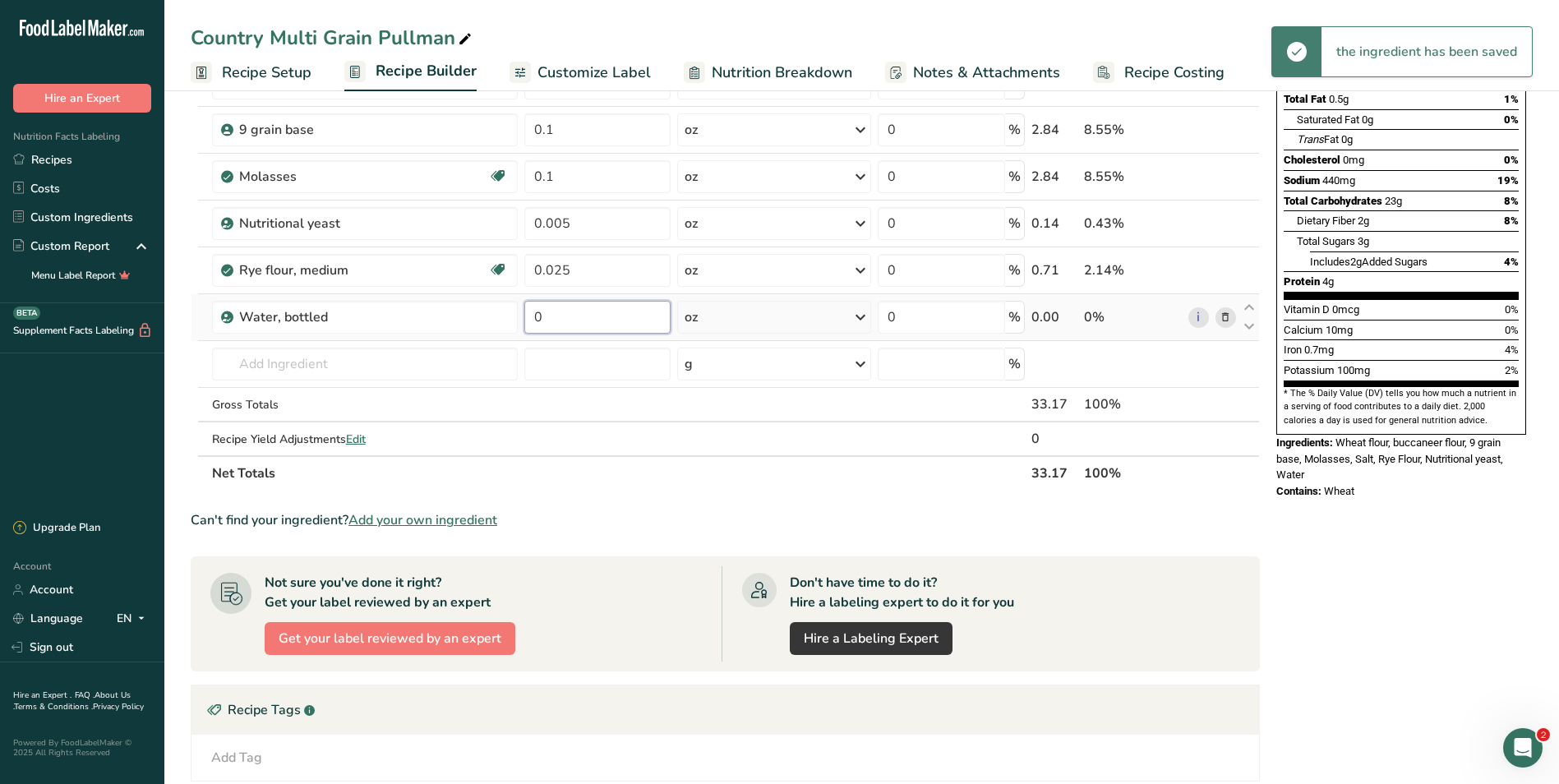 drag, startPoint x: 547, startPoint y: 310, endPoint x: 556, endPoint y: 316, distance: 10.816654 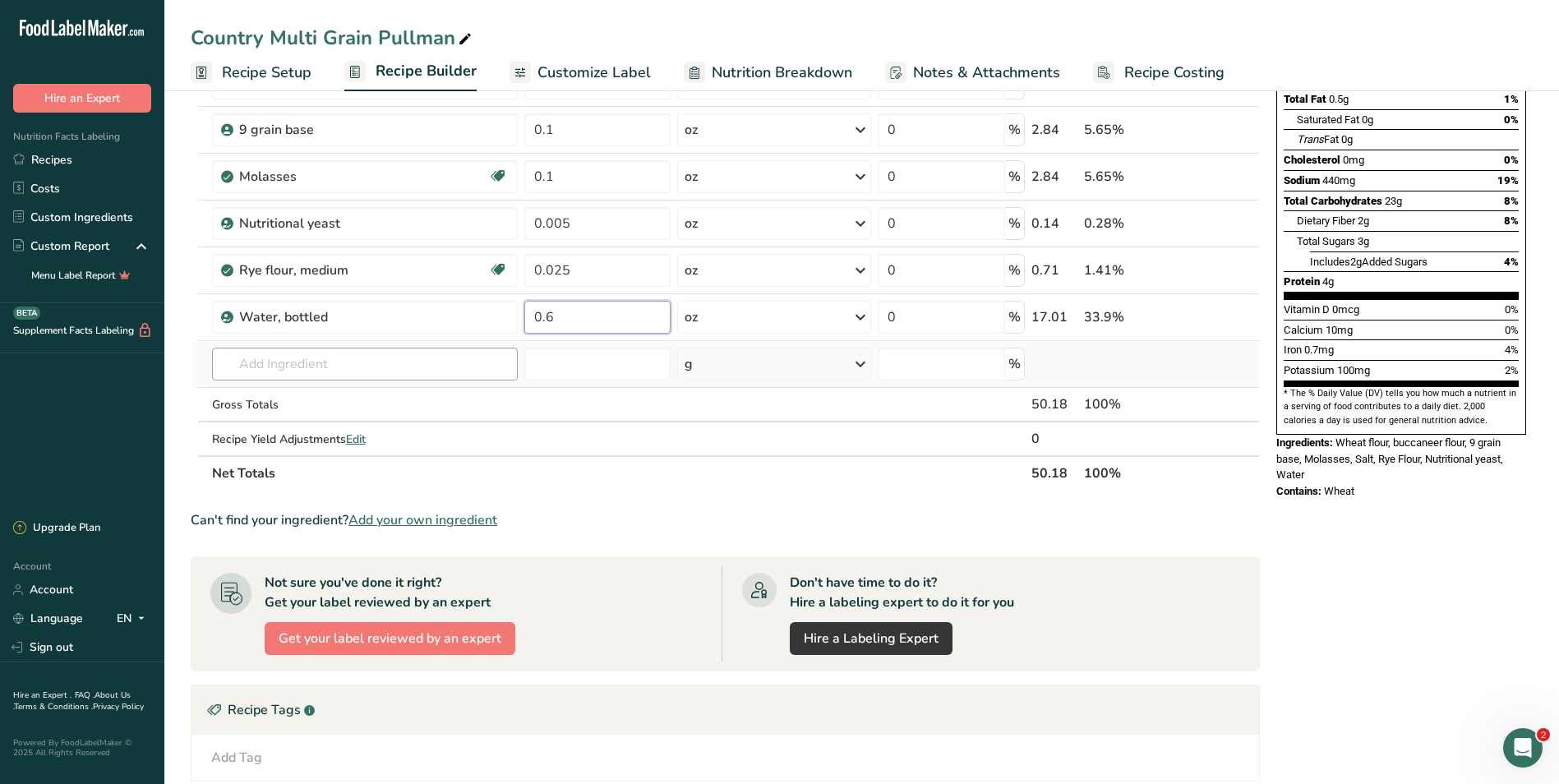 type on "0.6" 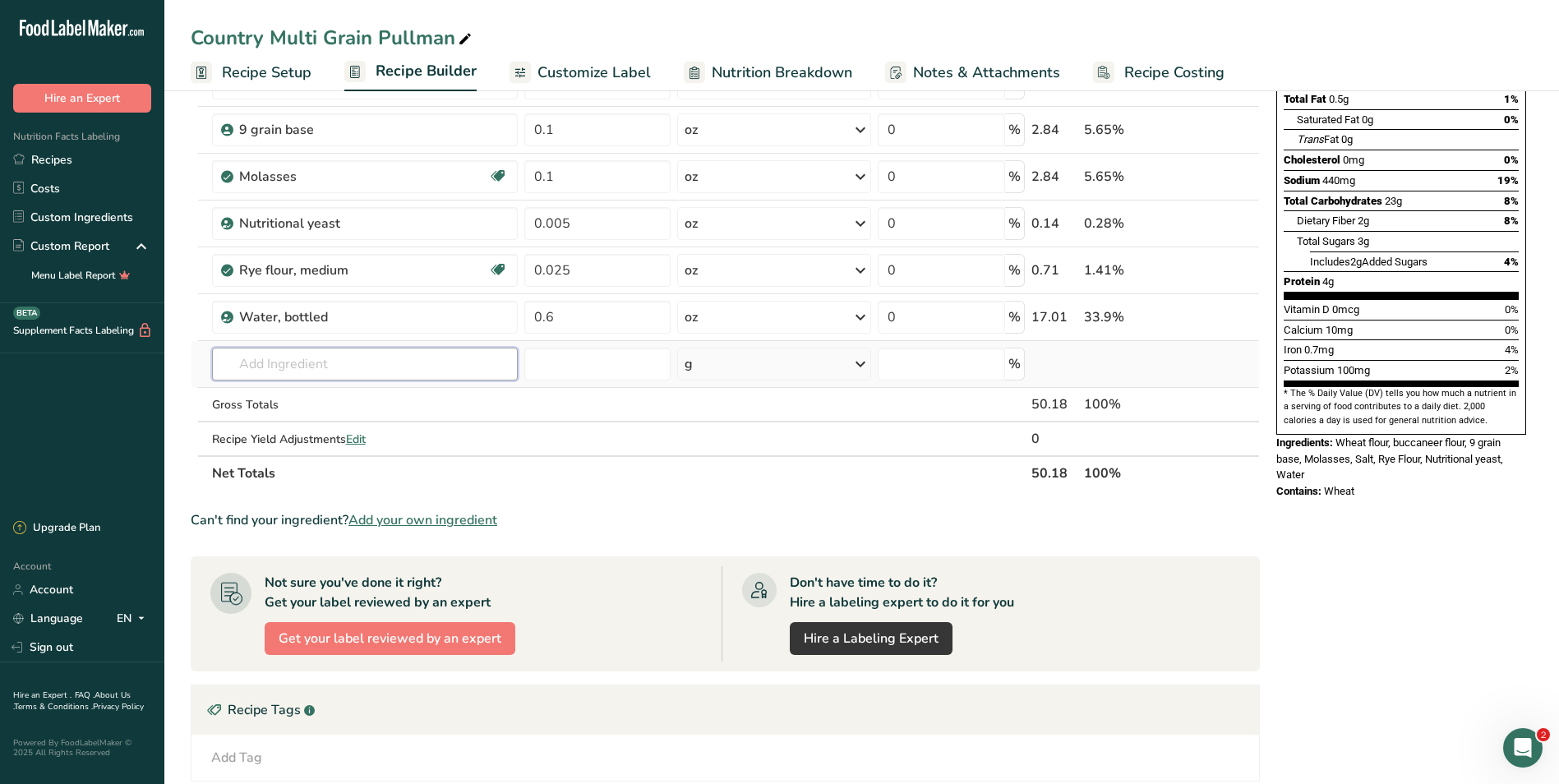 click on "Ingredient *
Amount *
Unit *
Waste *   .a-a{fill:#347362;}.b-a{fill:#fff;}          Grams
Percentage
Wheat flour, whole-grain
Dairy free
Vegan
Vegetarian
Soy free
0.5
oz
Portions
1 cup
Weight Units
g
kg
mg
See more
Volume Units
l
Volume units require a density conversion. If you know your ingredient's density enter it below. Otherwise, click on "RIA" our AI Regulatory bot - she will be able to help you
3.5
lb/ft3
g/cm3
Confirm
mL
3.5
lb/ft3
g/cm3" at bounding box center (725, 210) 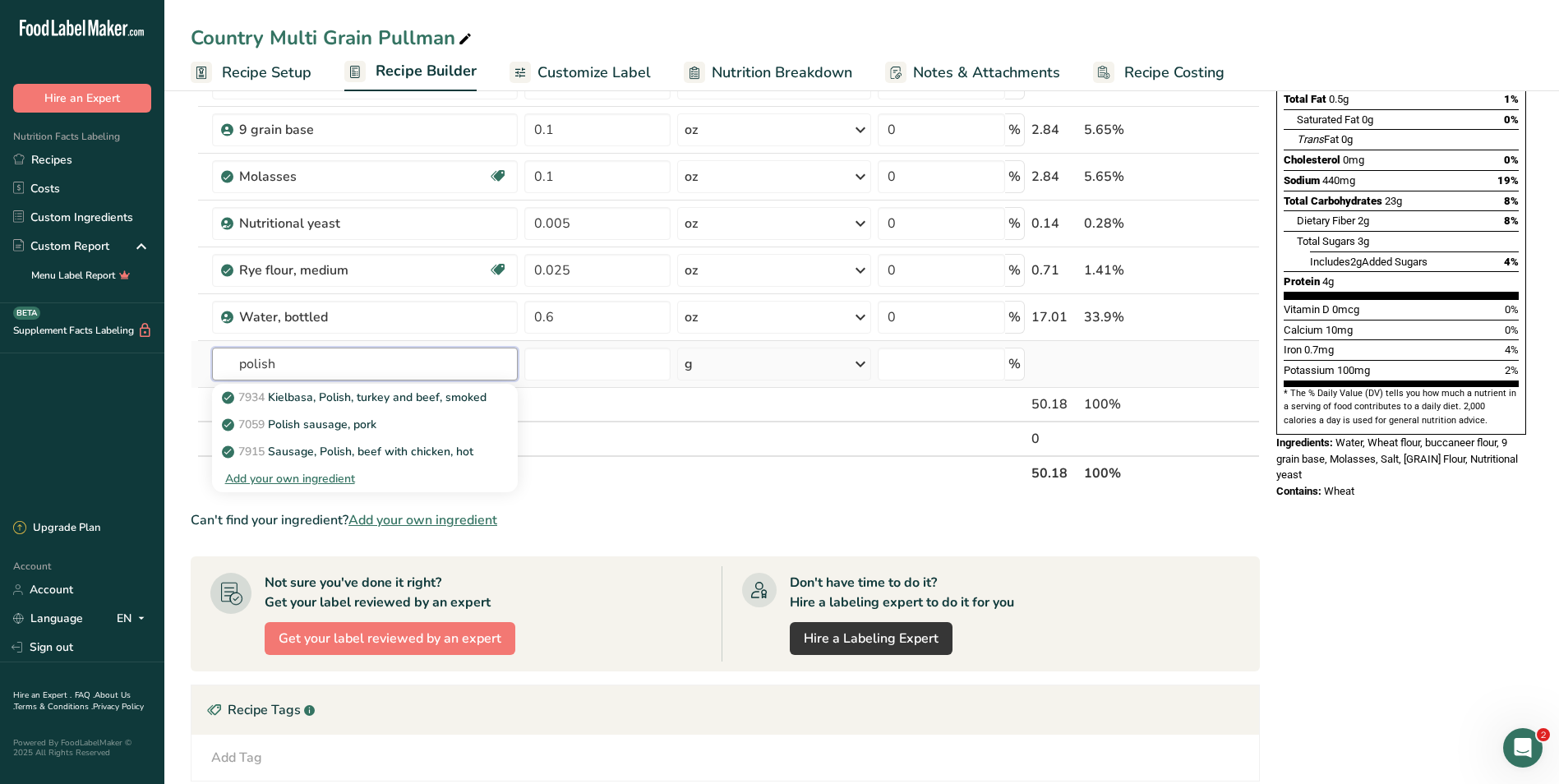type on "polish" 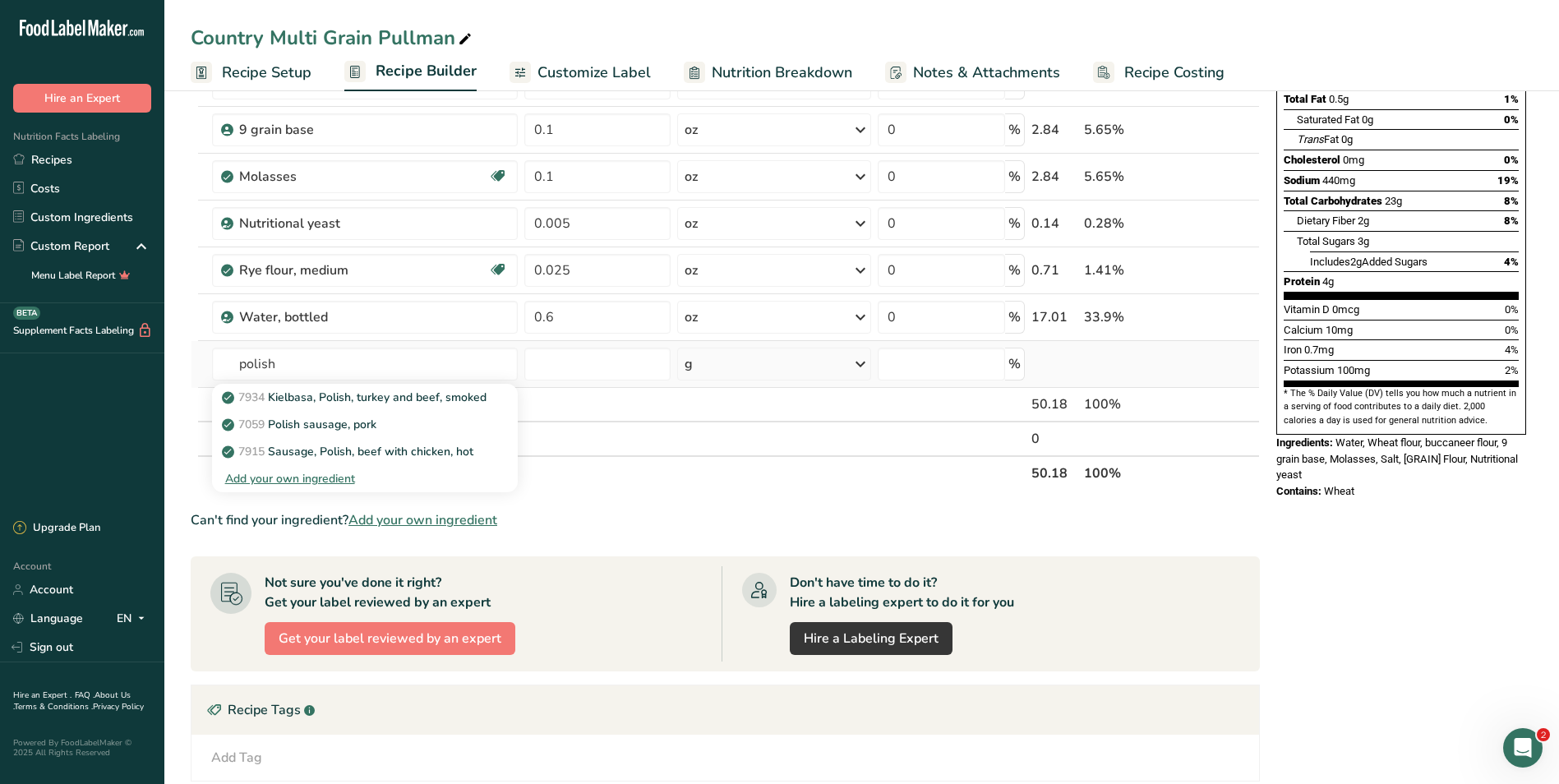 click on "Add your own ingredient" at bounding box center [365, 478] 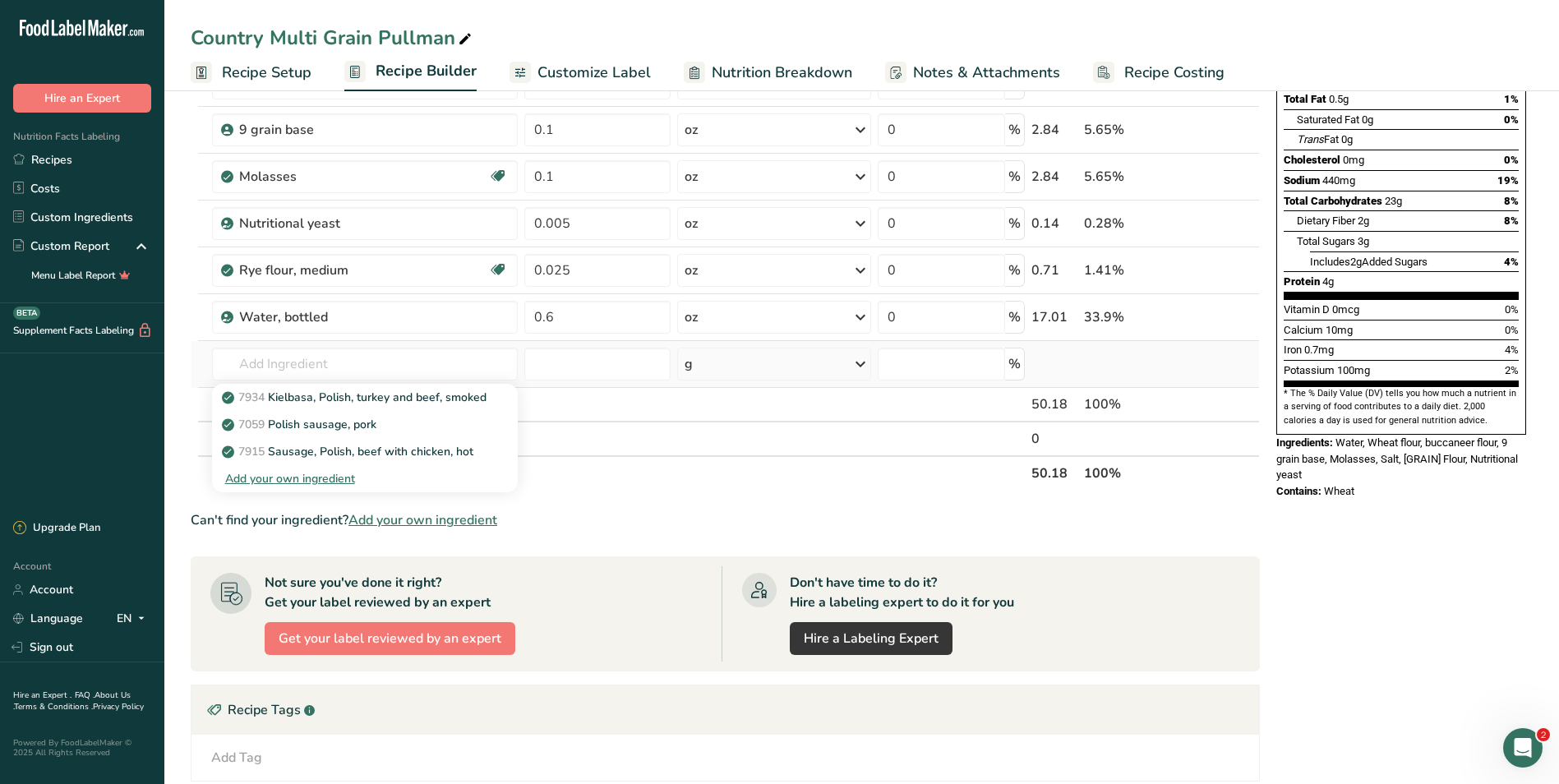 click on "Add your own ingredient" at bounding box center (365, 478) 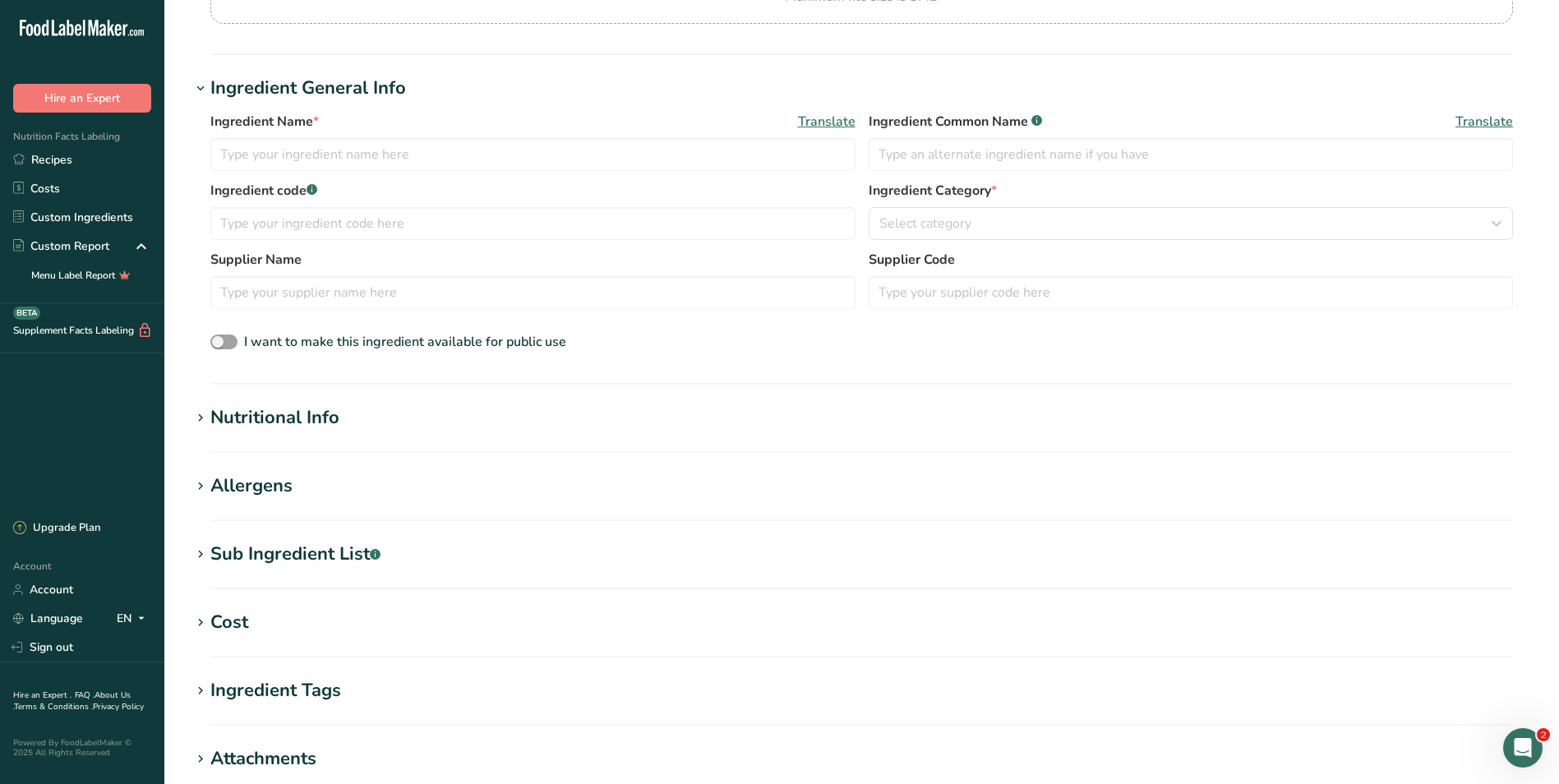 scroll, scrollTop: 0, scrollLeft: 0, axis: both 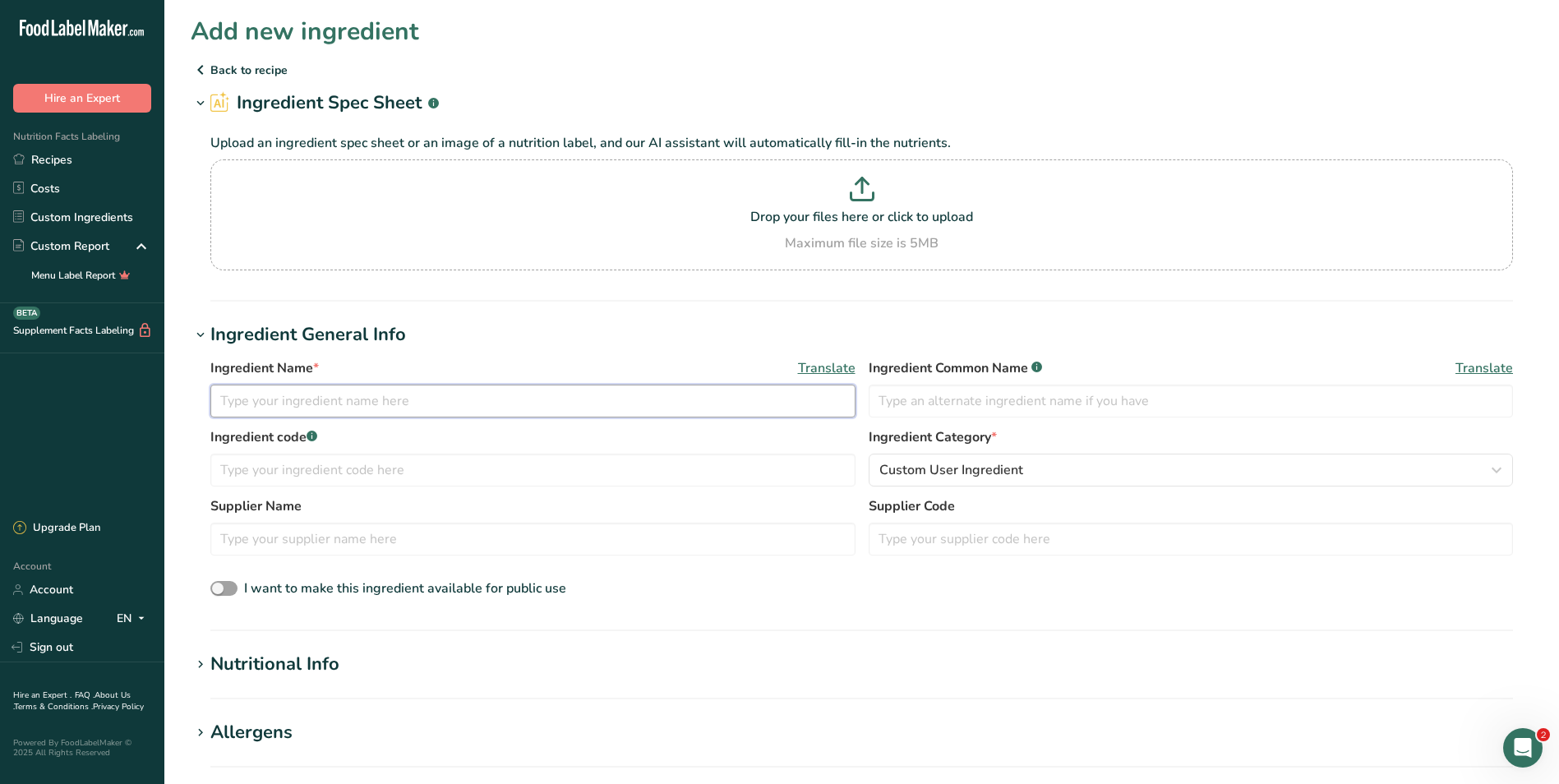 click at bounding box center (533, 401) 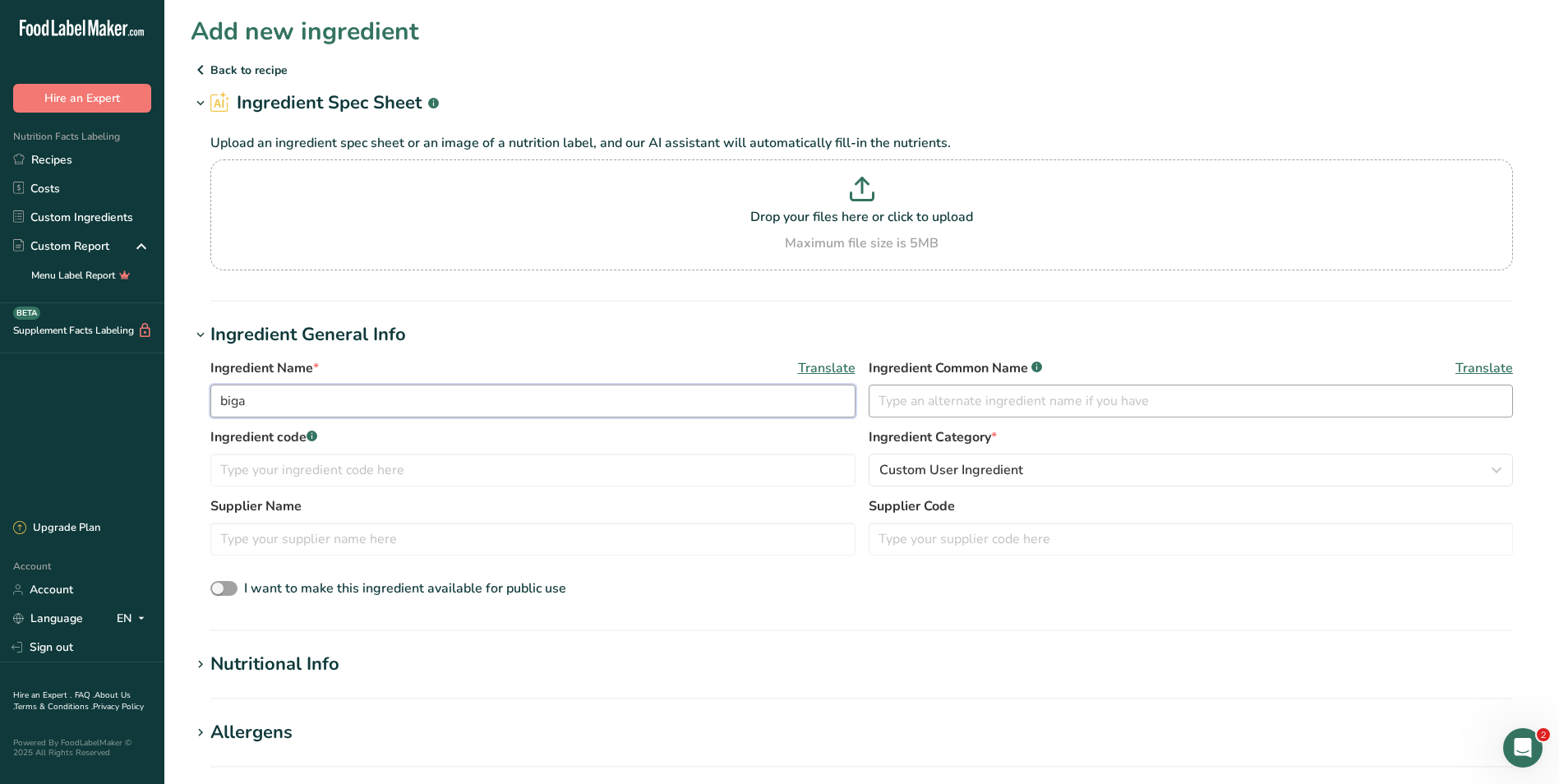 type on "biga" 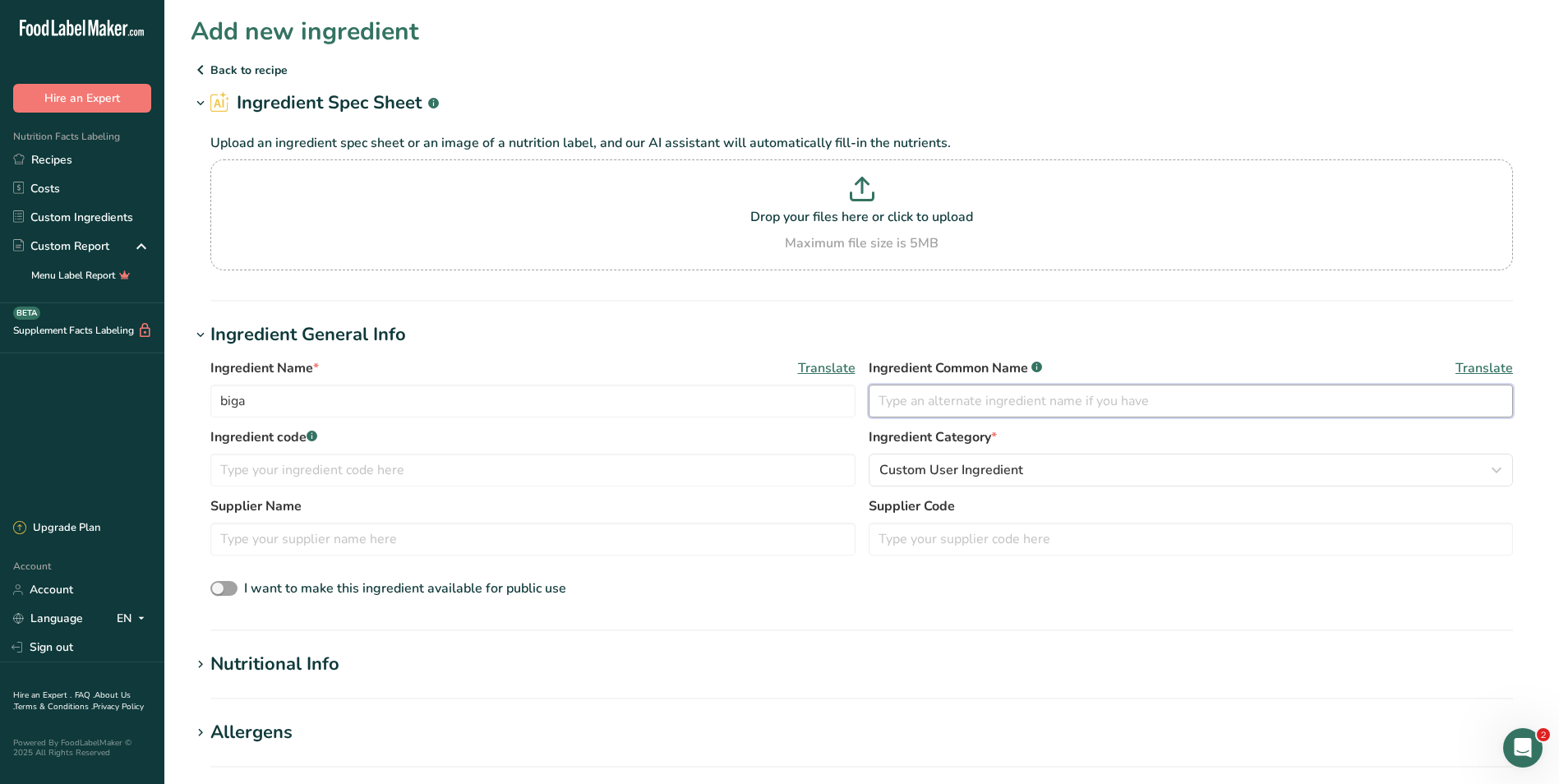 click at bounding box center [1191, 401] 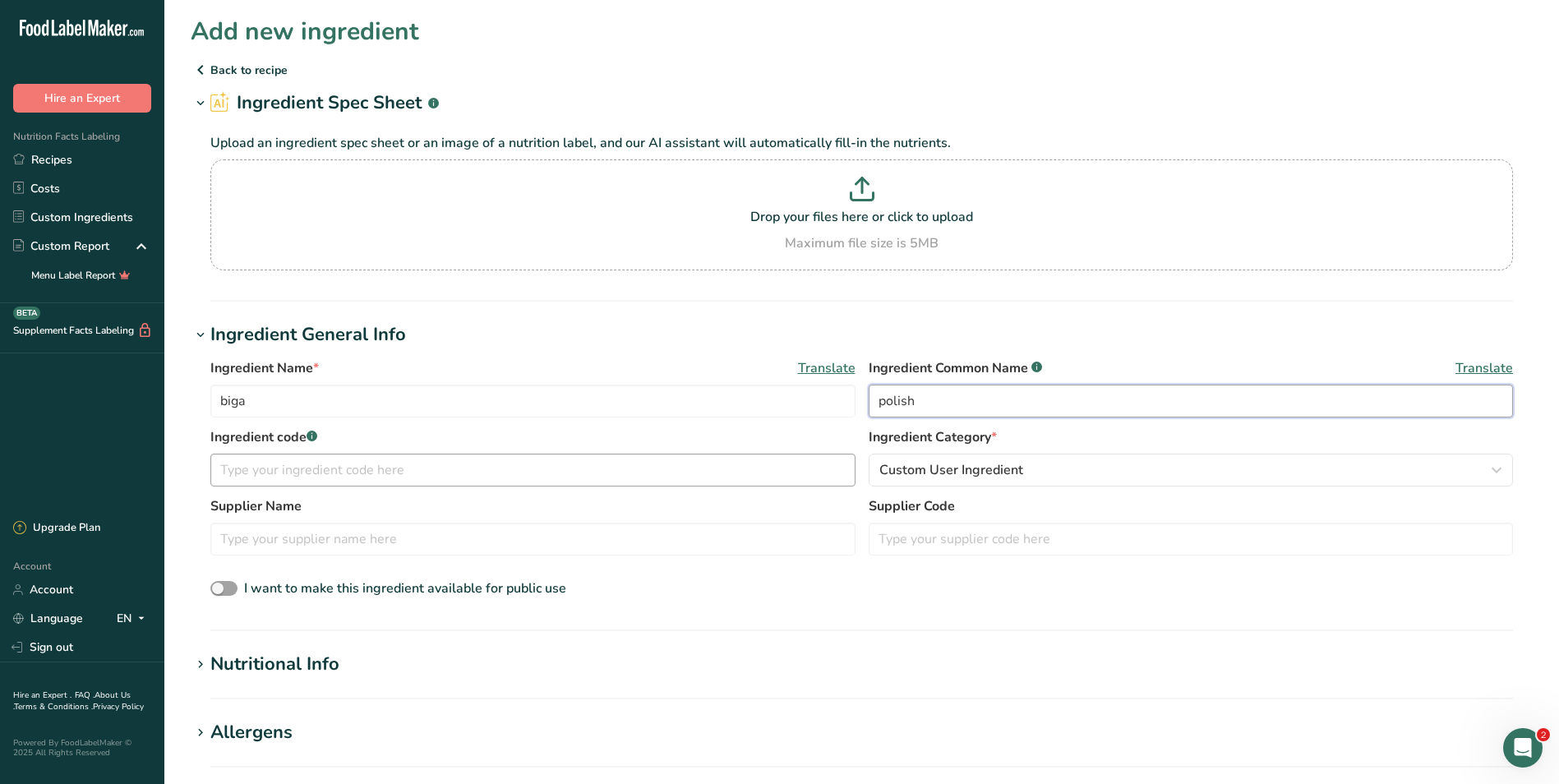 type on "polish" 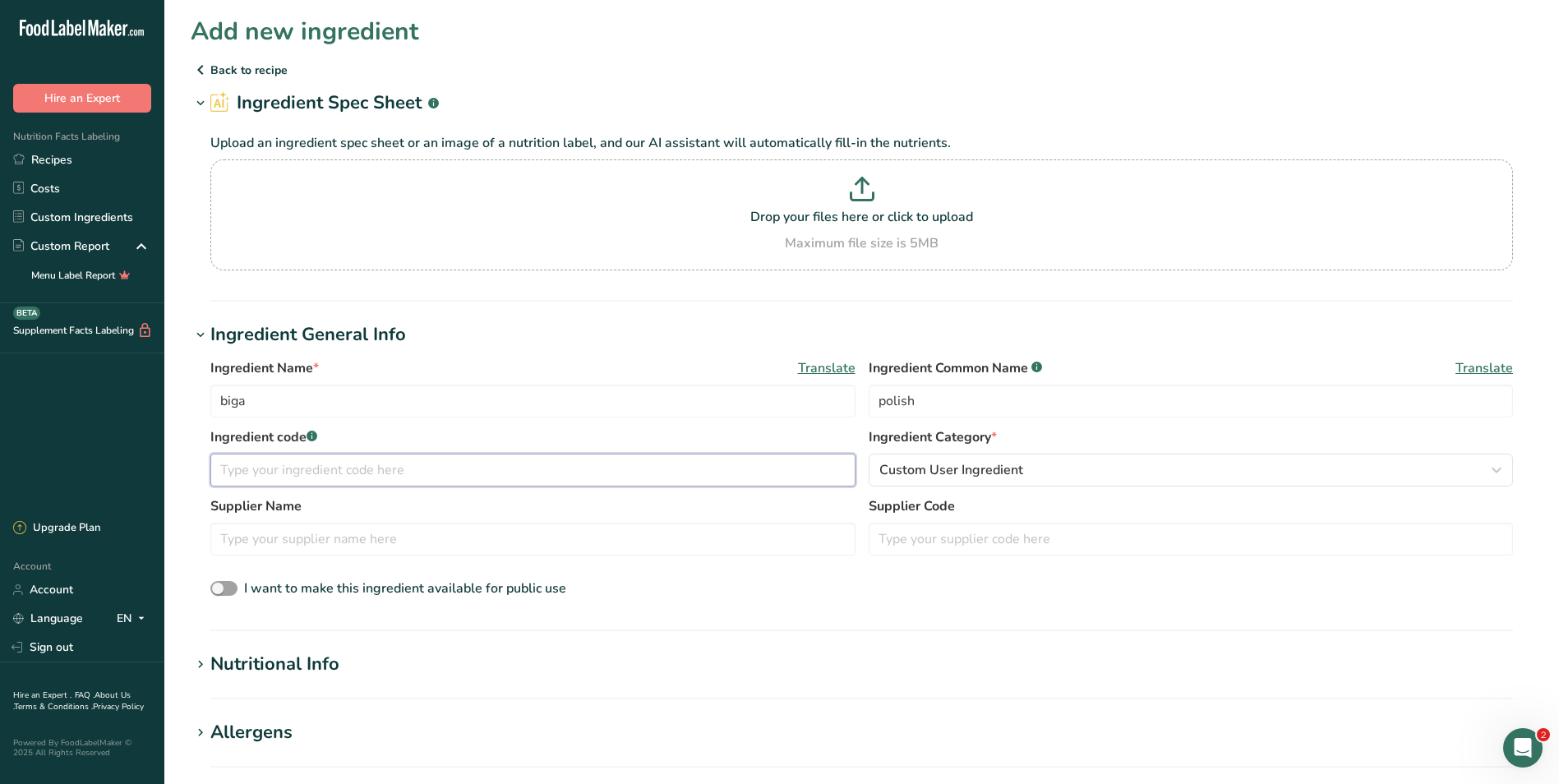 click at bounding box center (533, 470) 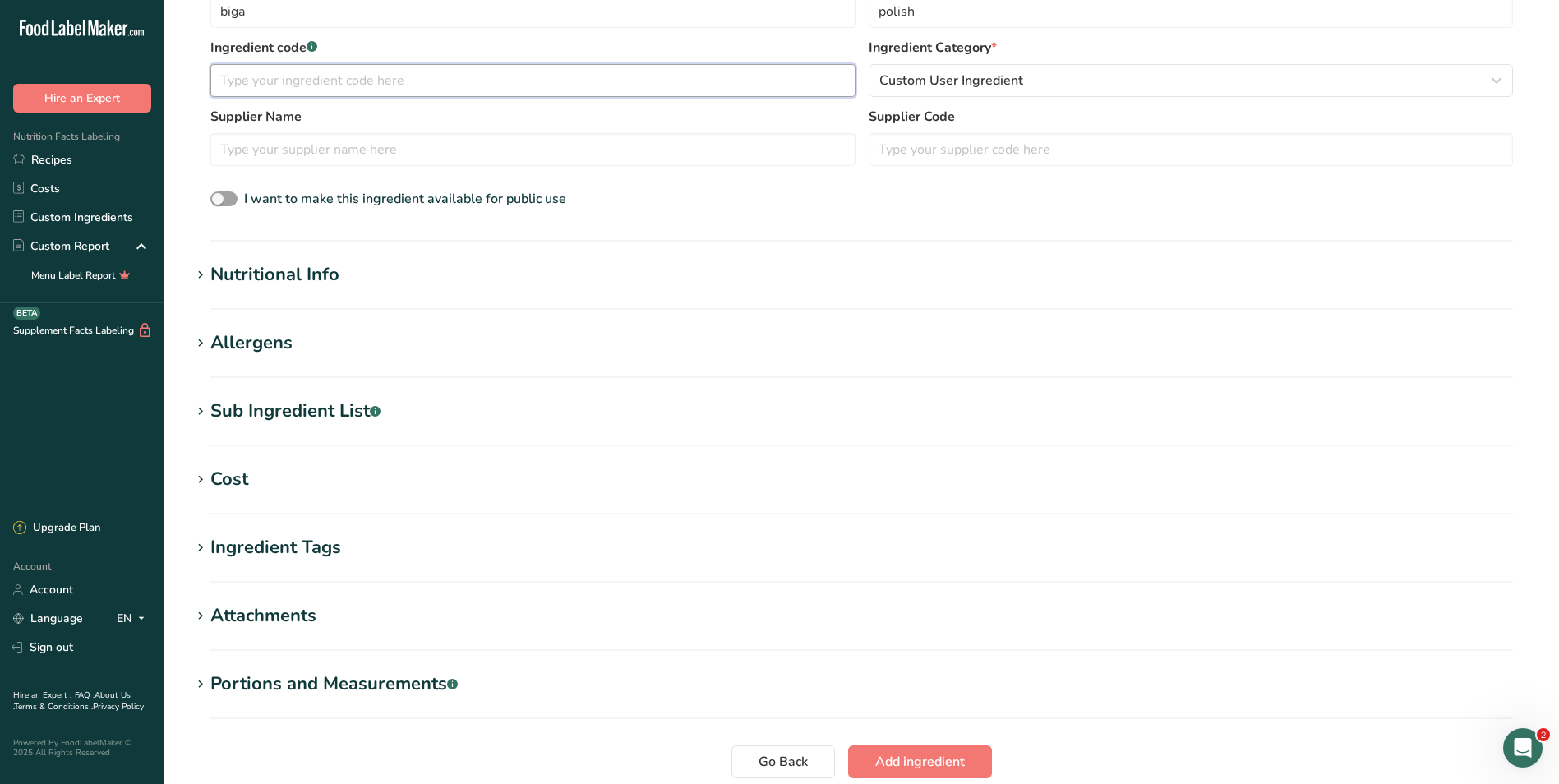 scroll, scrollTop: 411, scrollLeft: 0, axis: vertical 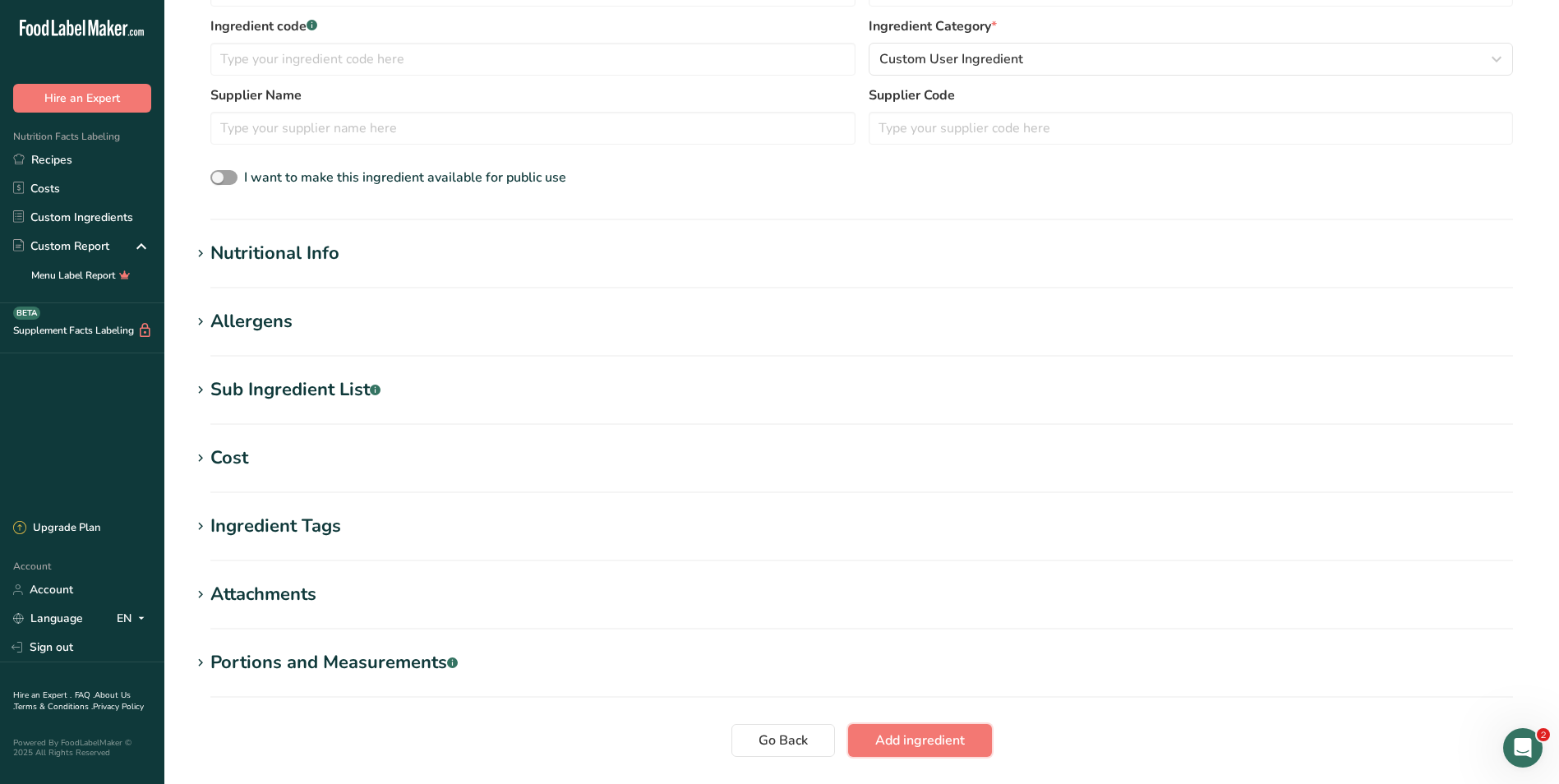 click on "Add ingredient" at bounding box center [920, 740] 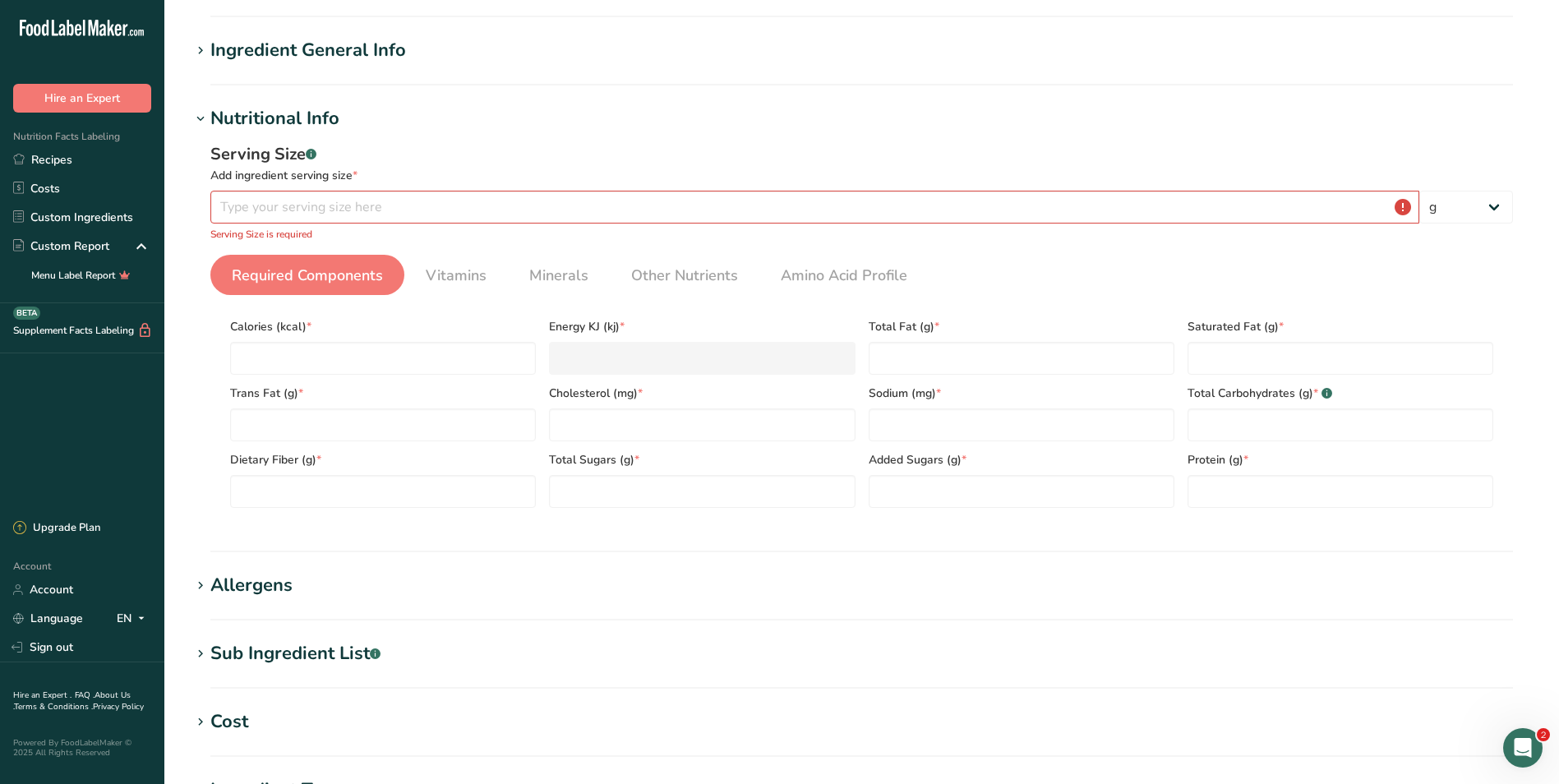scroll, scrollTop: 86, scrollLeft: 0, axis: vertical 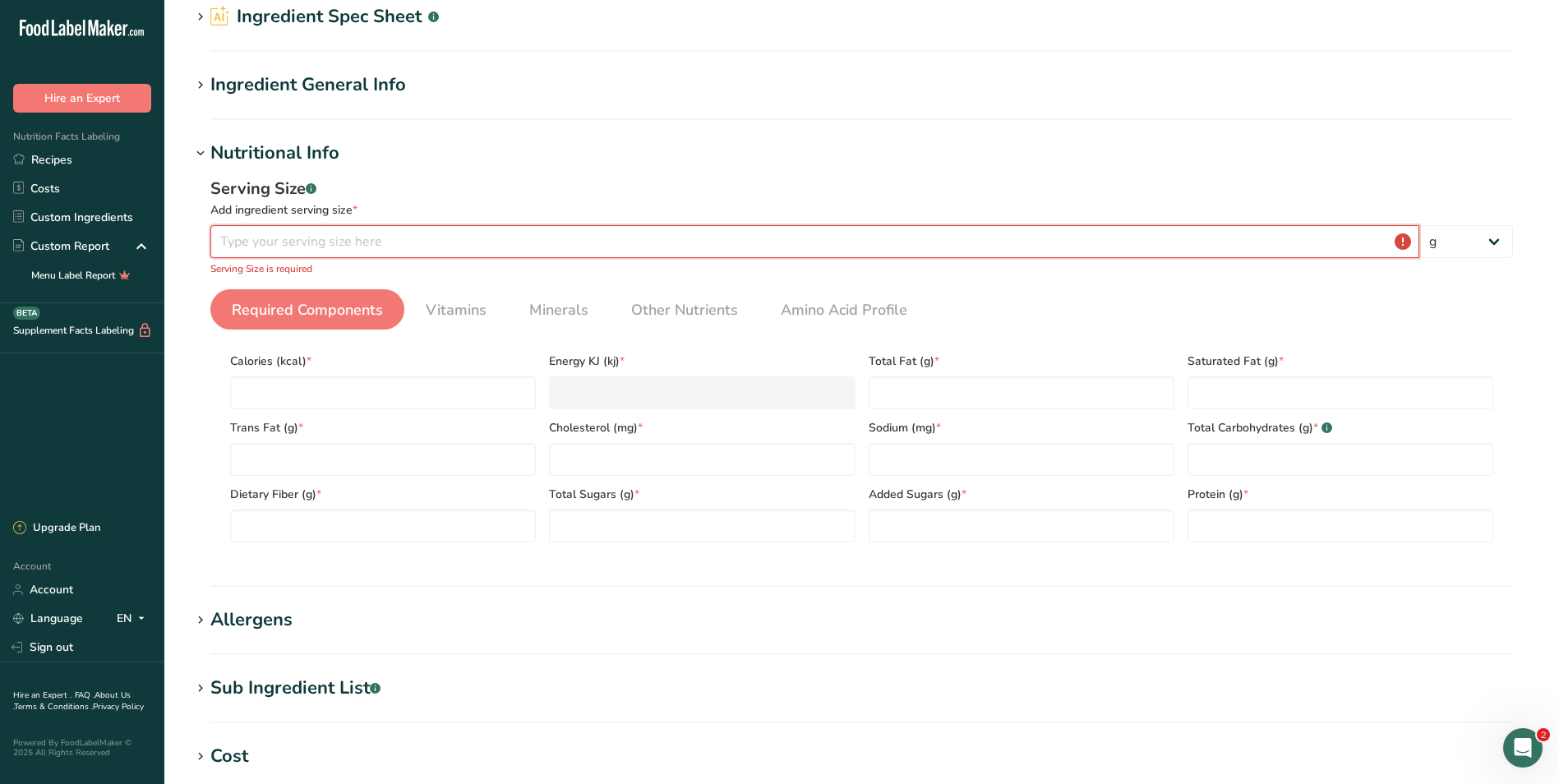 drag, startPoint x: 296, startPoint y: 238, endPoint x: 315, endPoint y: 234, distance: 19.416488 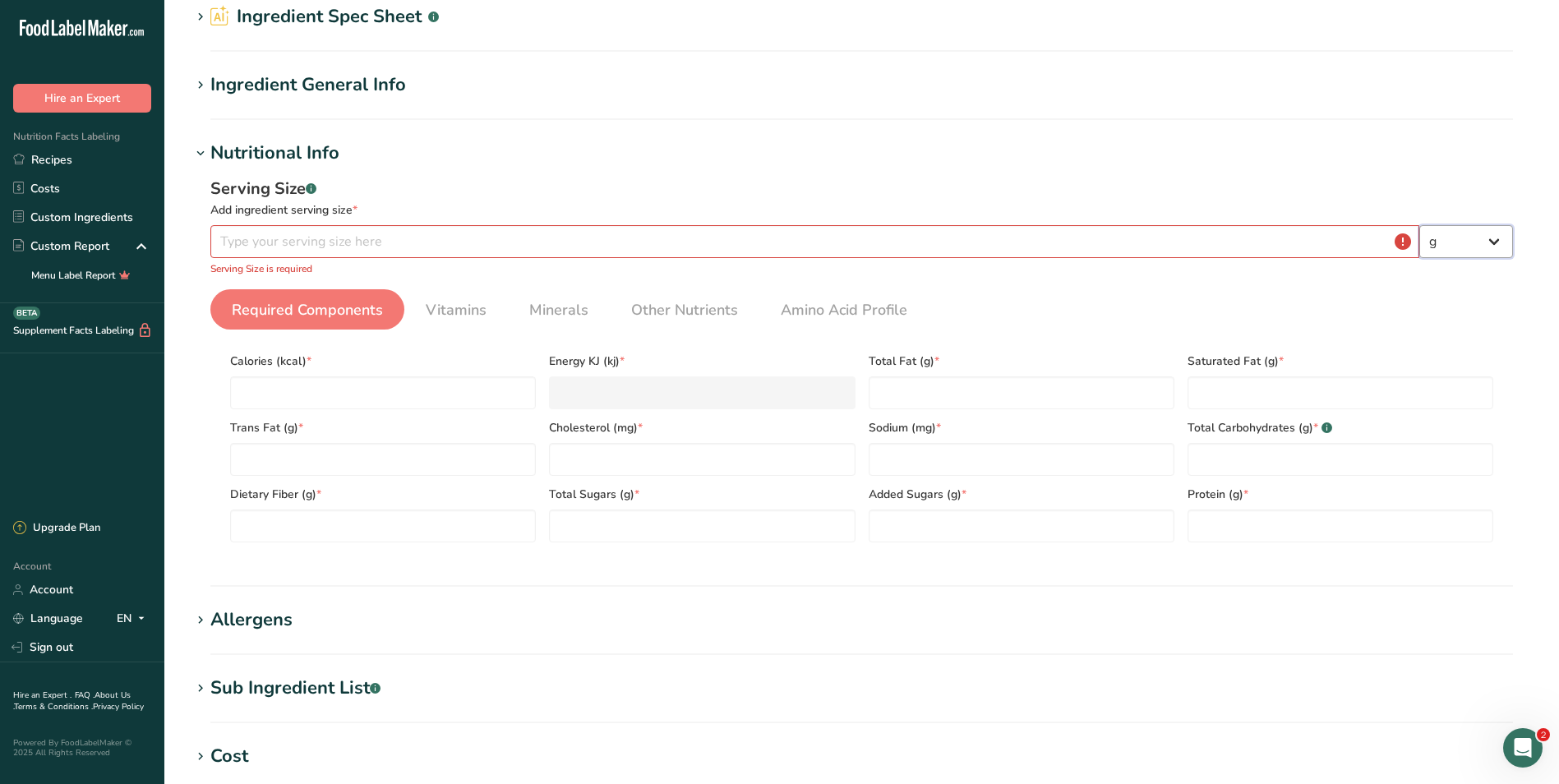 click on "g
kg
mg
mcg
lb
oz
l
mL
fl oz
tbsp
tsp
cup
qt
gallon" at bounding box center (1466, 242) 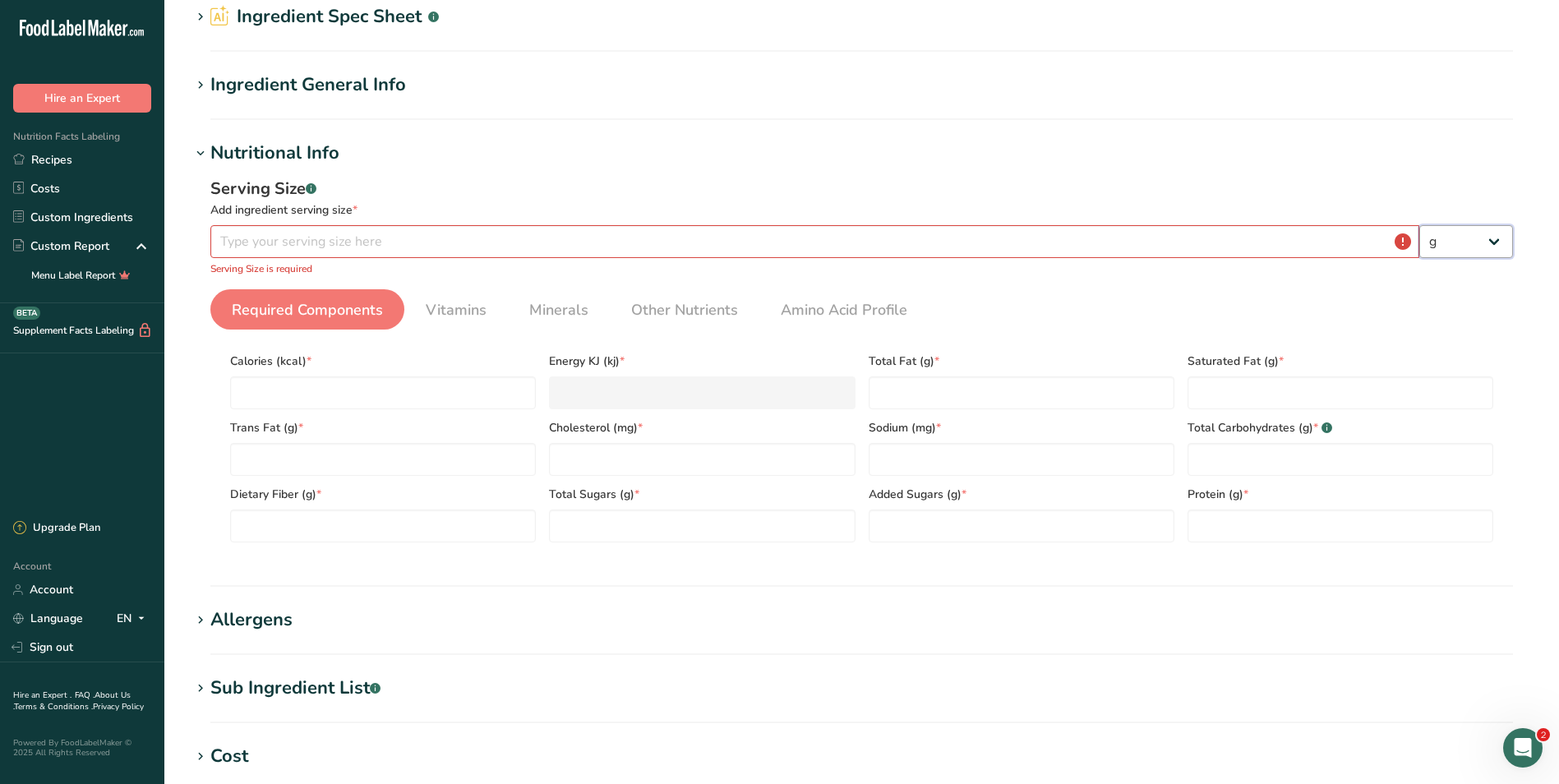select on "5" 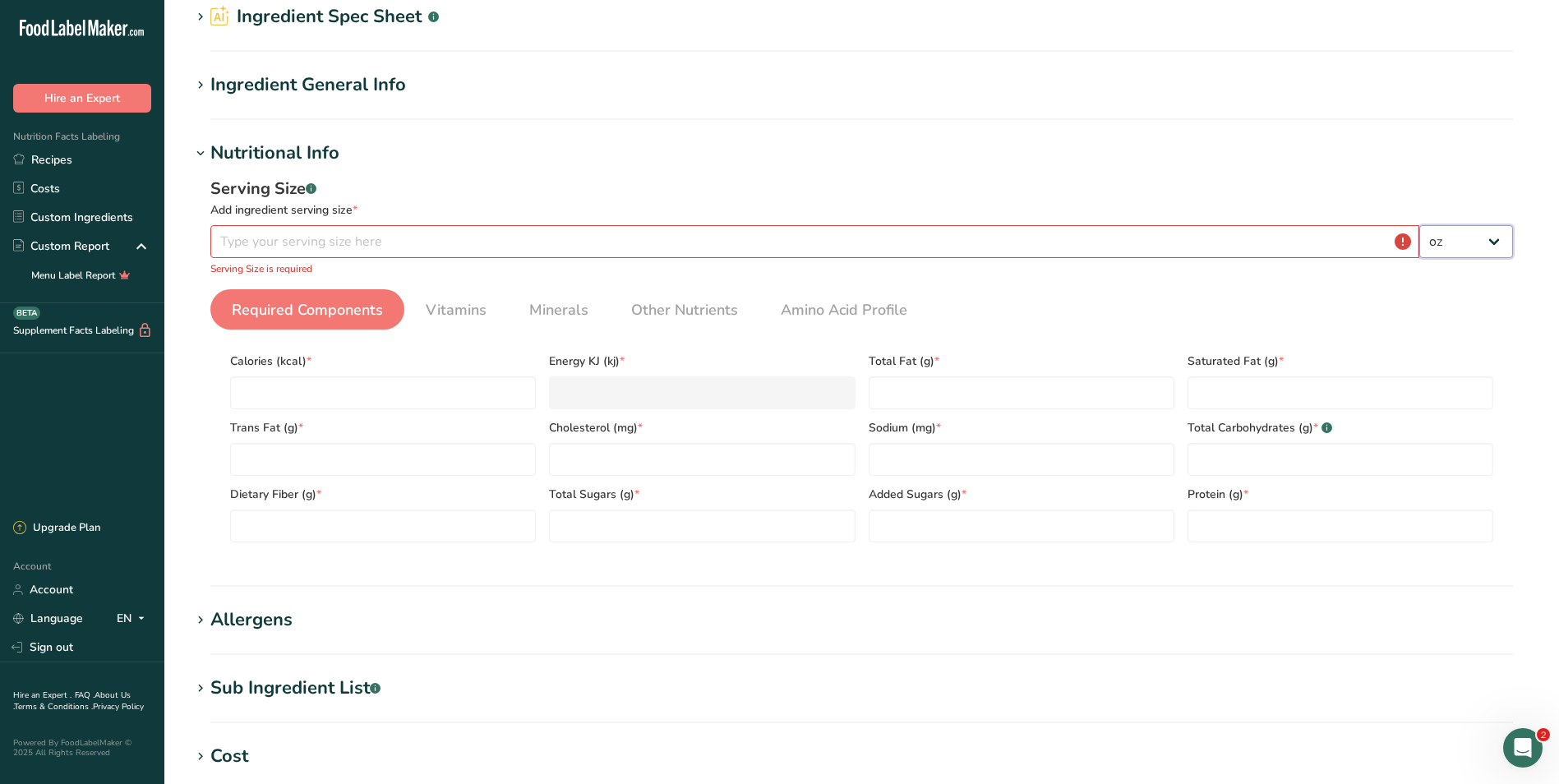click on "g
kg
mg
mcg
lb
oz
l
mL
fl oz
tbsp
tsp
cup
qt
gallon" at bounding box center (1466, 242) 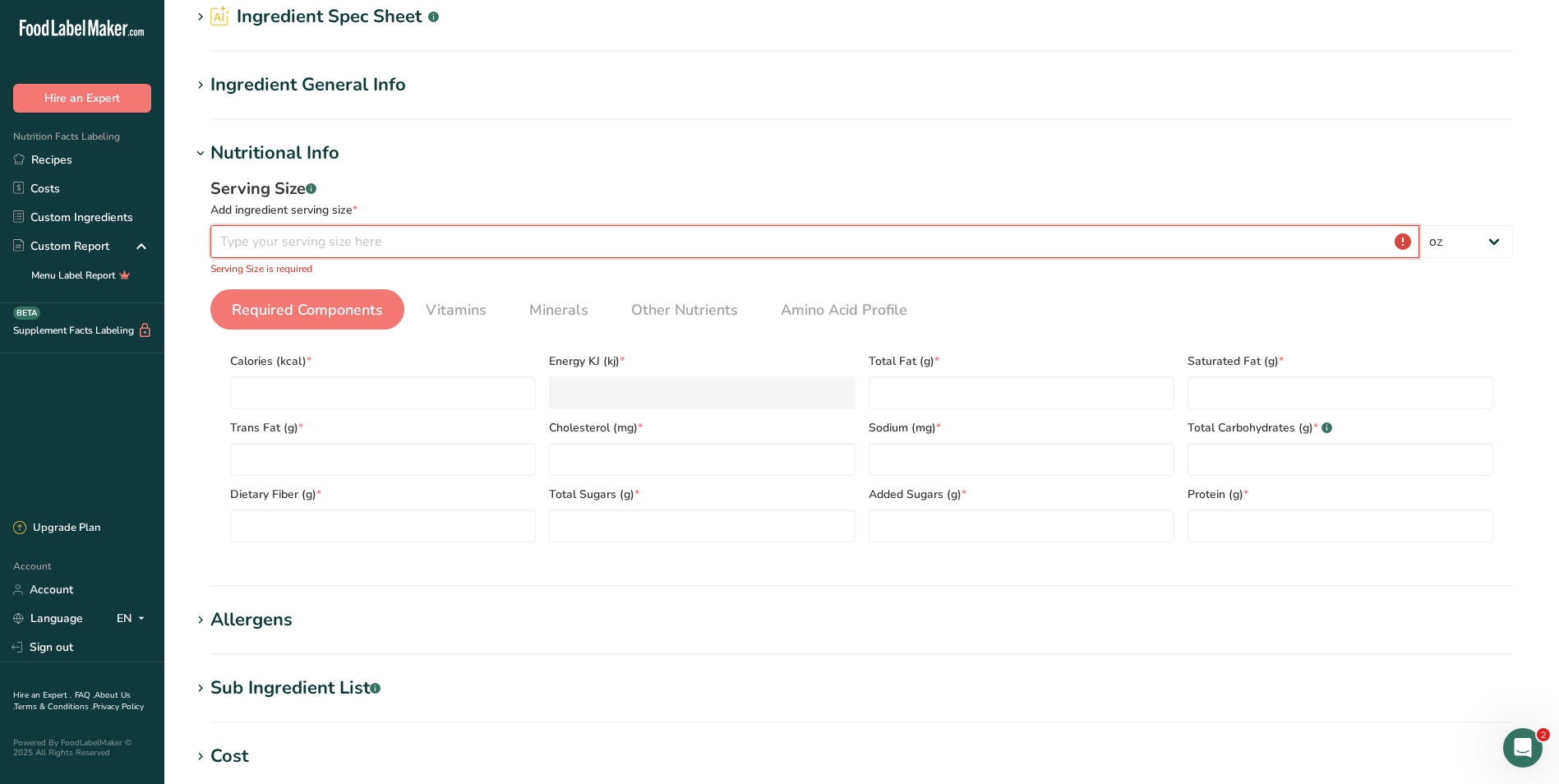 click at bounding box center (814, 242) 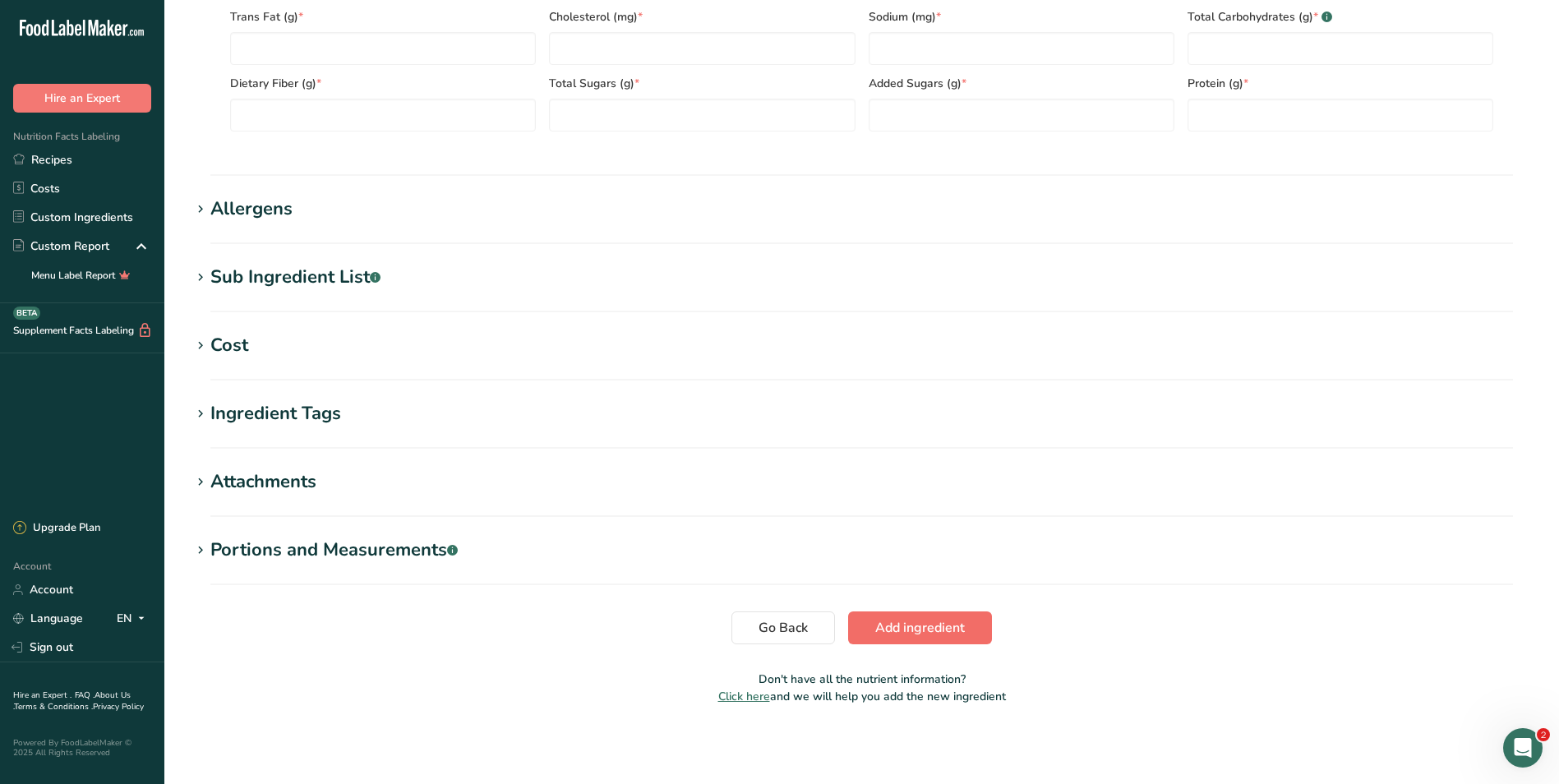 type on "0.3" 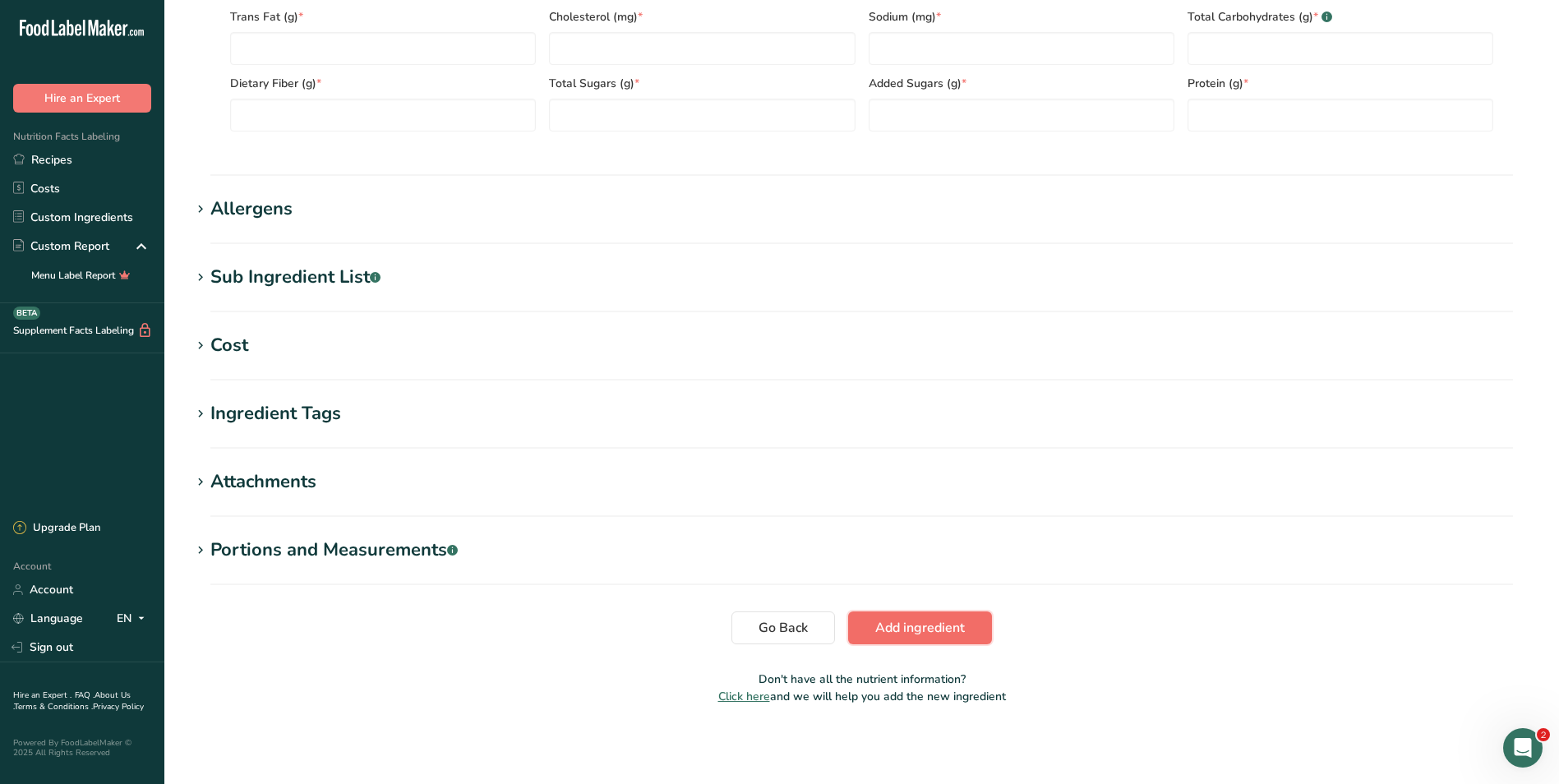 click on "Add ingredient" at bounding box center (920, 628) 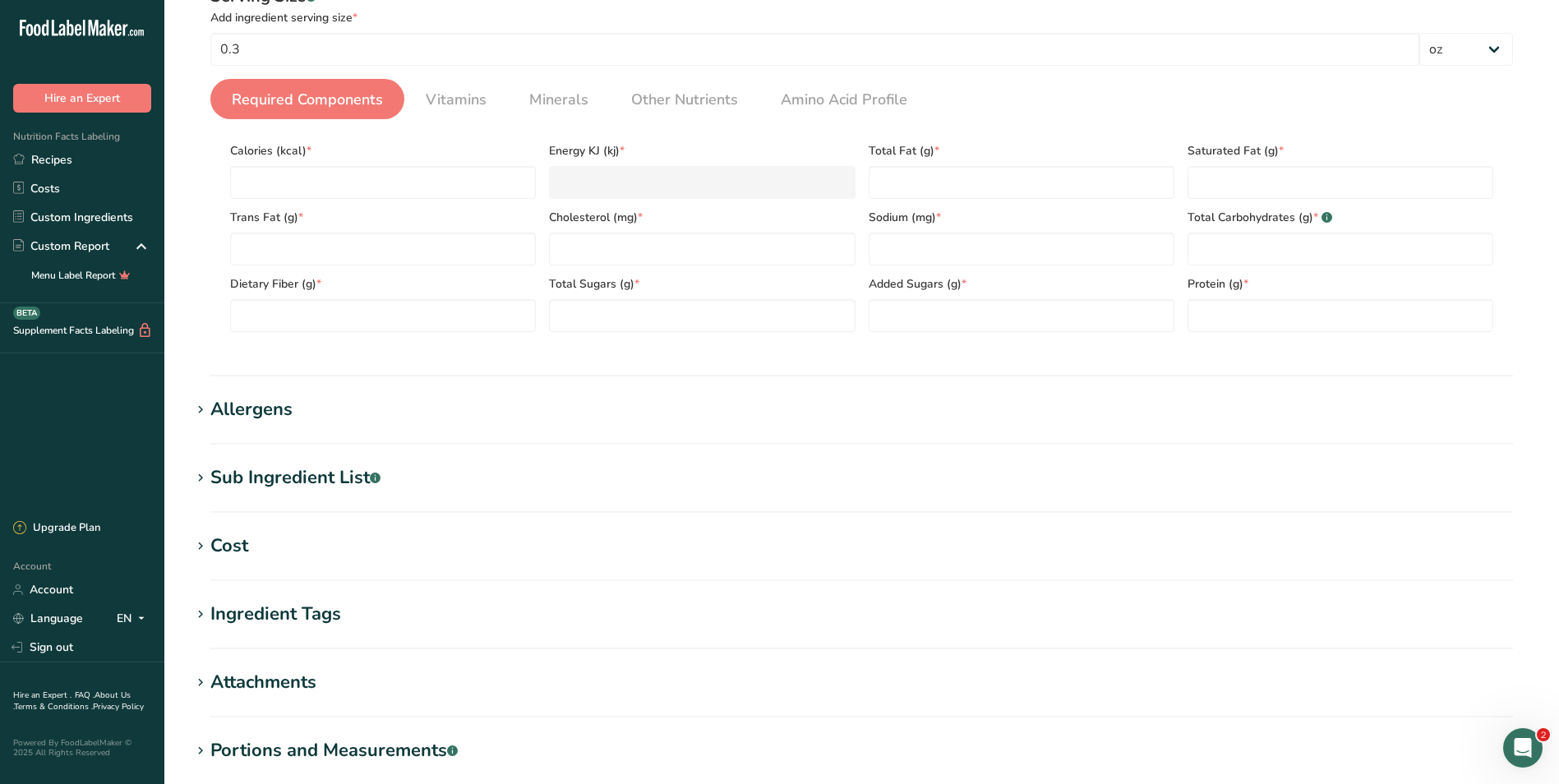scroll, scrollTop: 226, scrollLeft: 0, axis: vertical 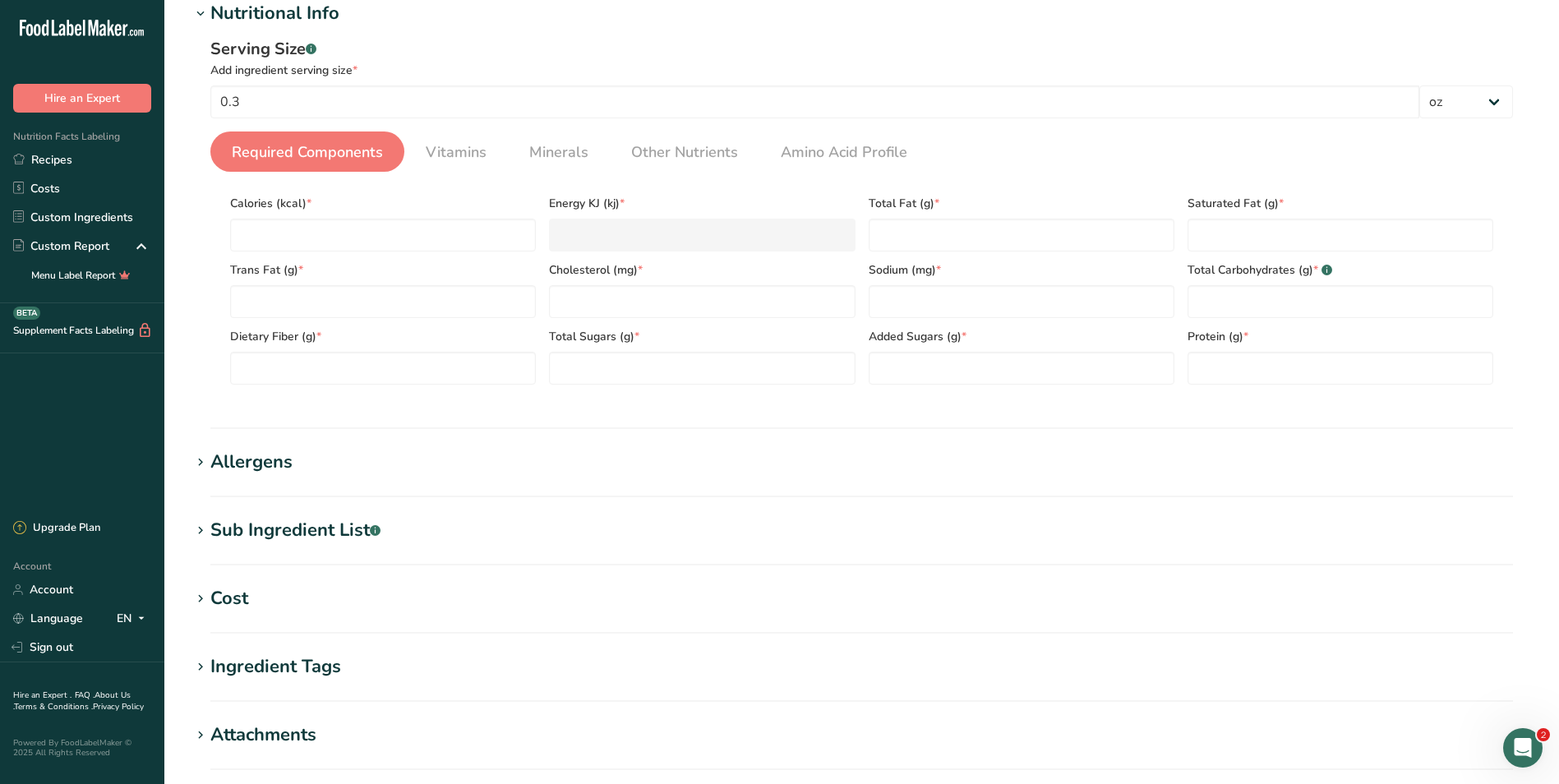 click on "Required Components" at bounding box center [307, 152] 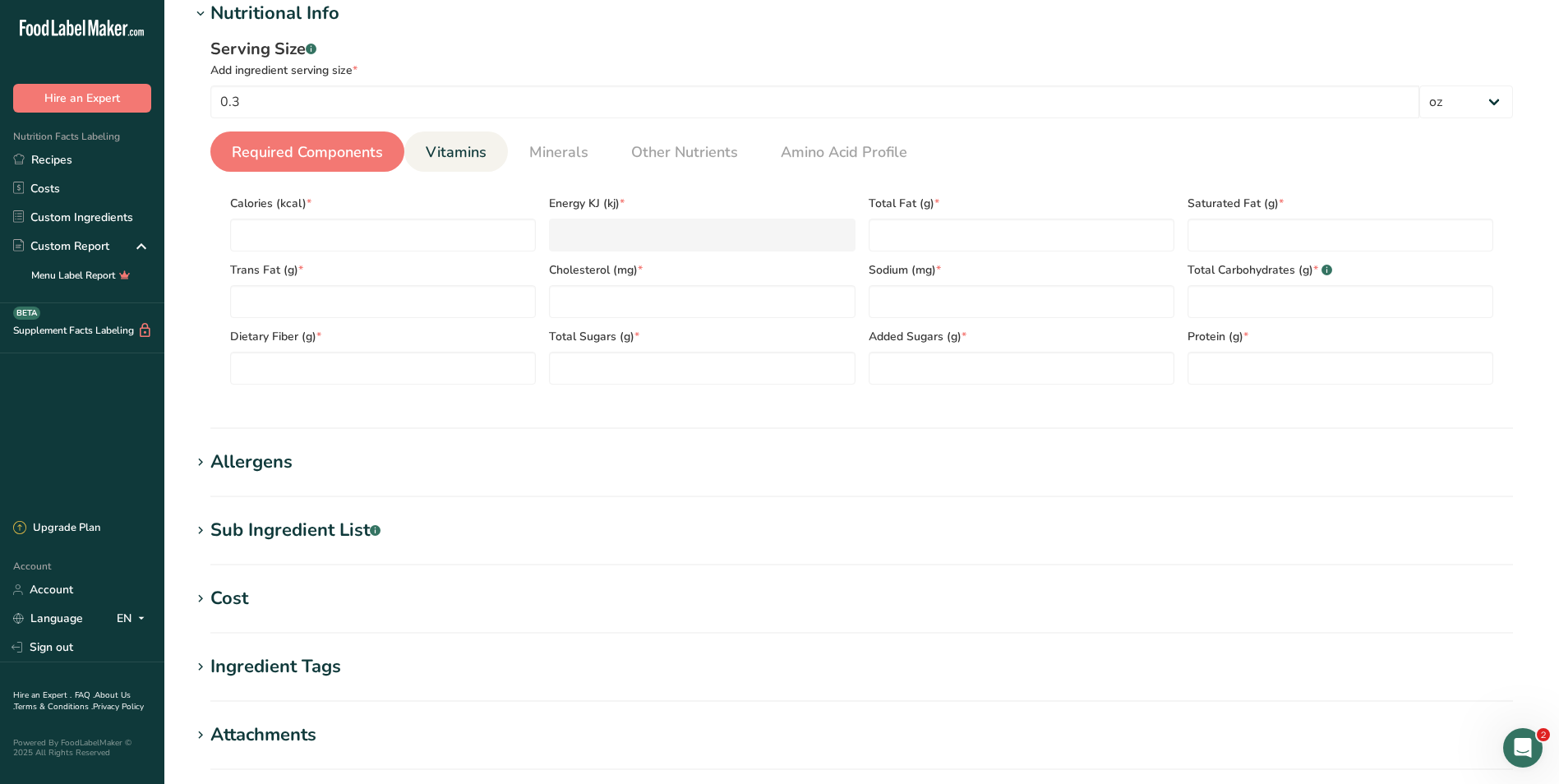 click on "Vitamins" at bounding box center (456, 152) 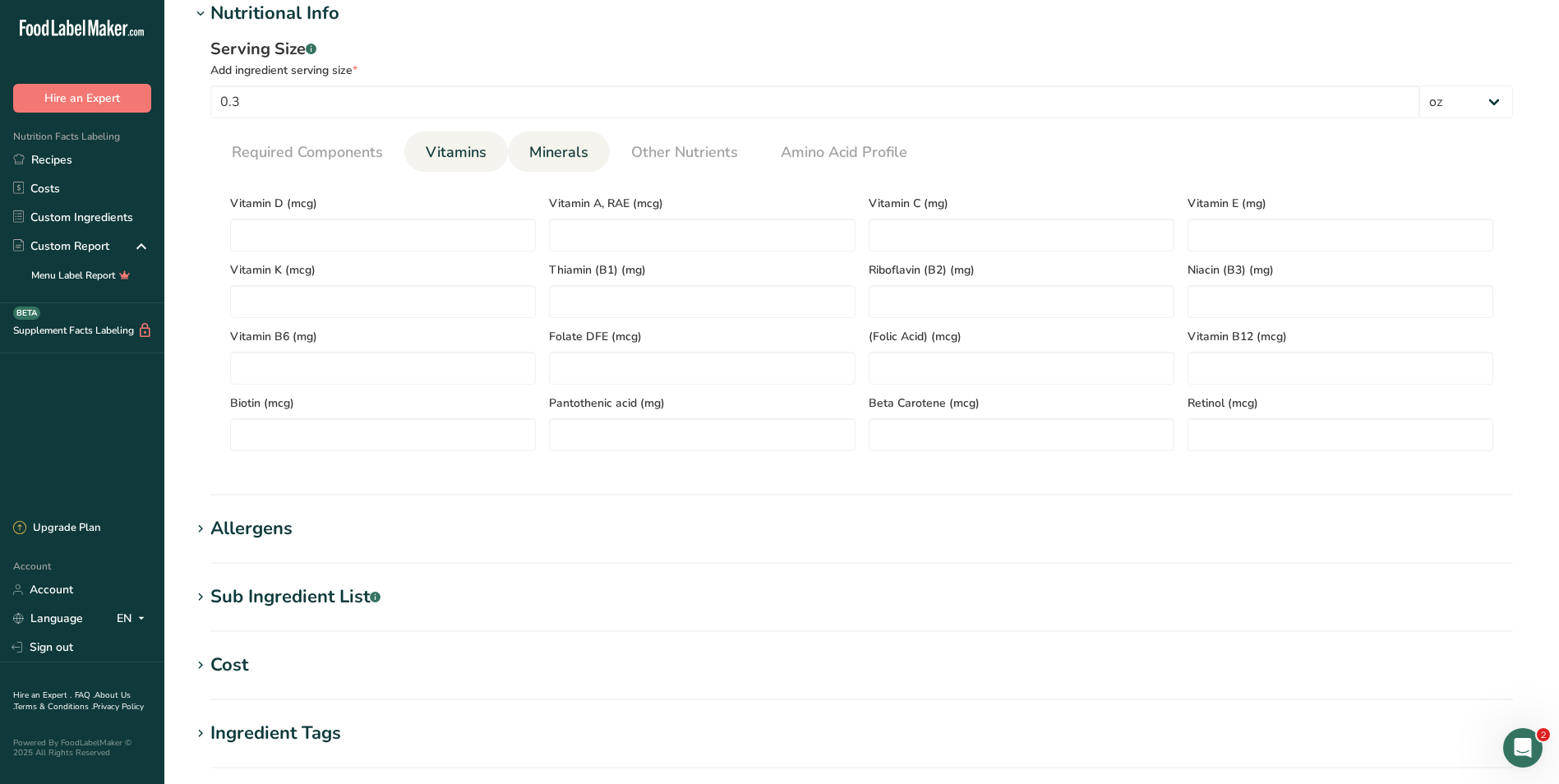 click on "Minerals" at bounding box center [559, 152] 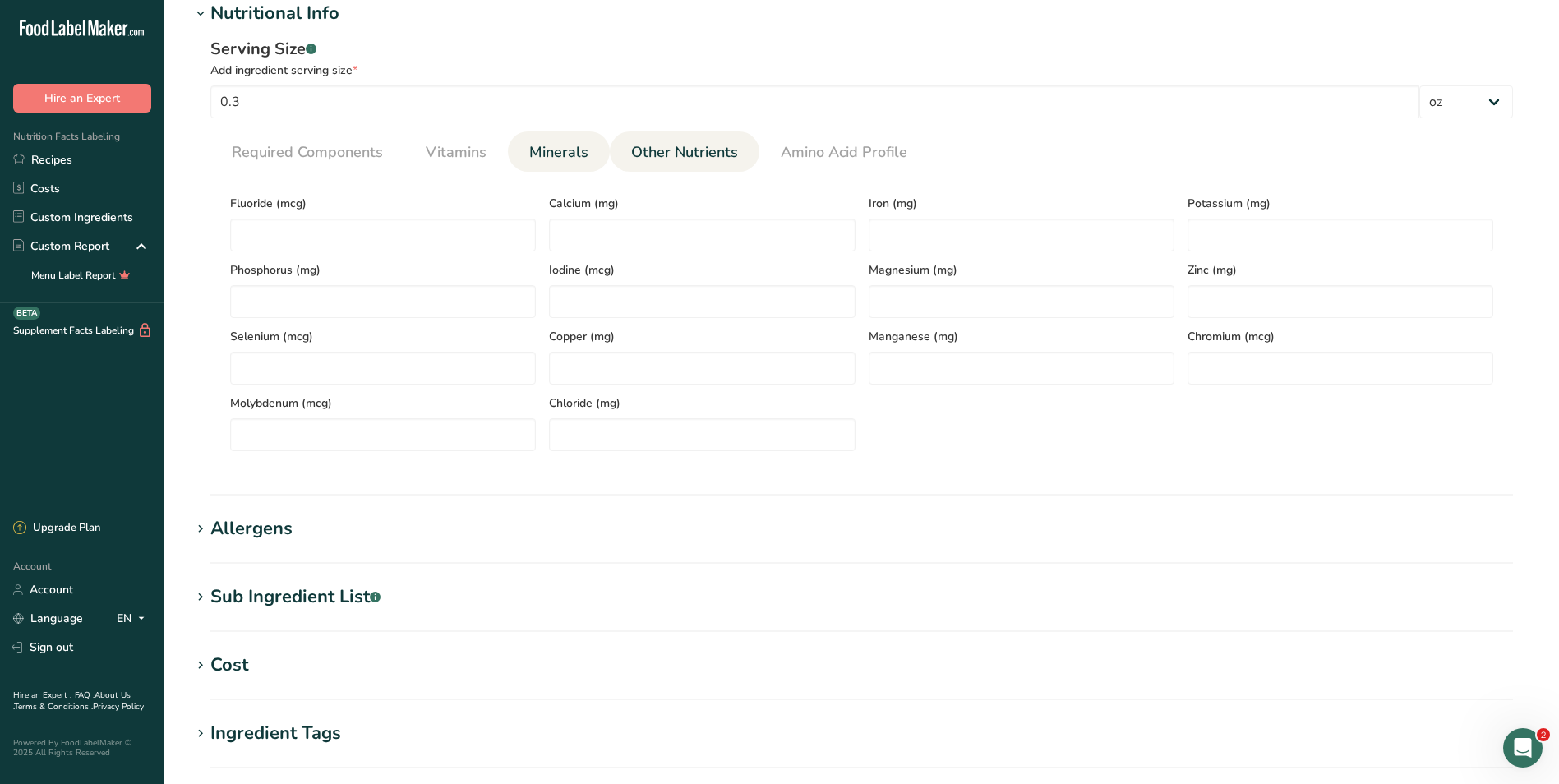click on "Other Nutrients" at bounding box center (685, 152) 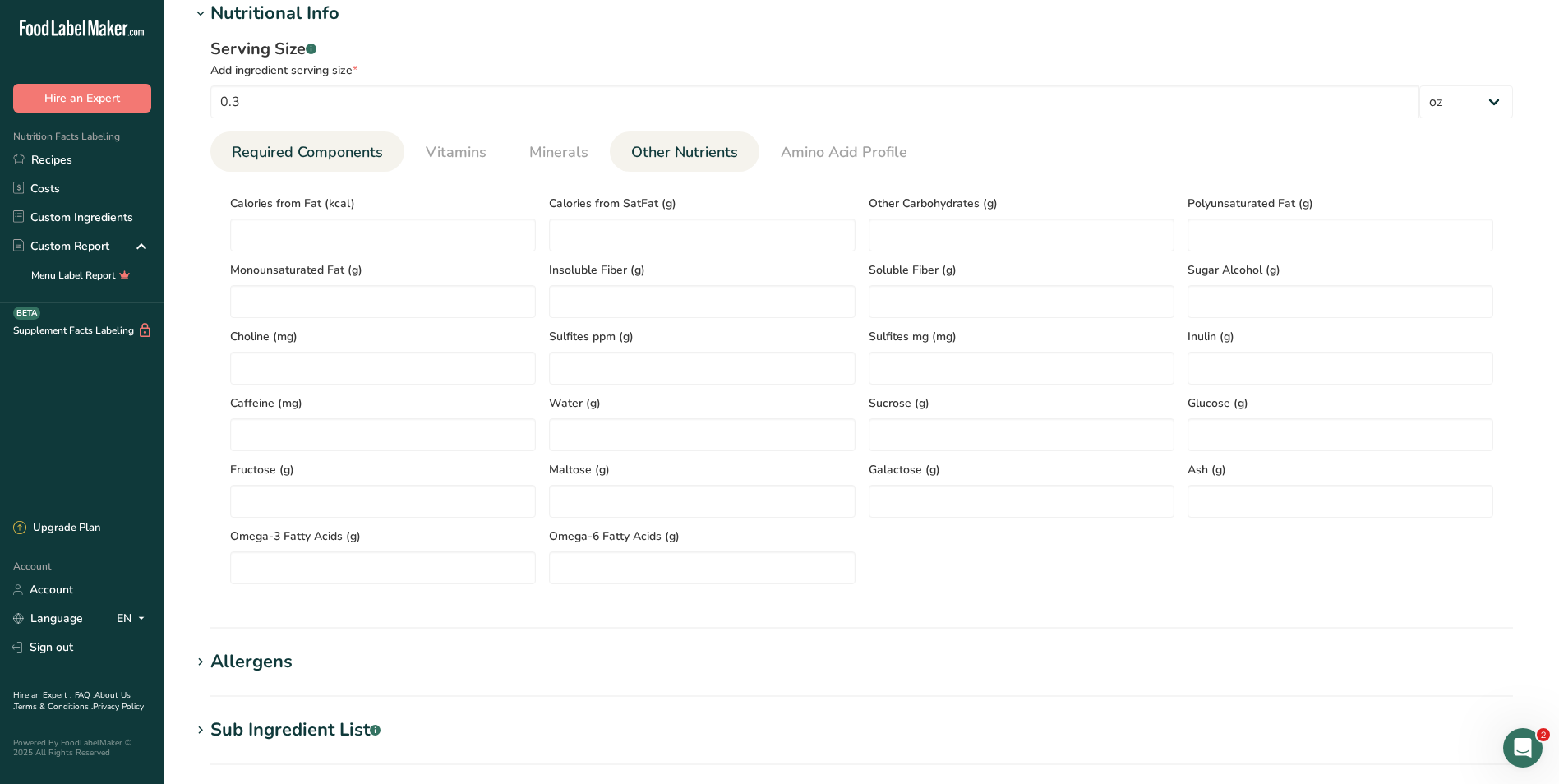 drag, startPoint x: 280, startPoint y: 170, endPoint x: 295, endPoint y: 171, distance: 15.033296 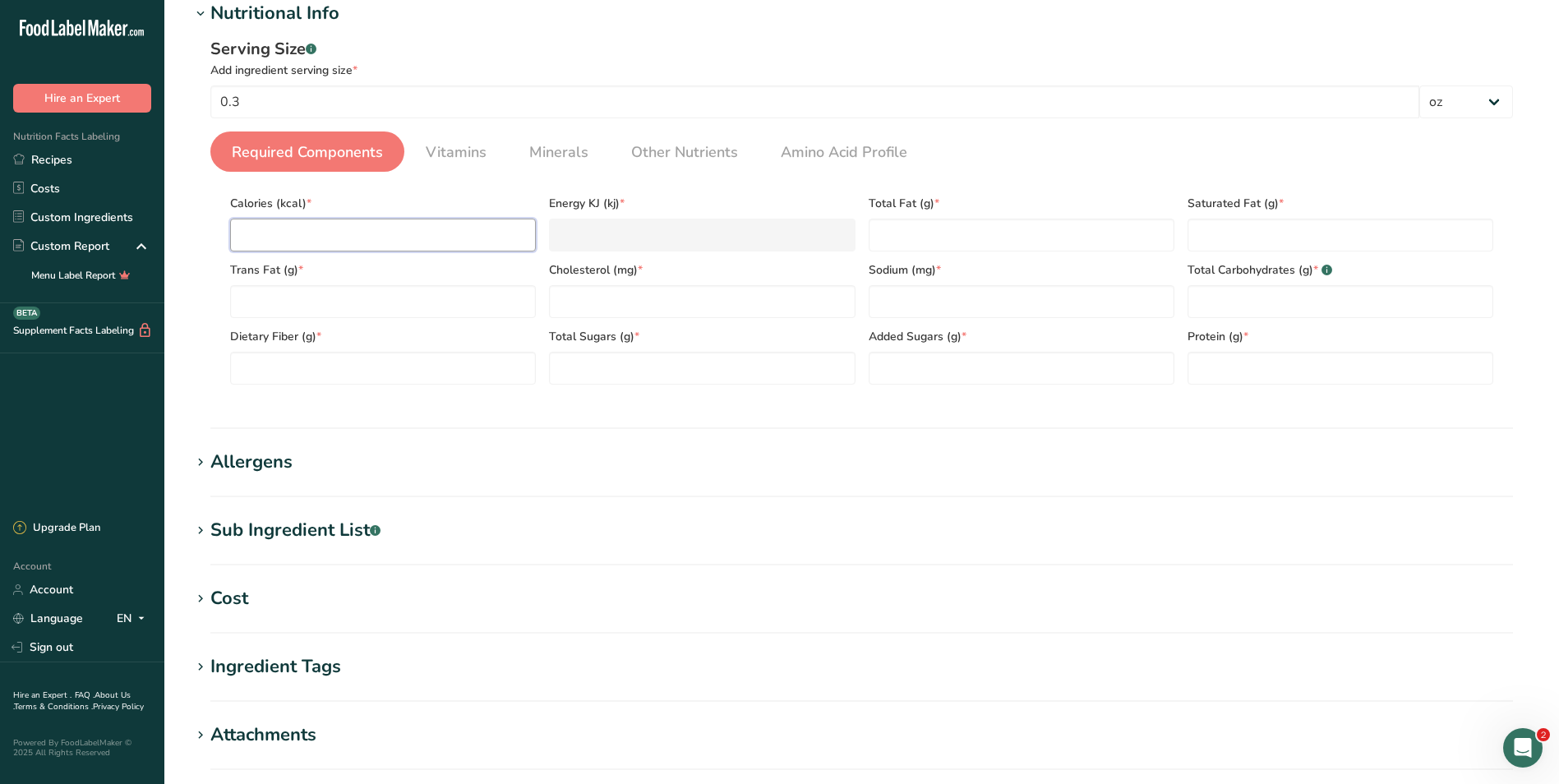 click at bounding box center [383, 235] 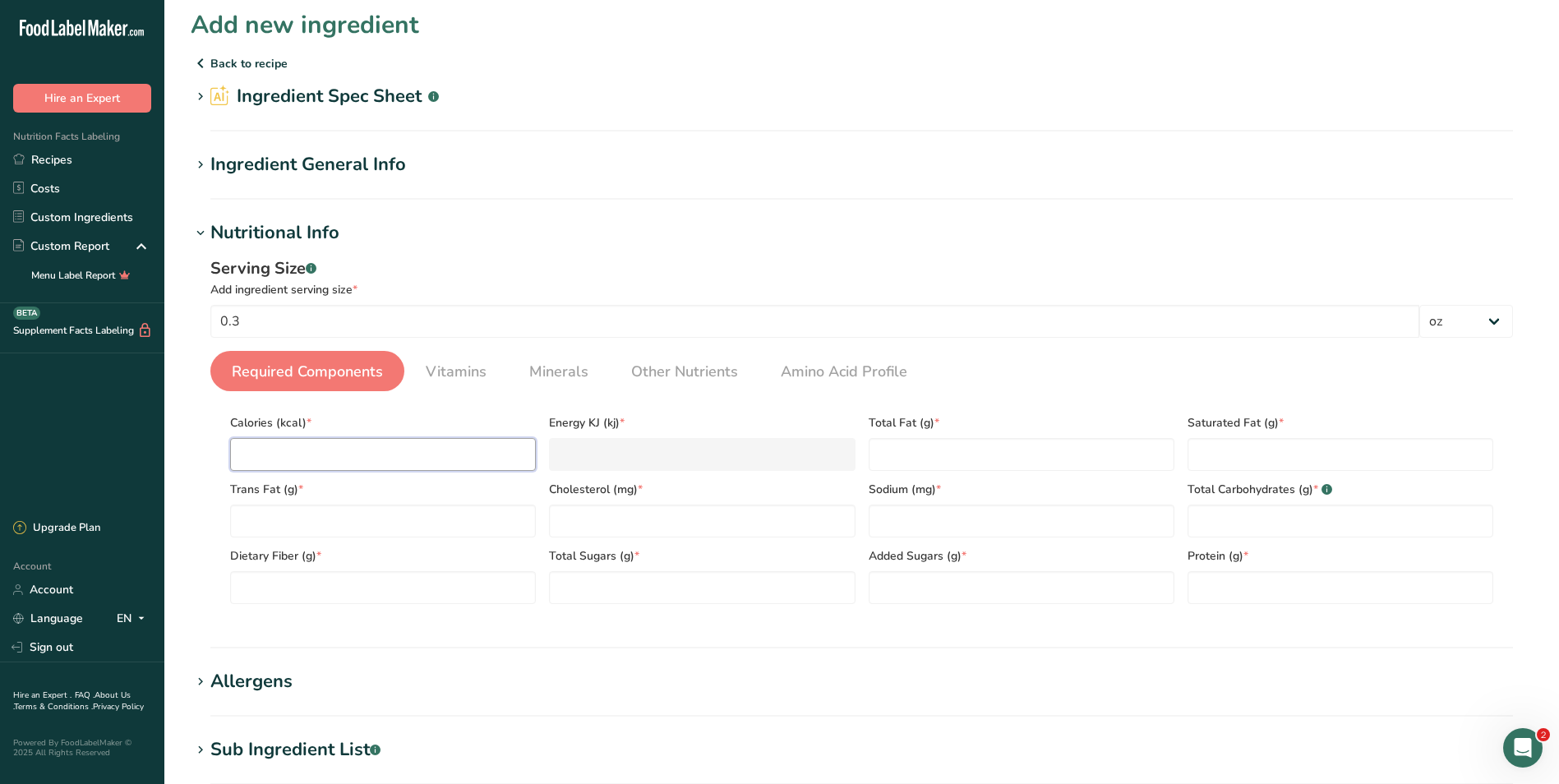 scroll, scrollTop: 0, scrollLeft: 0, axis: both 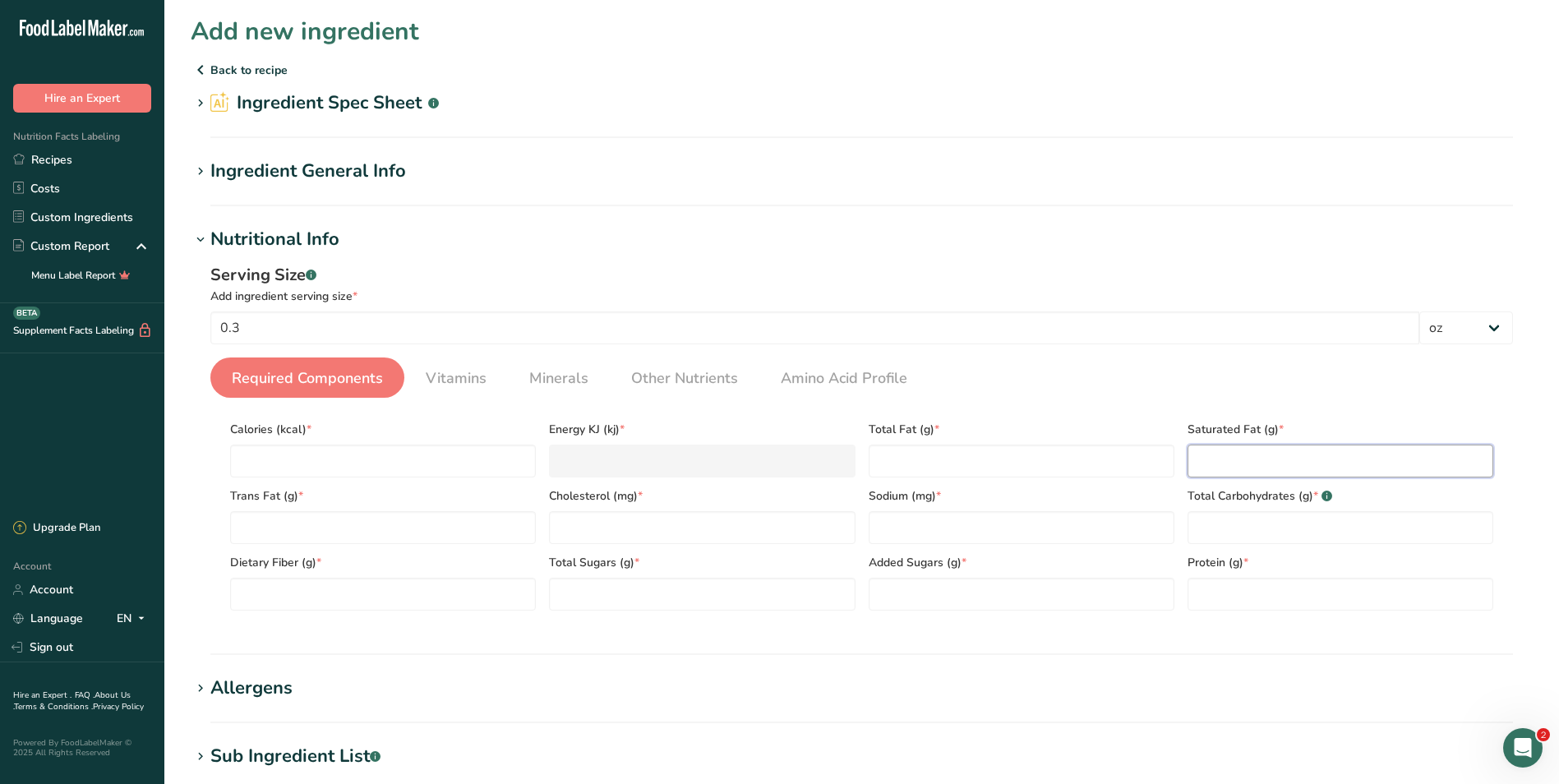 click at bounding box center [1340, 461] 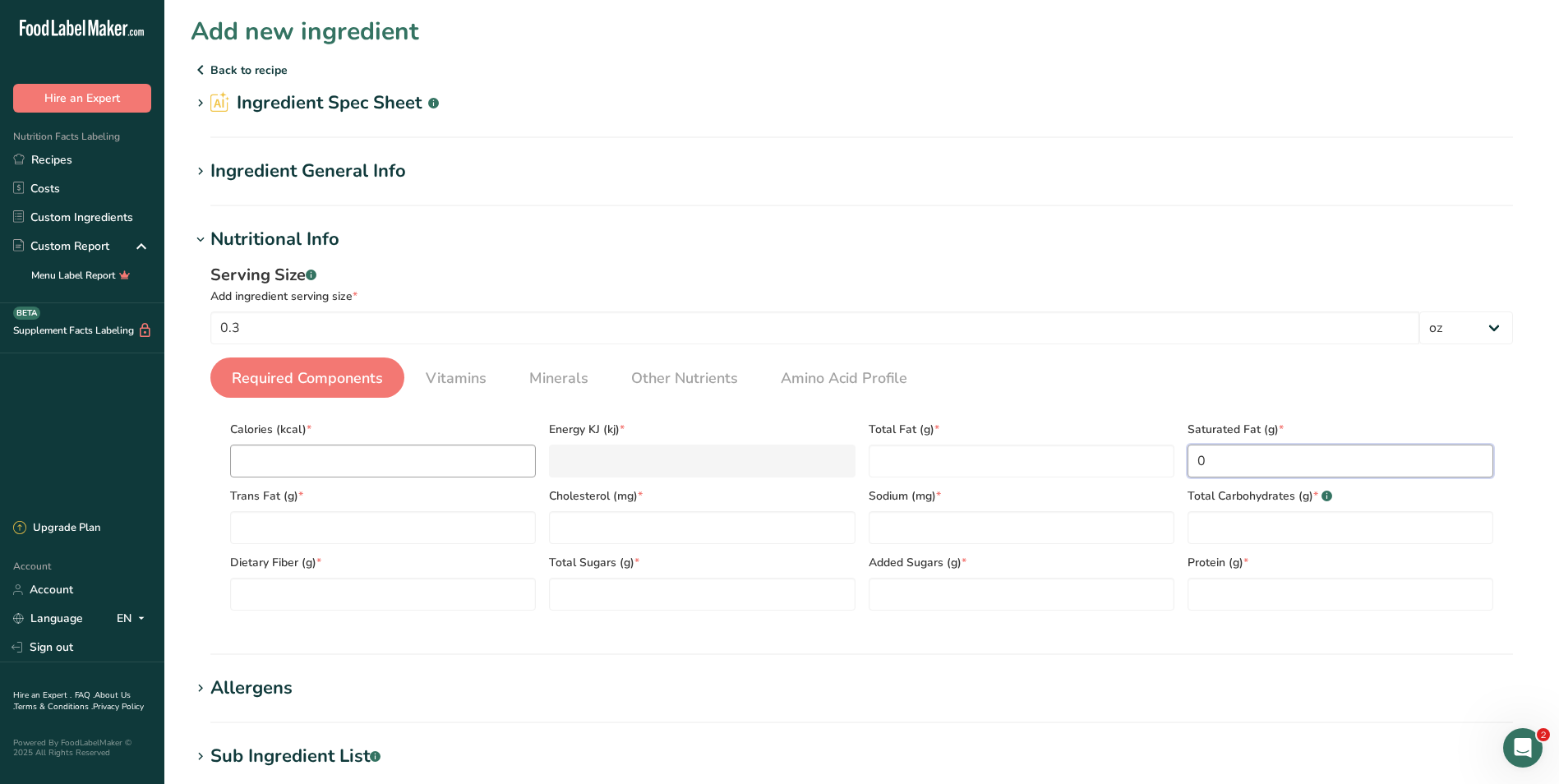 type on "0" 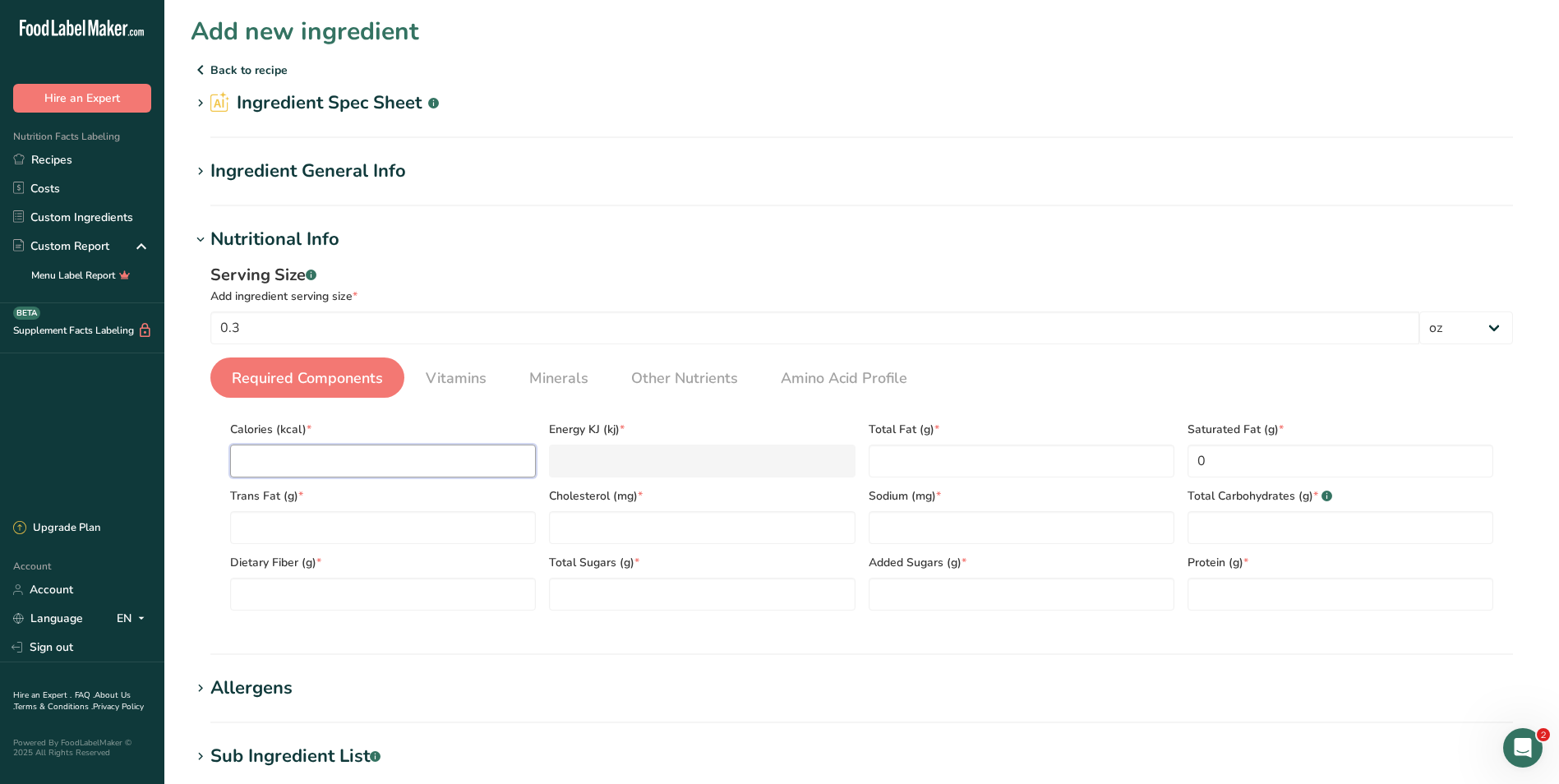 drag, startPoint x: 444, startPoint y: 462, endPoint x: 403, endPoint y: 398, distance: 76.00658 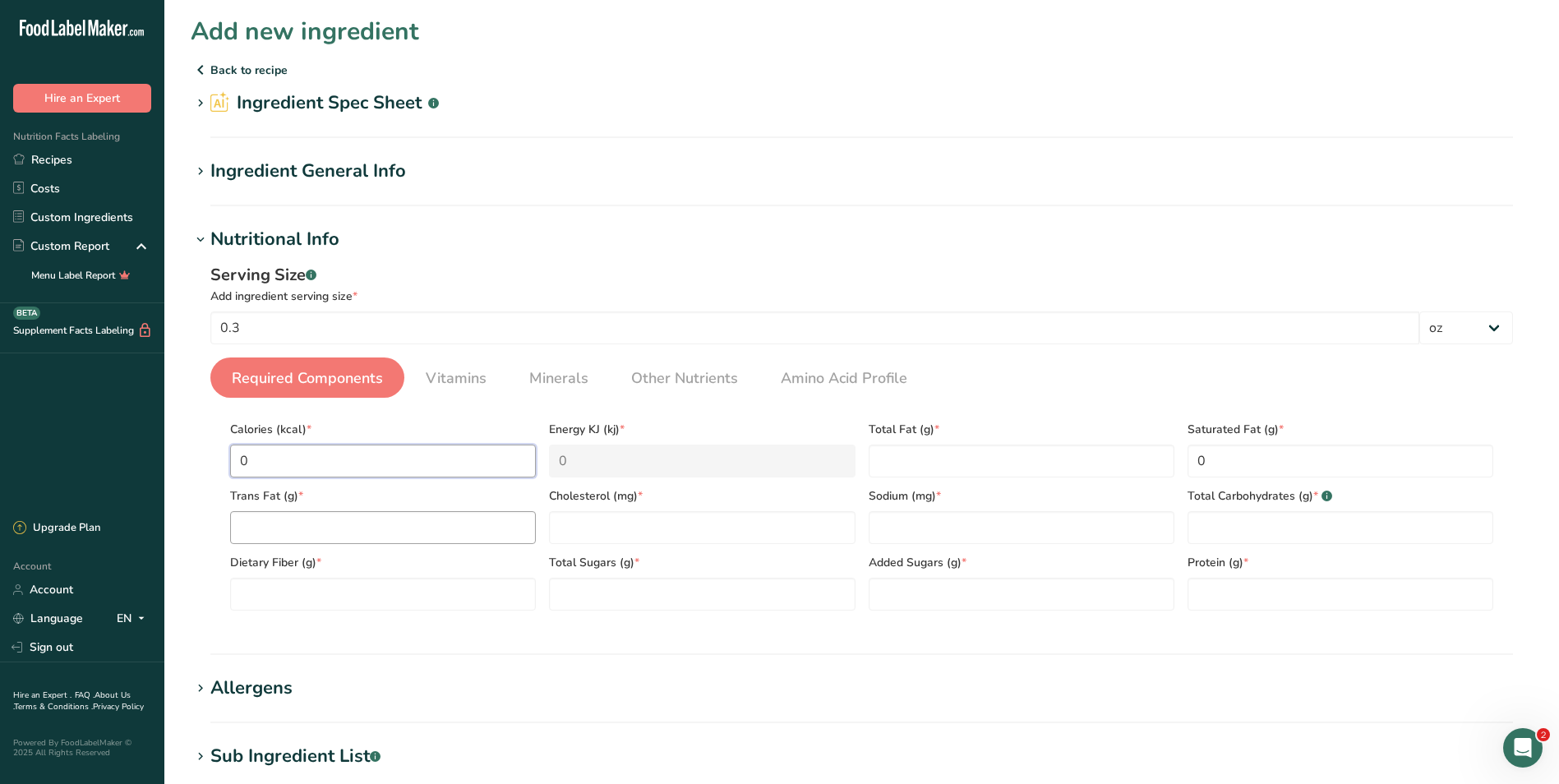 type on "0" 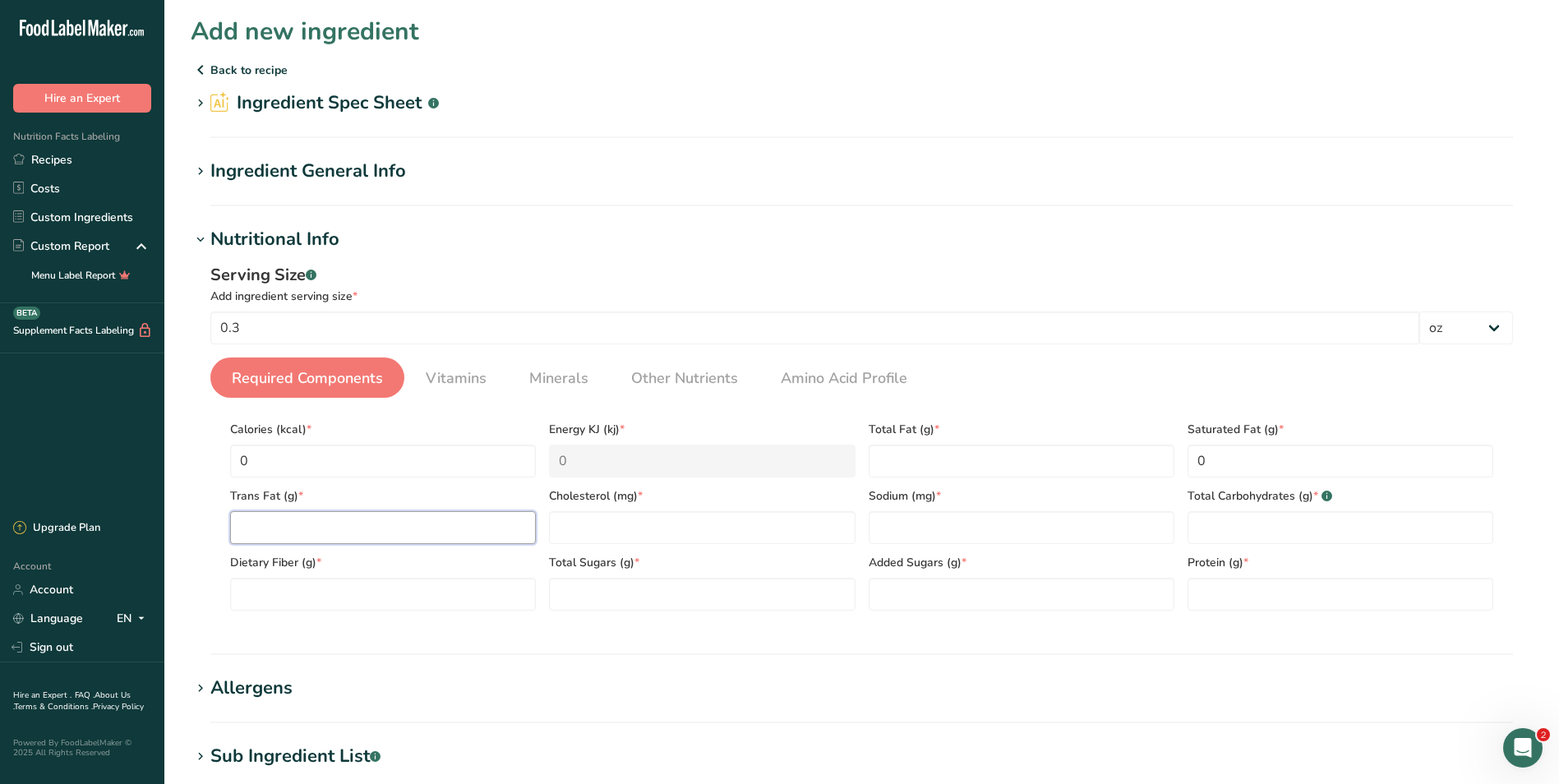 click at bounding box center (383, 528) 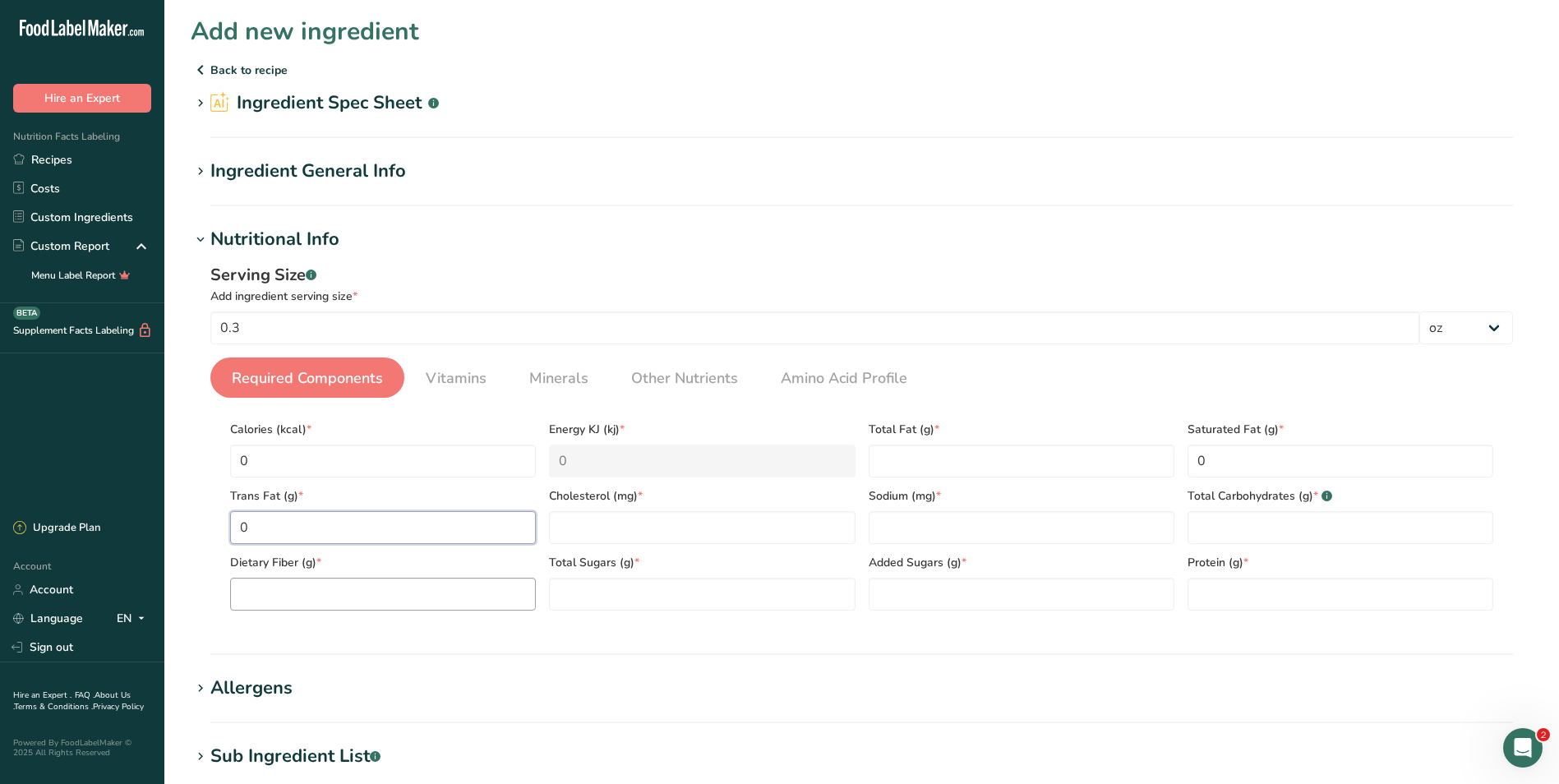 type on "0" 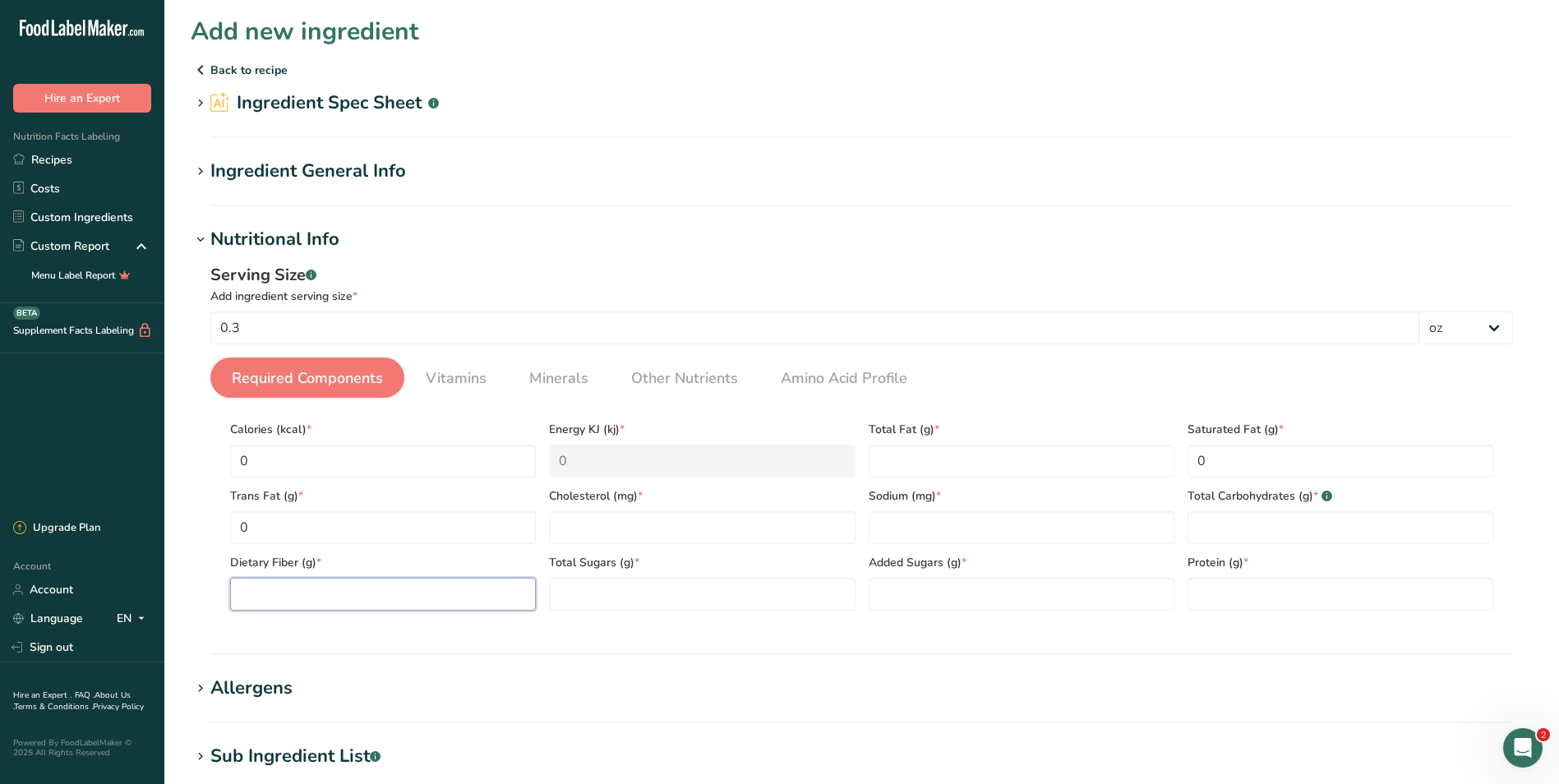 drag, startPoint x: 363, startPoint y: 588, endPoint x: 362, endPoint y: 573, distance: 15.033296 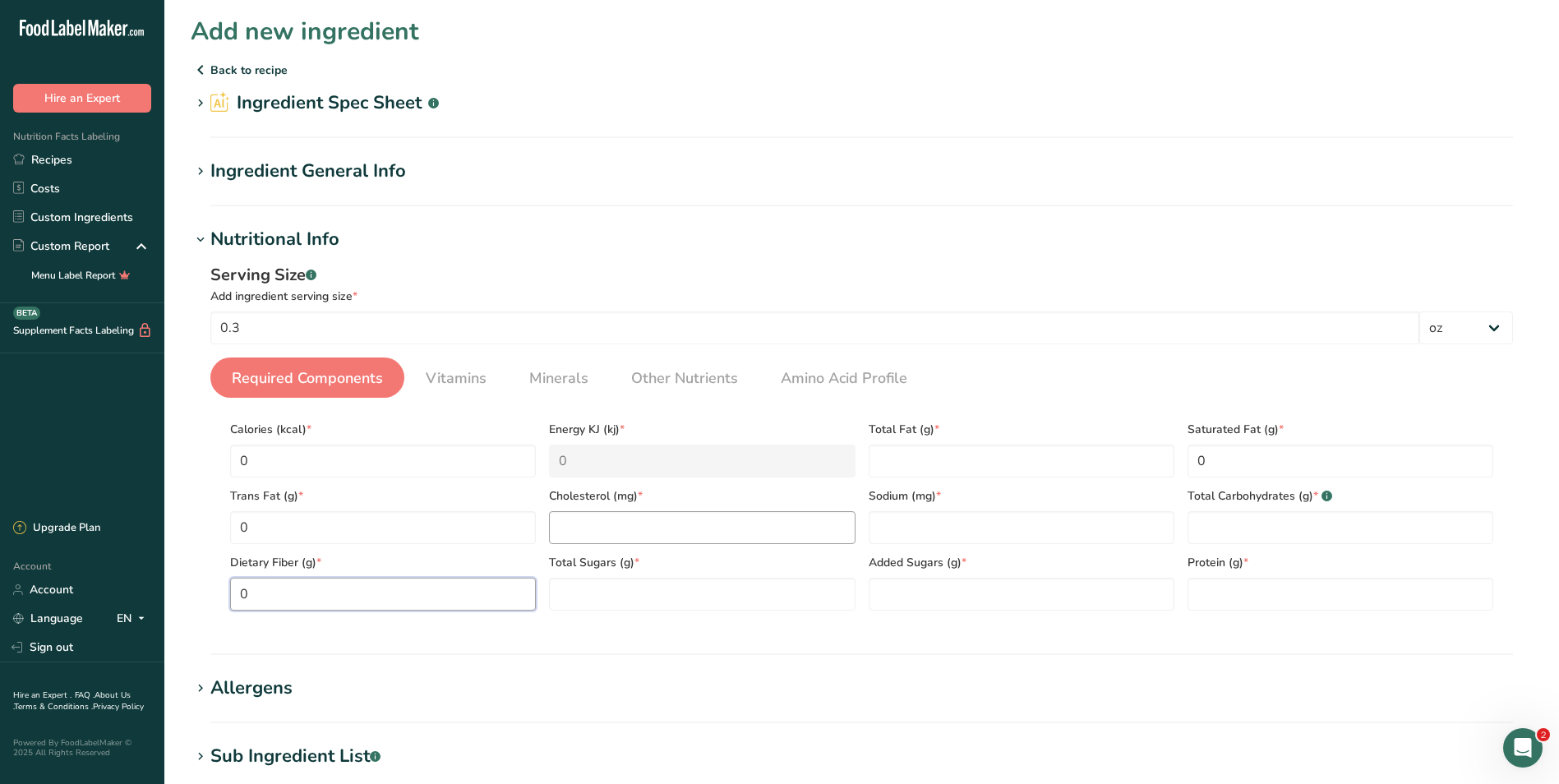 type on "0" 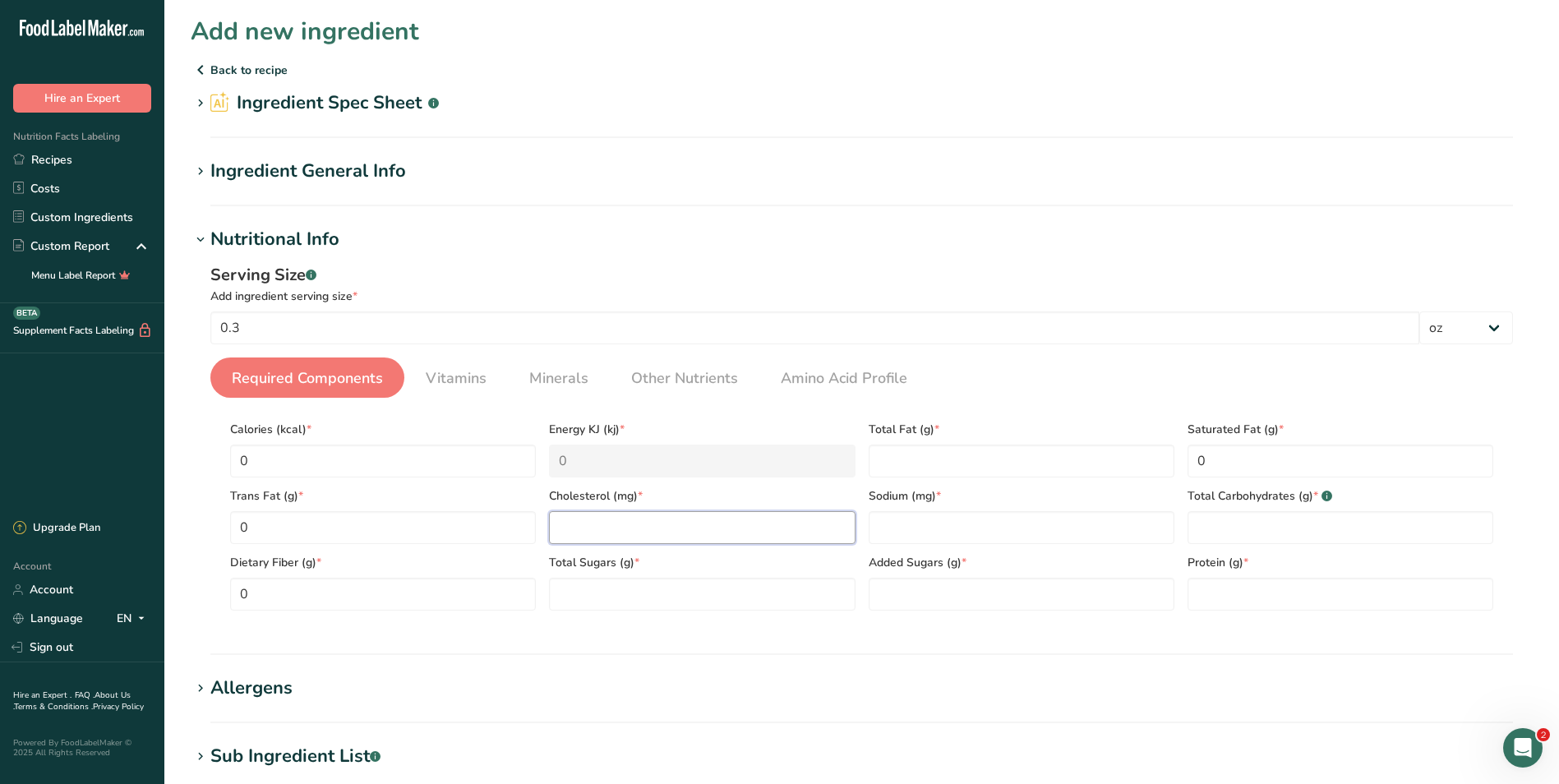 click at bounding box center [702, 528] 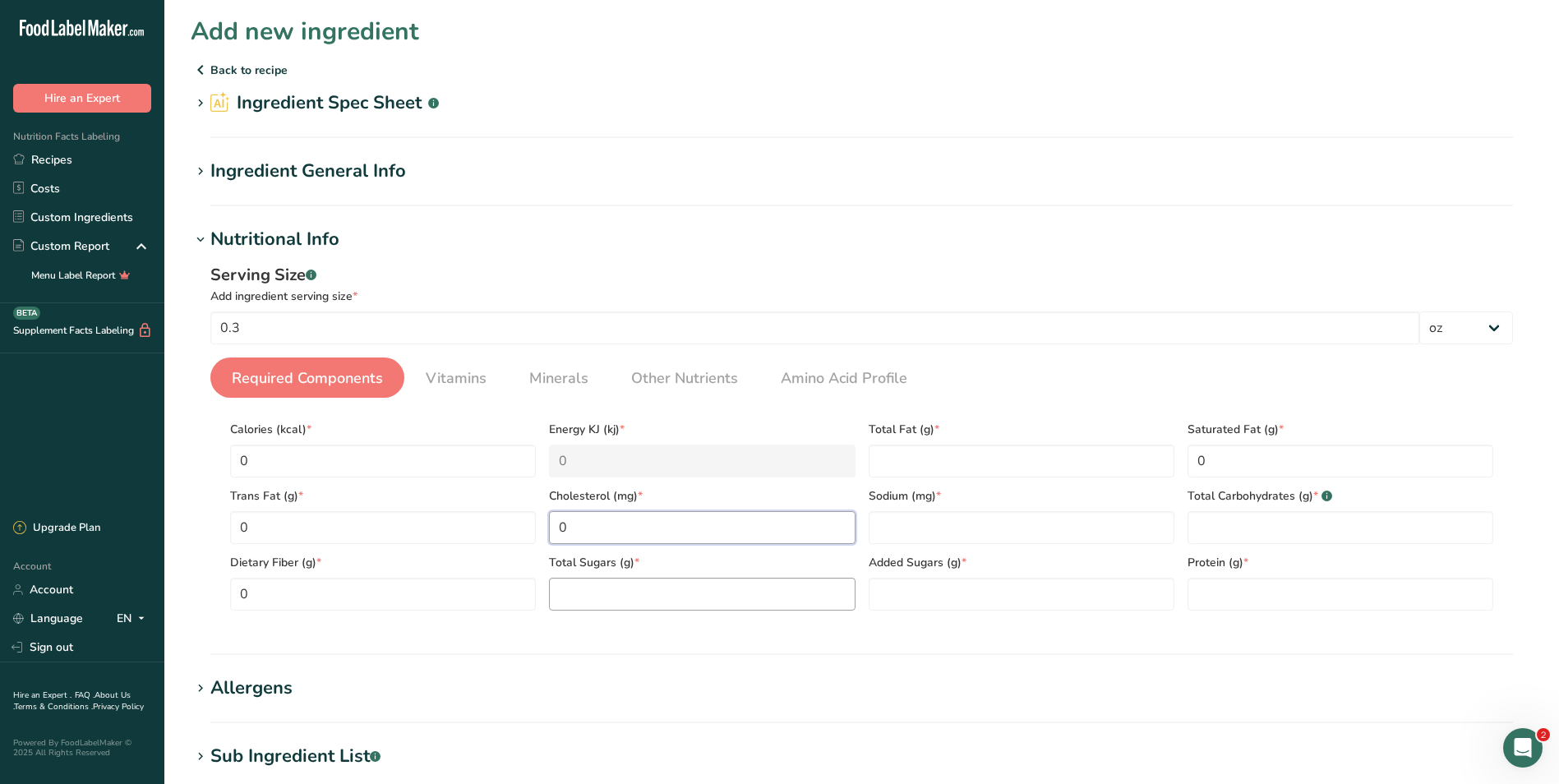 type on "0" 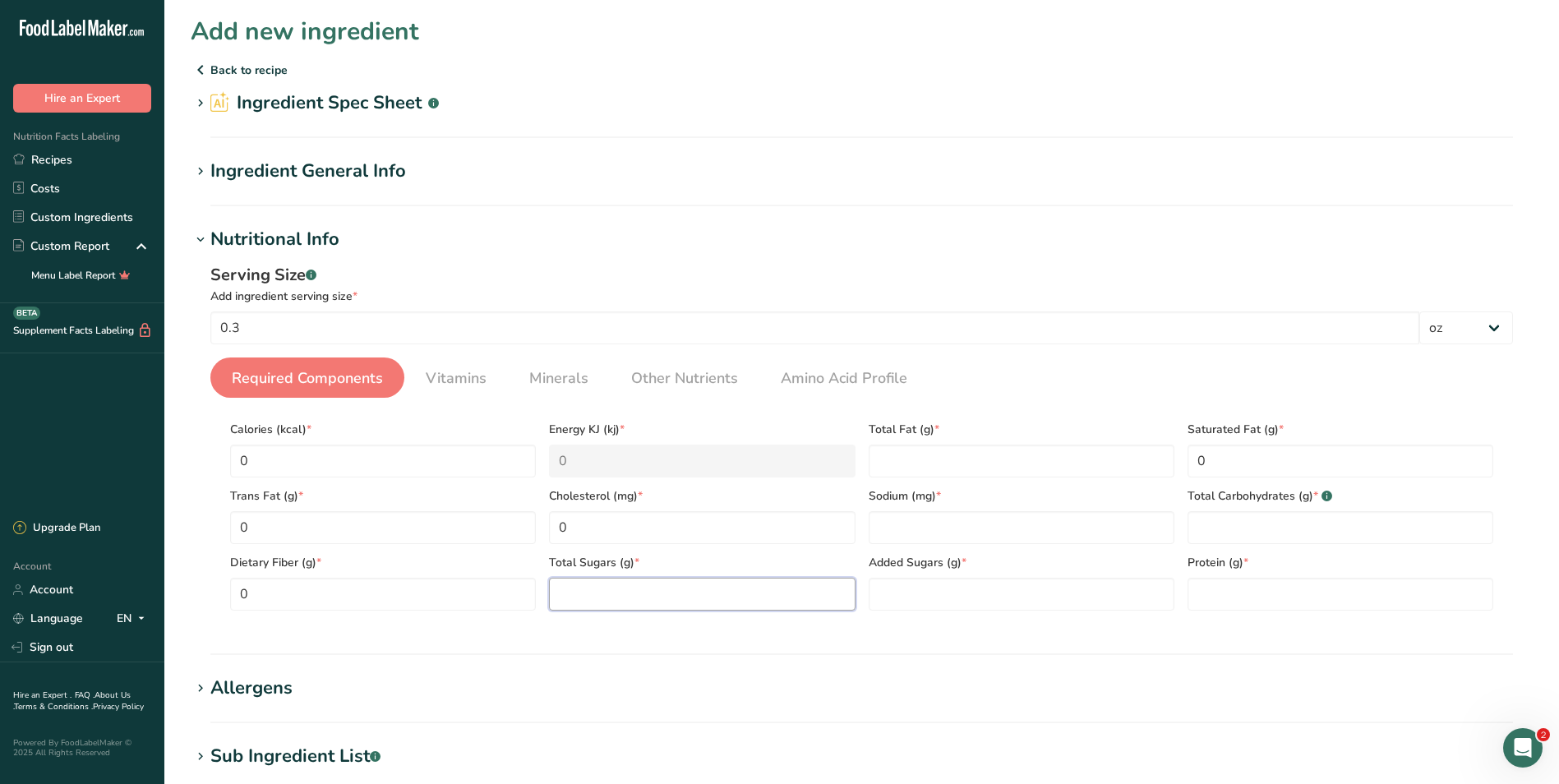 drag, startPoint x: 594, startPoint y: 595, endPoint x: 609, endPoint y: 583, distance: 19.209373 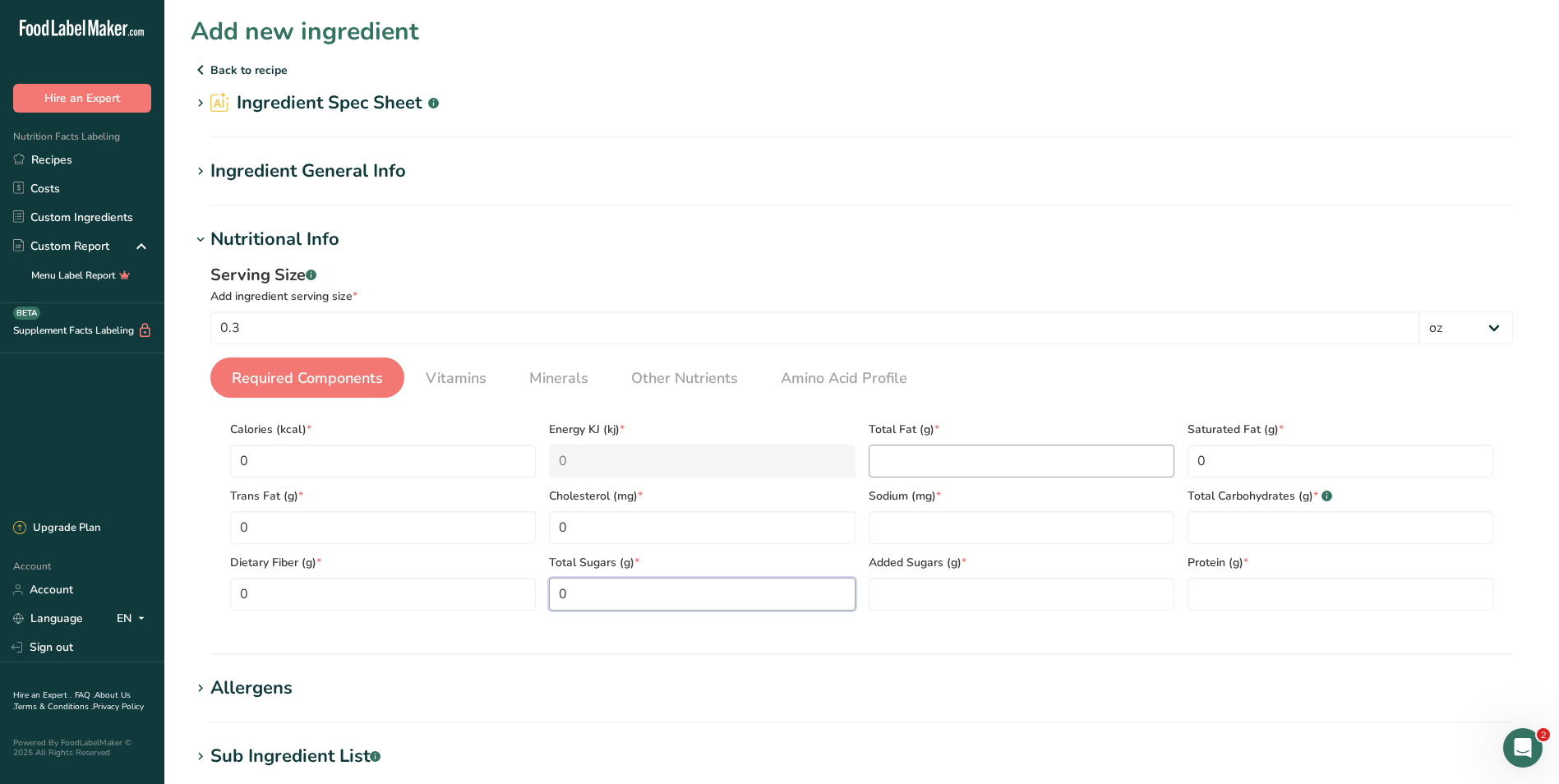 type on "0" 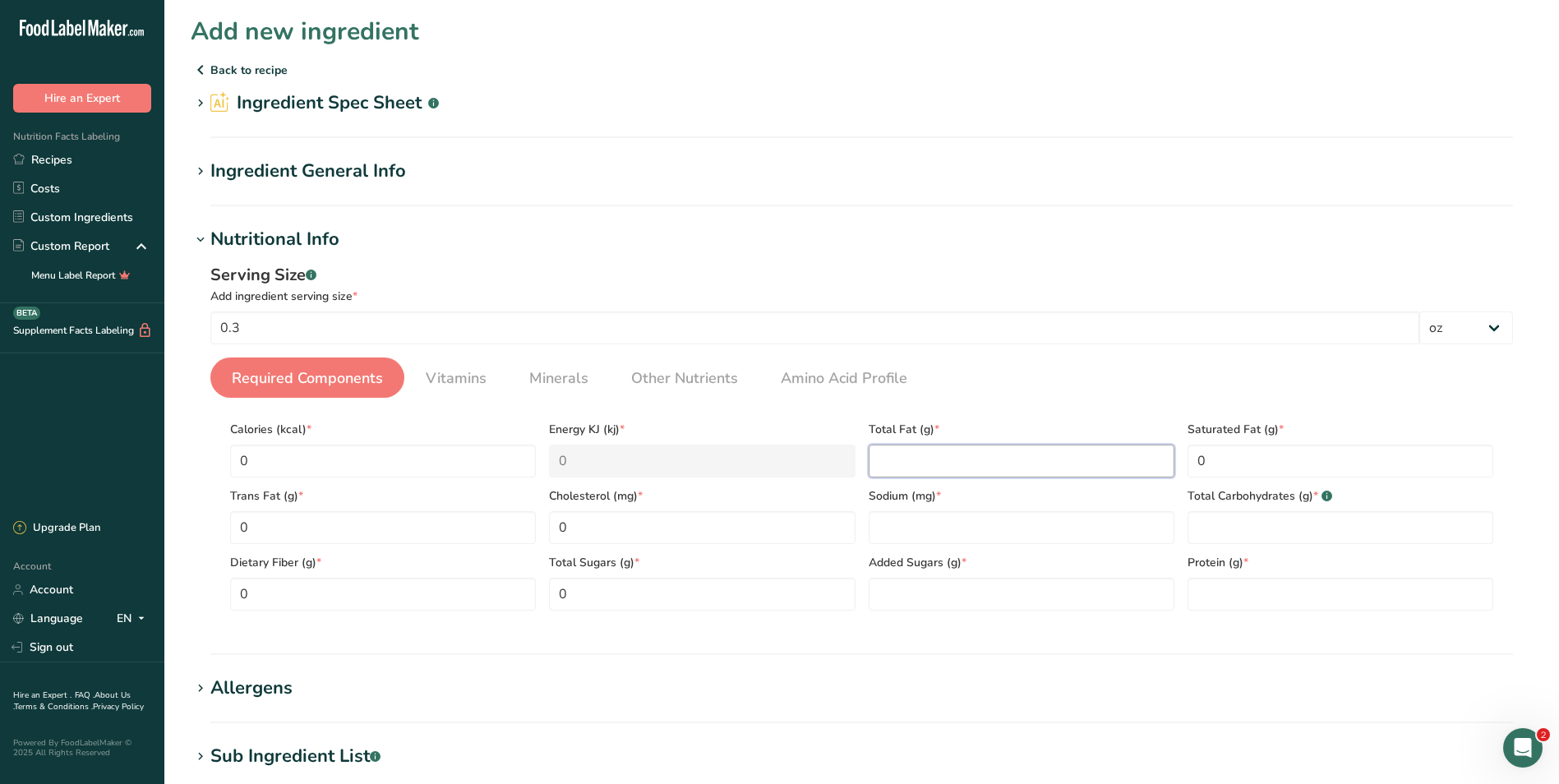 drag, startPoint x: 918, startPoint y: 453, endPoint x: 919, endPoint y: 442, distance: 11.045361 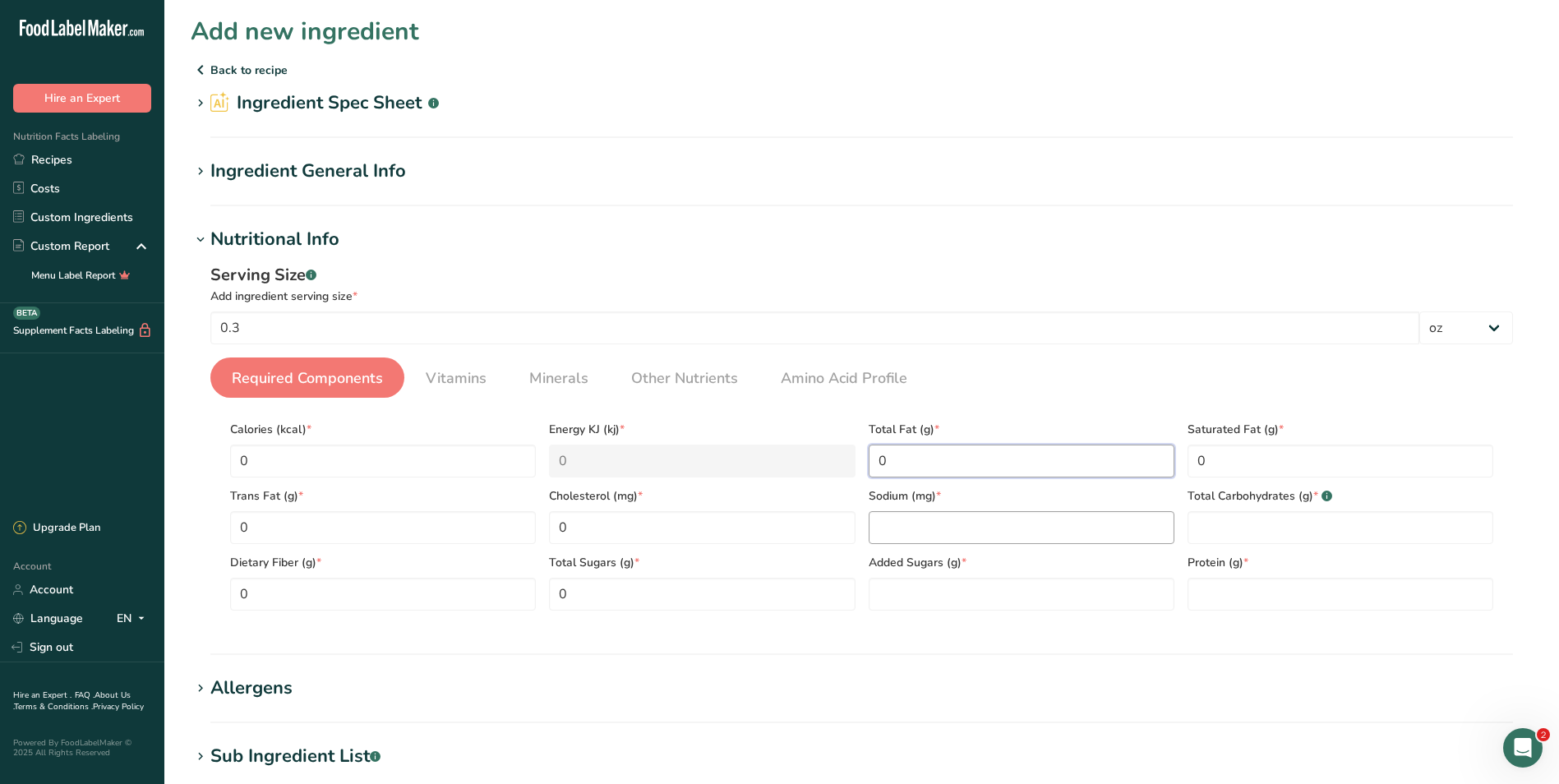 type on "0" 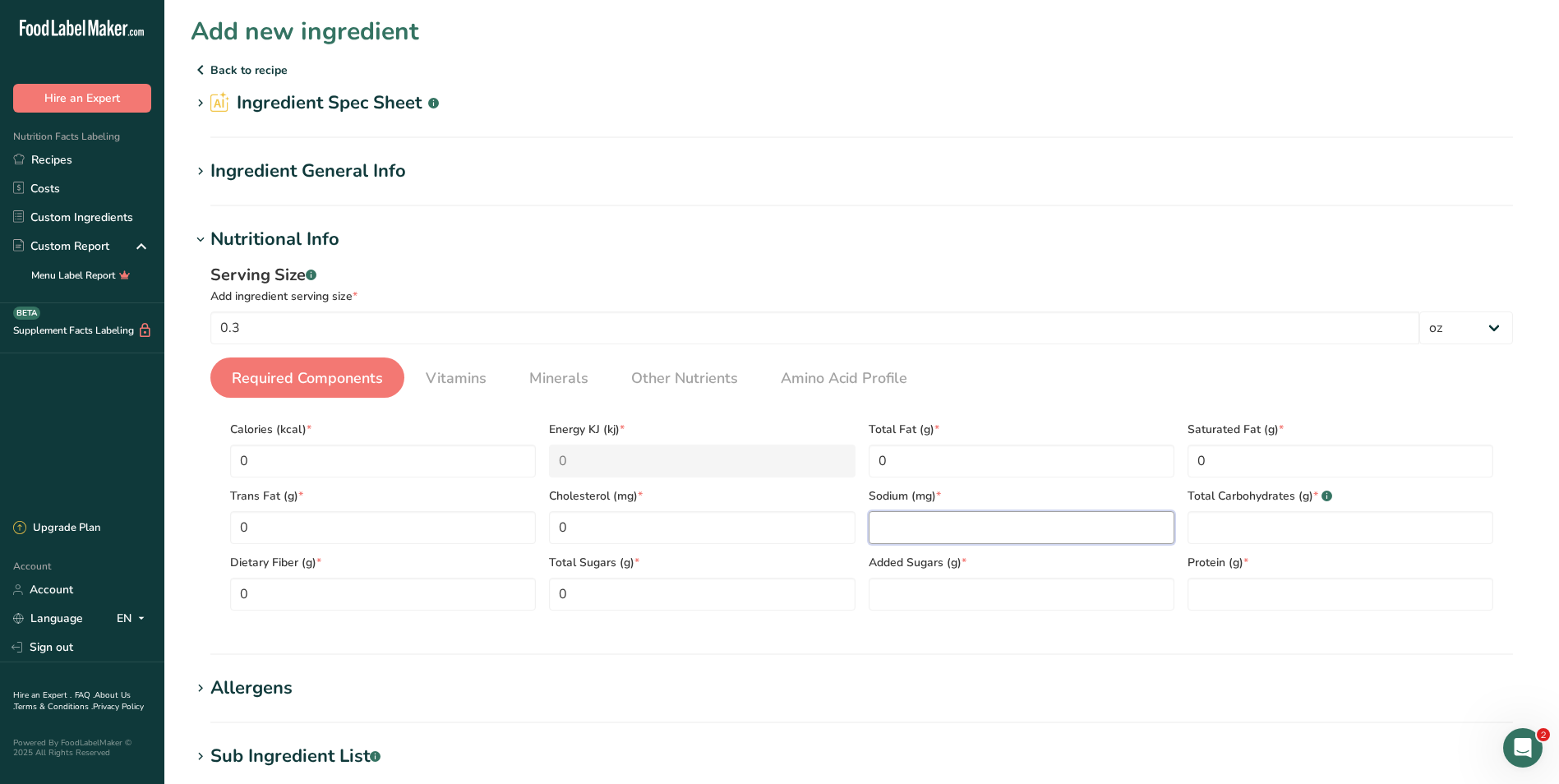 click at bounding box center (1022, 528) 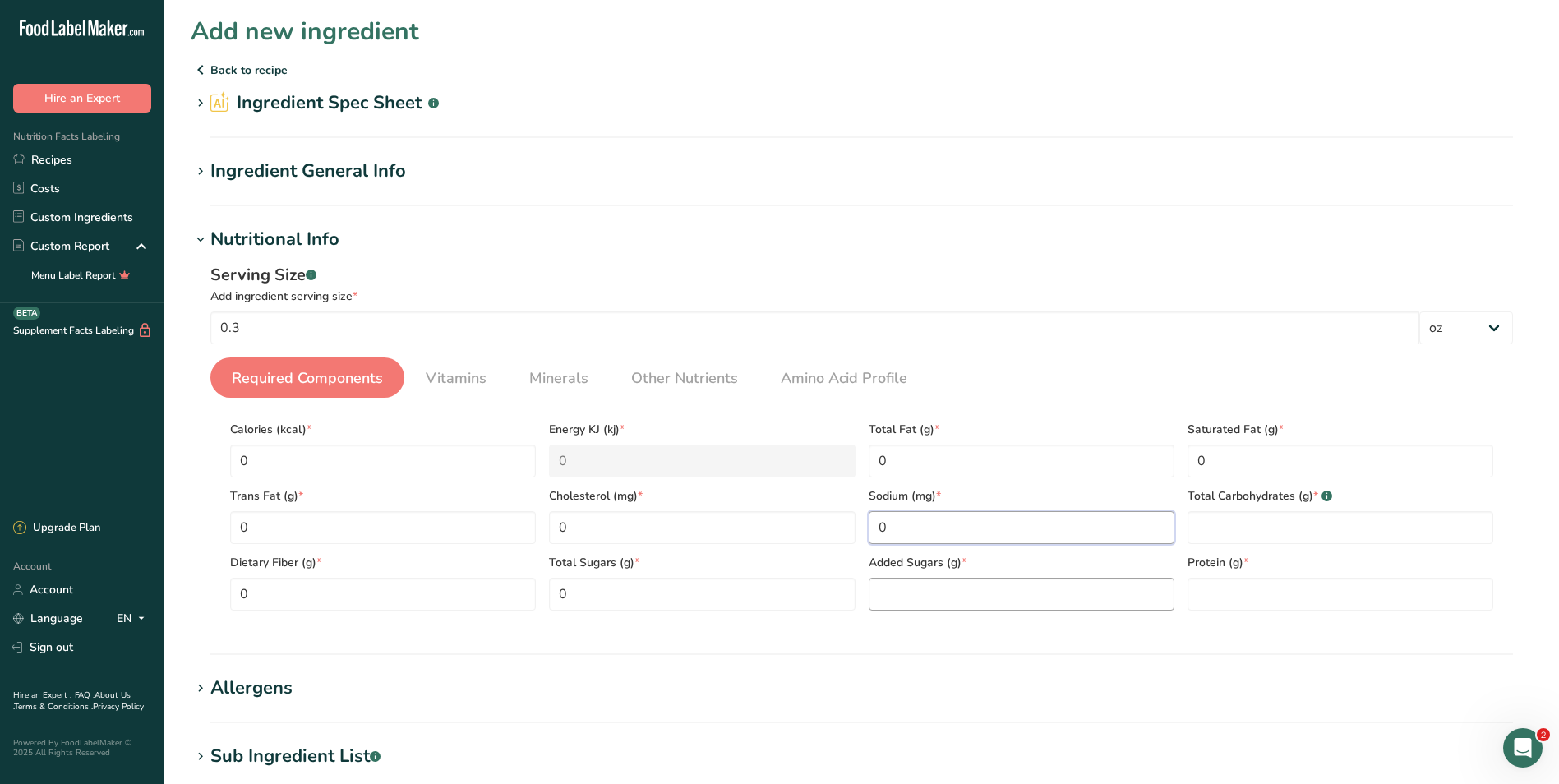 type on "0" 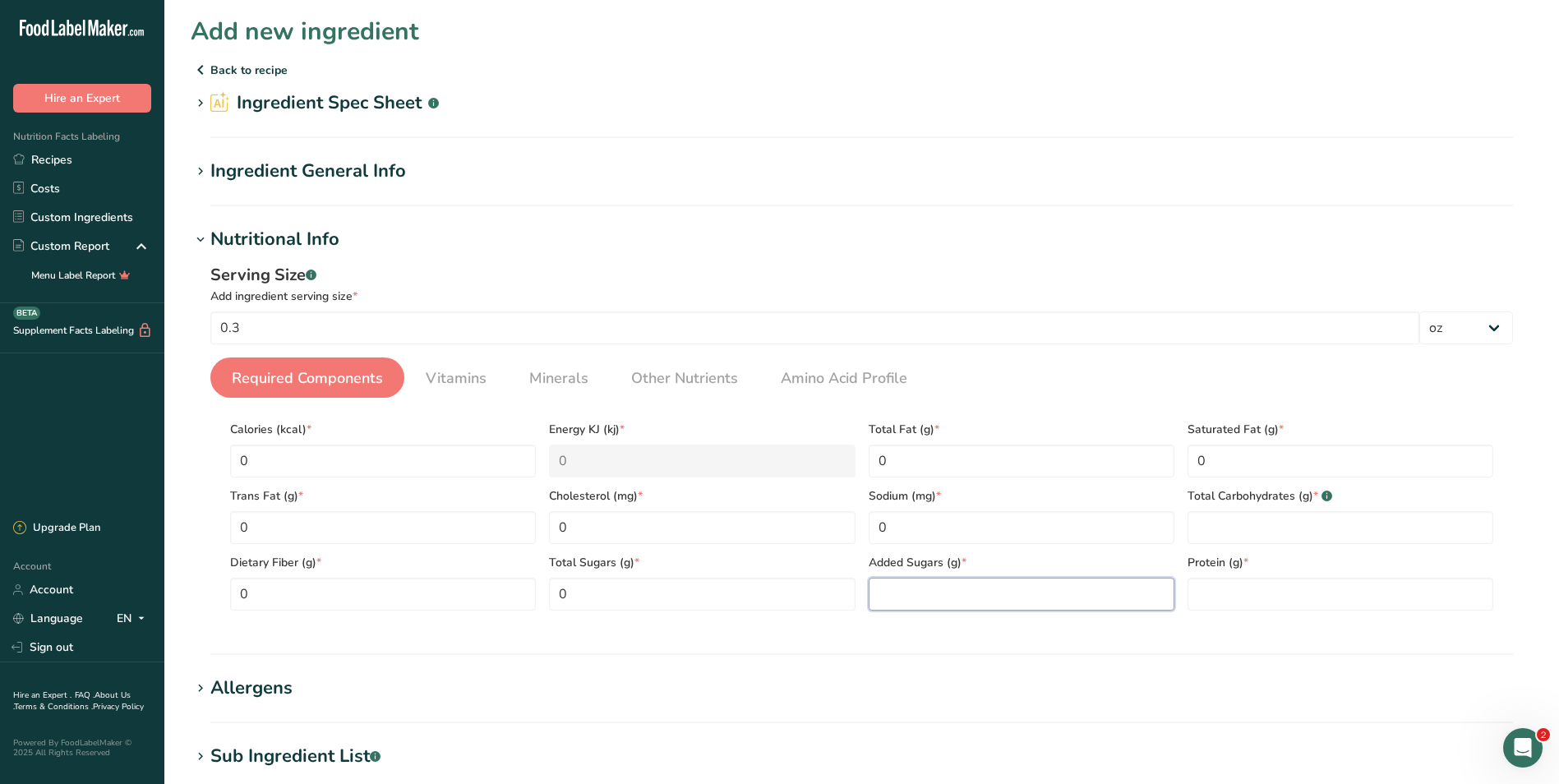 drag, startPoint x: 973, startPoint y: 589, endPoint x: 976, endPoint y: 579, distance: 10.440307 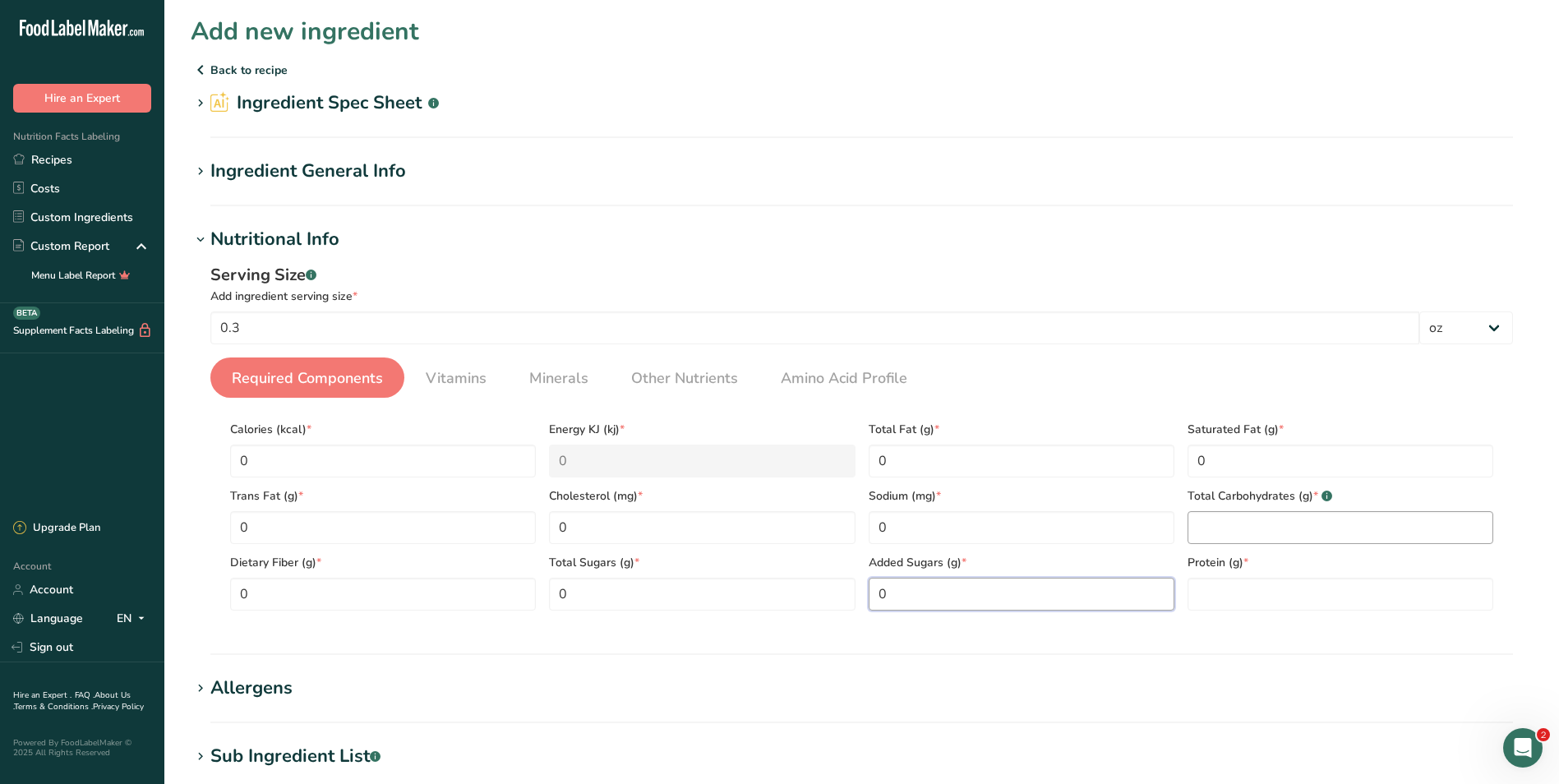 type on "0" 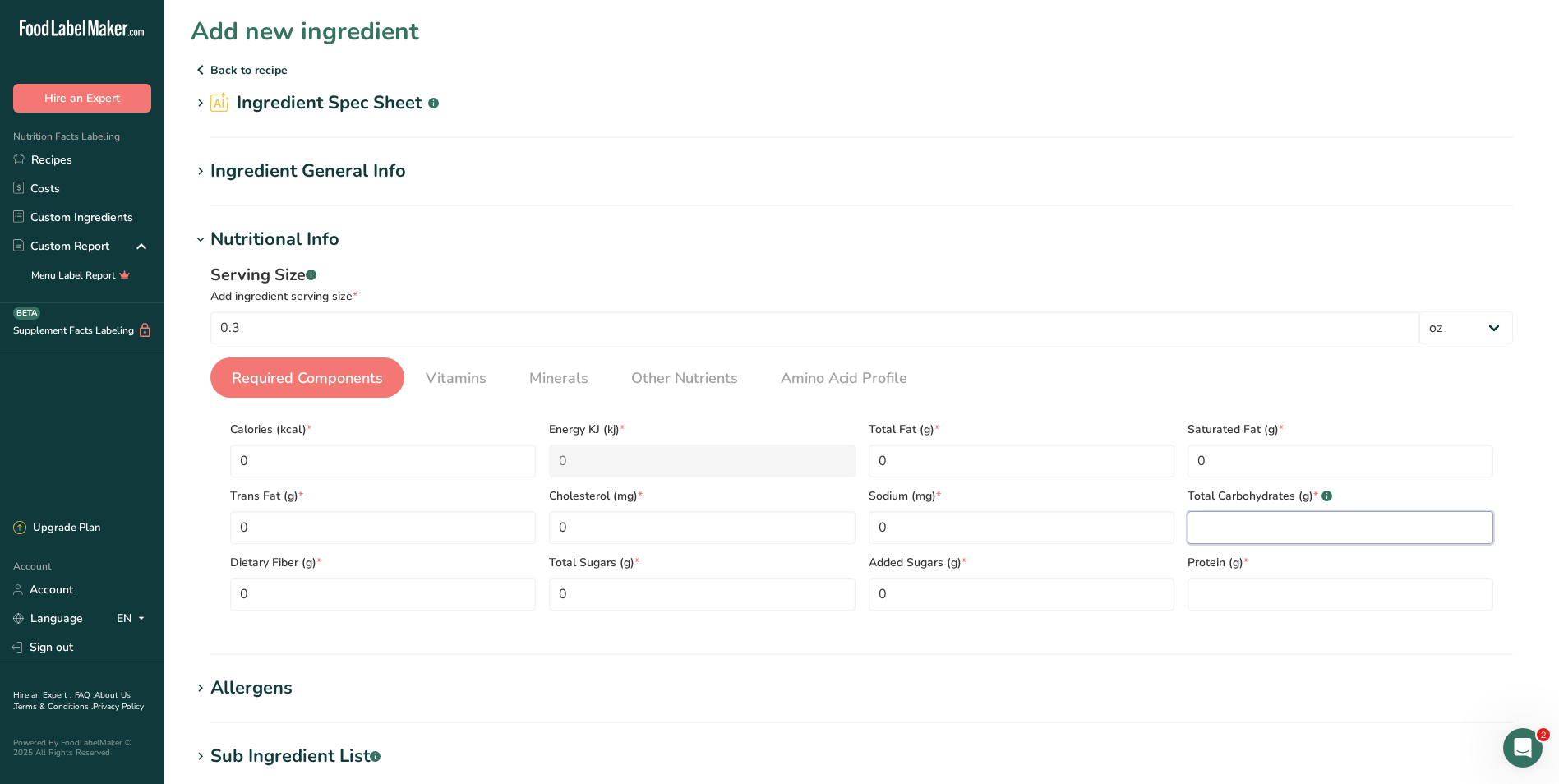 click at bounding box center [1340, 528] 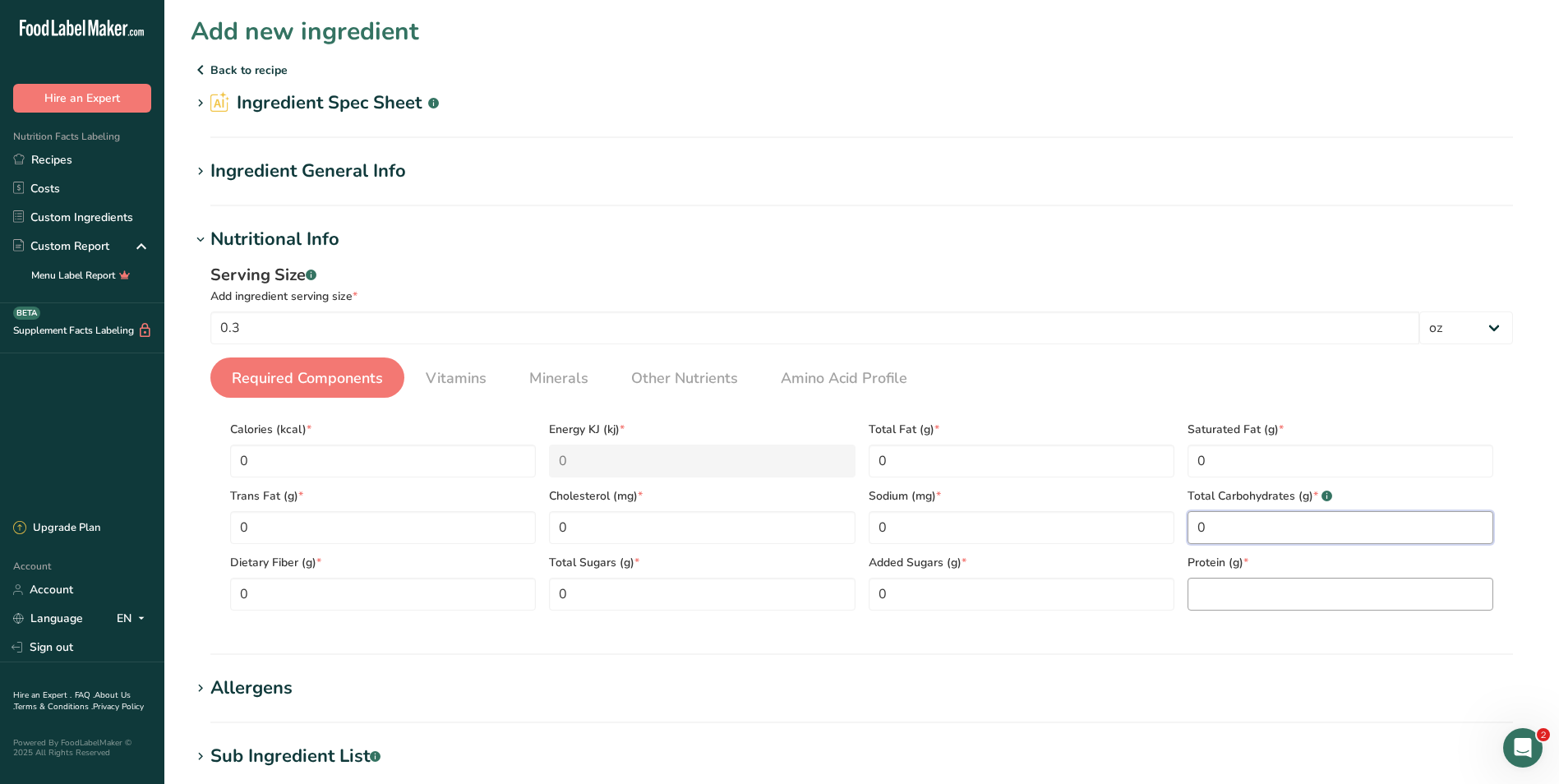 type on "0" 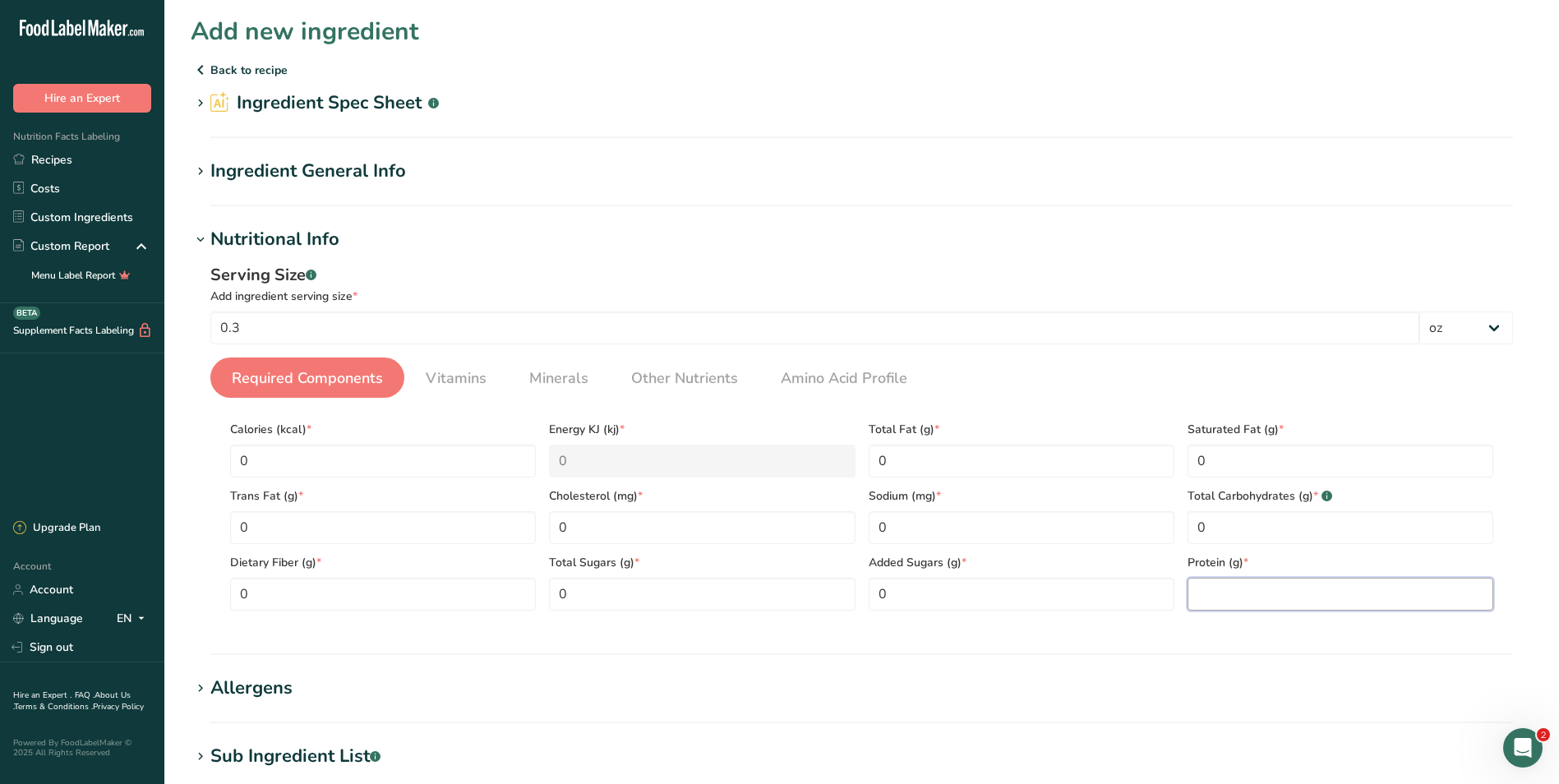 click at bounding box center [1340, 594] 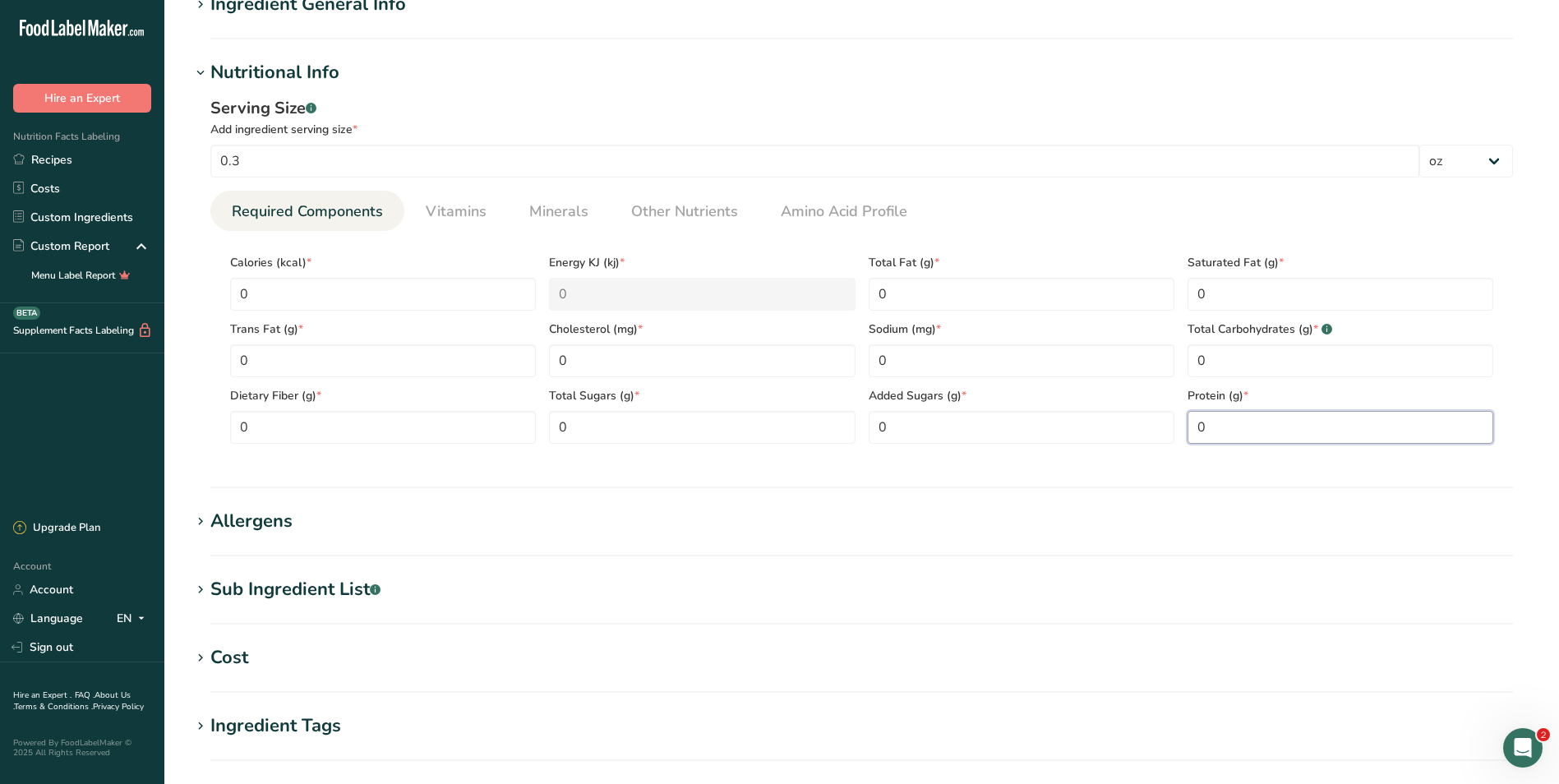 scroll, scrollTop: 329, scrollLeft: 0, axis: vertical 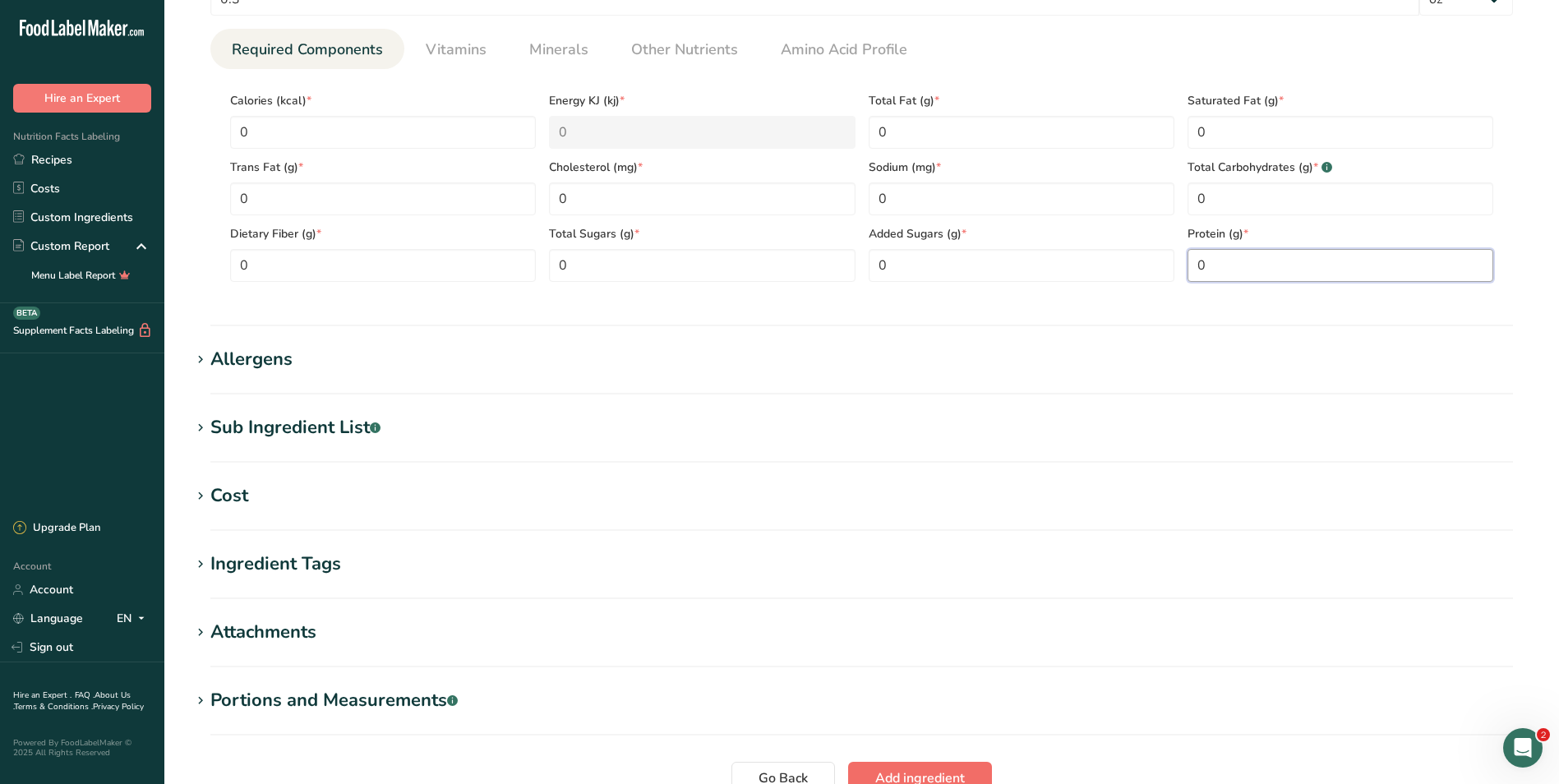 type on "0" 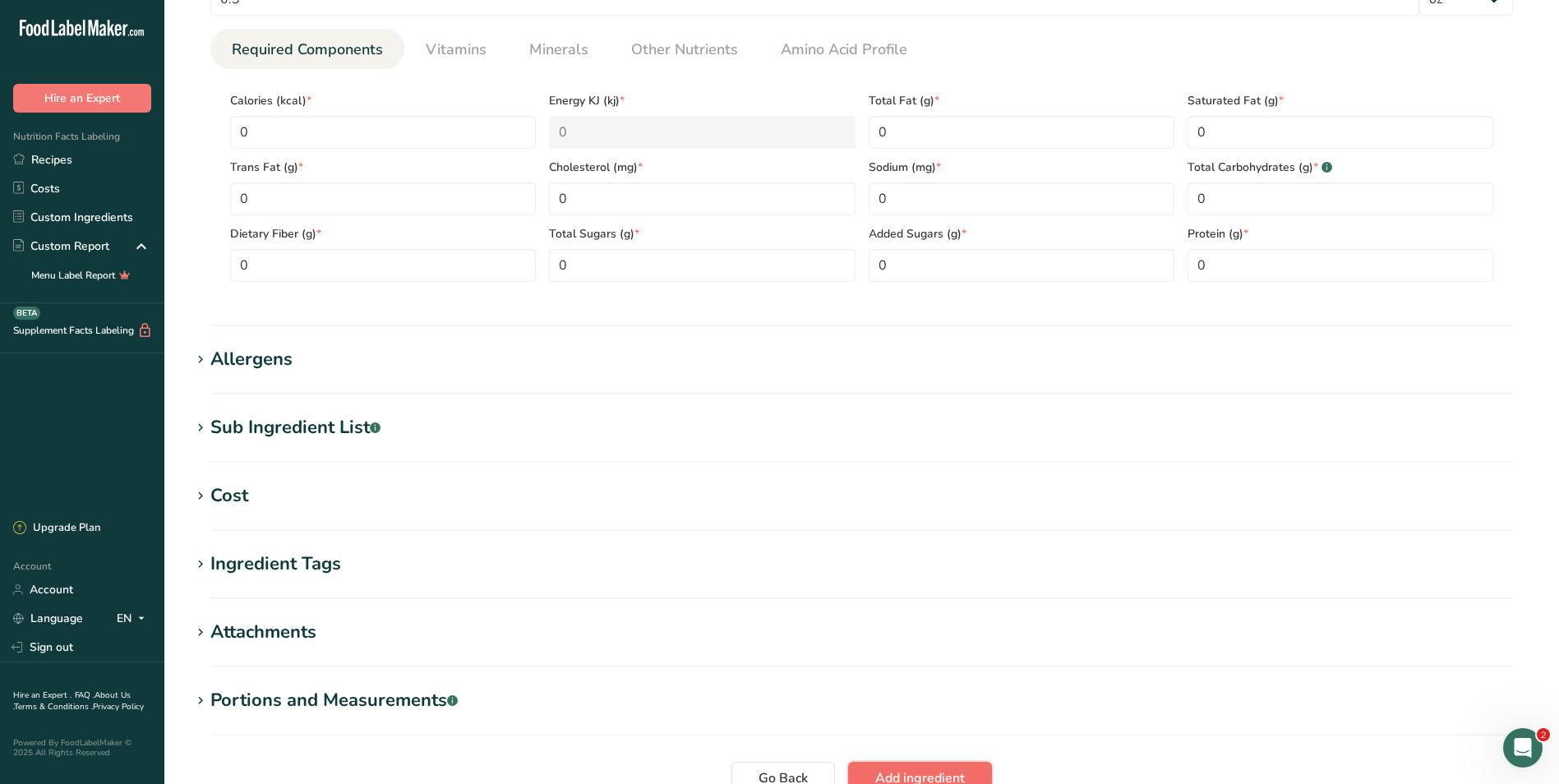 click on "Add ingredient" at bounding box center [920, 778] 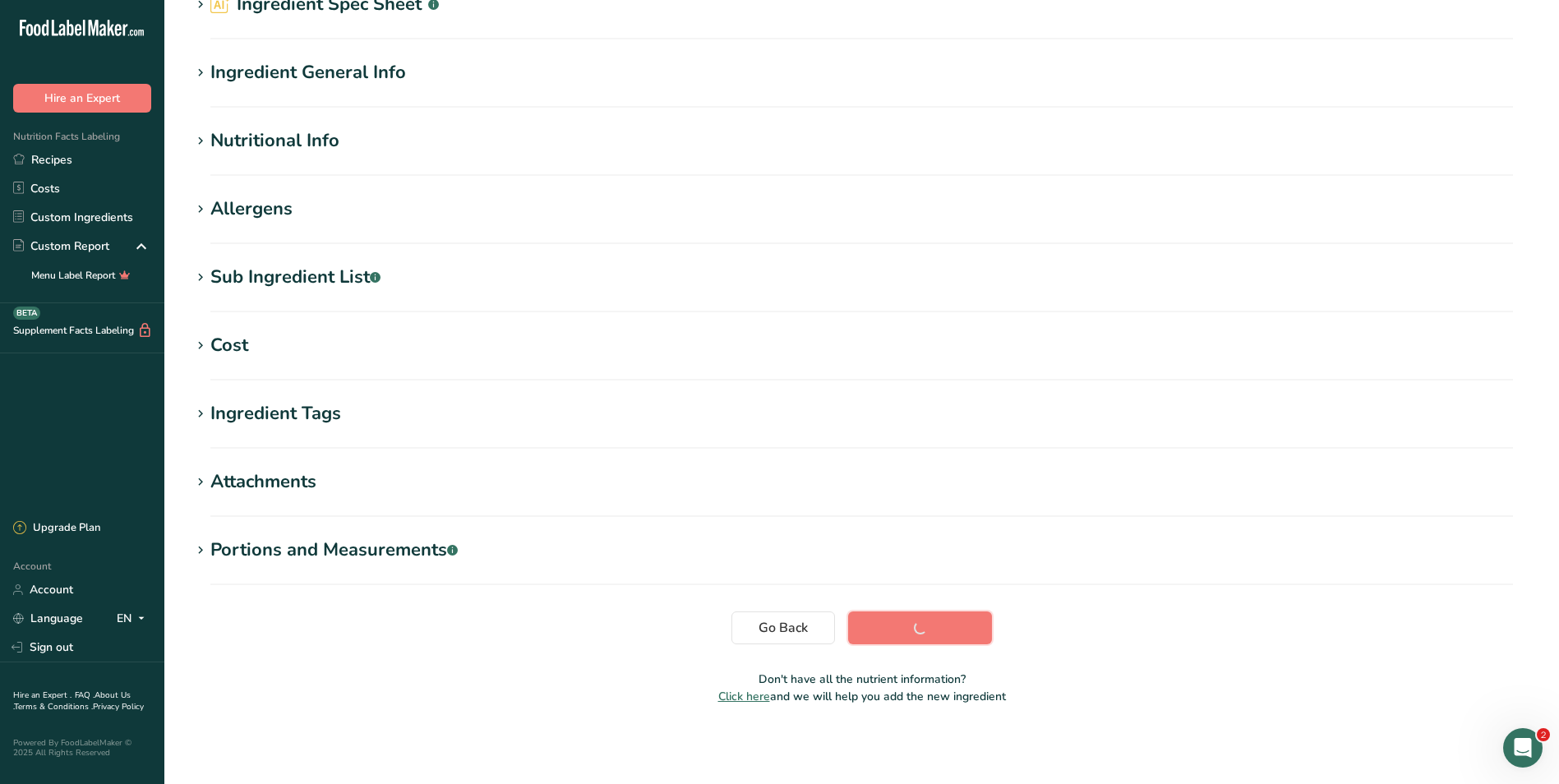 scroll, scrollTop: 99, scrollLeft: 0, axis: vertical 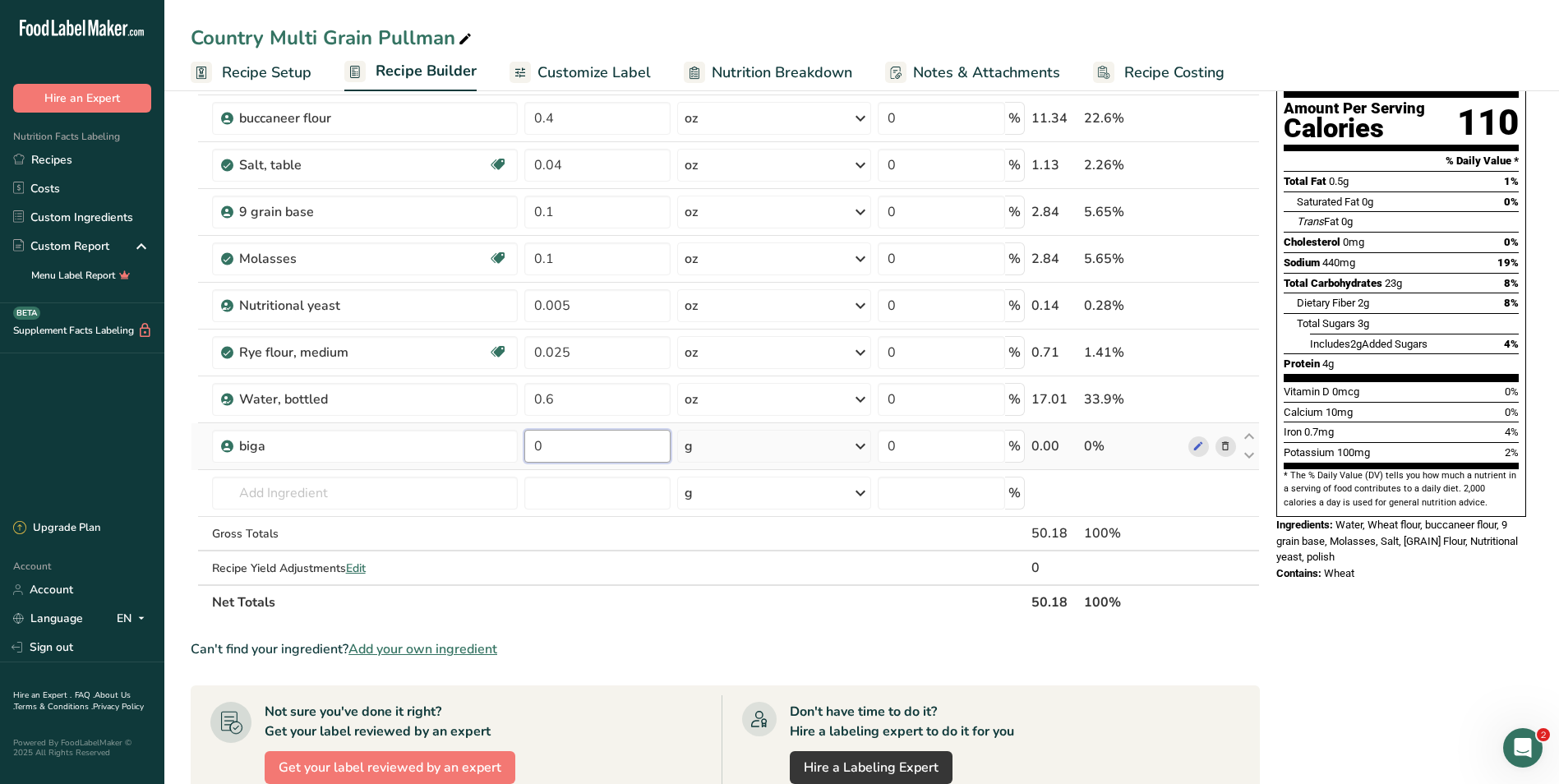 click on "0" at bounding box center (597, 446) 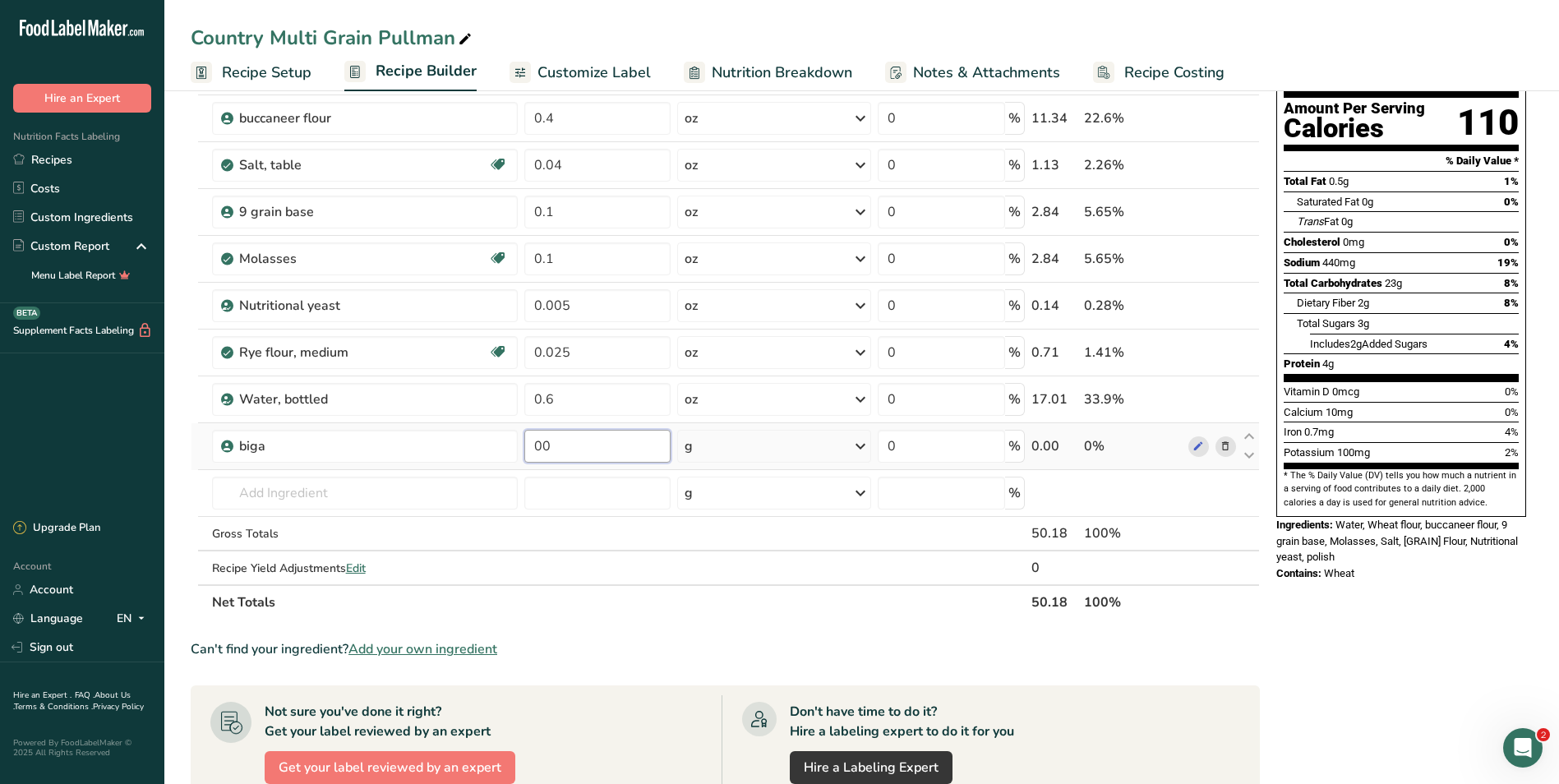 type on "6" 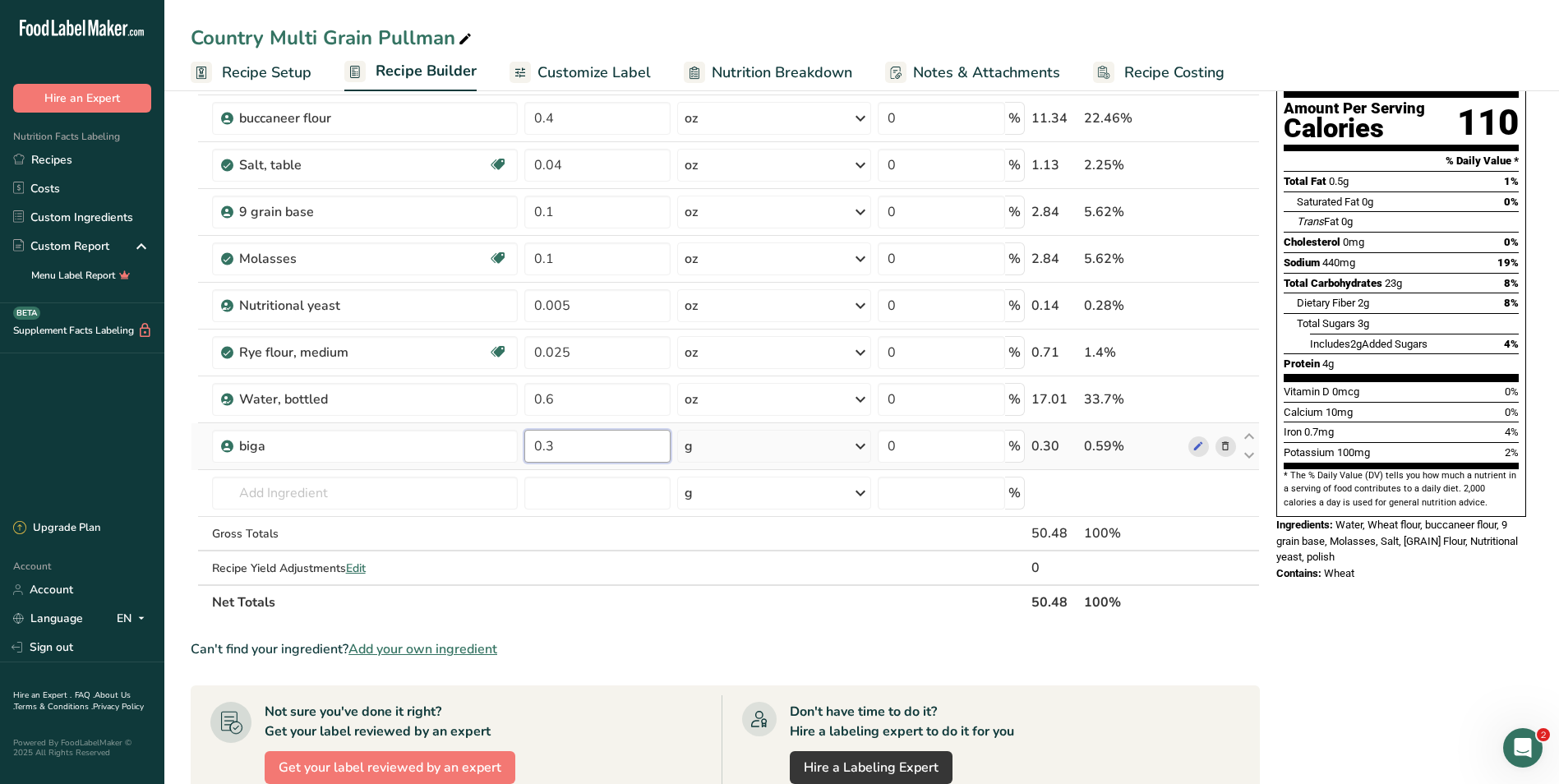 type on "0.3" 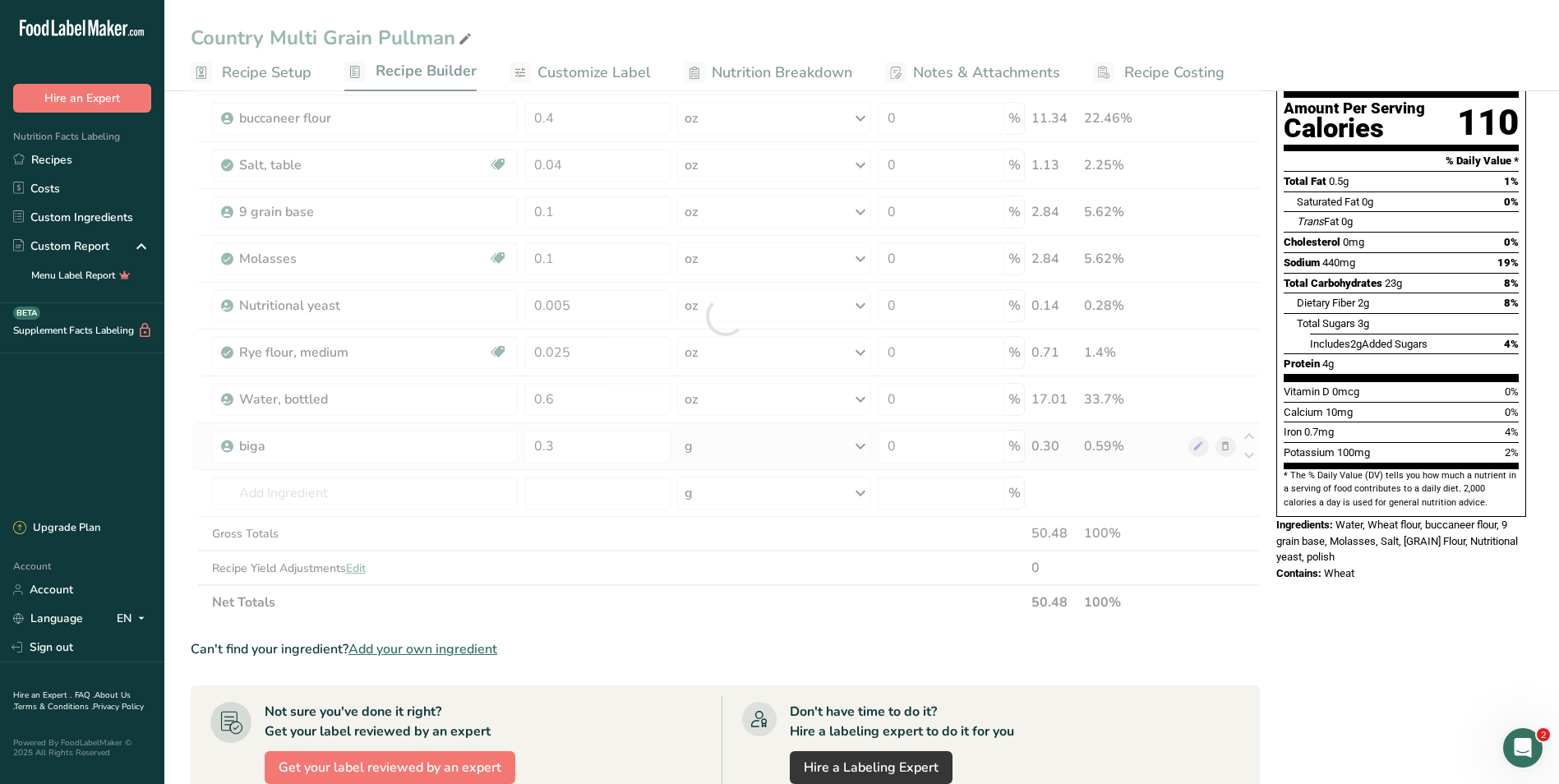 click on "Ingredient *
Amount *
Unit *
Waste *   .a-a{fill:#347362;}.b-a{fill:#fff;}          Grams
Percentage
Wheat flour, whole-grain
Dairy free
Vegan
Vegetarian
Soy free
0.5
oz
Portions
1 cup
Weight Units
g
kg
mg
See more
Volume Units
l
Volume units require a density conversion. If you know your ingredient's density enter it below. Otherwise, click on "RIA" our AI Regulatory bot - she will be able to help you
3.5
lb/ft3
g/cm3
Confirm
mL
3.5
lb/ft3
g/cm3" at bounding box center [725, 316] 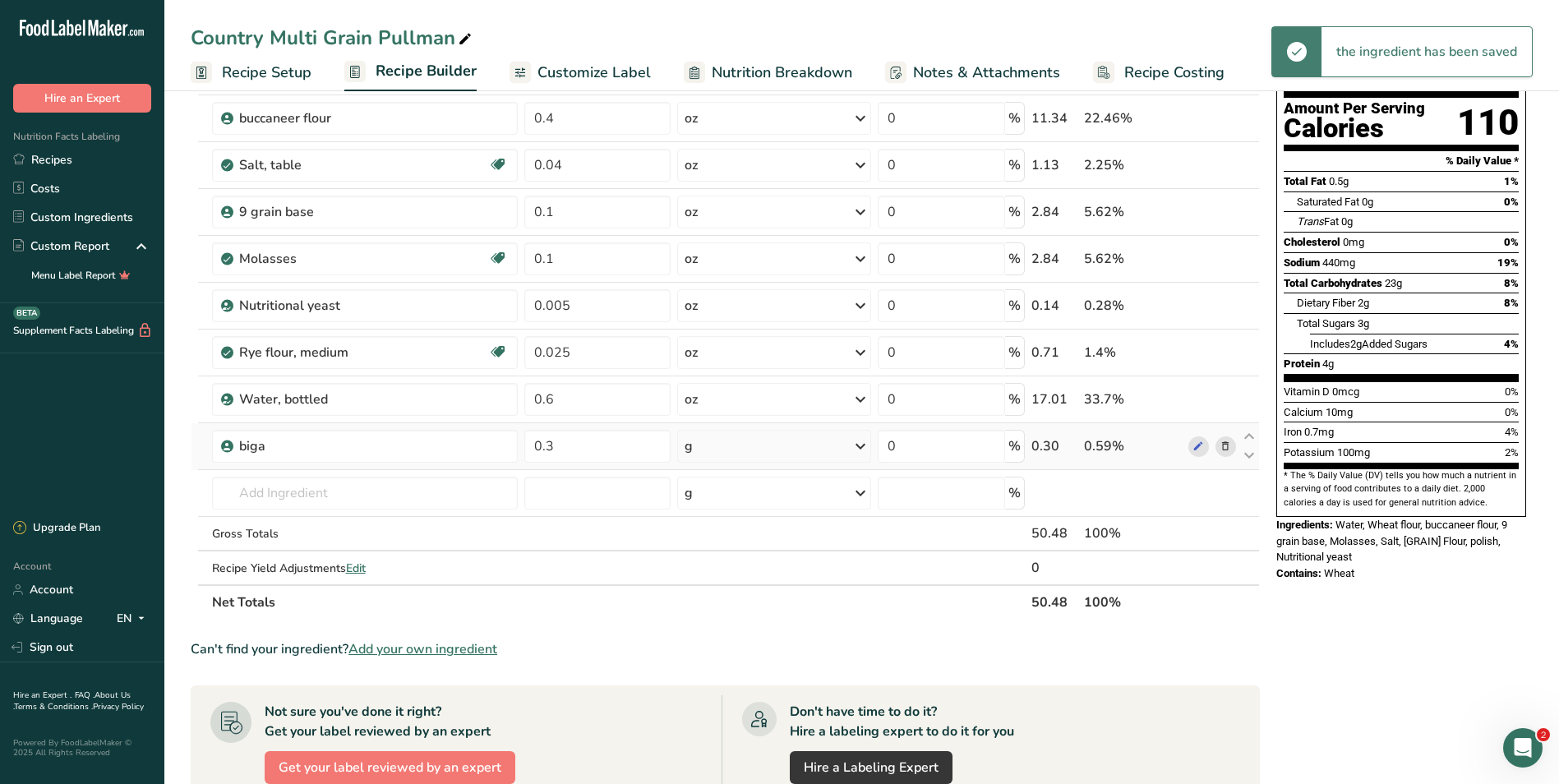 click at bounding box center [860, 446] 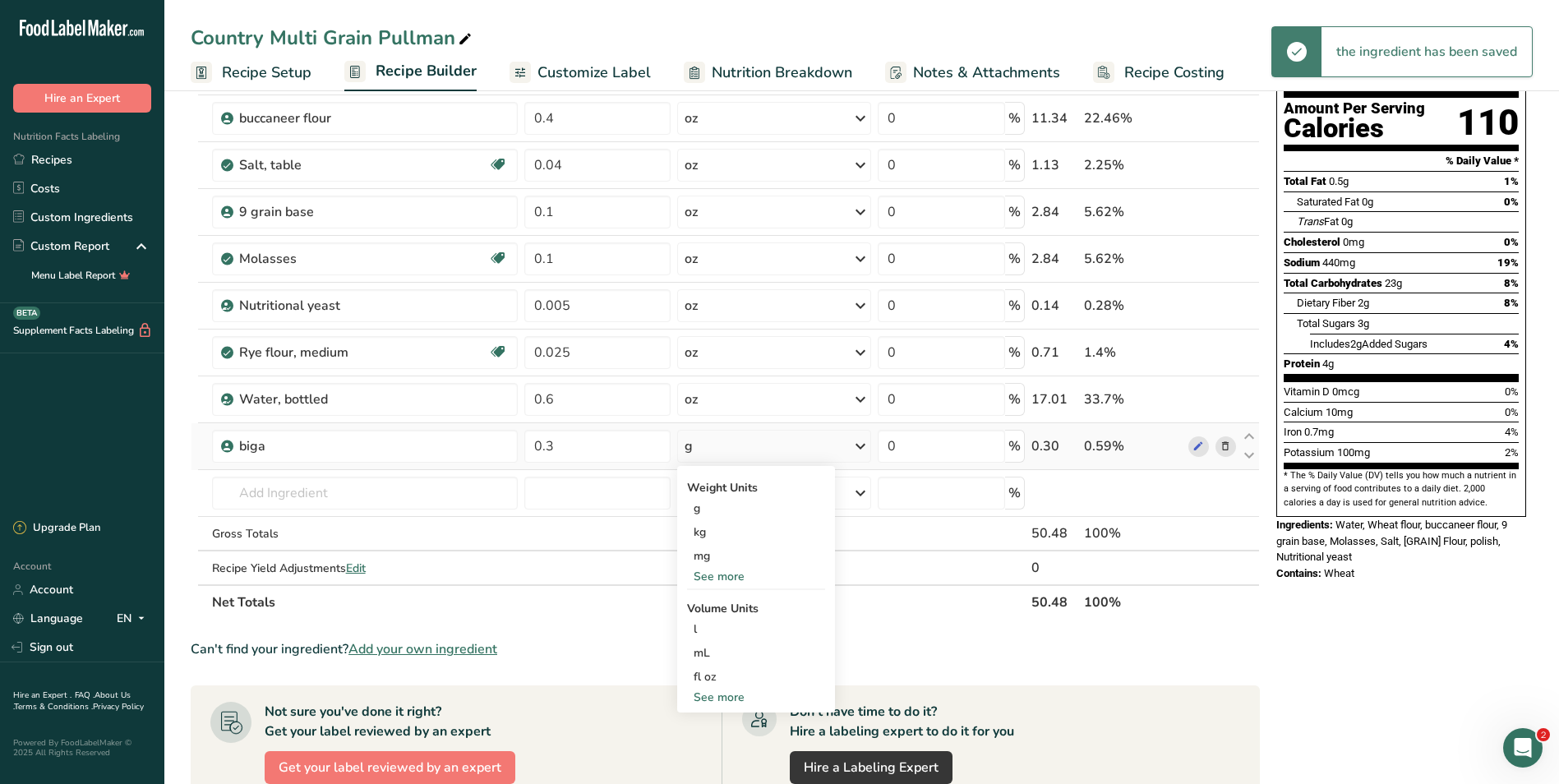 click on "See more" at bounding box center [756, 576] 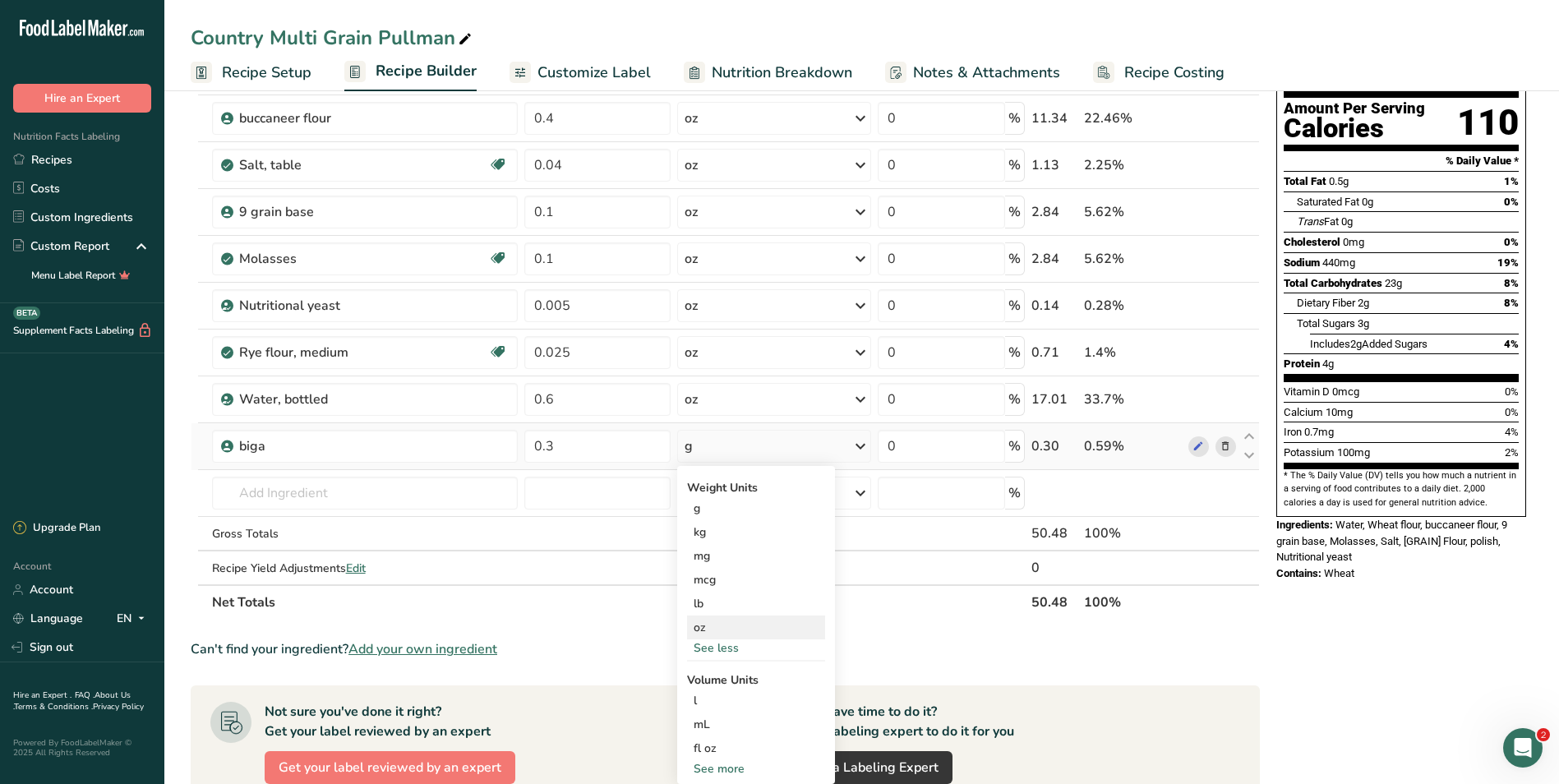 click on "oz" at bounding box center (756, 627) 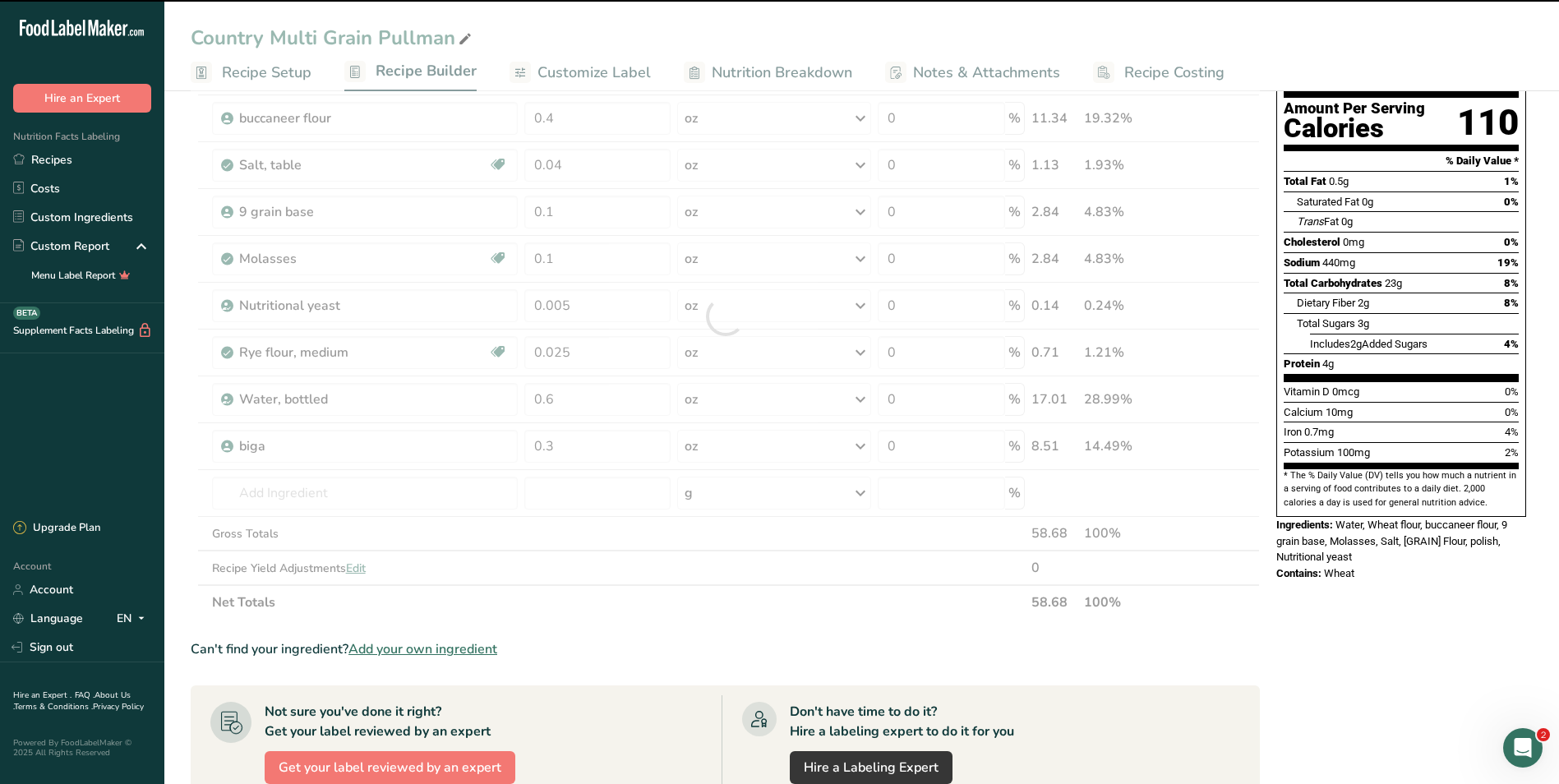 click on "Total Carbohydrates" at bounding box center (1333, 283) 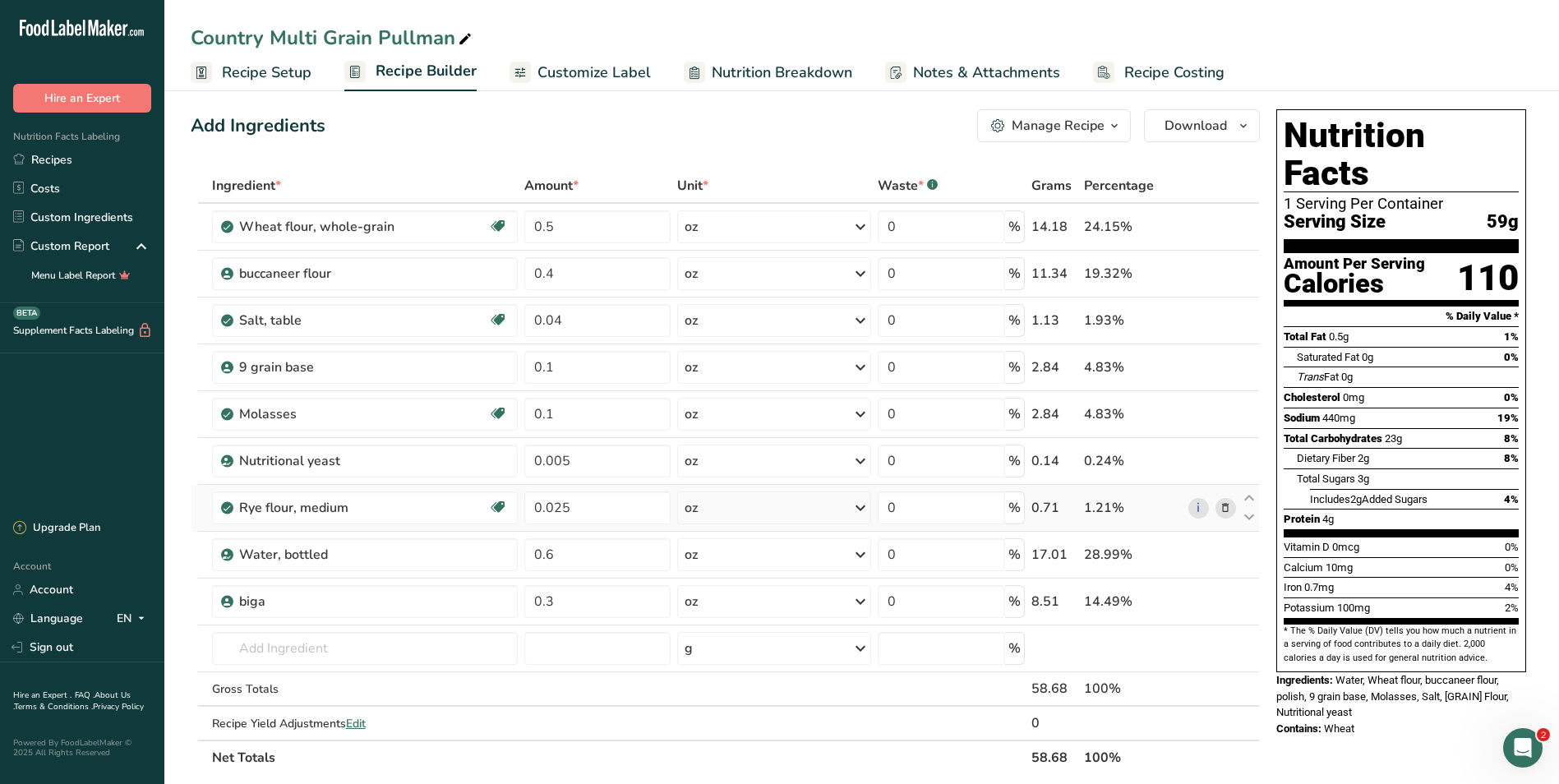 scroll, scrollTop: 0, scrollLeft: 0, axis: both 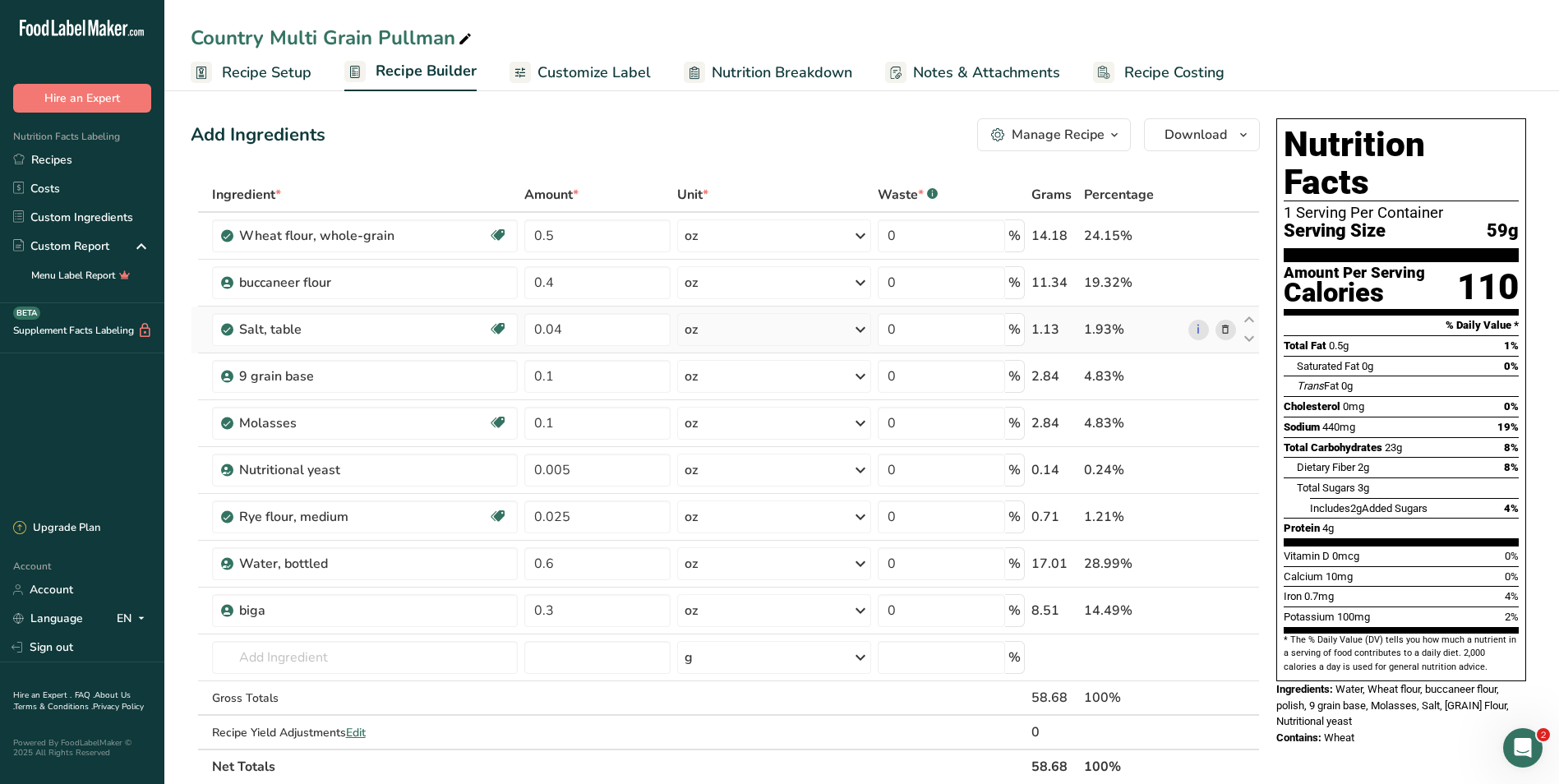 click at bounding box center [860, 330] 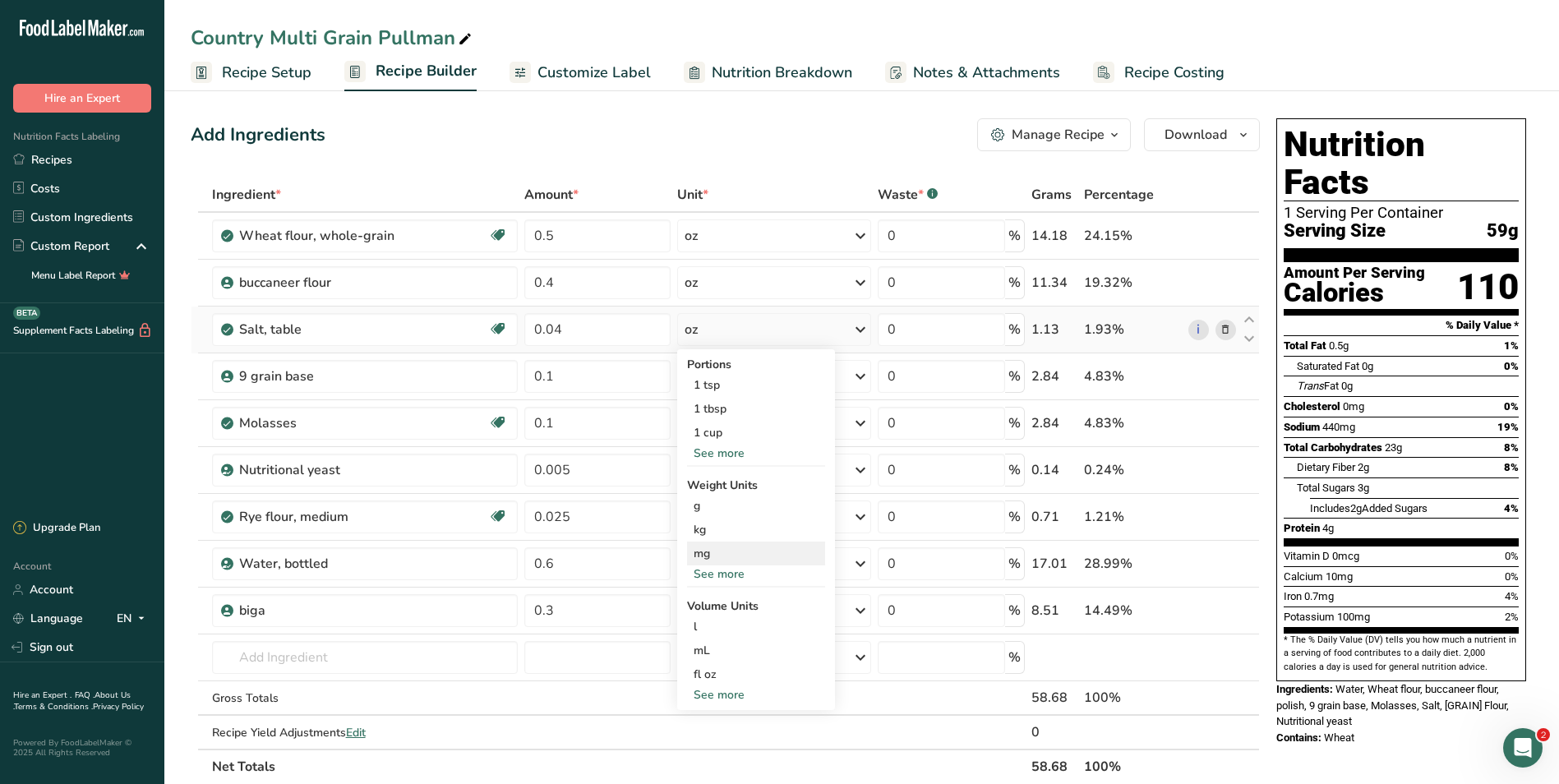 click on "mg" at bounding box center (756, 553) 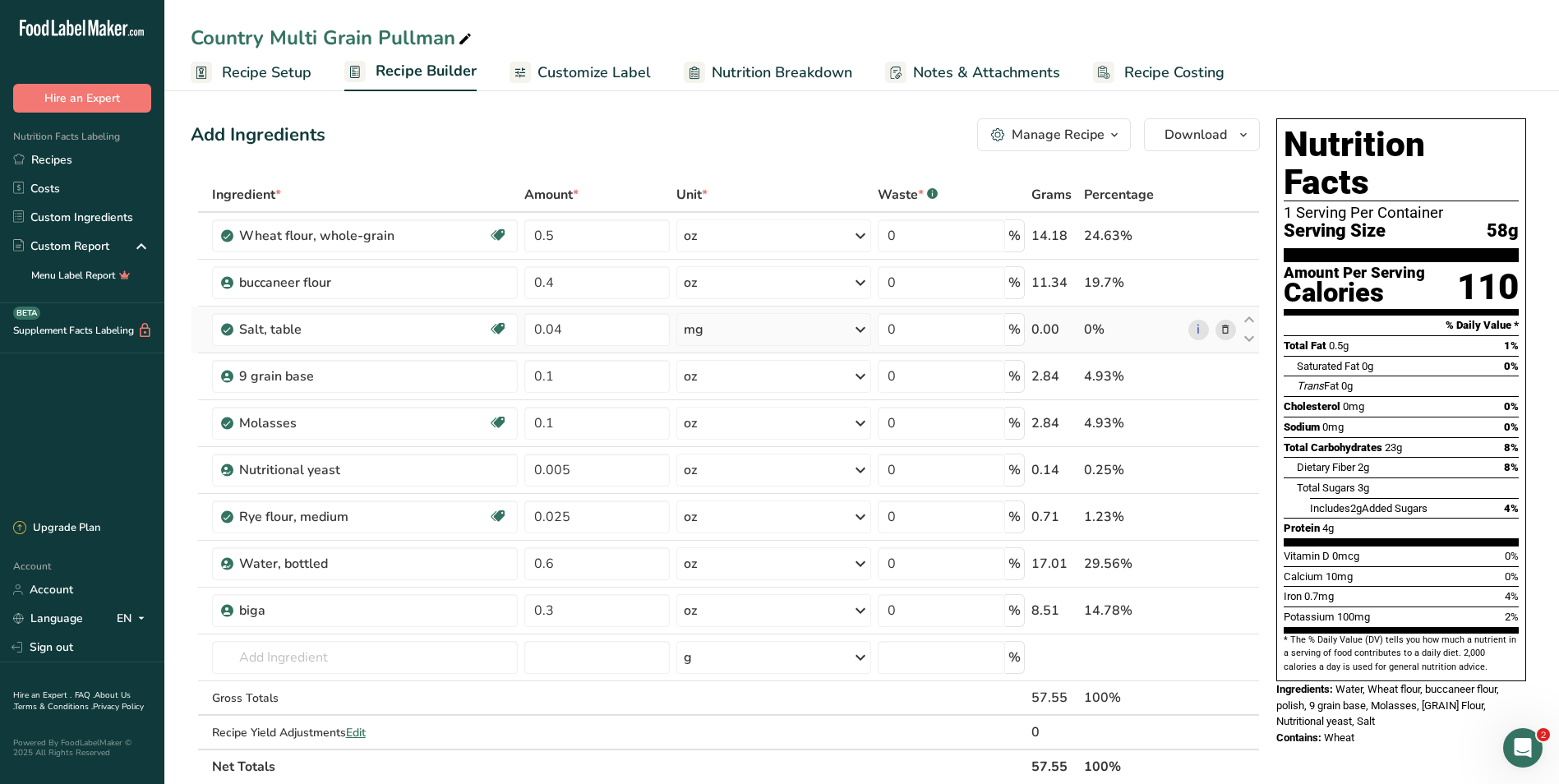click at bounding box center [860, 330] 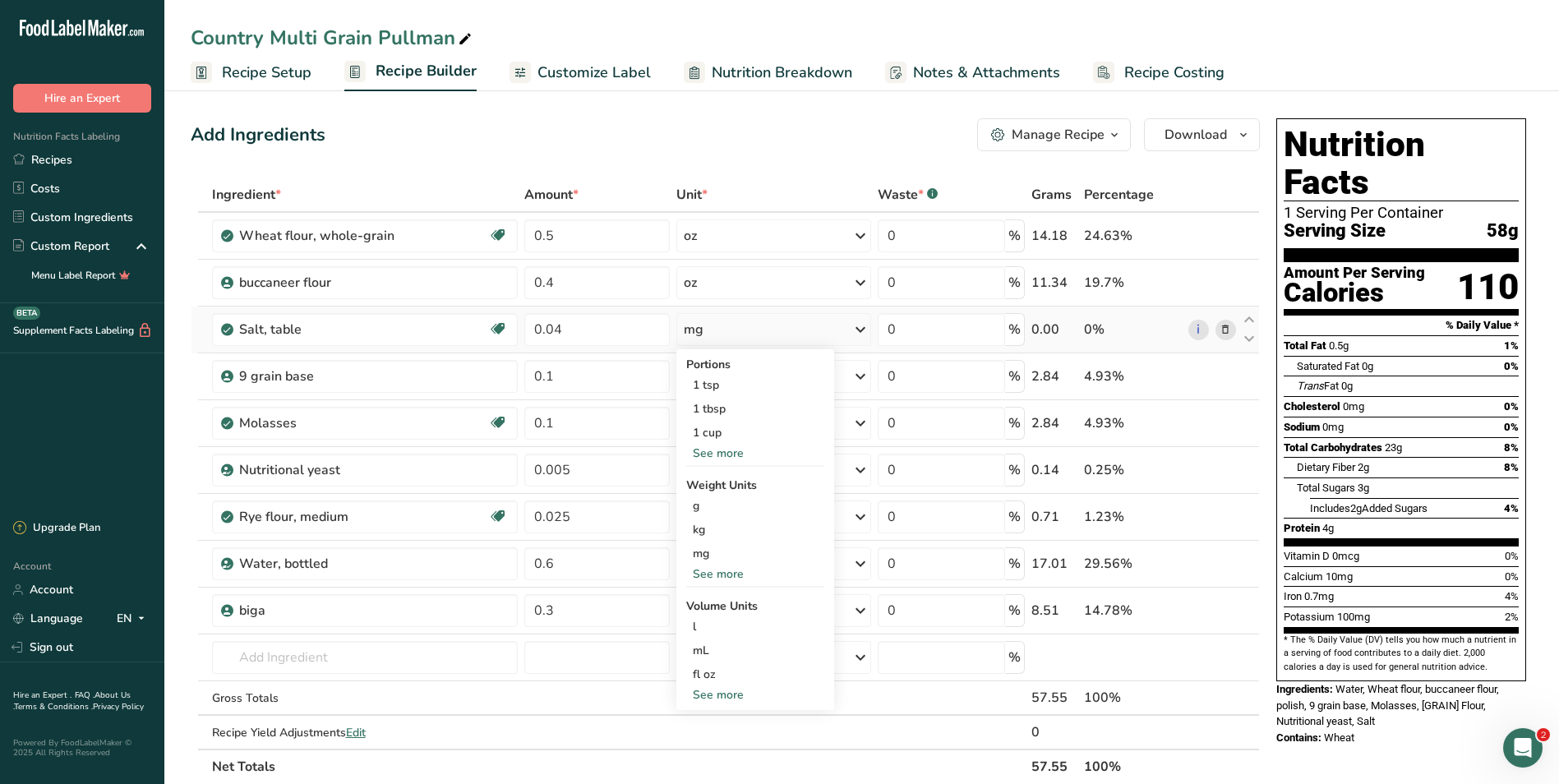 click on "See more" at bounding box center [755, 453] 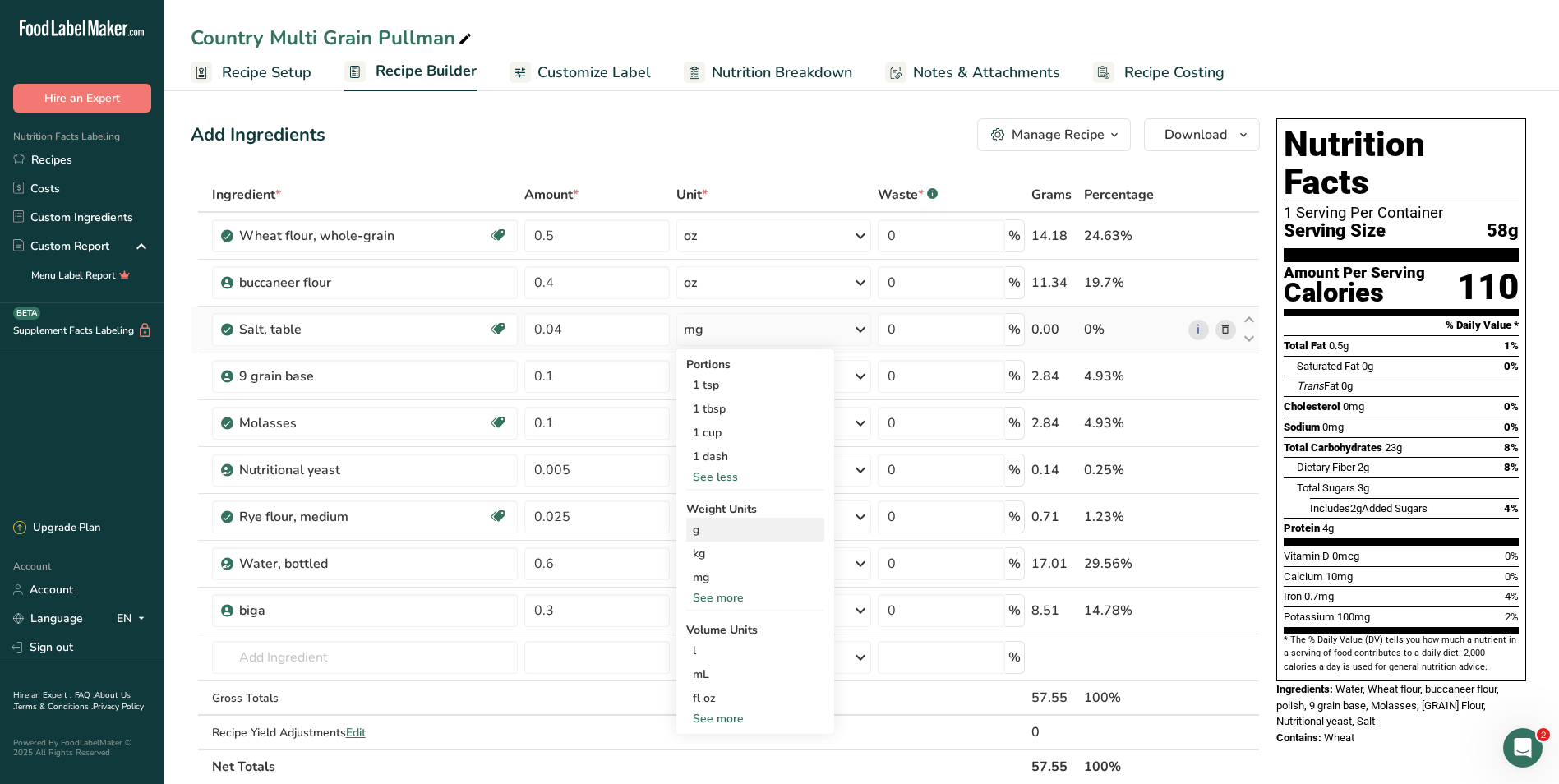 click on "g" at bounding box center [755, 529] 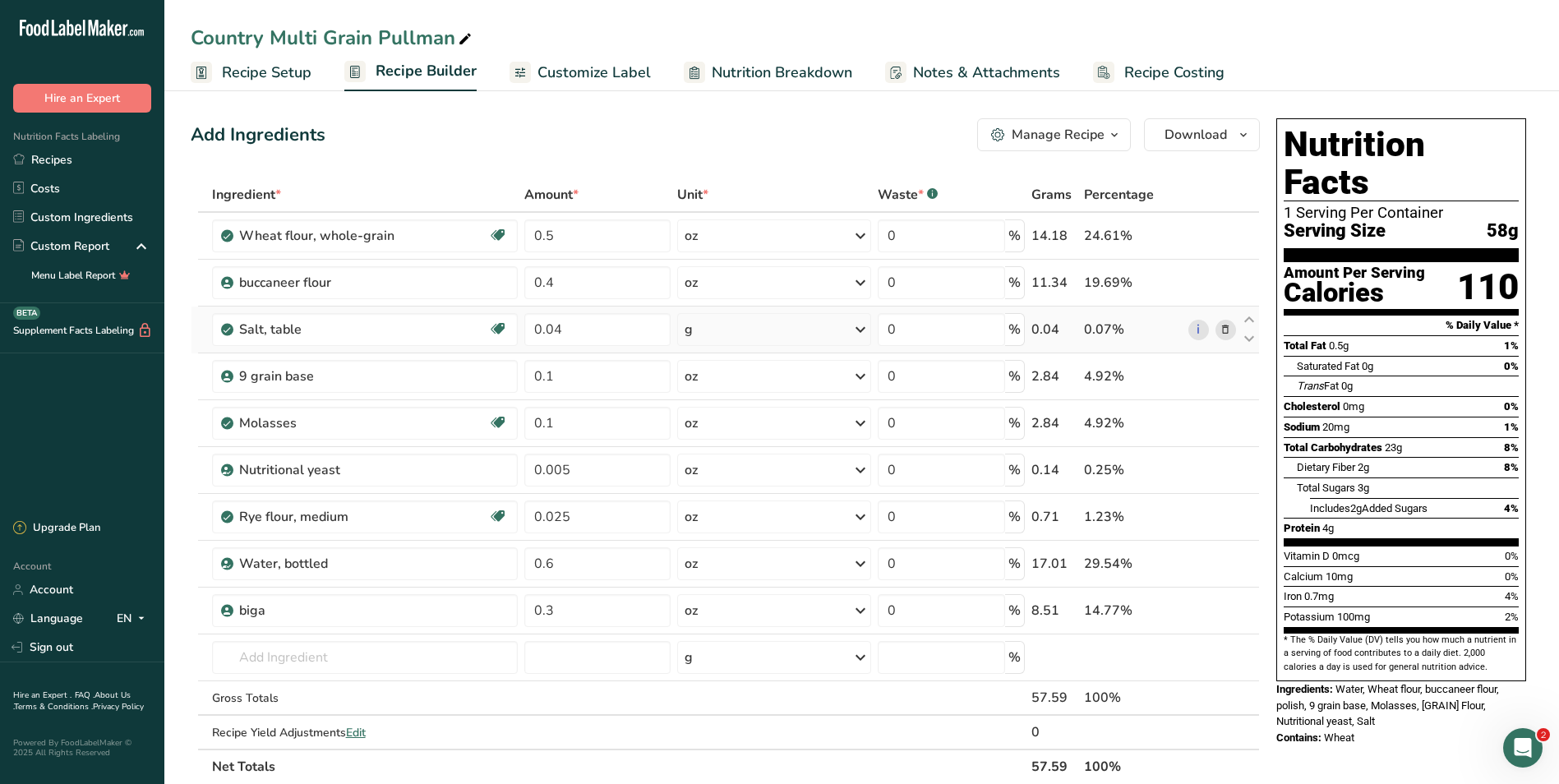click at bounding box center [860, 330] 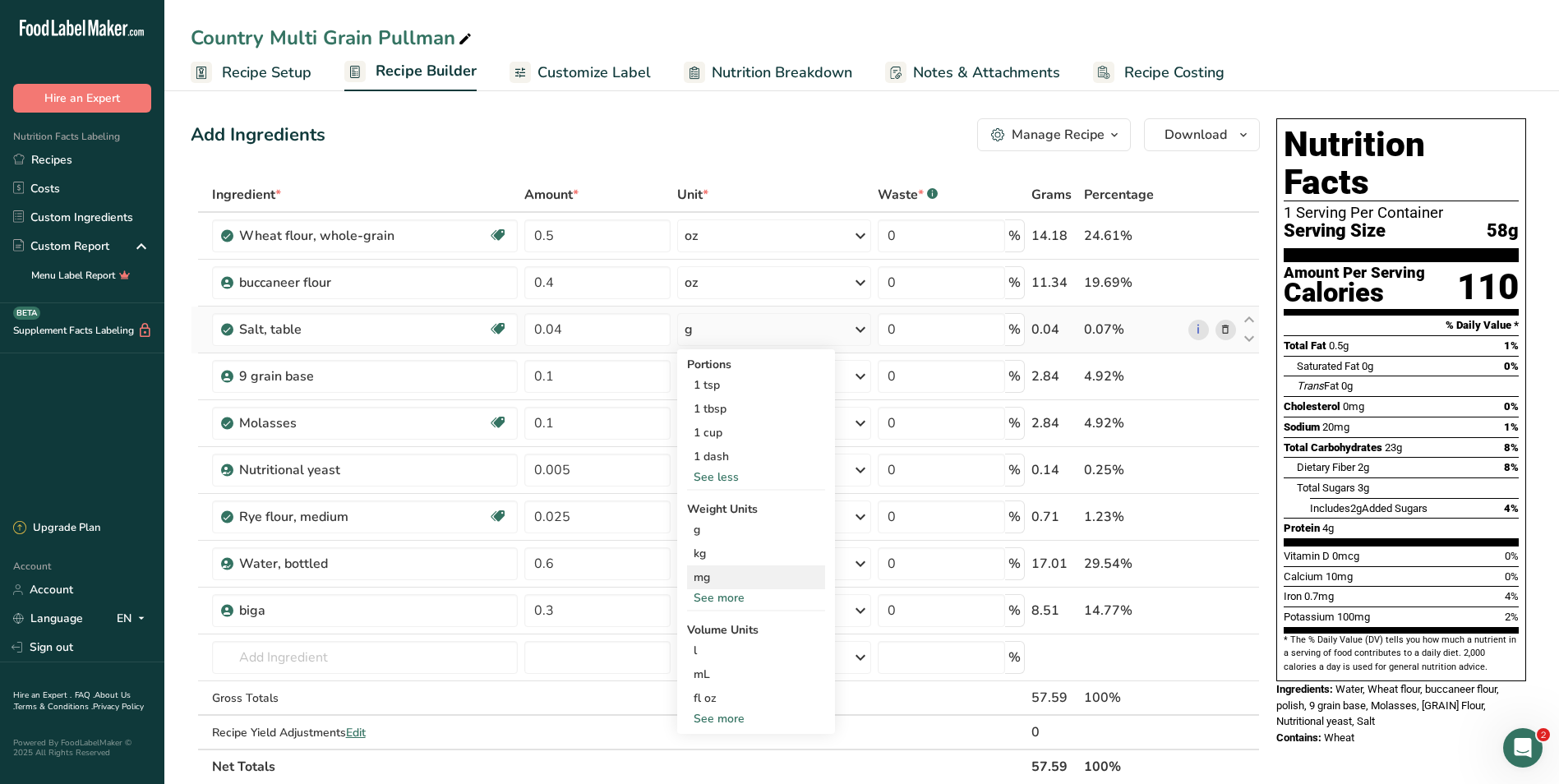click on "mg" at bounding box center (756, 577) 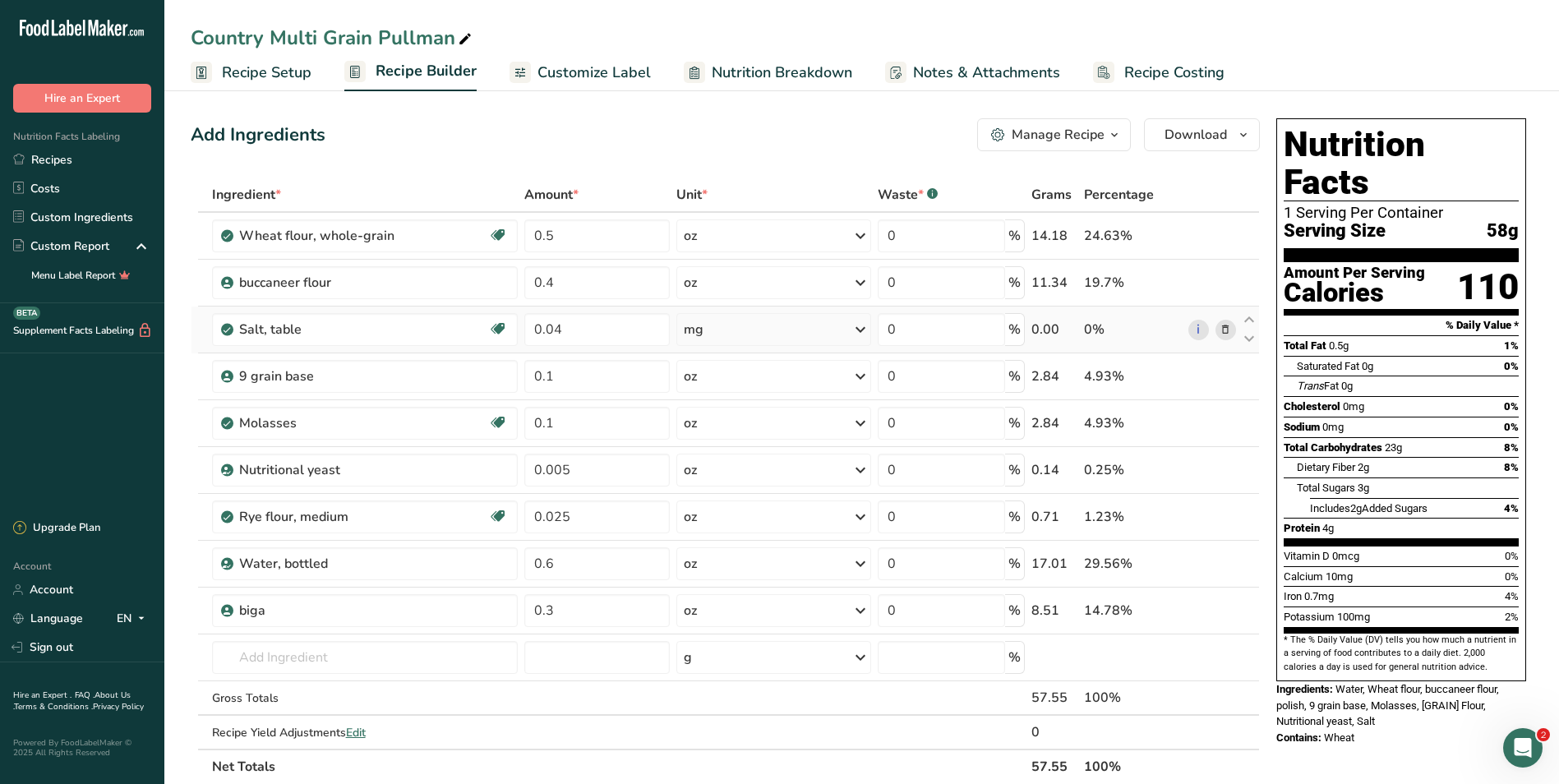 click at bounding box center [860, 330] 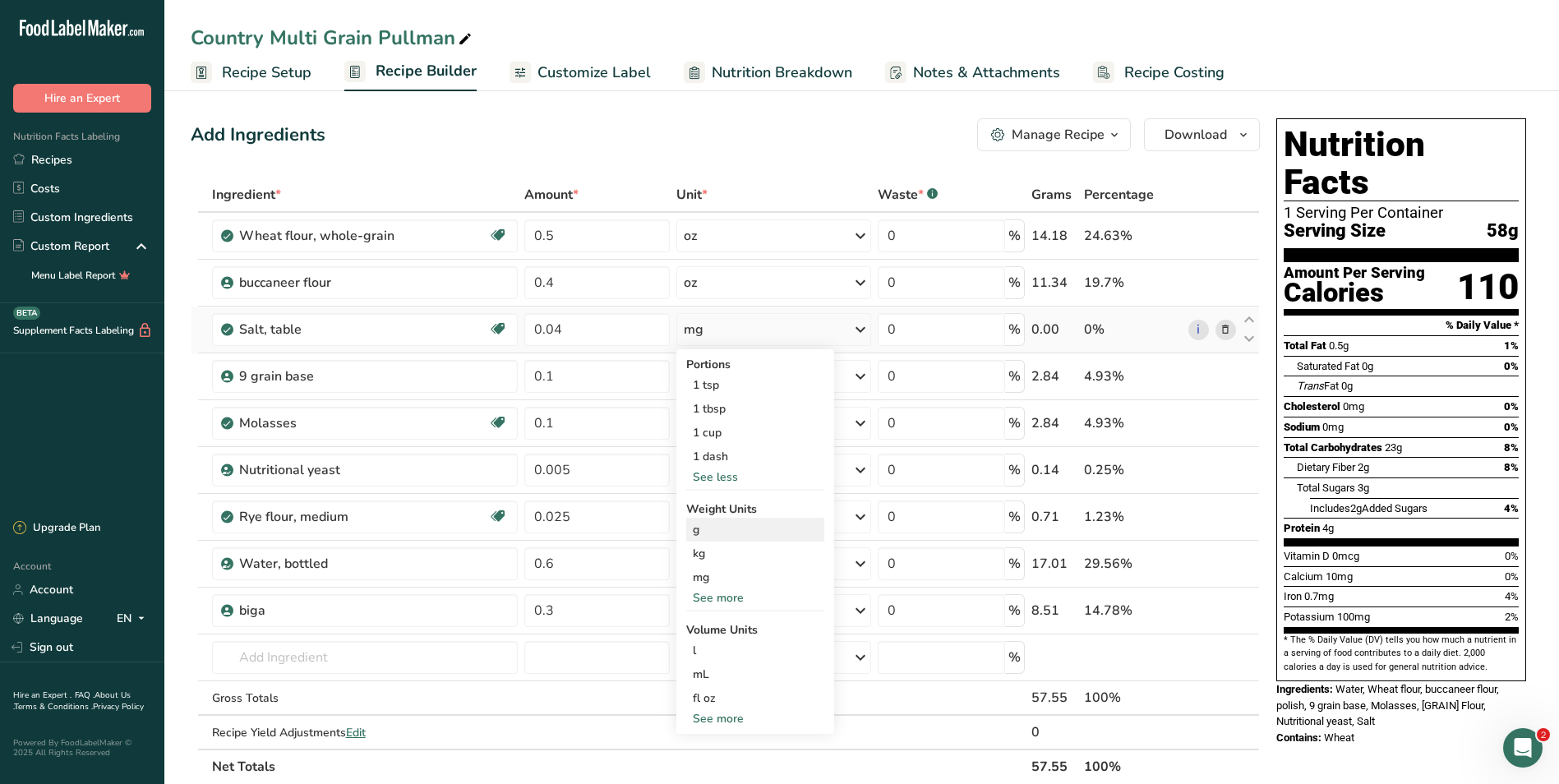 click on "g" at bounding box center (755, 529) 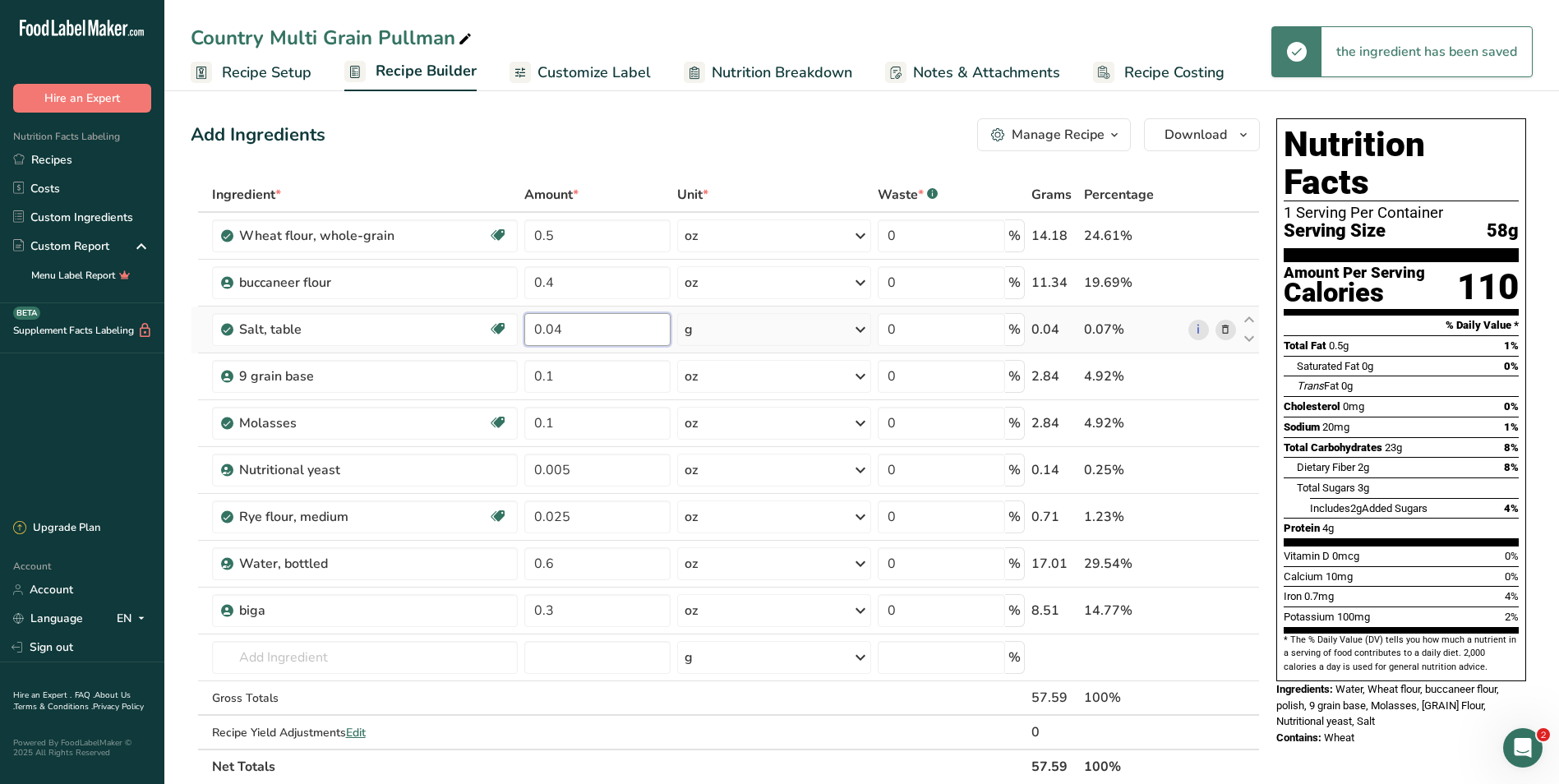 click on "0.04" at bounding box center [597, 330] 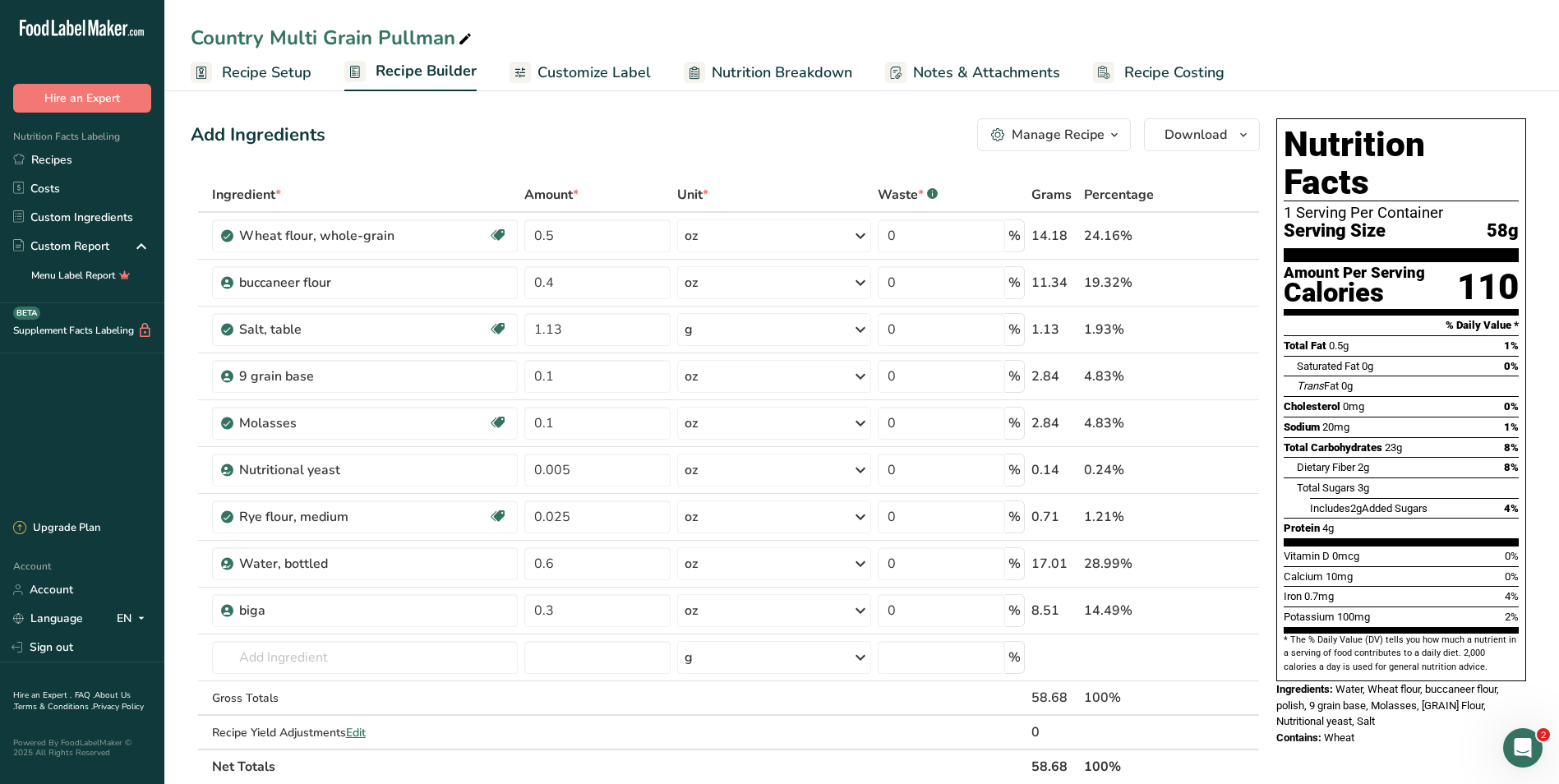 click on "Add Ingredients
Manage Recipe         Delete Recipe           Duplicate Recipe             Scale Recipe             Save as Sub-Recipe   .a-a{fill:#347362;}.b-a{fill:#fff;}                               Nutrition Breakdown                 Recipe Card
NEW
Amino Acids Pattern Report             Activity History
Download
Choose your preferred label style
Standard FDA label
Standard FDA label
The most common format for nutrition facts labels in compliance with the FDA's typeface, style and requirements
Tabular FDA label
A label format compliant with the FDA regulations presented in a tabular (horizontal) display.
Linear FDA label
A simple linear display for small sized packages.
Simplified FDA label" at bounding box center (730, 709) 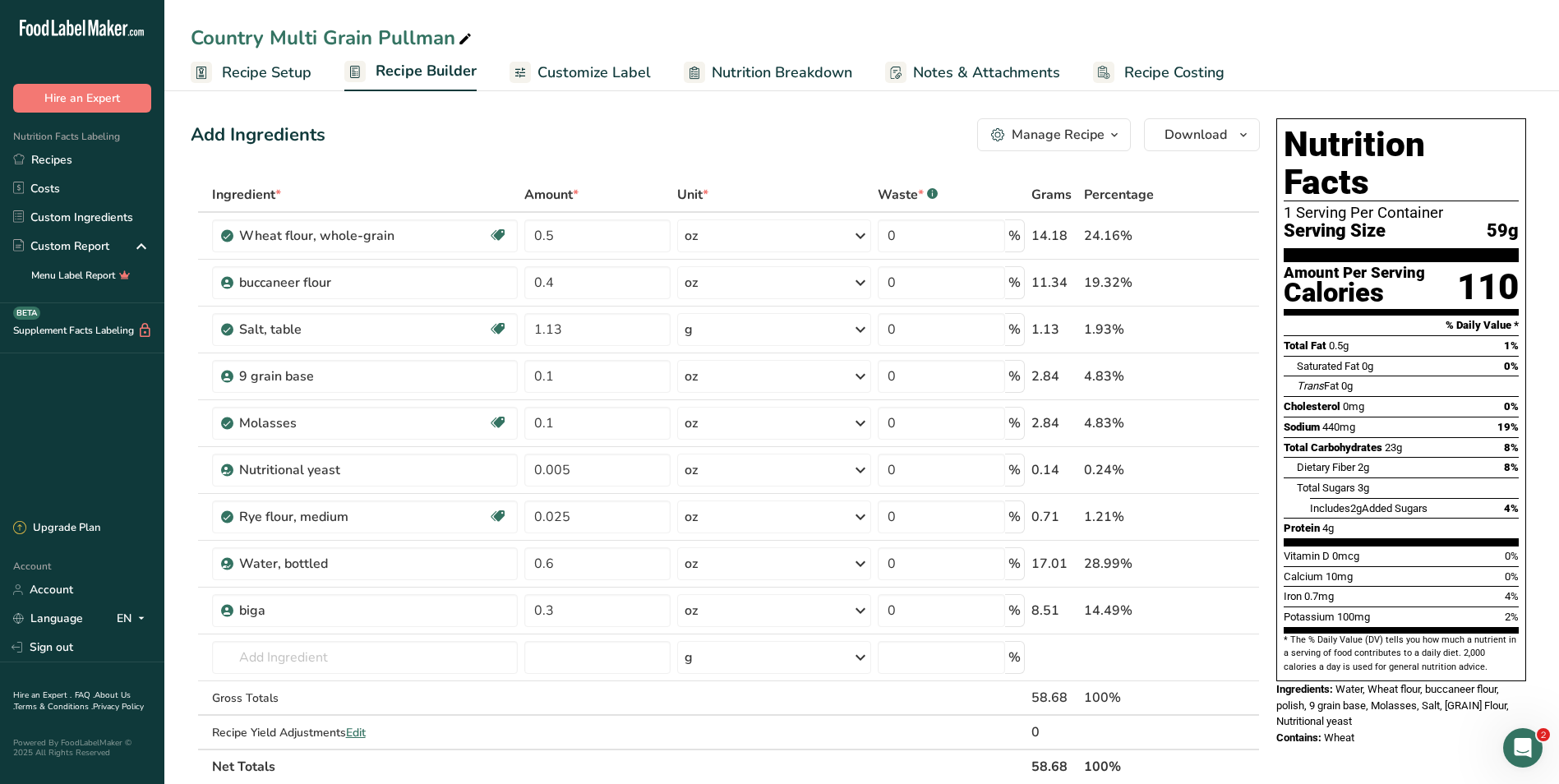 drag, startPoint x: 789, startPoint y: 165, endPoint x: 780, endPoint y: 182, distance: 19.235384 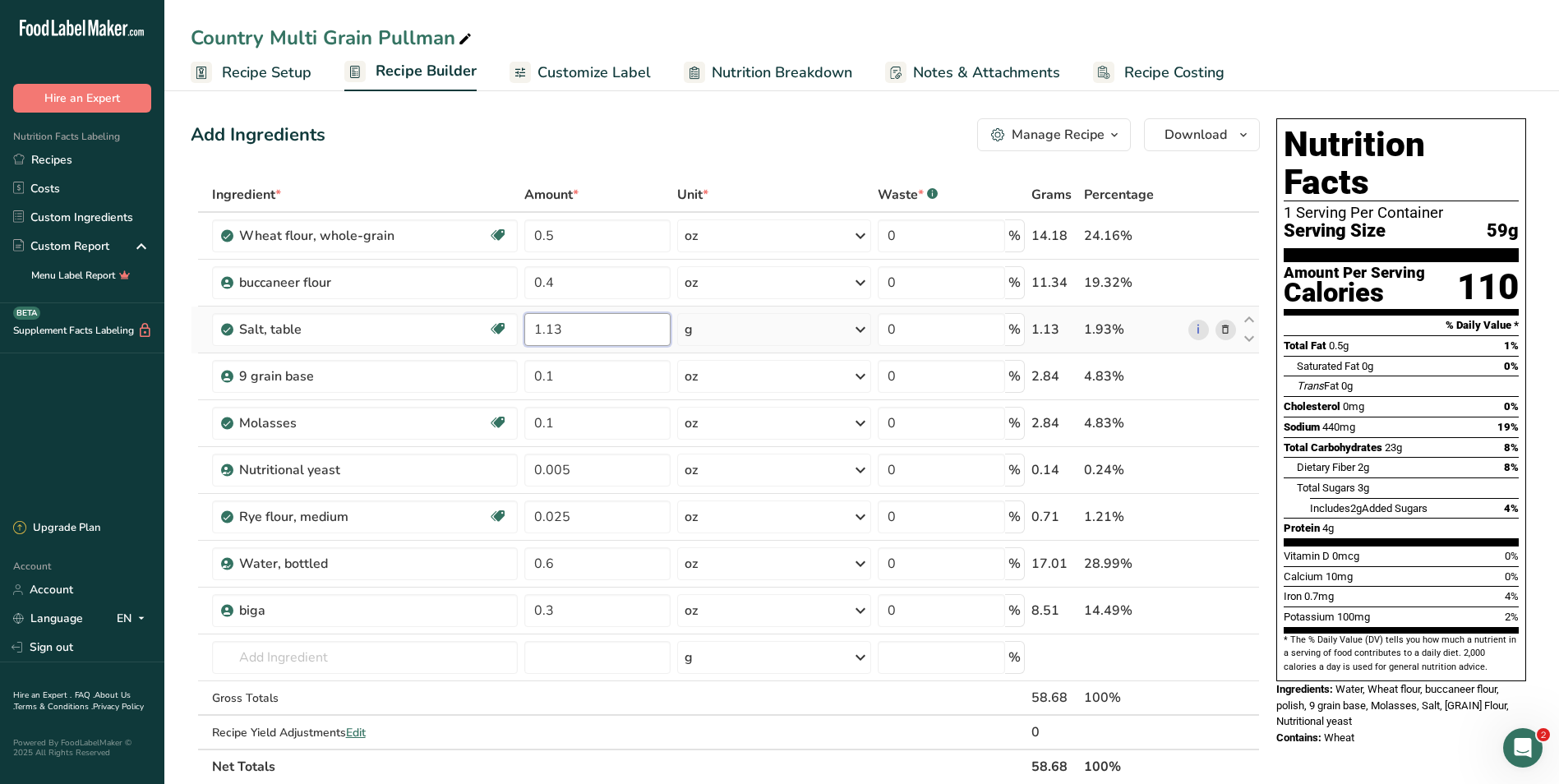 click on "1.13" at bounding box center (597, 330) 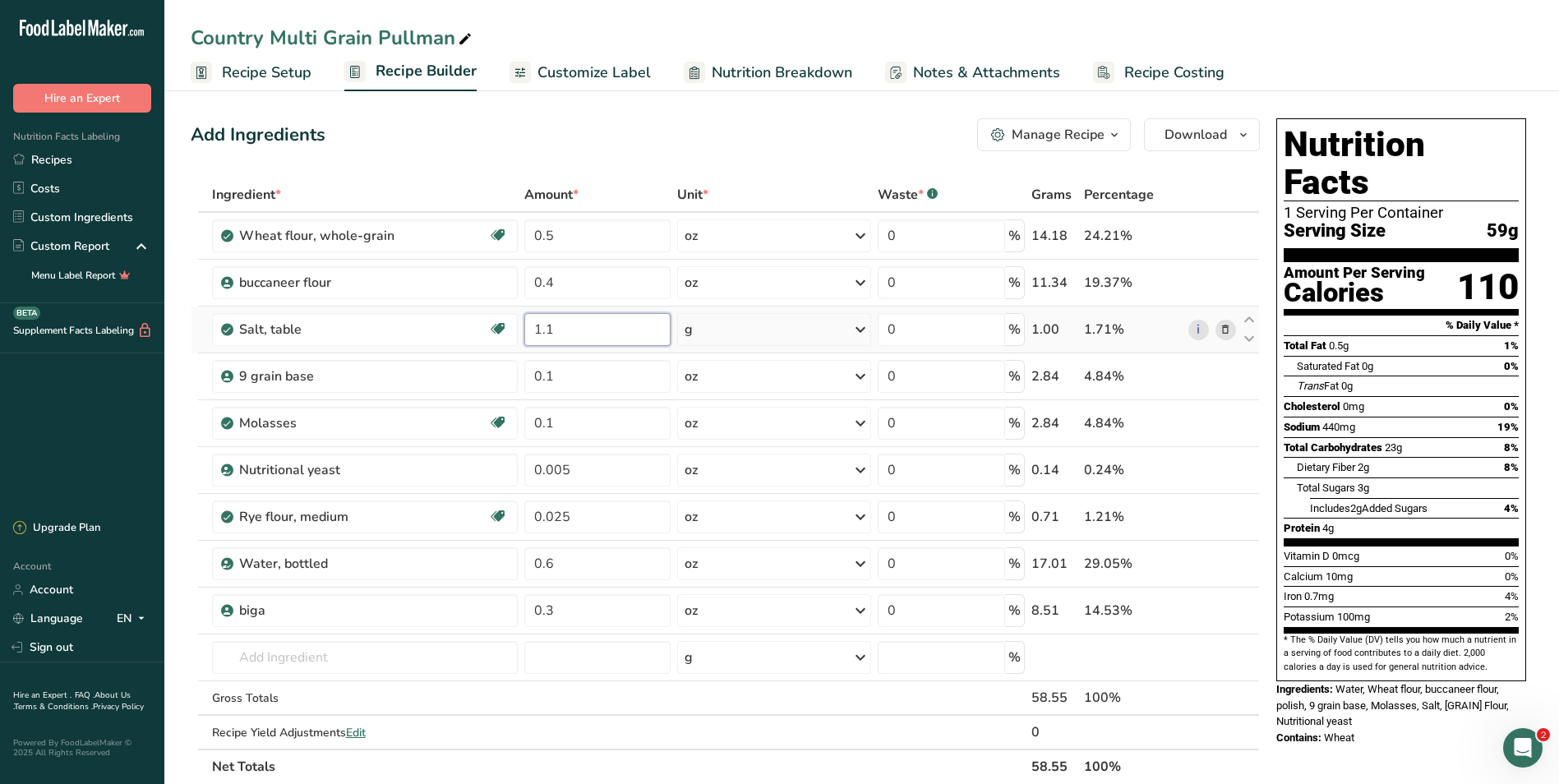 type on "1" 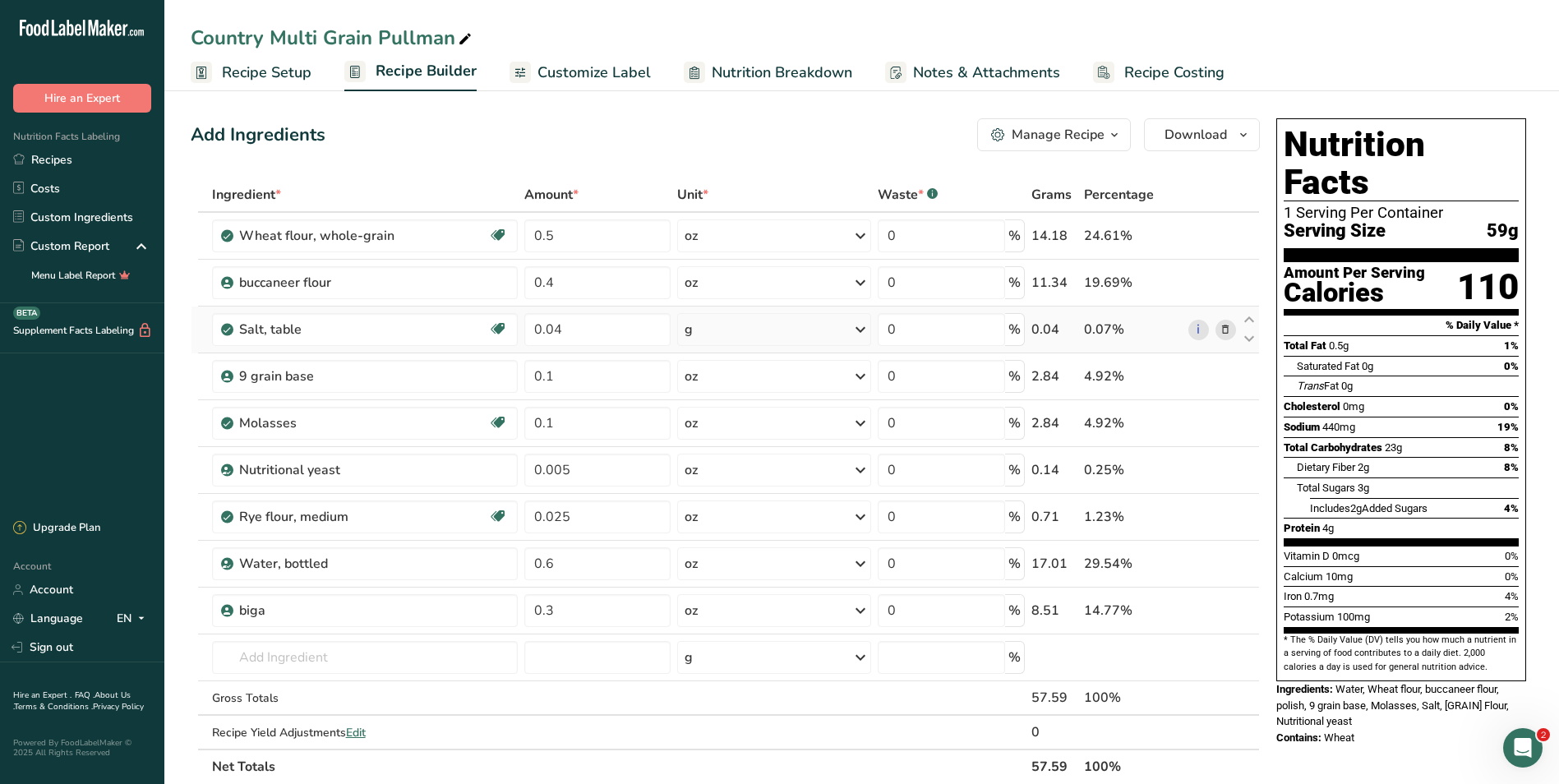 click on "Ingredient *
Amount *
Unit *
Waste *   .a-a{fill:#347362;}.b-a{fill:#fff;}          Grams
Percentage
Wheat flour, whole-grain
Dairy free
Vegan
Vegetarian
Soy free
0.5
oz
Portions
1 cup
Weight Units
g
kg
mg
See more
Volume Units
l
Volume units require a density conversion. If you know your ingredient's density enter it below. Otherwise, click on "RIA" our AI Regulatory bot - she will be able to help you
3.5
lb/ft3
g/cm3
Confirm
mL
3.5
lb/ft3
g/cm3" at bounding box center [725, 481] 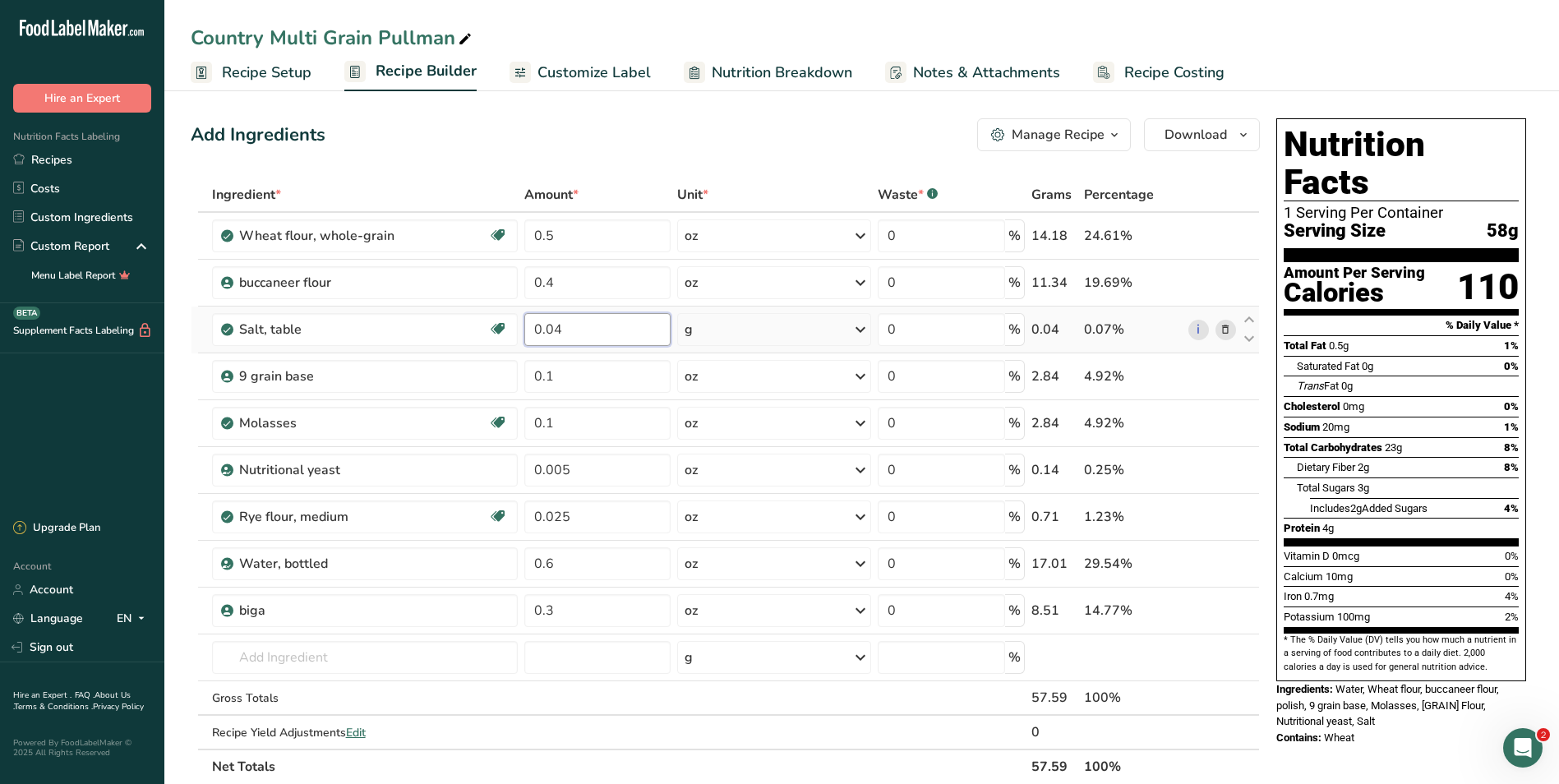 click on "0.04" at bounding box center (597, 330) 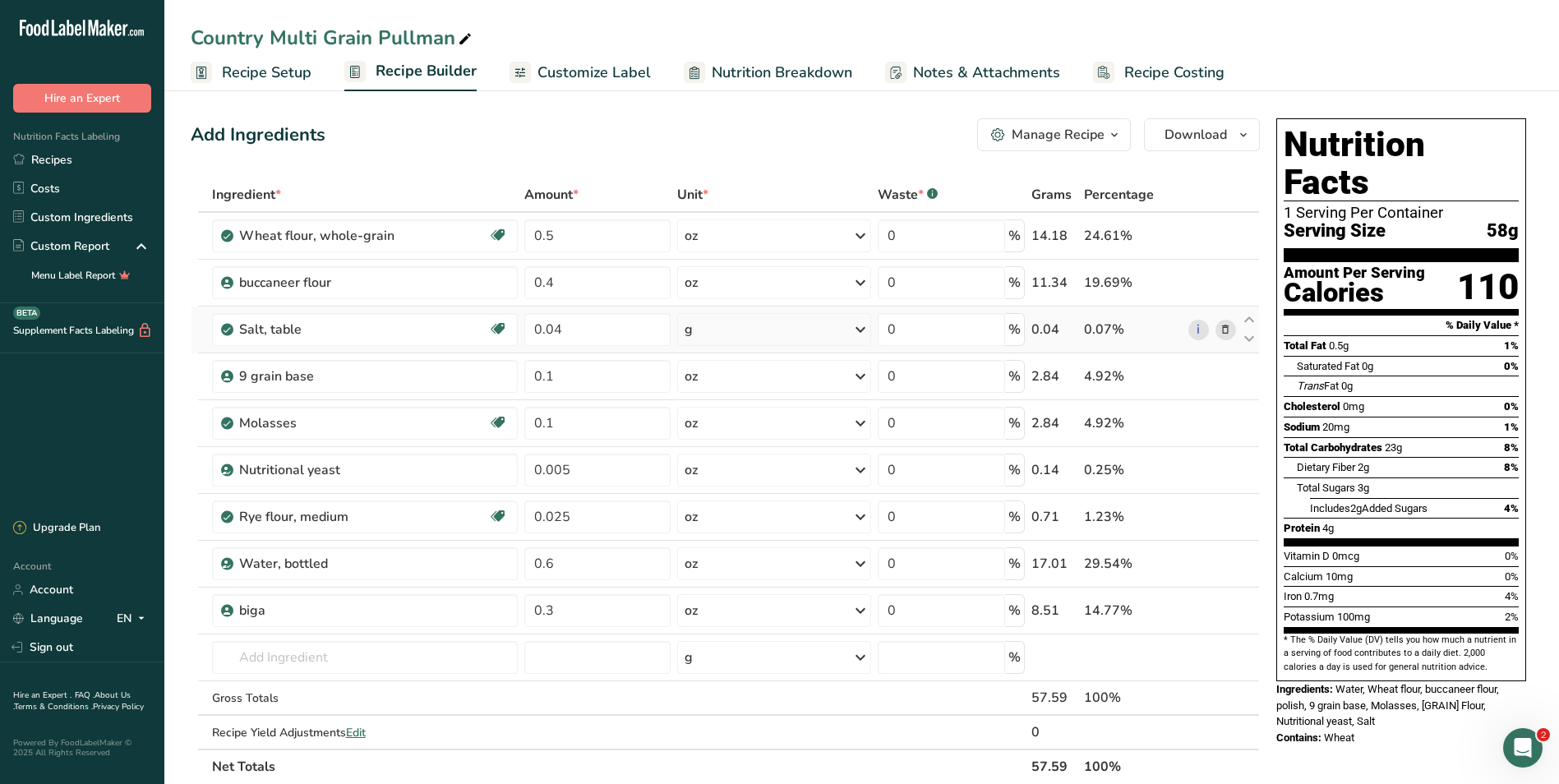 click on "Ingredient *
Amount *
Unit *
Waste *   .a-a{fill:#347362;}.b-a{fill:#fff;}          Grams
Percentage
Wheat flour, whole-grain
Dairy free
Vegan
Vegetarian
Soy free
0.5
oz
Portions
1 cup
Weight Units
g
kg
mg
See more
Volume Units
l
Volume units require a density conversion. If you know your ingredient's density enter it below. Otherwise, click on "RIA" our AI Regulatory bot - she will be able to help you
3.5
lb/ft3
g/cm3
Confirm
mL
3.5
lb/ft3
g/cm3" at bounding box center [725, 481] 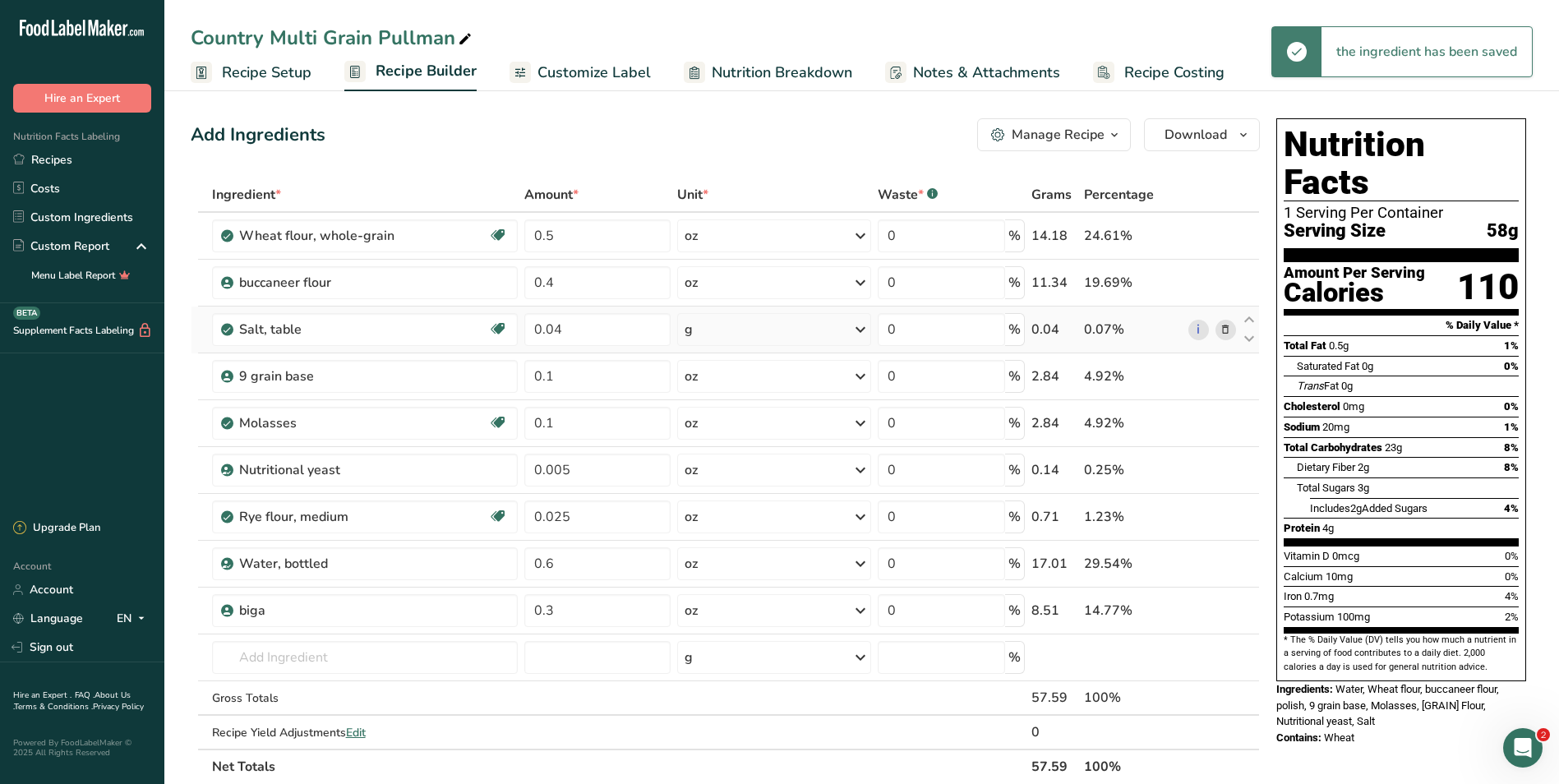 click at bounding box center [860, 330] 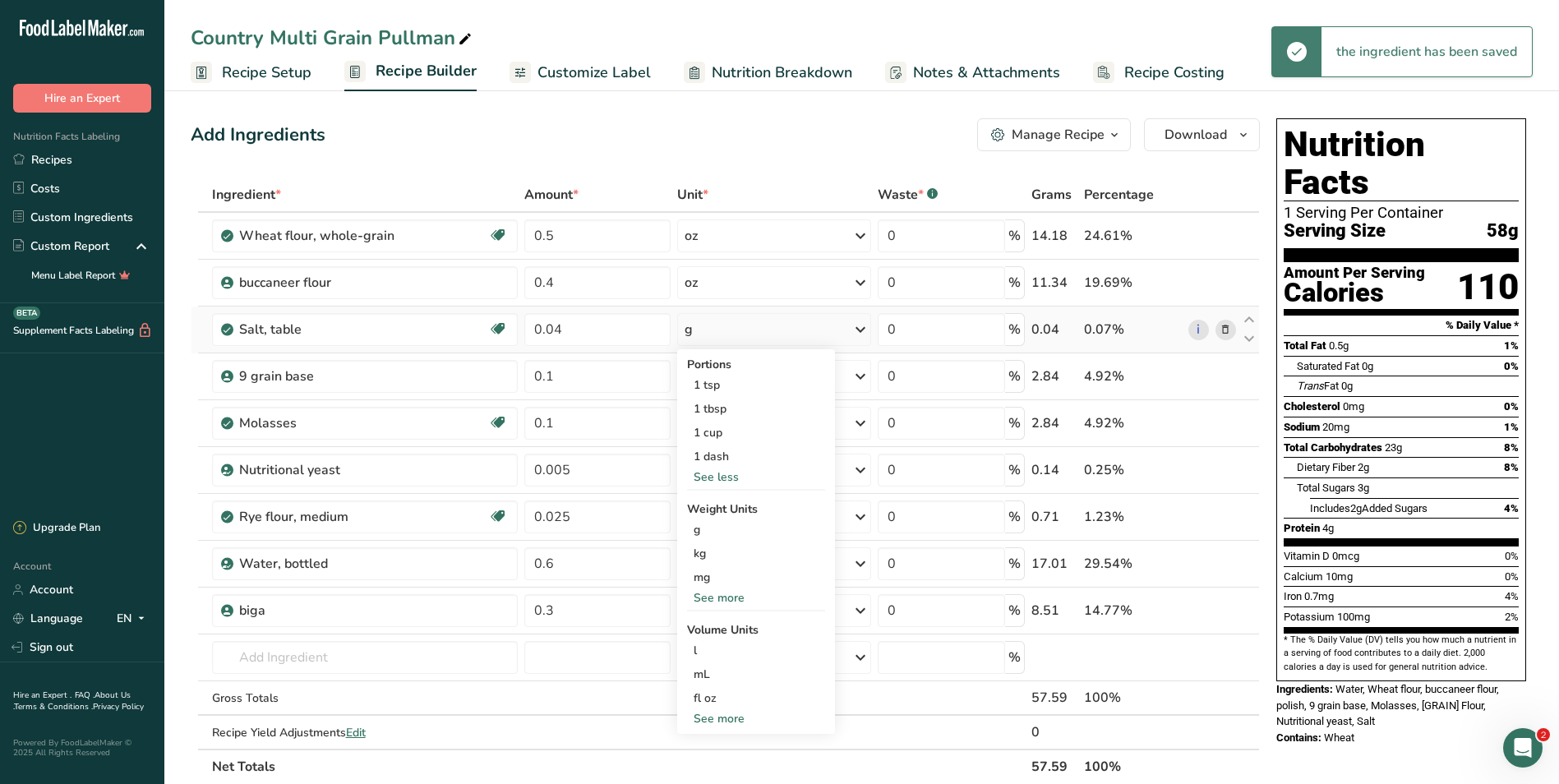 click on "See more" at bounding box center [756, 597] 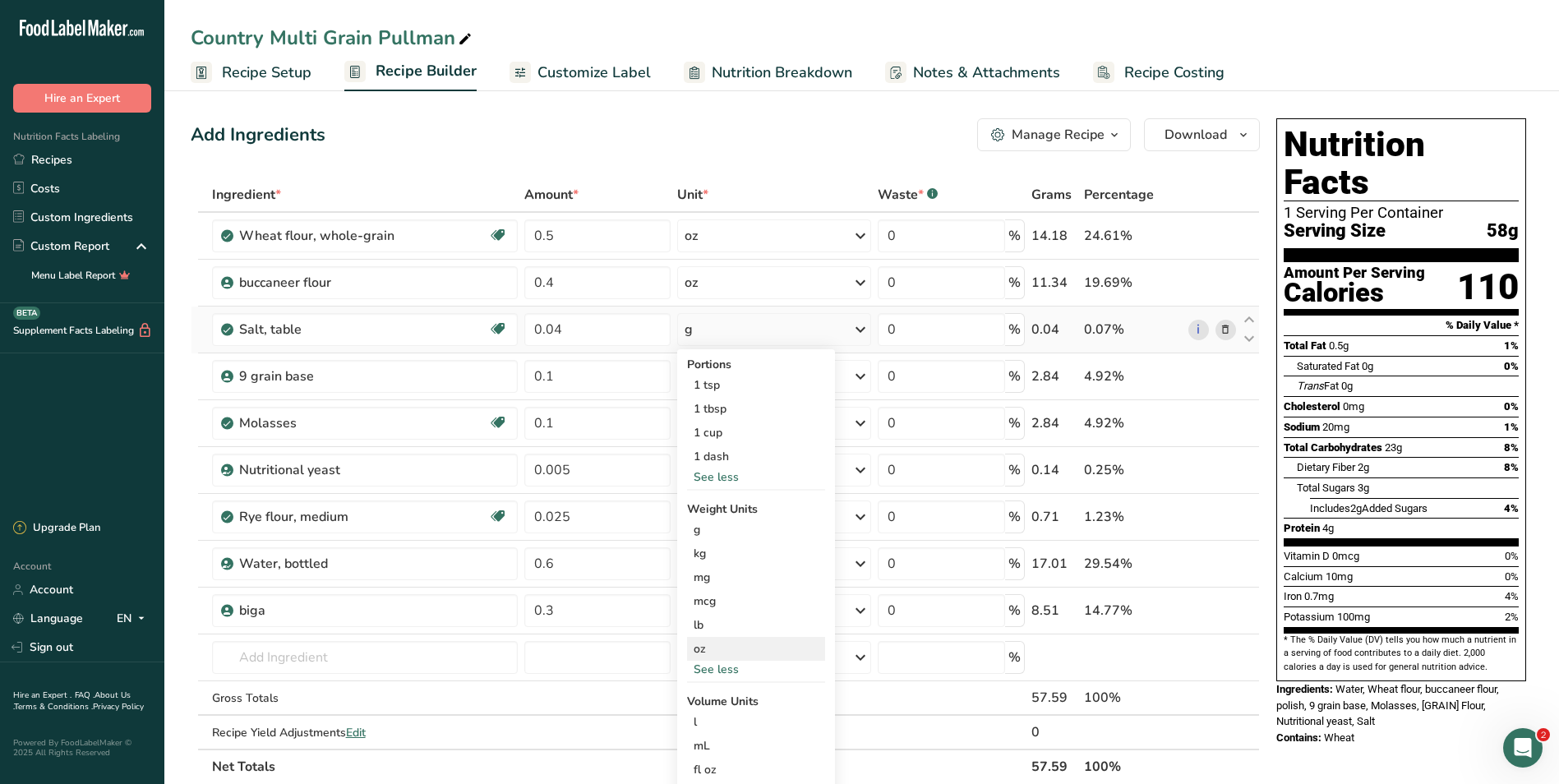 click on "oz" at bounding box center [756, 648] 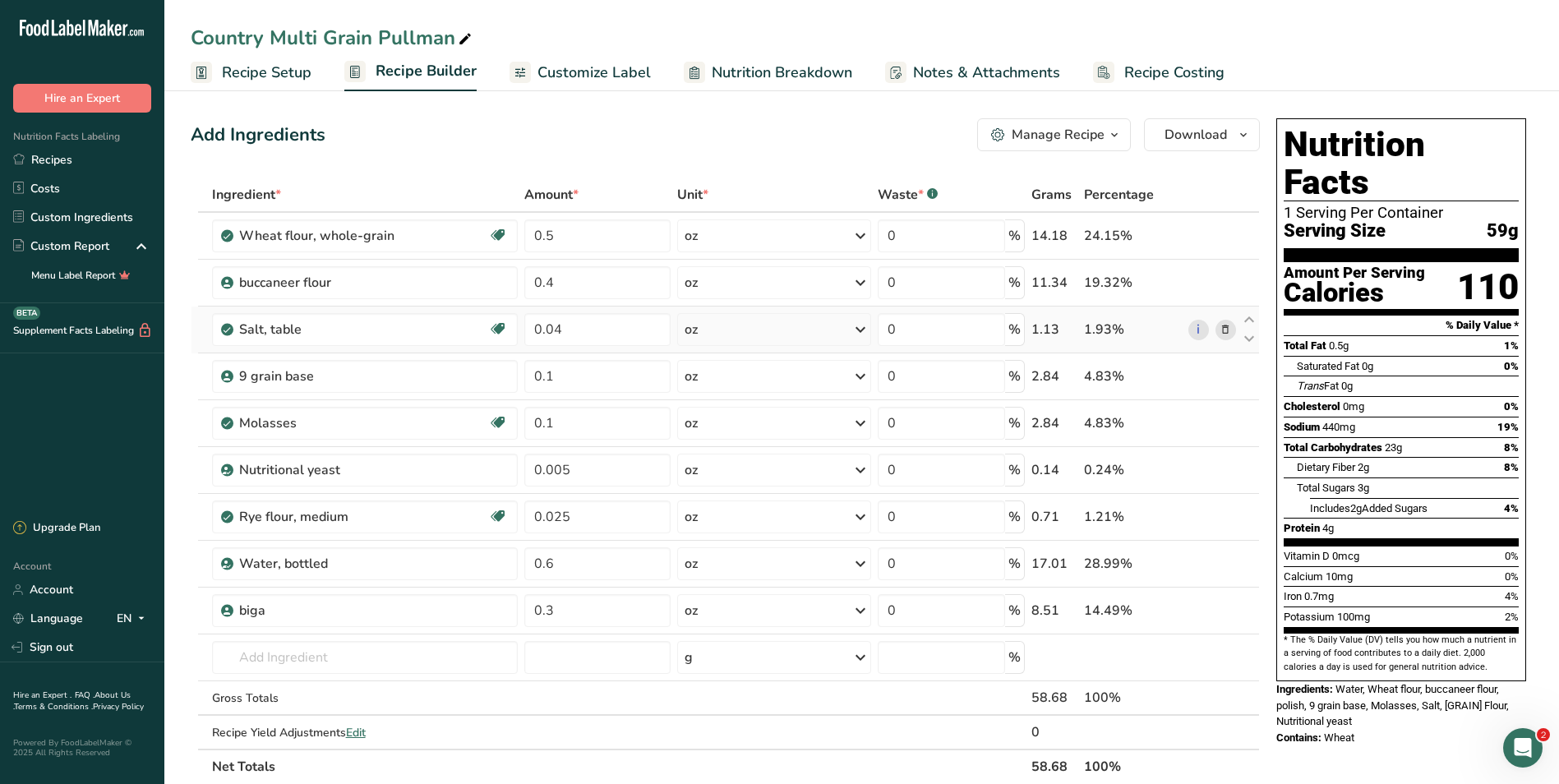 click on "oz" at bounding box center (774, 330) 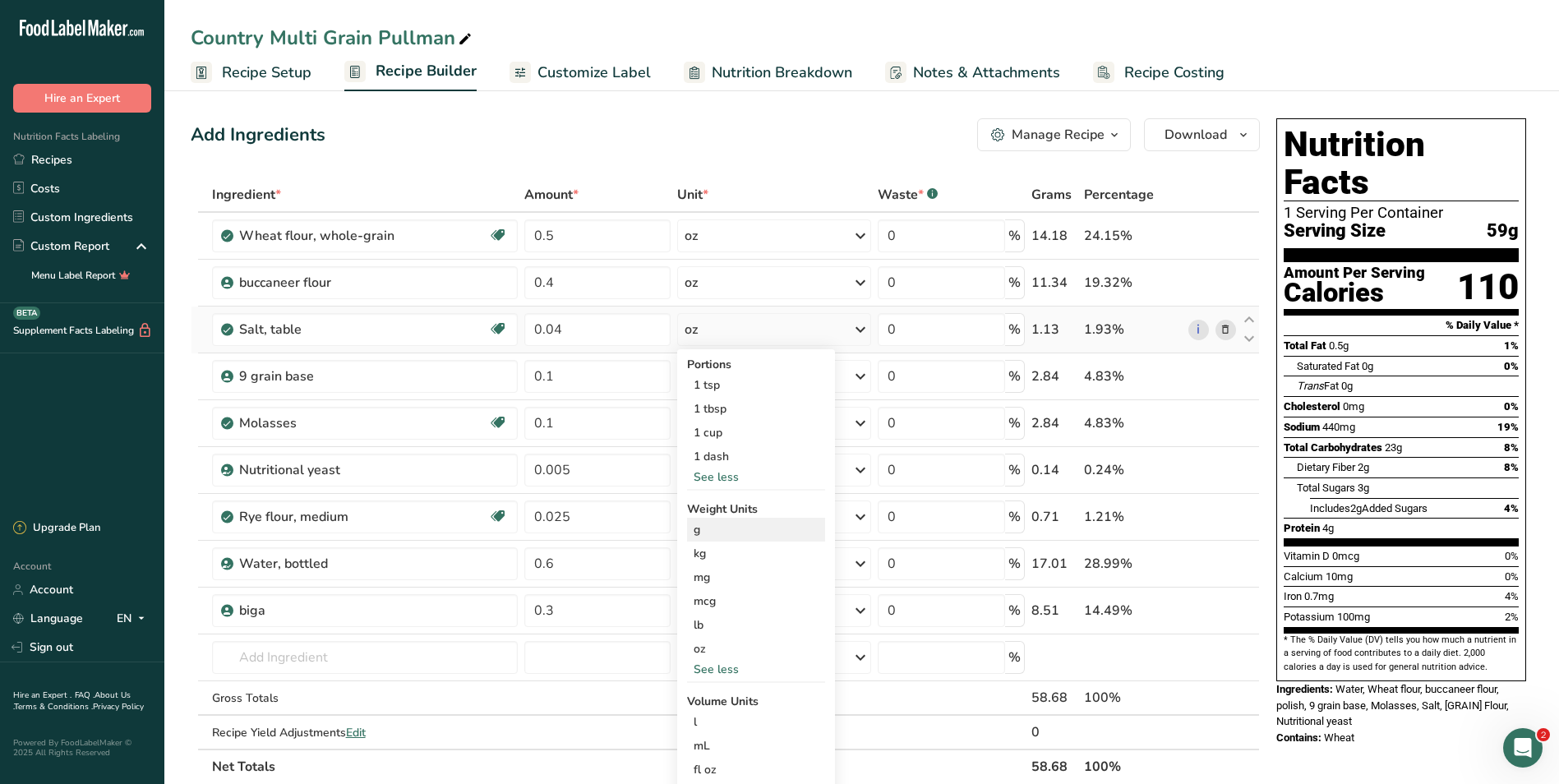 click on "g" at bounding box center (756, 529) 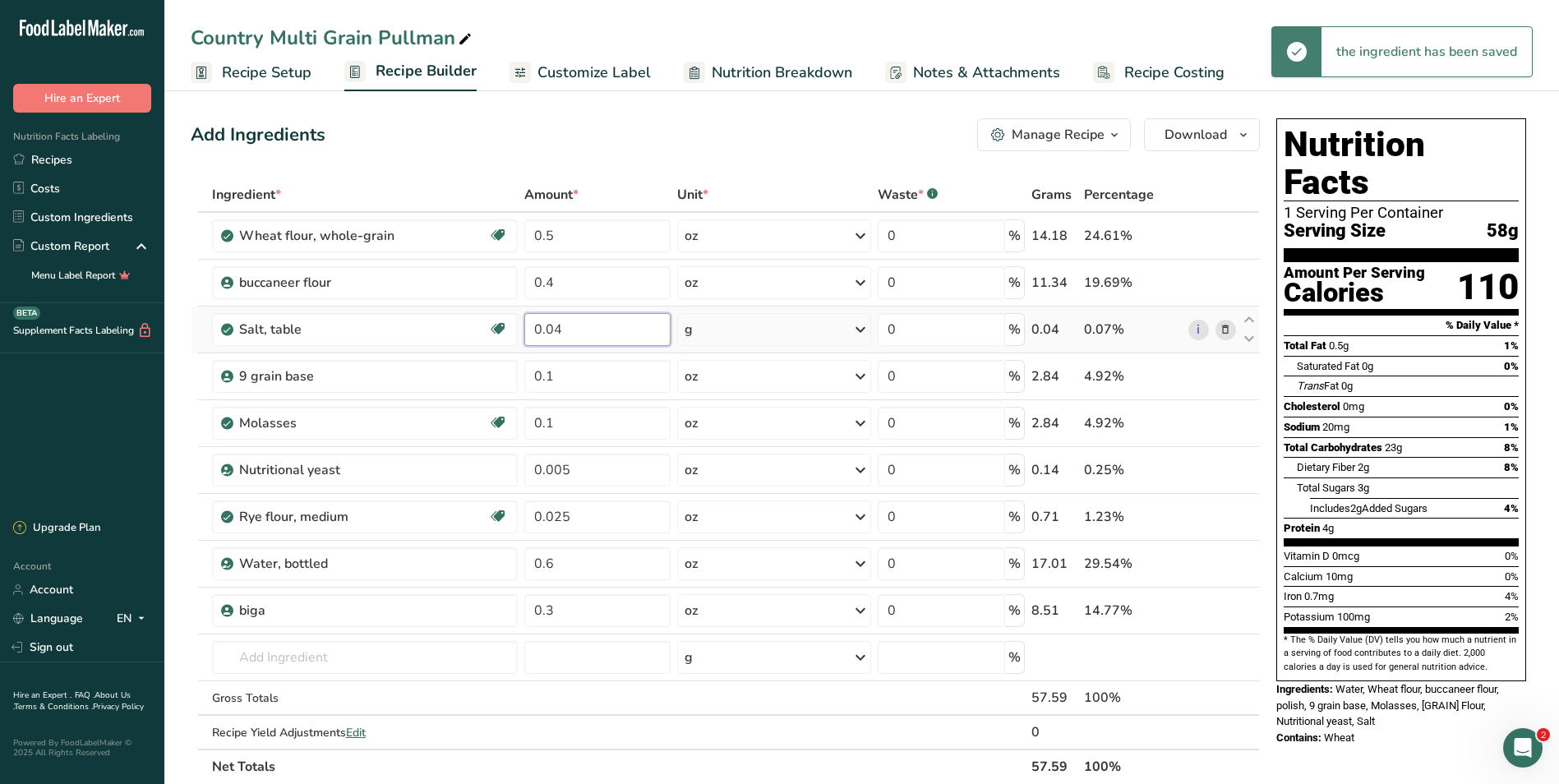 click on "0.04" at bounding box center [597, 330] 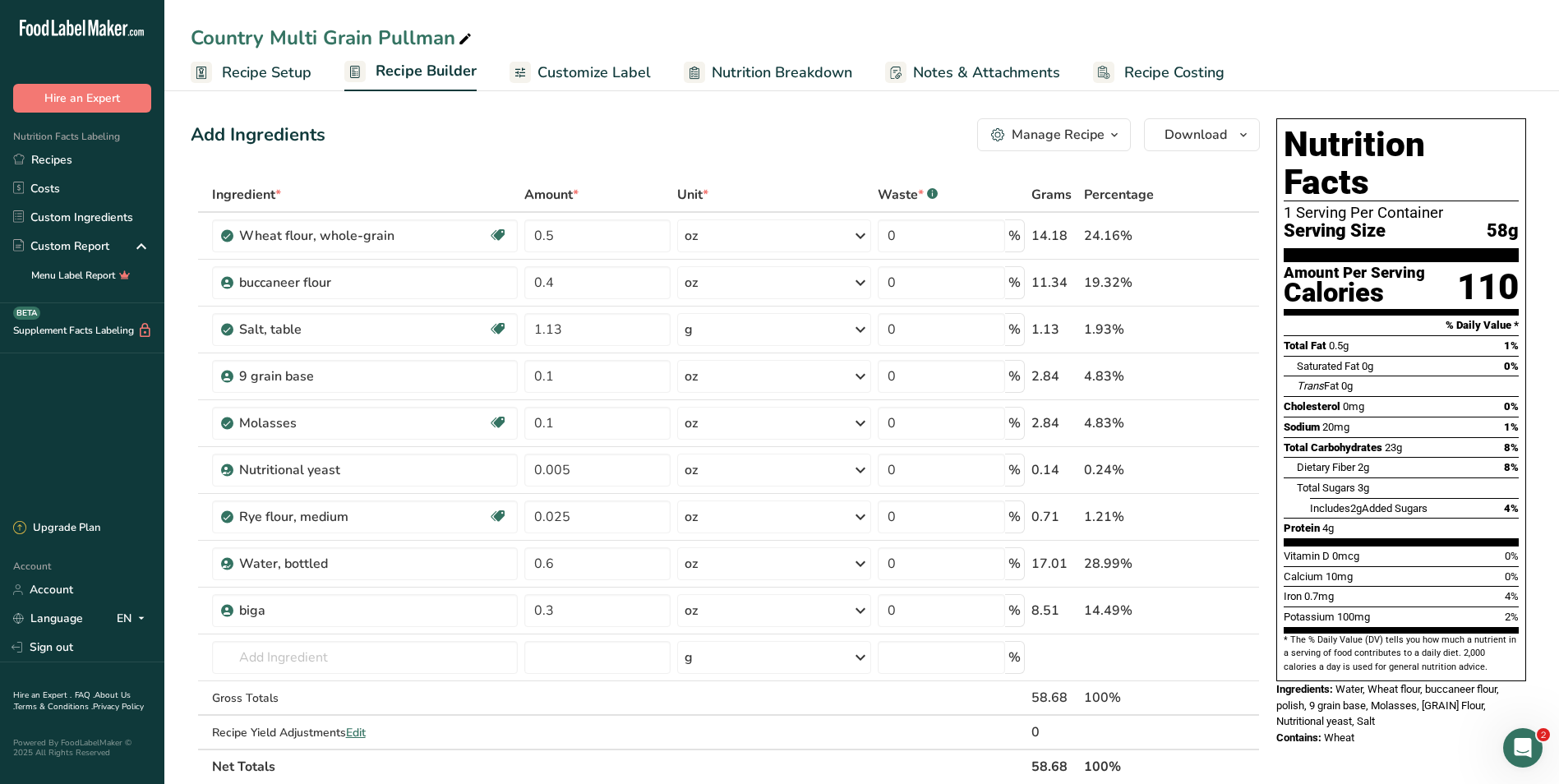 click on "Add Ingredients
Manage Recipe         Delete Recipe           Duplicate Recipe             Scale Recipe             Save as Sub-Recipe   .a-a{fill:#347362;}.b-a{fill:#fff;}                               Nutrition Breakdown                 Recipe Card
NEW
Amino Acids Pattern Report             Activity History
Download
Choose your preferred label style
Standard FDA label
Standard FDA label
The most common format for nutrition facts labels in compliance with the FDA's typeface, style and requirements
Tabular FDA label
A label format compliant with the FDA regulations presented in a tabular (horizontal) display.
Linear FDA label
A simple linear display for small sized packages.
Simplified FDA label" at bounding box center (730, 709) 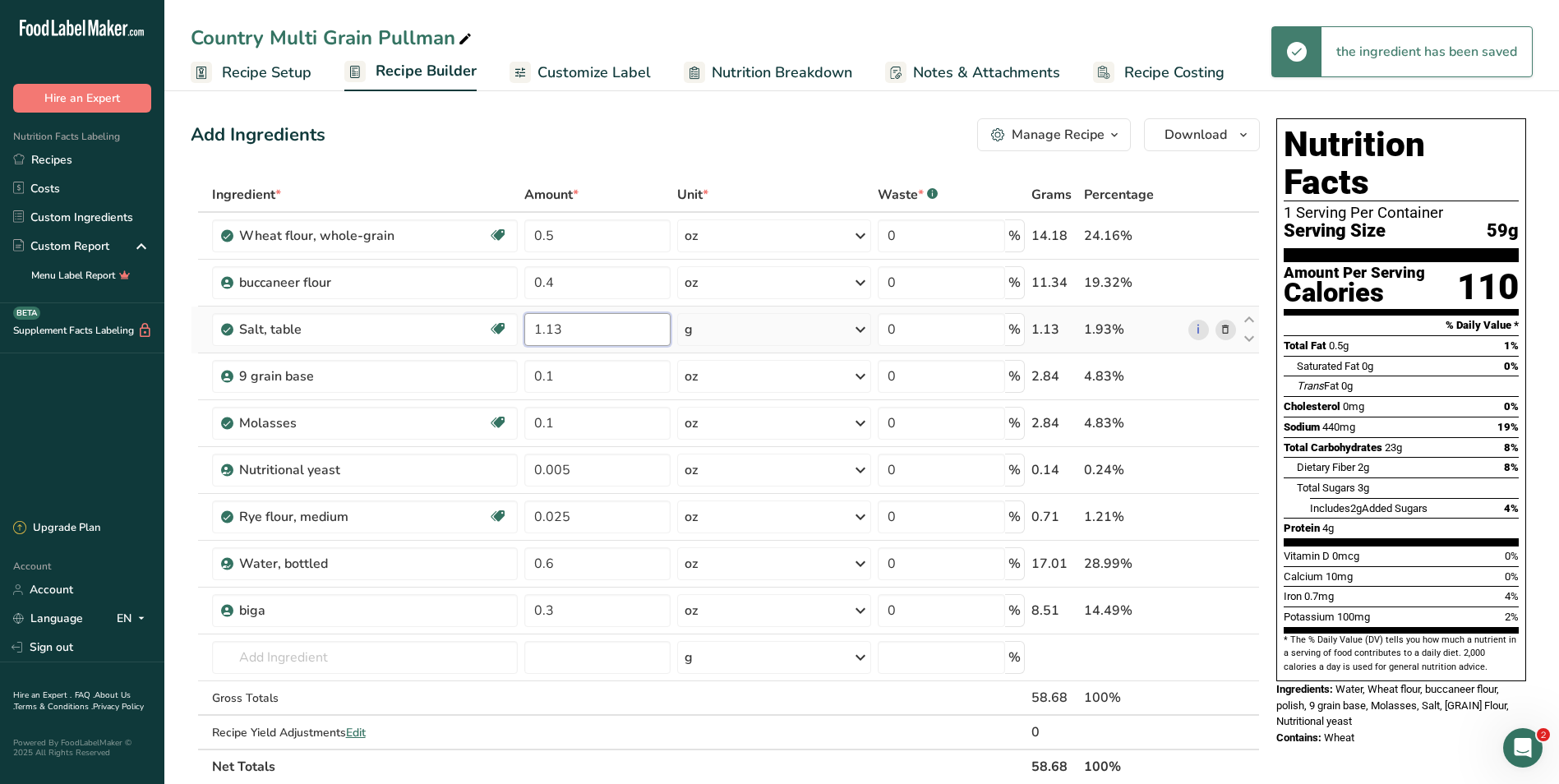 click on "1.13" at bounding box center (597, 330) 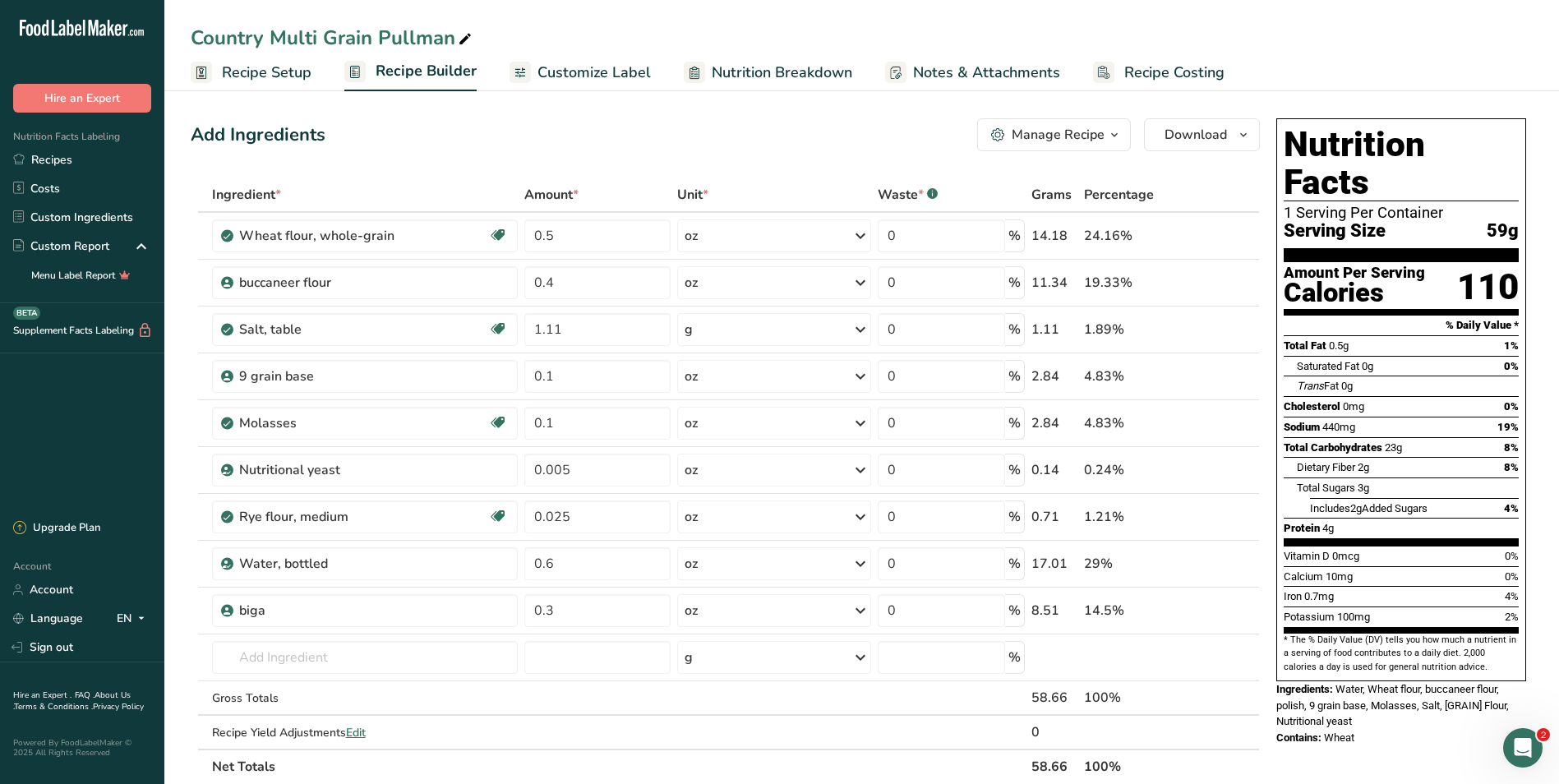 click on "Add Ingredients
Manage Recipe         Delete Recipe           Duplicate Recipe             Scale Recipe             Save as Sub-Recipe   .a-a{fill:#347362;}.b-a{fill:#fff;}                               Nutrition Breakdown                 Recipe Card
NEW
Amino Acids Pattern Report             Activity History
Download
Choose your preferred label style
Standard FDA label
Standard FDA label
The most common format for nutrition facts labels in compliance with the FDA's typeface, style and requirements
Tabular FDA label
A label format compliant with the FDA regulations presented in a tabular (horizontal) display.
Linear FDA label
A simple linear display for small sized packages.
Simplified FDA label" at bounding box center (725, 135) 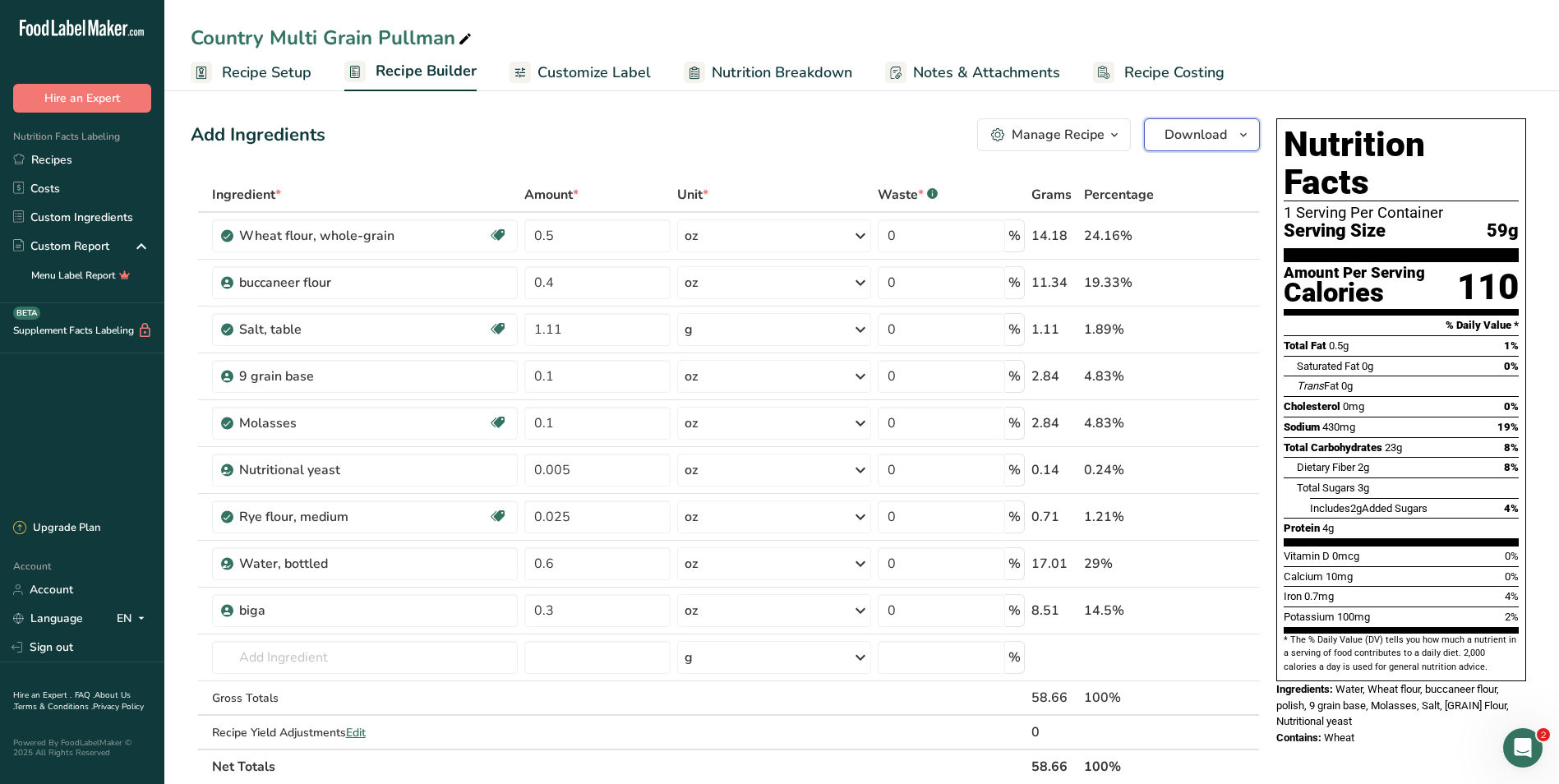 click on "Download" at bounding box center [1196, 135] 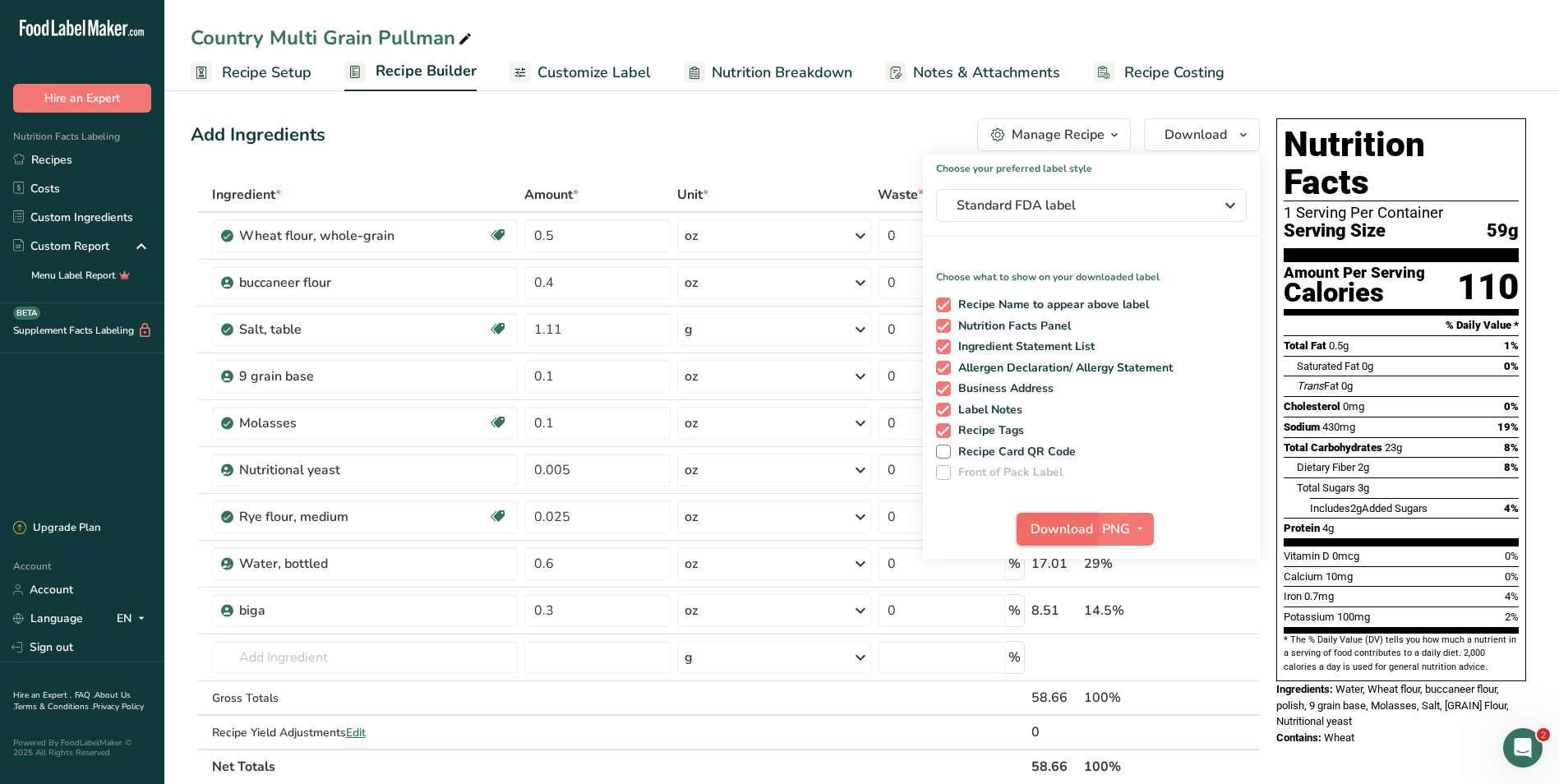 click on "Download" at bounding box center [1062, 529] 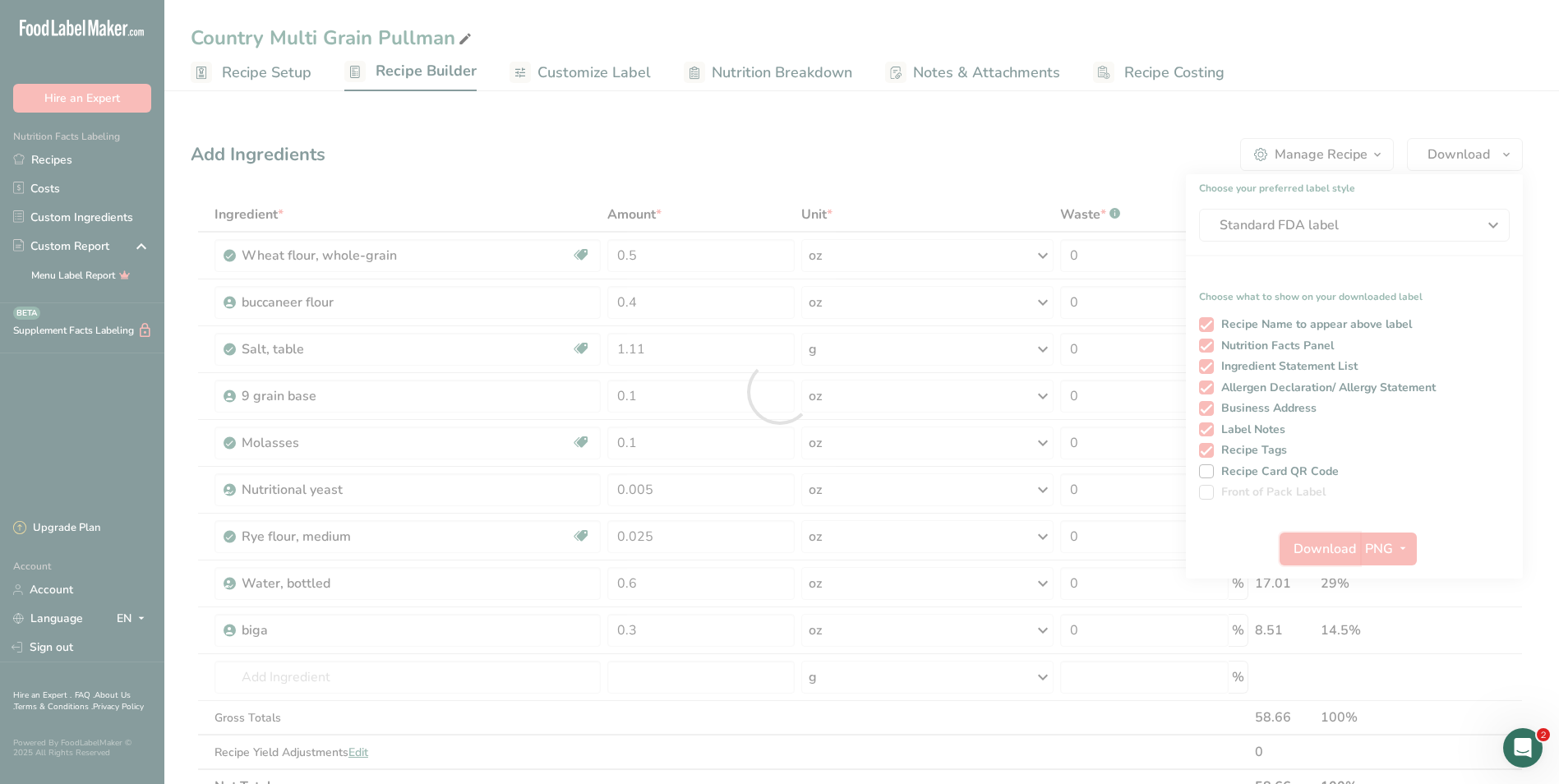 scroll, scrollTop: 0, scrollLeft: 0, axis: both 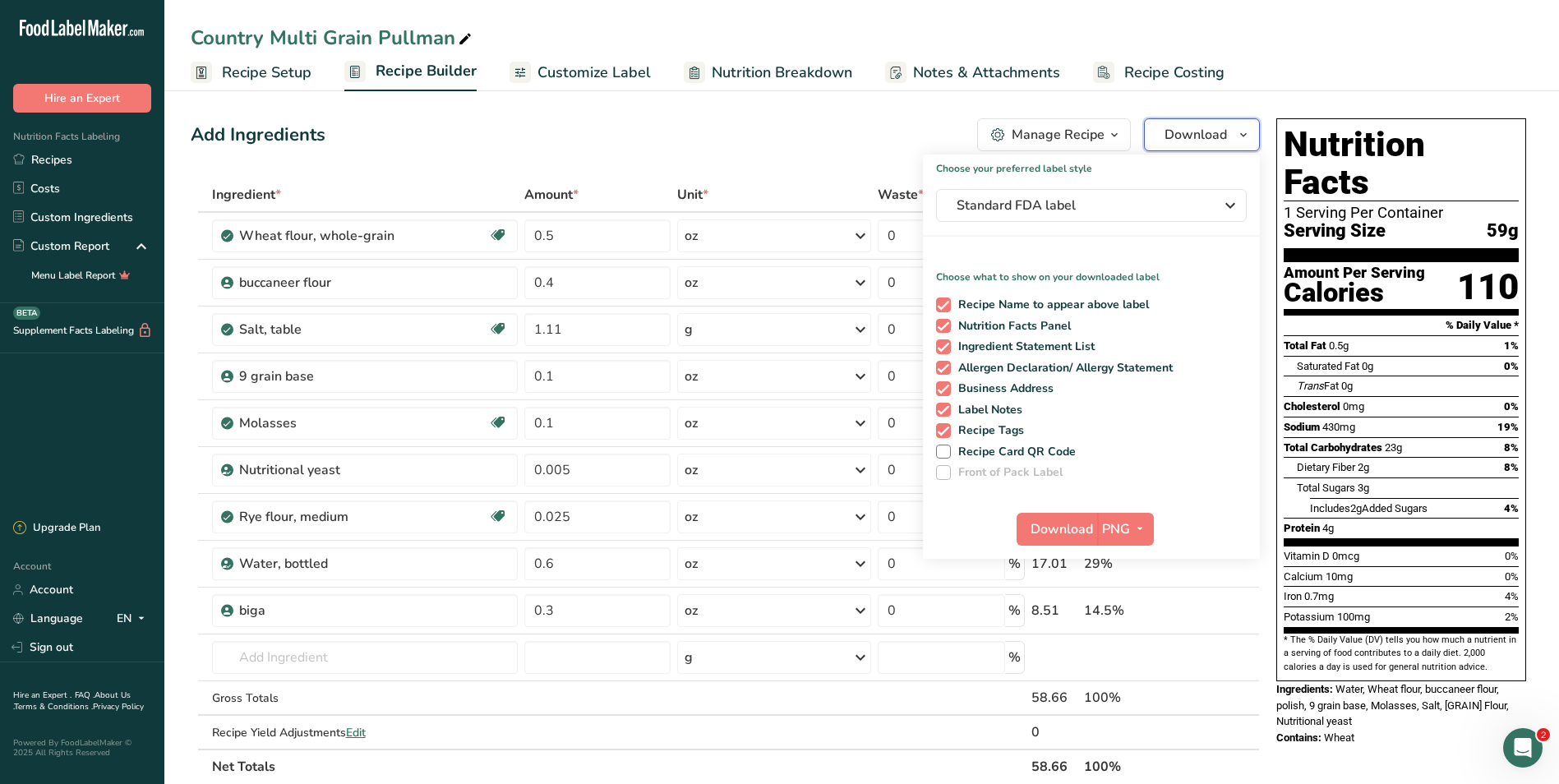 click on "Download" at bounding box center (1196, 135) 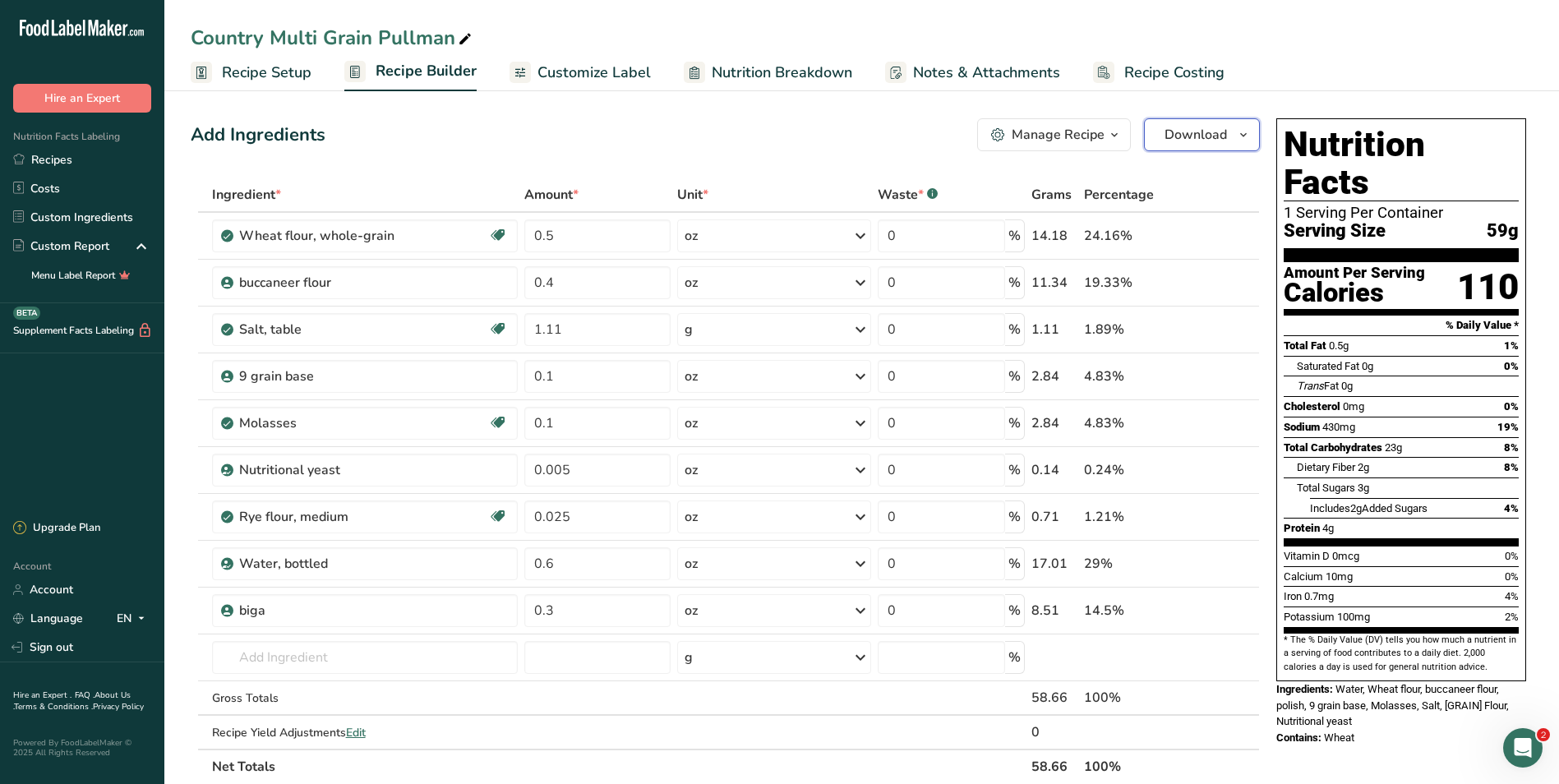 click on "Download" at bounding box center (1196, 135) 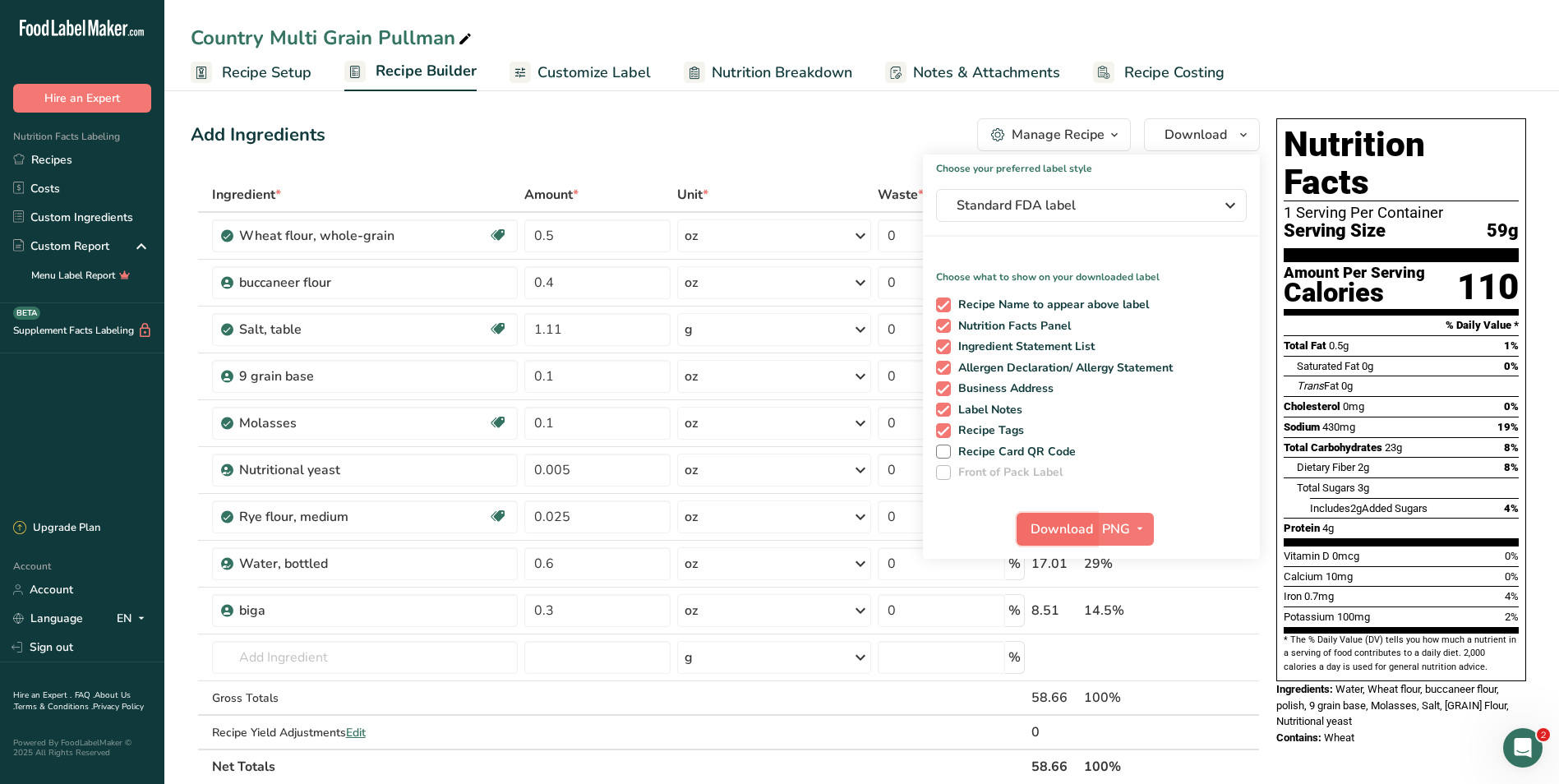 click on "Download" at bounding box center (1062, 529) 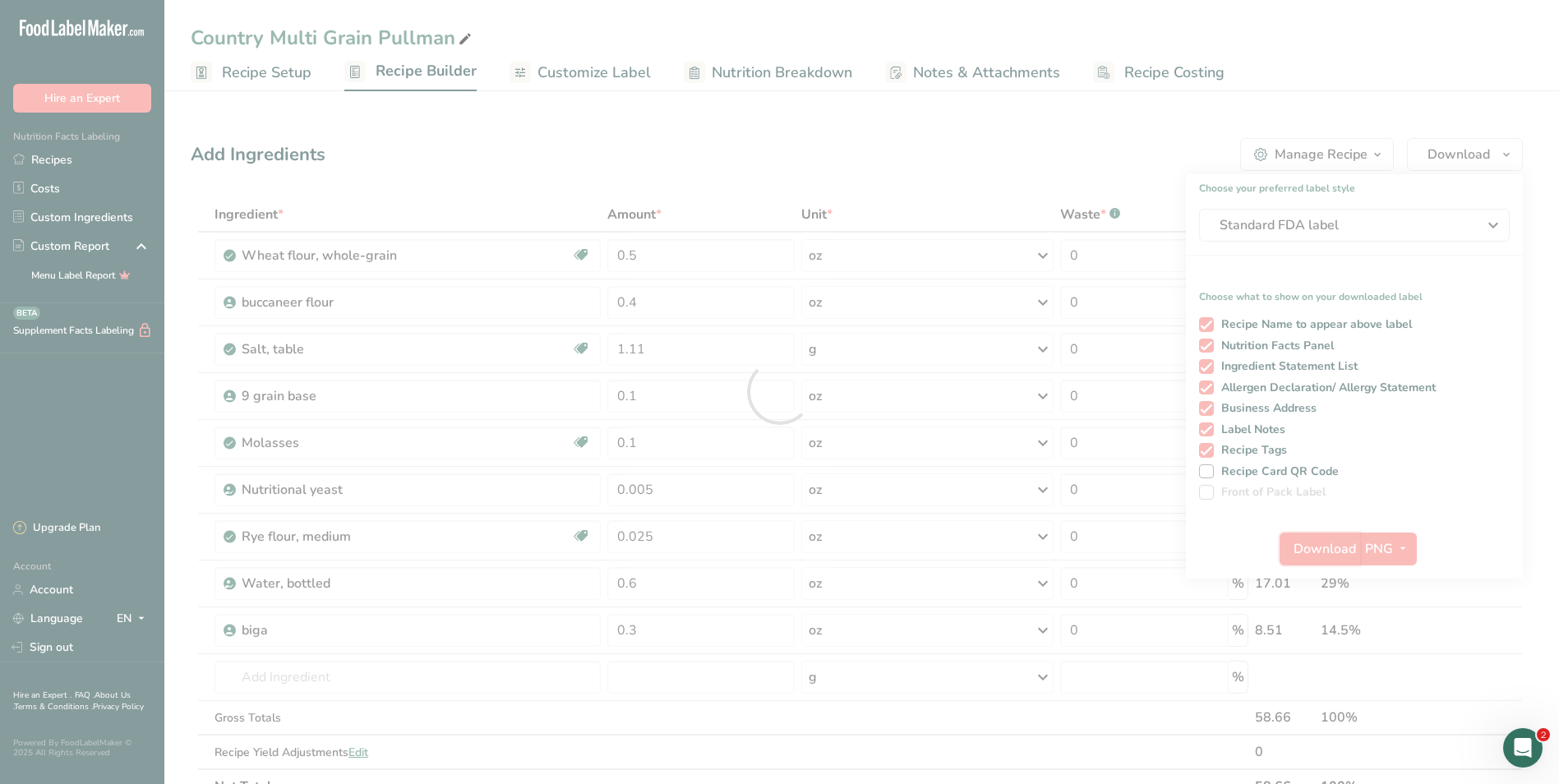 scroll, scrollTop: 0, scrollLeft: 0, axis: both 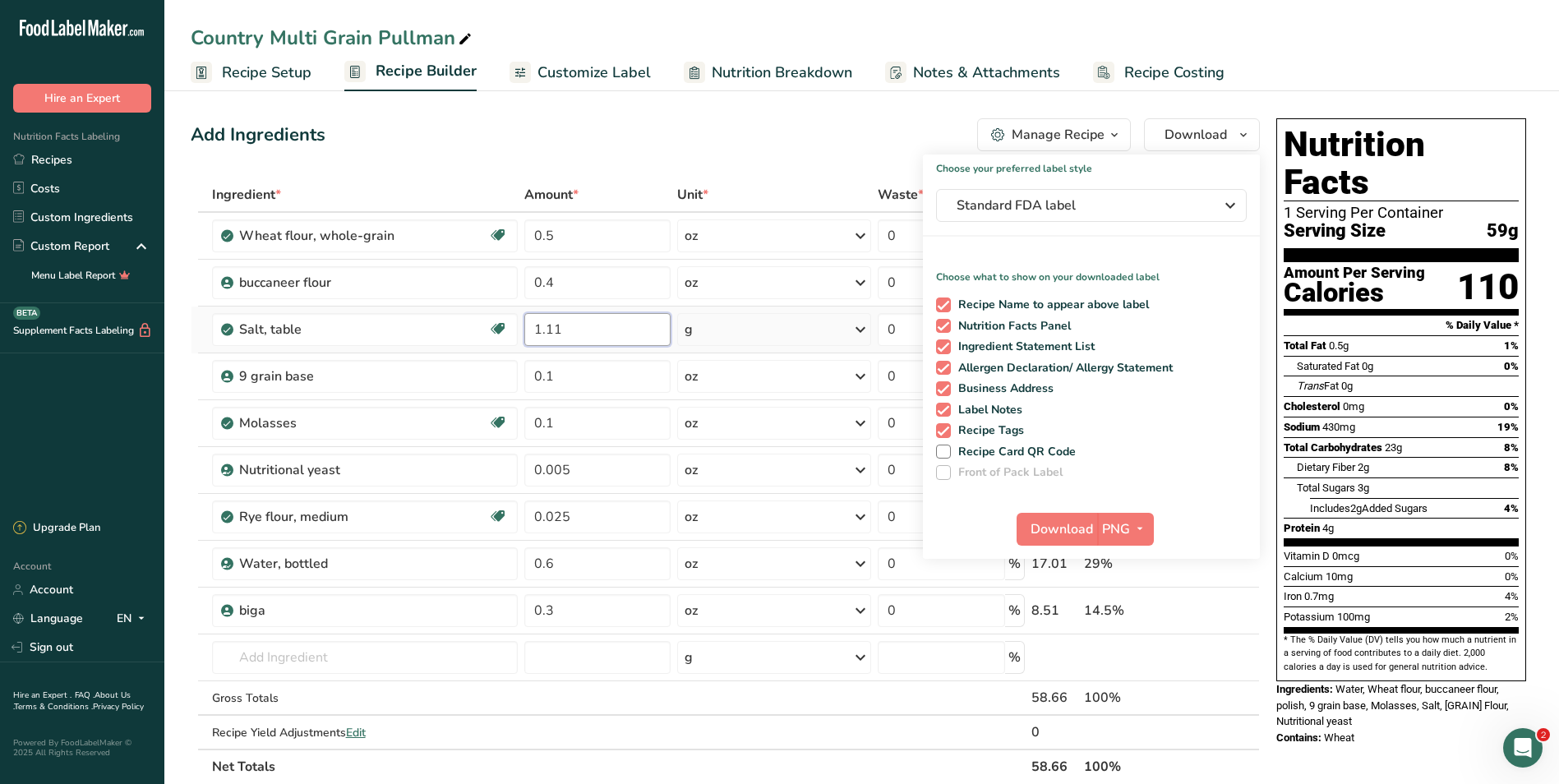 click on "1.11" at bounding box center (597, 330) 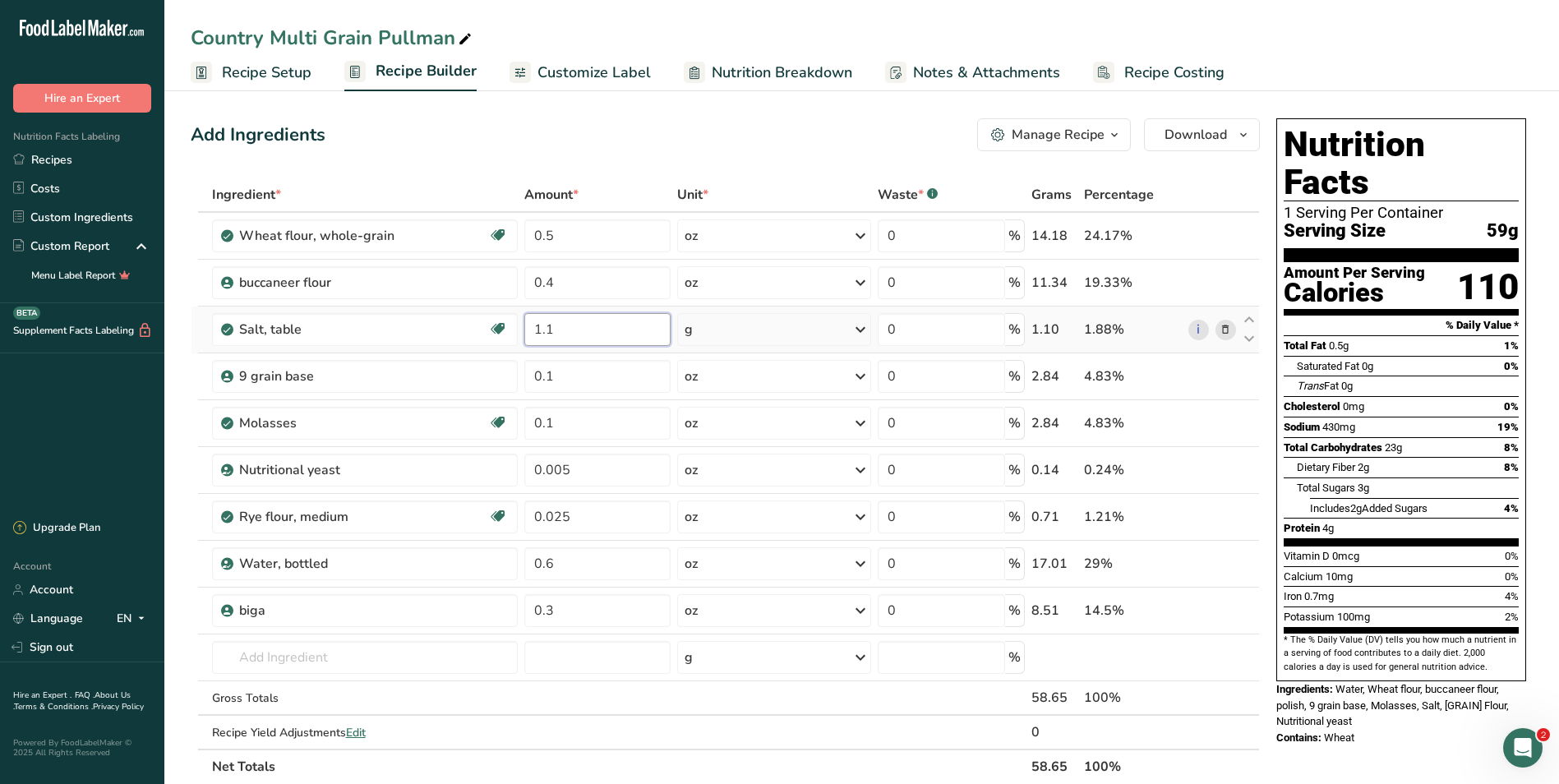 type on "1" 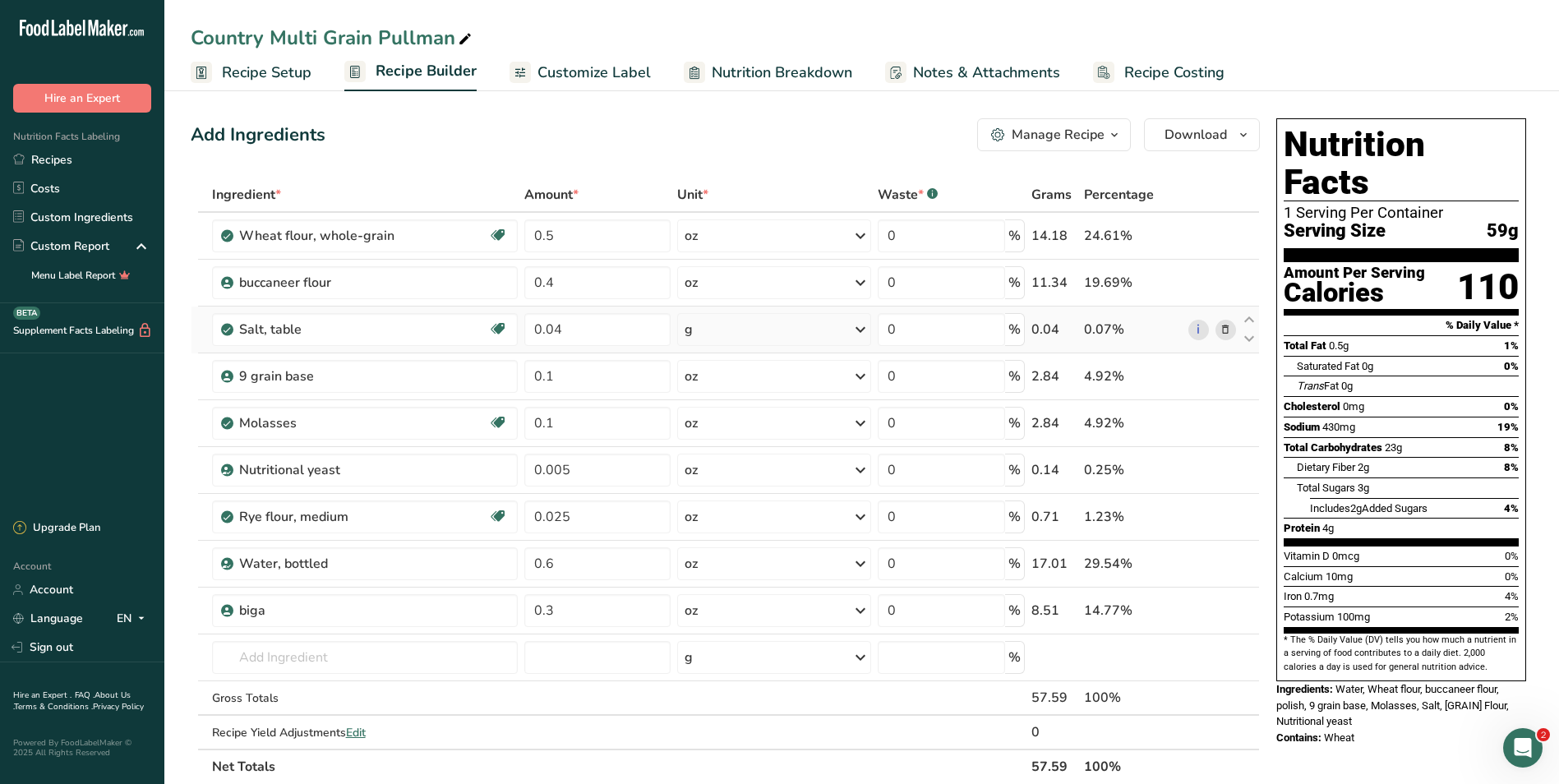 click on "Ingredient *
Amount *
Unit *
Waste *   .a-a{fill:#347362;}.b-a{fill:#fff;}          Grams
Percentage
Wheat flour, whole-grain
Dairy free
Vegan
Vegetarian
Soy free
0.5
oz
Portions
1 cup
Weight Units
g
kg
mg
See more
Volume Units
l
Volume units require a density conversion. If you know your ingredient's density enter it below. Otherwise, click on "RIA" our AI Regulatory bot - she will be able to help you
3.5
lb/ft3
g/cm3
Confirm
mL
3.5
lb/ft3
g/cm3" at bounding box center (725, 481) 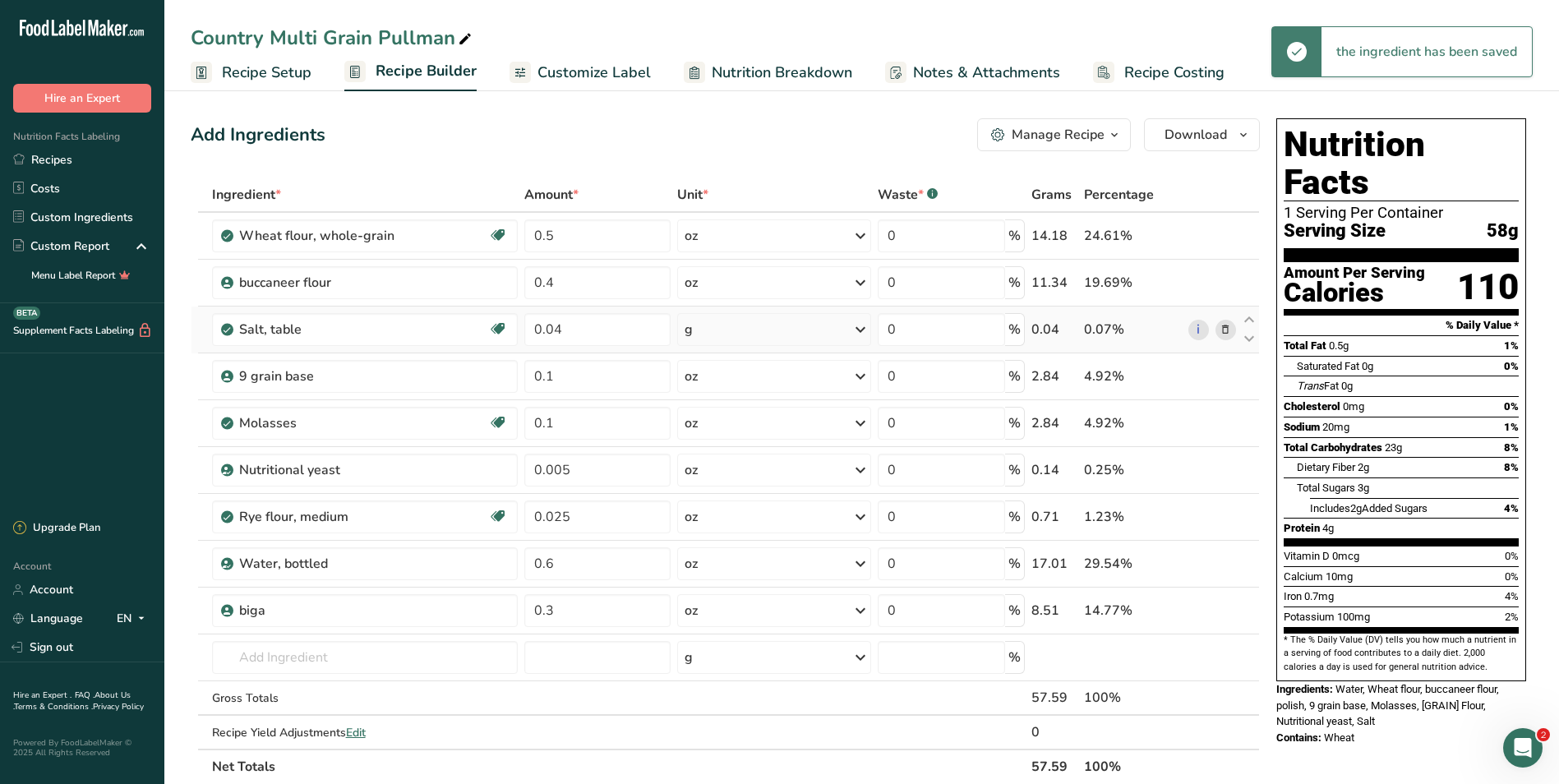 click at bounding box center [860, 330] 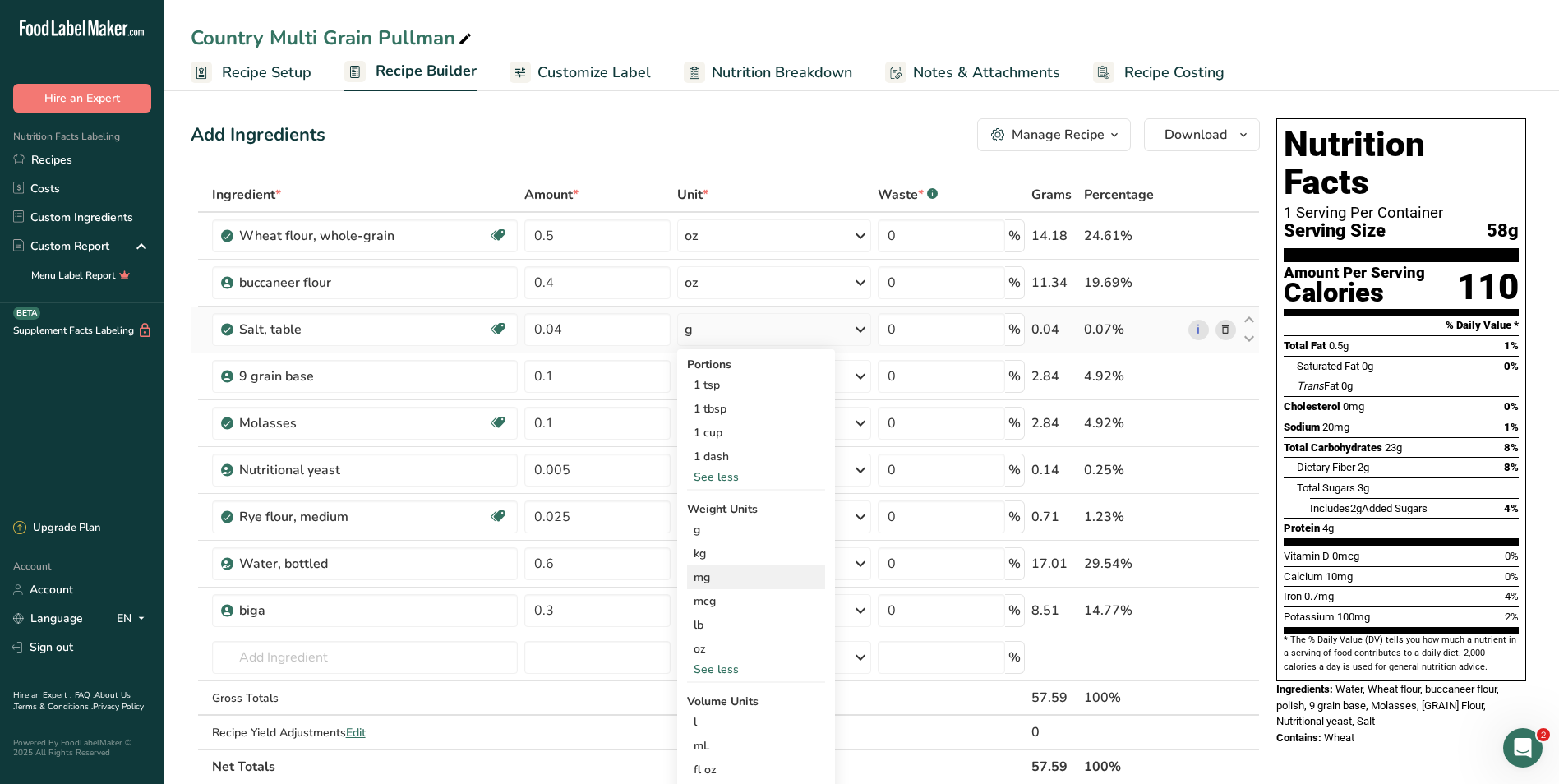 click on "mg" at bounding box center (756, 577) 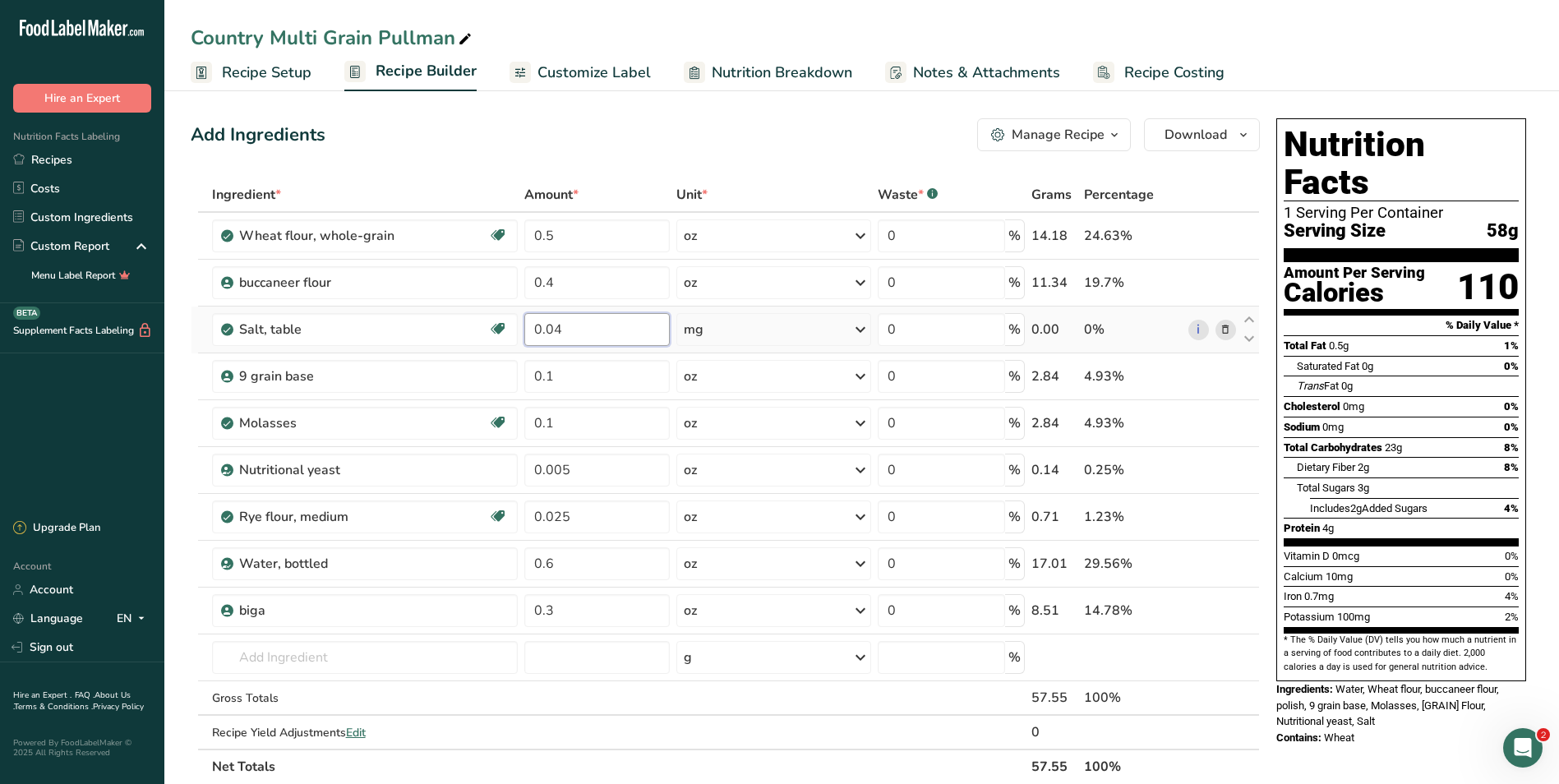click on "0.04" at bounding box center [597, 330] 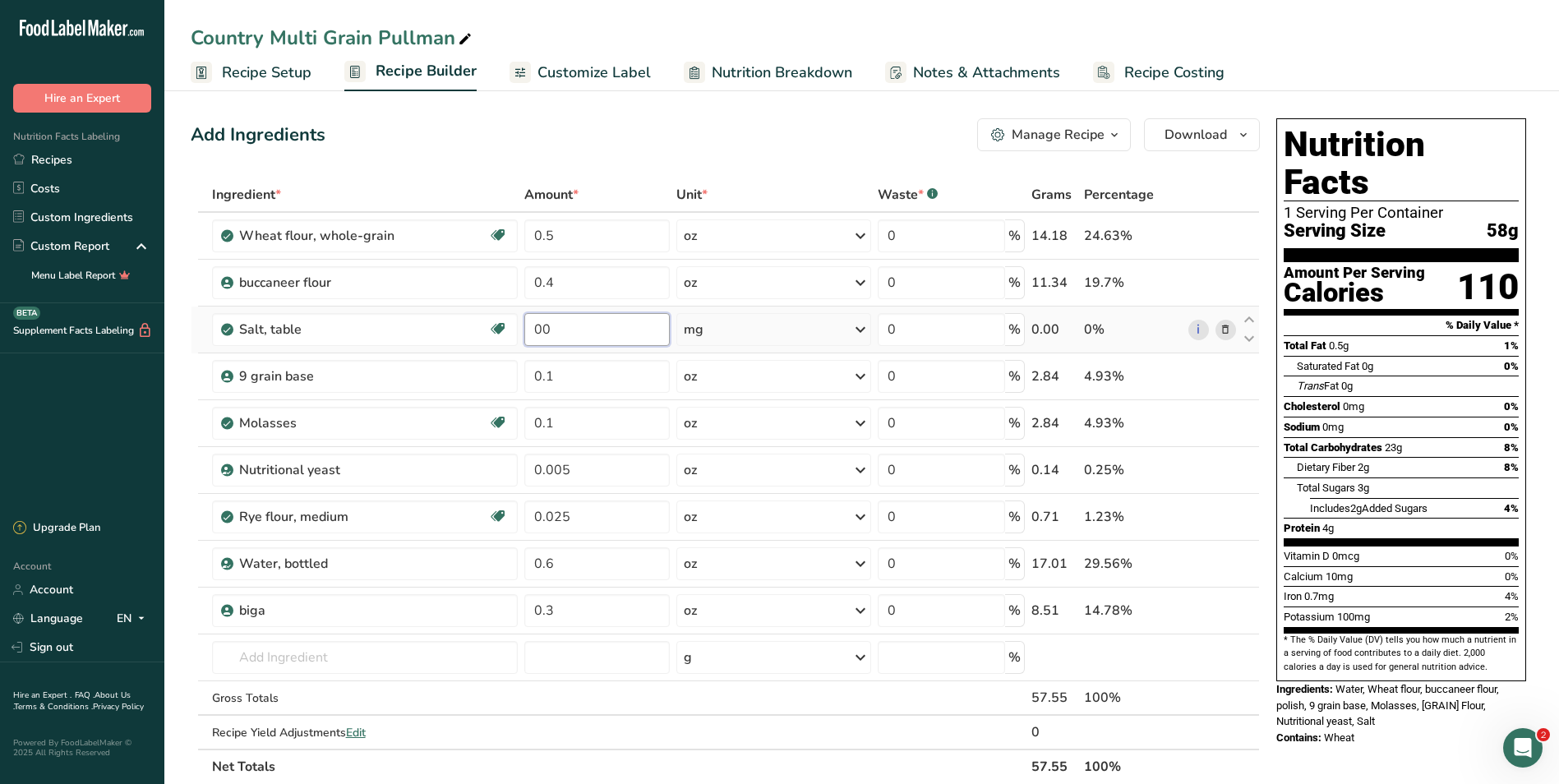 type on "4" 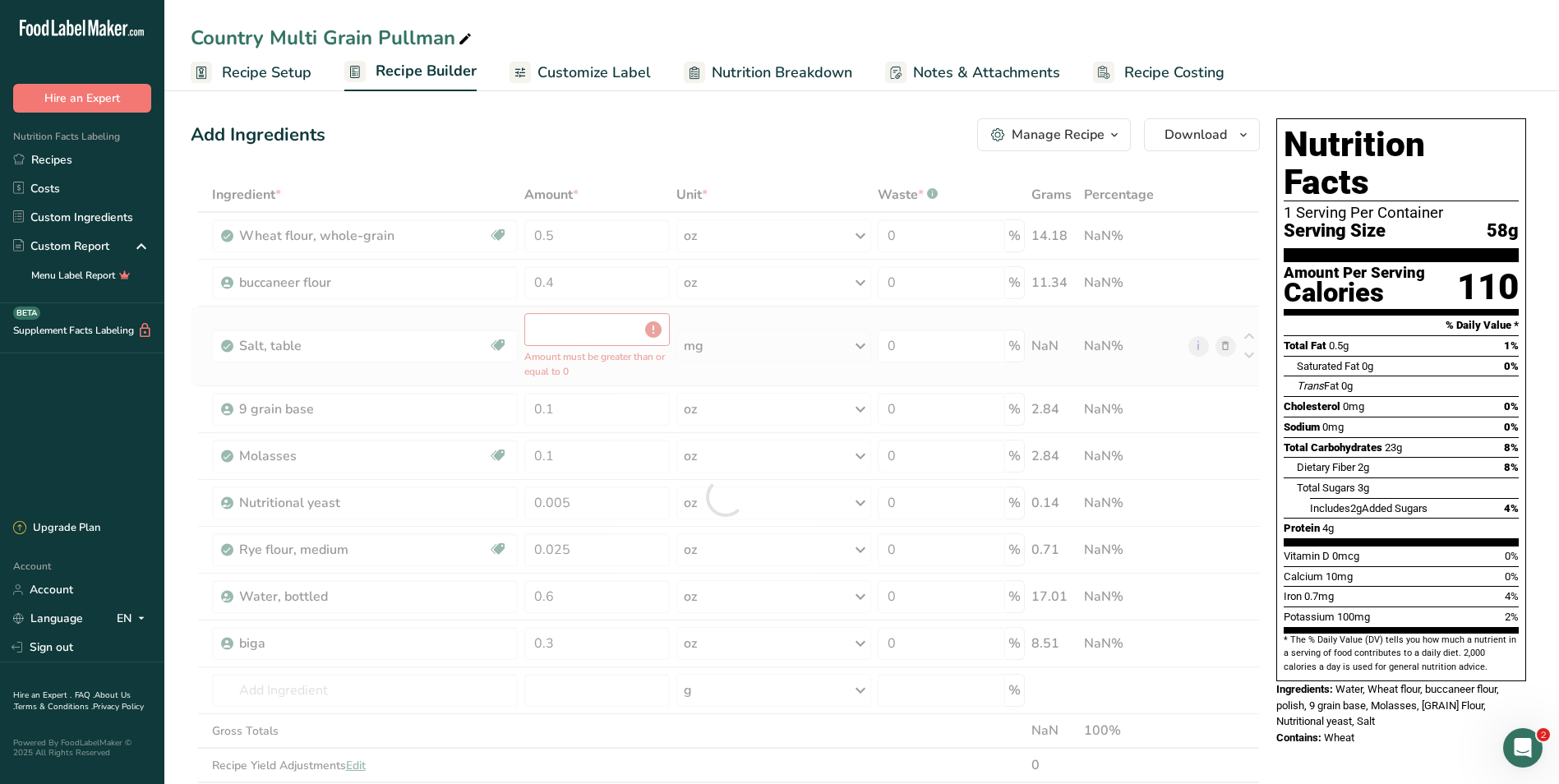 click on "Ingredient *
Amount *
Unit *
Waste *   .a-a{fill:#347362;}.b-a{fill:#fff;}          Grams
Percentage
Wheat flour, whole-grain
Dairy free
Vegan
Vegetarian
Soy free
0.5
oz
Portions
1 cup
Weight Units
g
kg
mg
See more
Volume Units
l
Volume units require a density conversion. If you know your ingredient's density enter it below. Otherwise, click on "RIA" our AI Regulatory bot - she will be able to help you
3.5
lb/ft3
g/cm3
Confirm
mL
3.5
lb/ft3
g/cm3" at bounding box center [725, 497] 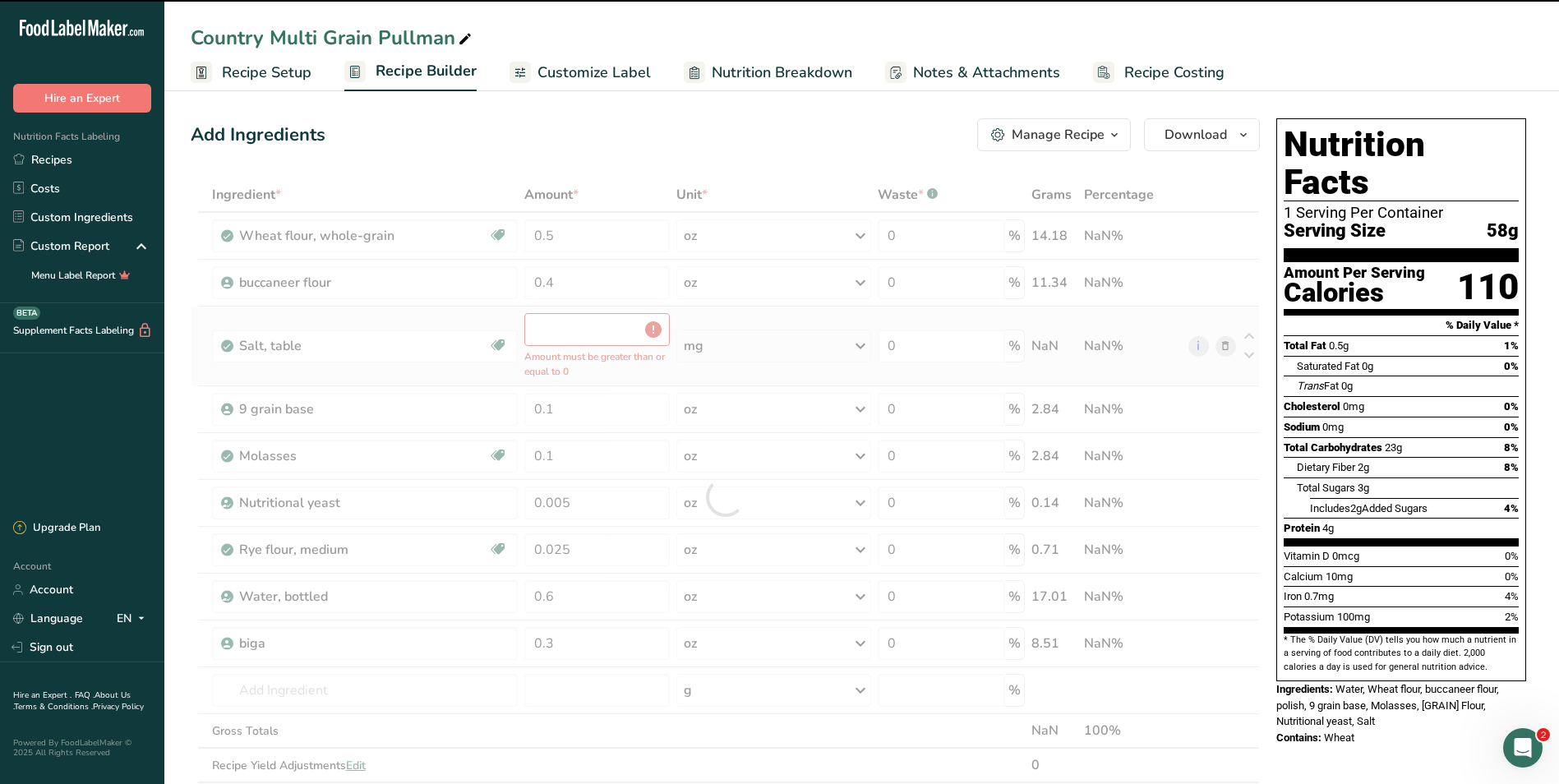 type on "0" 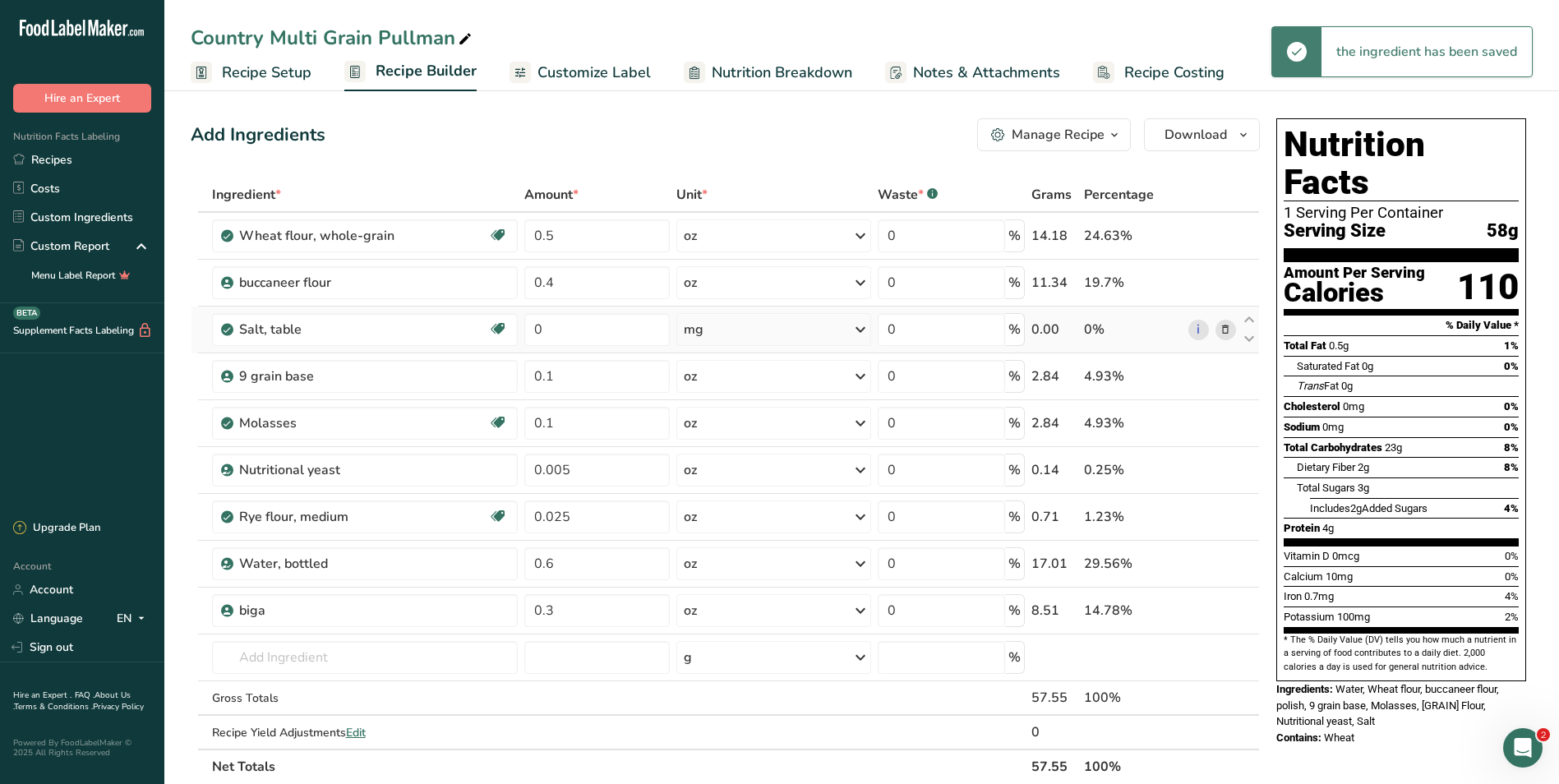 click at bounding box center (860, 330) 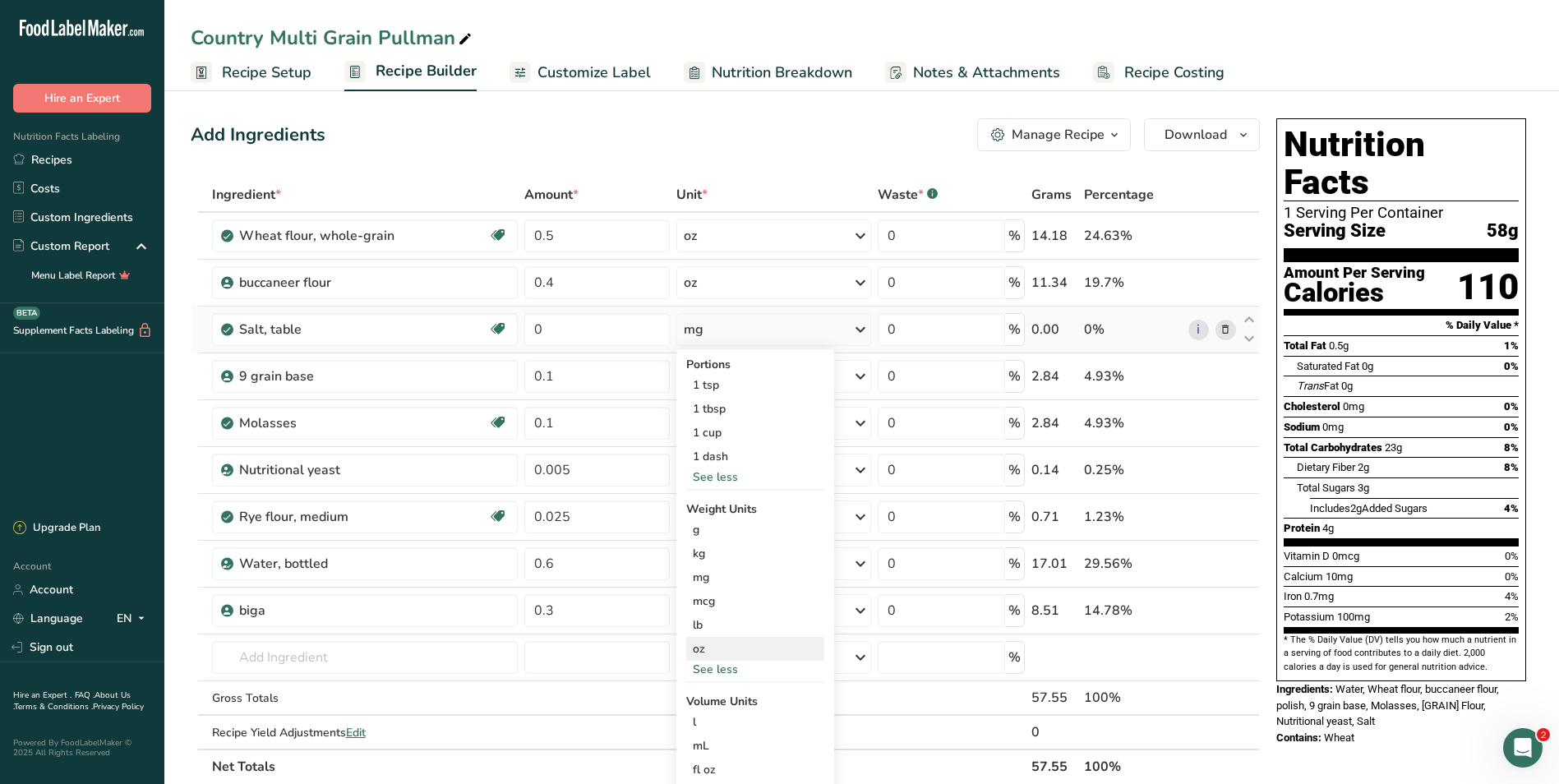click on "oz" at bounding box center [755, 648] 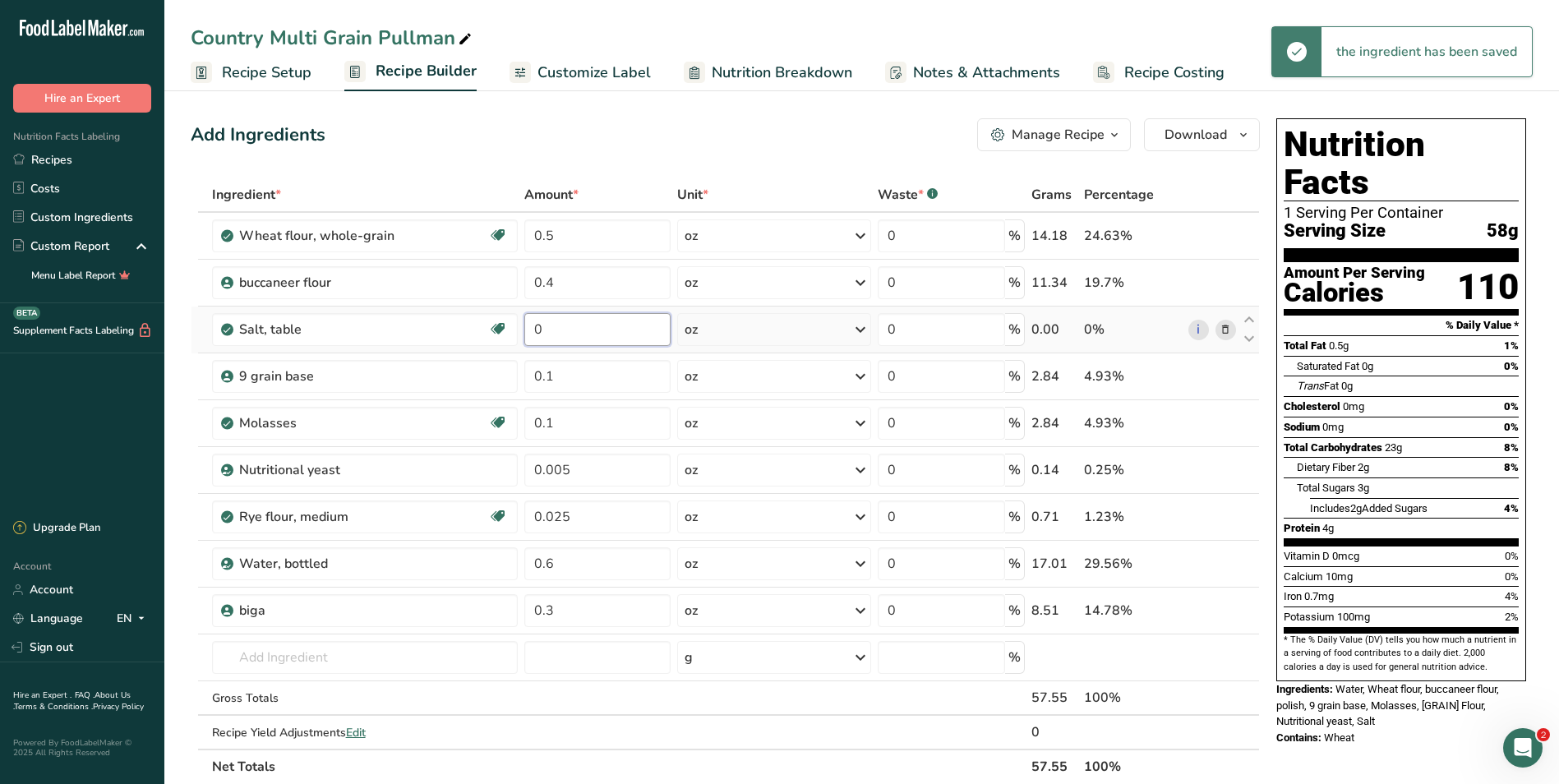 click on "0" at bounding box center [597, 330] 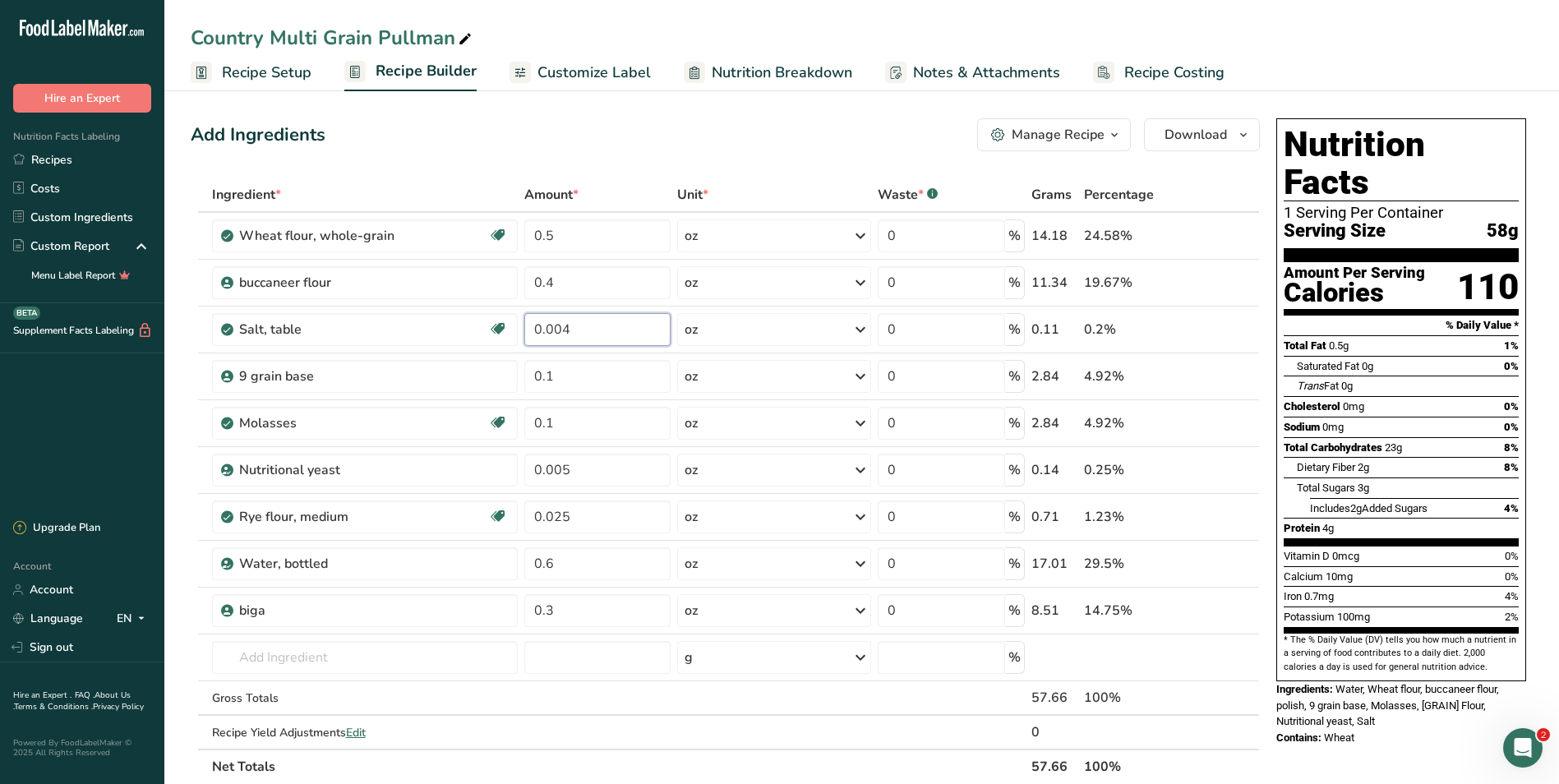 type on "0.004" 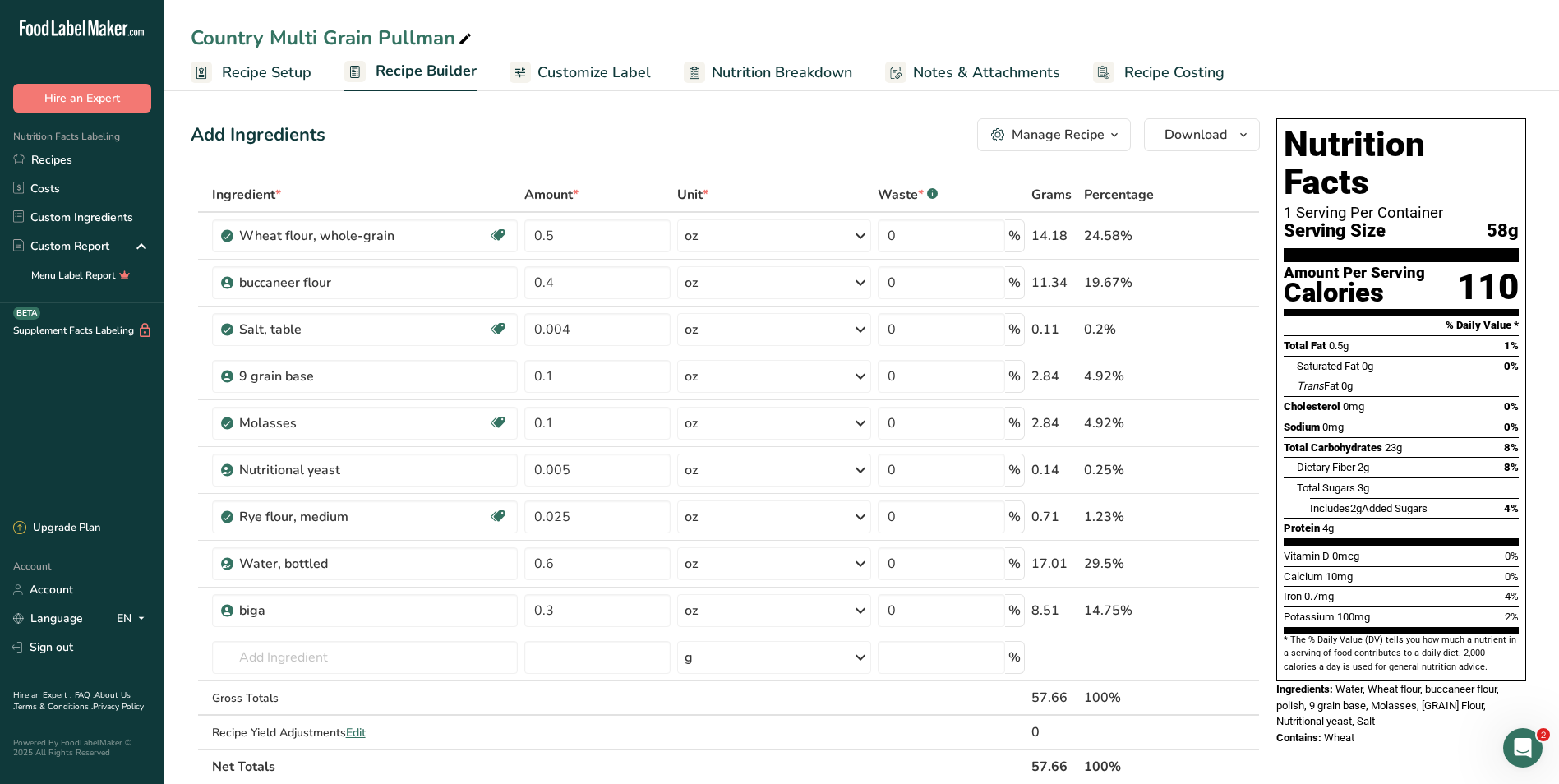 click on "Add Ingredients
Manage Recipe         Delete Recipe           Duplicate Recipe             Scale Recipe             Save as Sub-Recipe   .a-a{fill:#347362;}.b-a{fill:#fff;}                               Nutrition Breakdown                 Recipe Card
NEW
Amino Acids Pattern Report             Activity History
Download
Choose your preferred label style
Standard FDA label
Standard FDA label
The most common format for nutrition facts labels in compliance with the FDA's typeface, style and requirements
Tabular FDA label
A label format compliant with the FDA regulations presented in a tabular (horizontal) display.
Linear FDA label
A simple linear display for small sized packages.
Simplified FDA label" at bounding box center [725, 135] 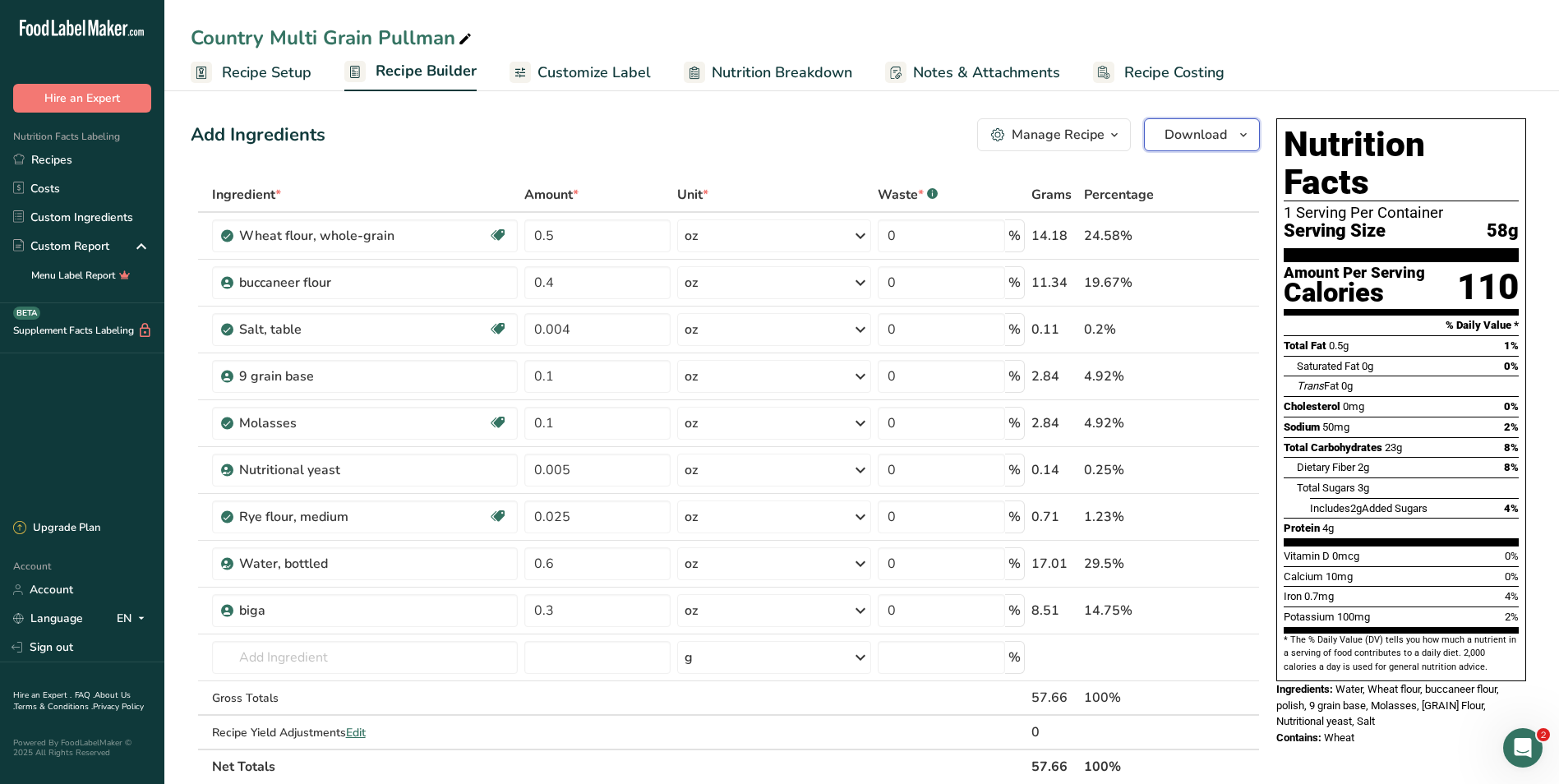 click on "Download" at bounding box center (1196, 135) 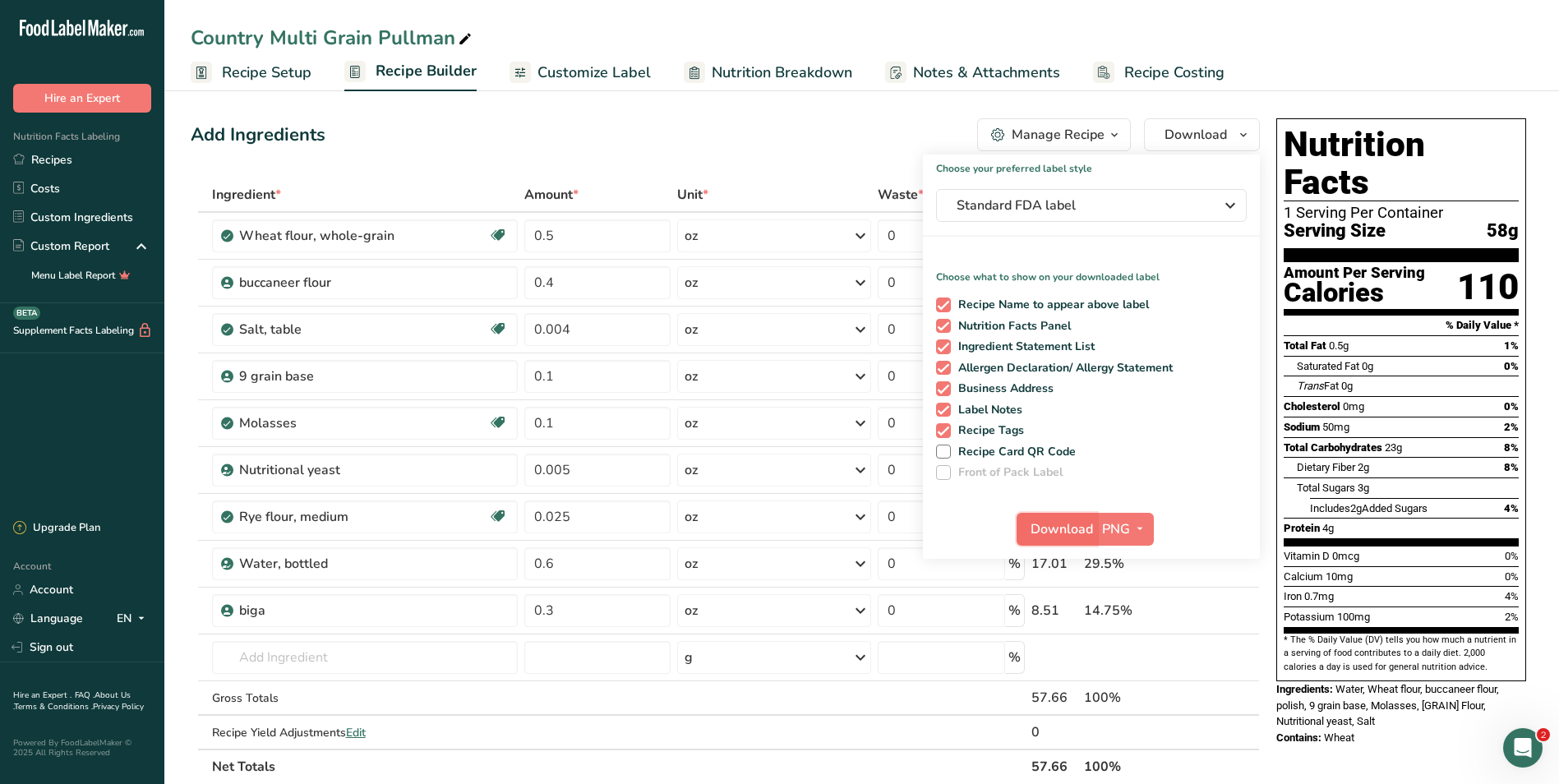 click on "Download" at bounding box center [1062, 529] 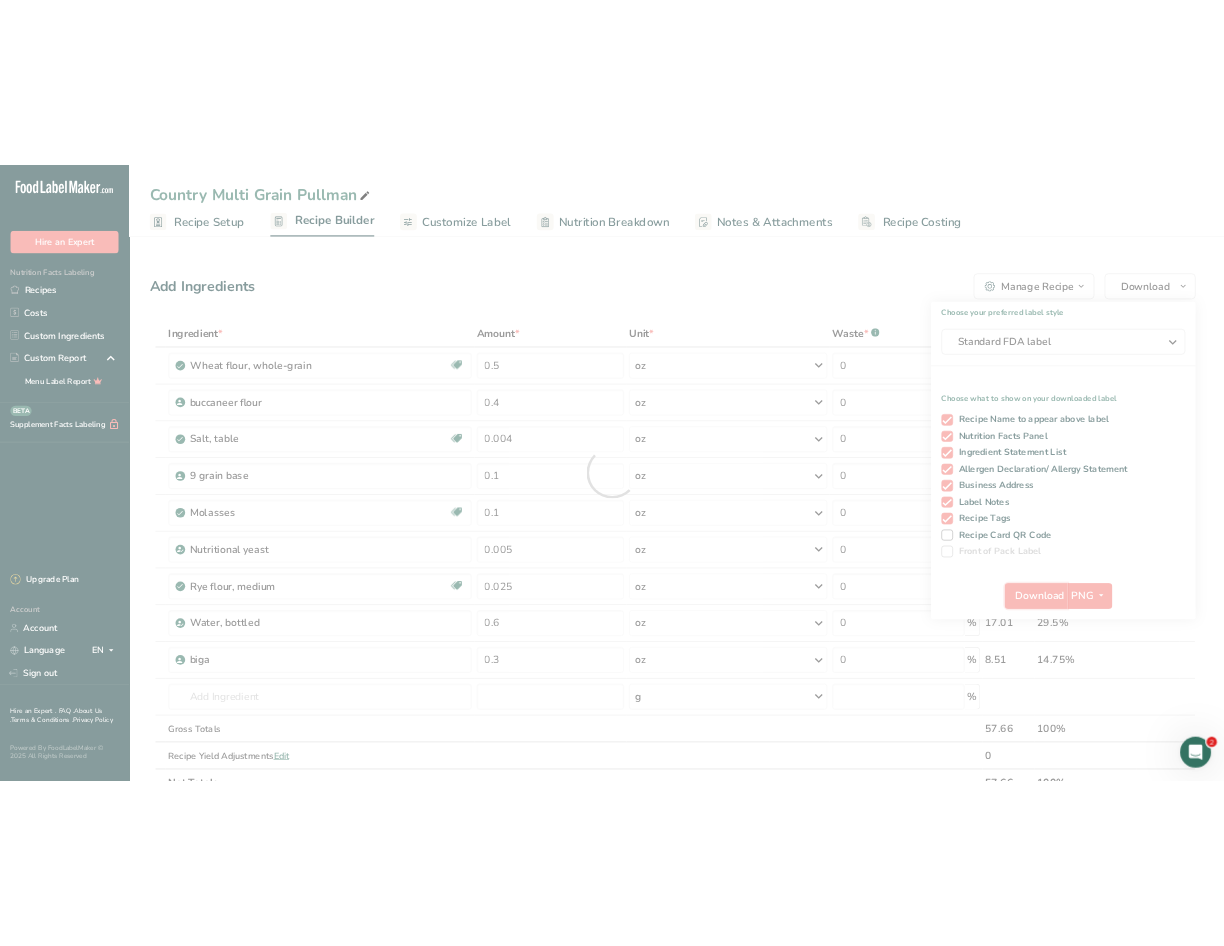 scroll, scrollTop: 0, scrollLeft: 0, axis: both 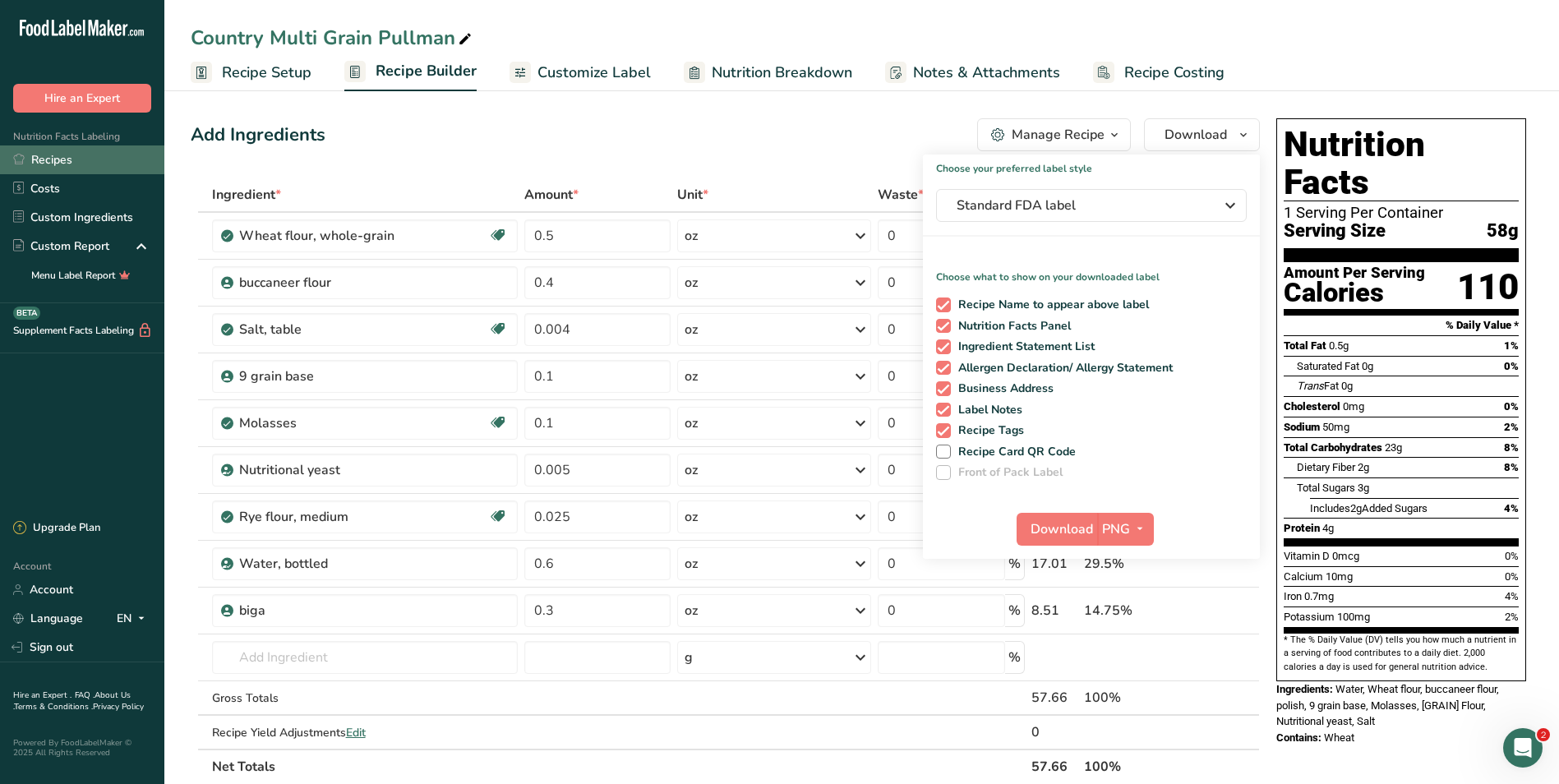 click on "Recipes" at bounding box center (82, 159) 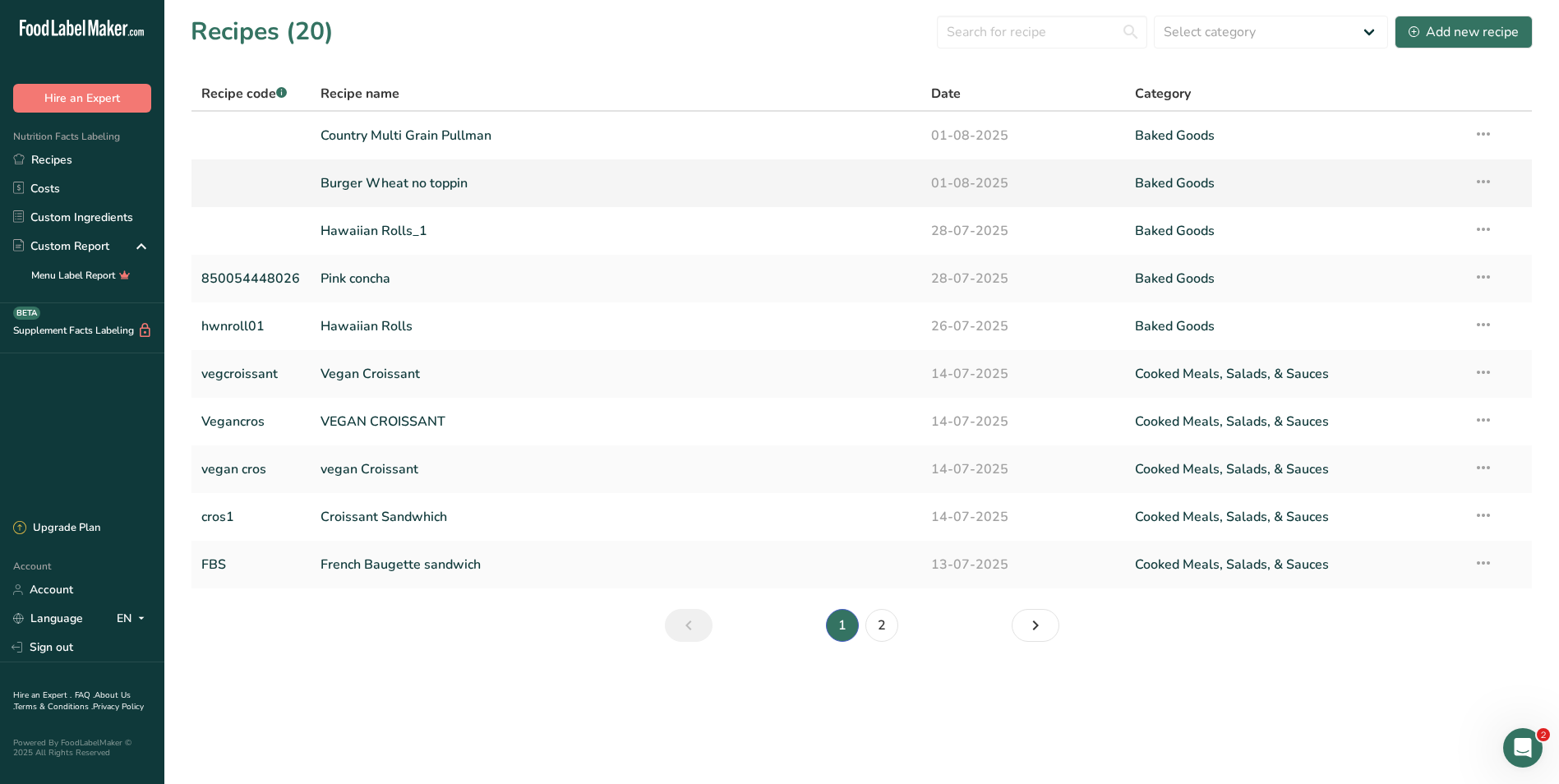 click on "Burger Wheat no toppin" at bounding box center [616, 183] 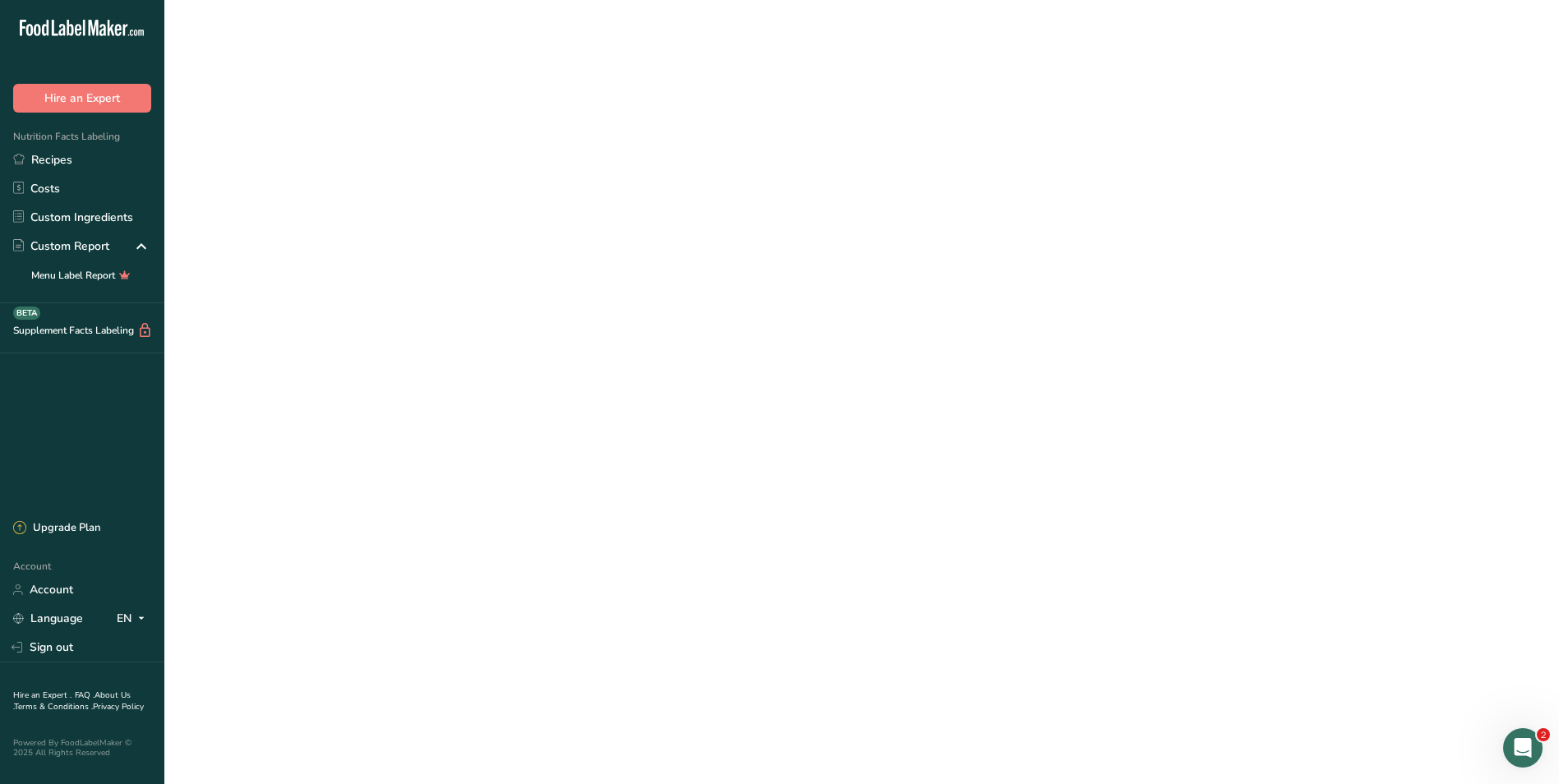 click on "Burger Wheat no toppin" at bounding box center [616, 183] 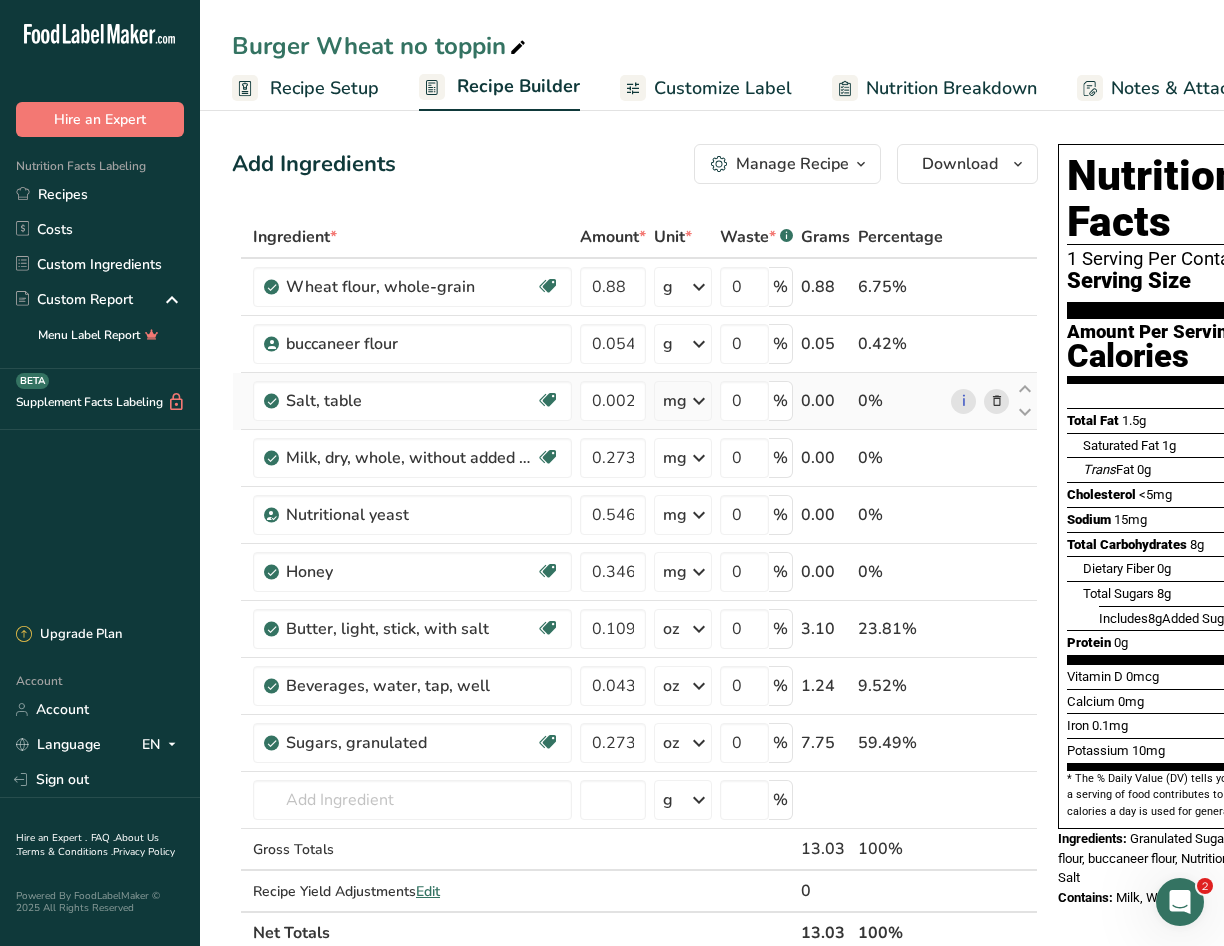 click at bounding box center (699, 401) 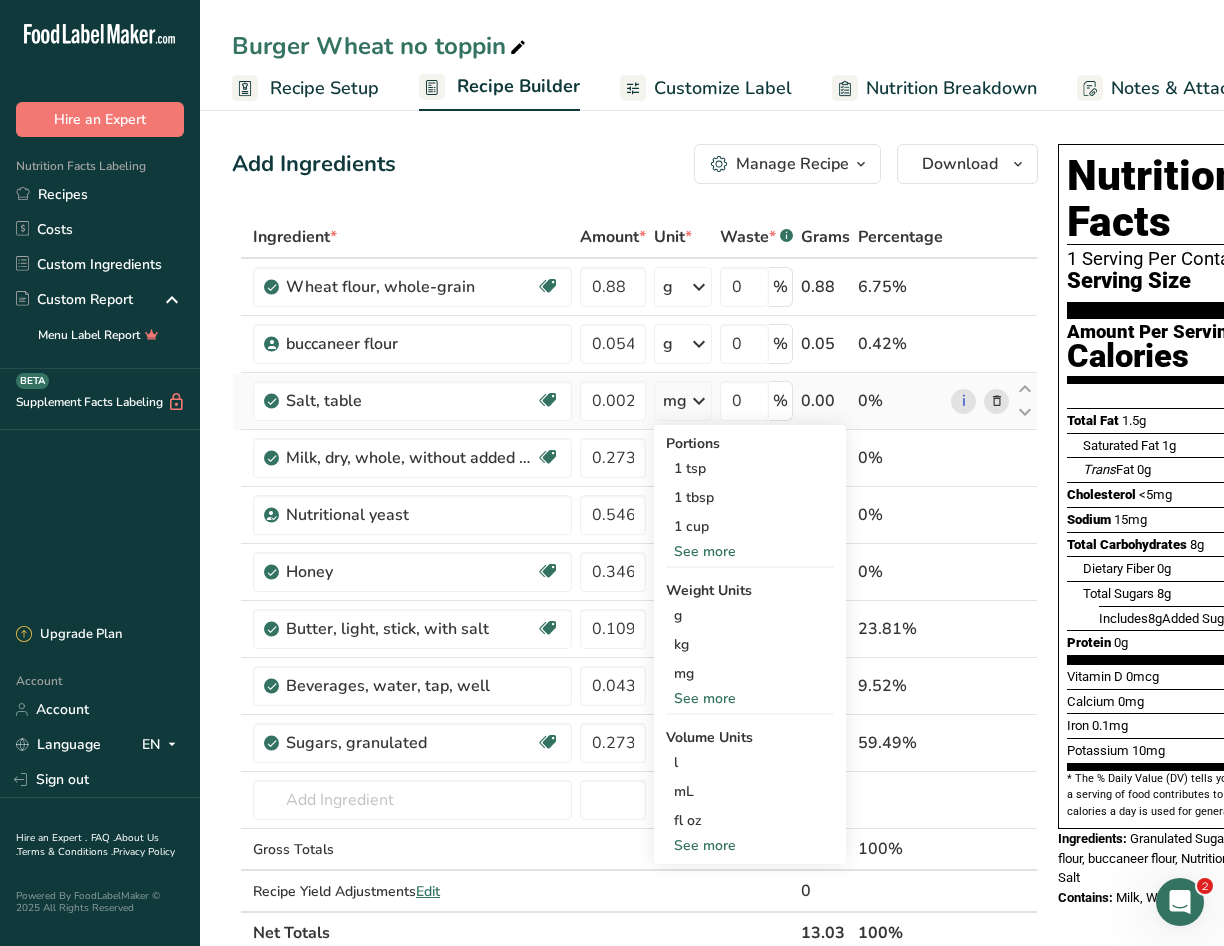 click on "See more" at bounding box center (750, 698) 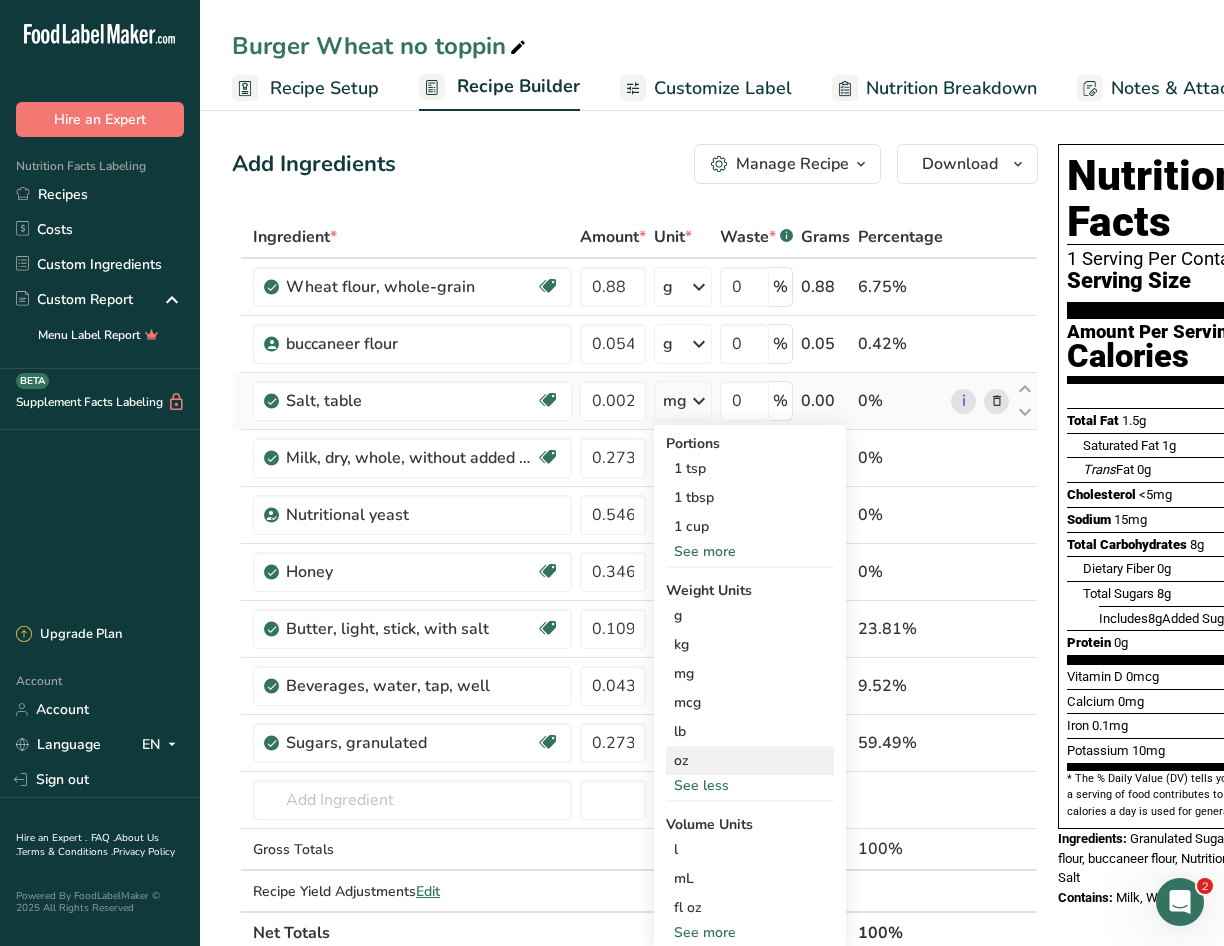 click on "oz" at bounding box center (750, 760) 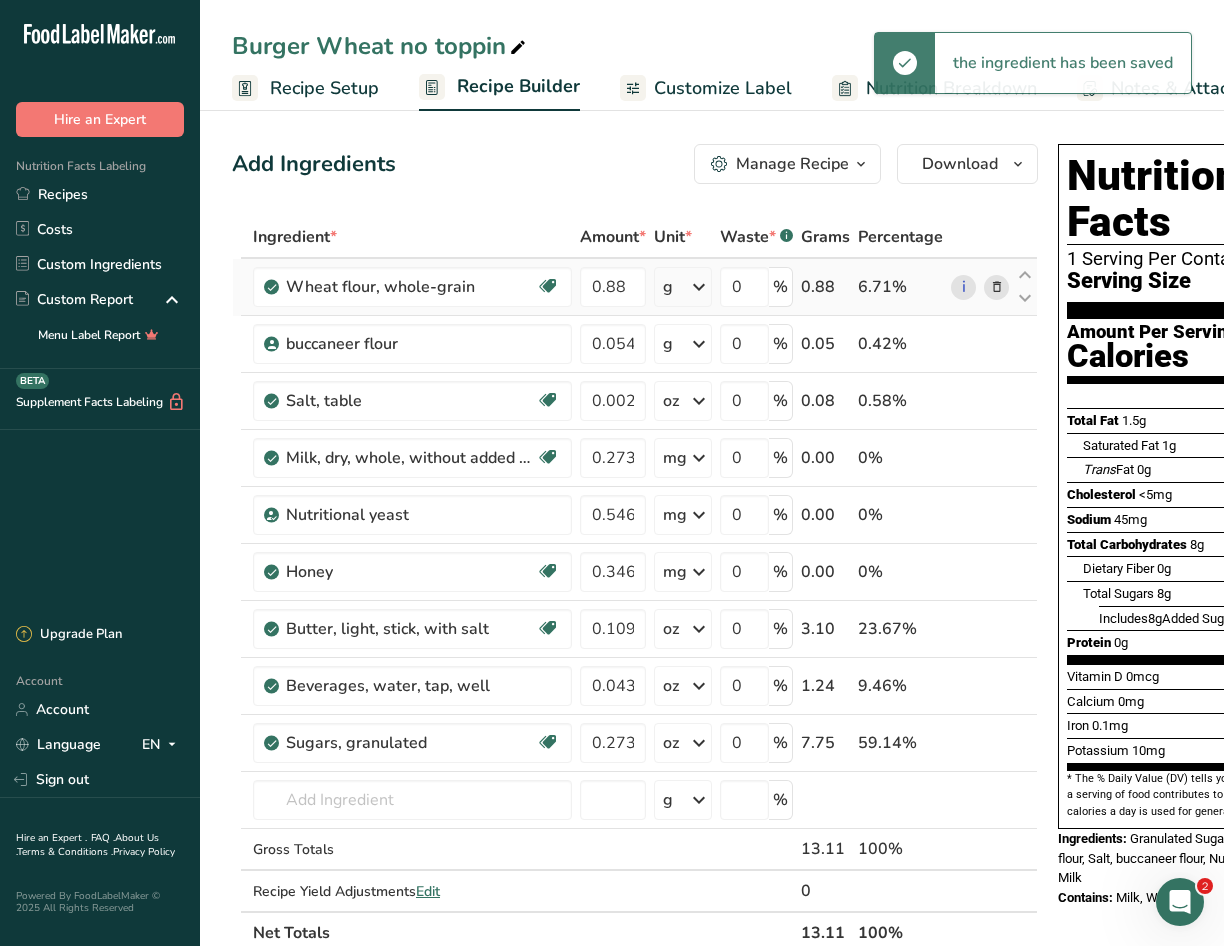click at bounding box center (699, 287) 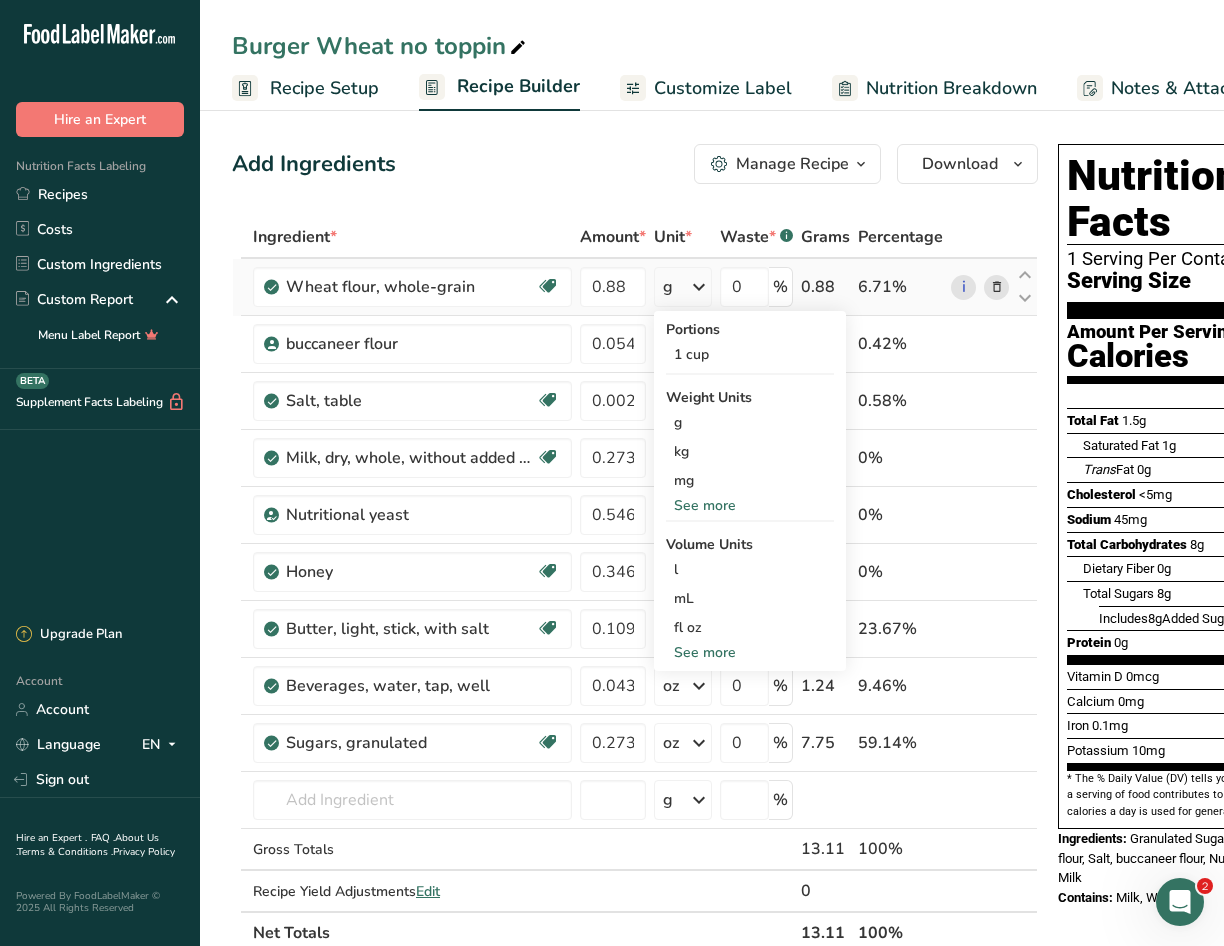 click on "See more" at bounding box center [750, 652] 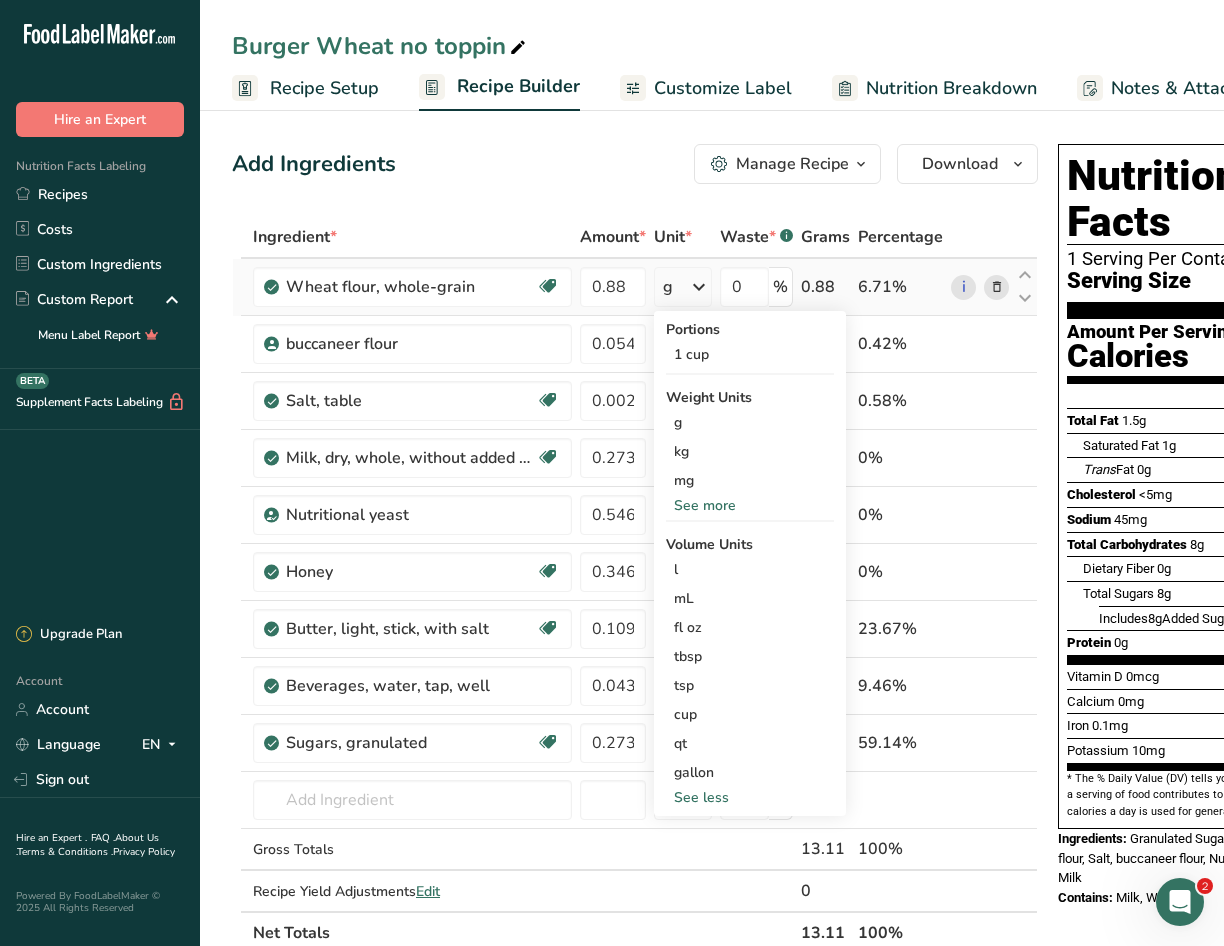 click on "See more" at bounding box center (750, 505) 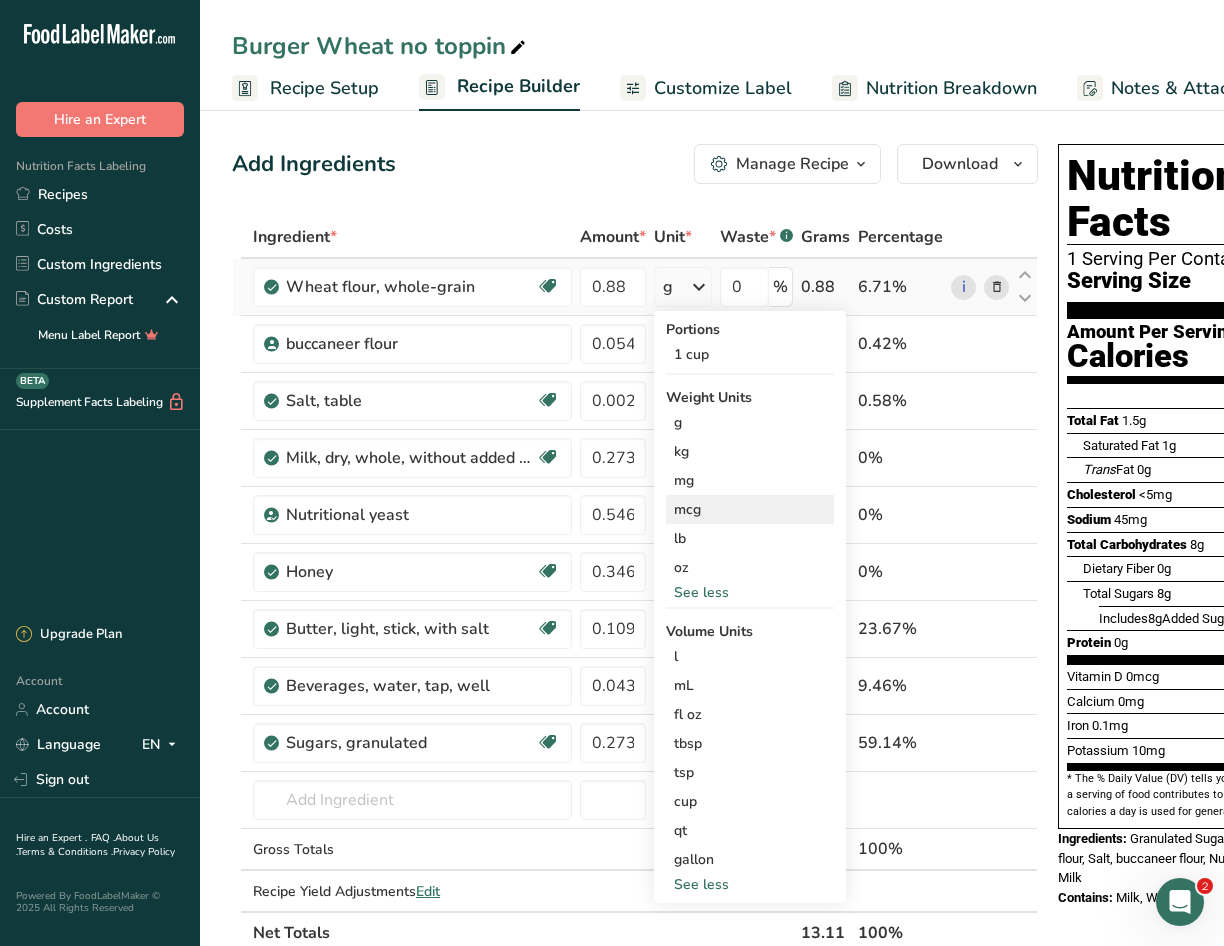 click on "mcg" at bounding box center [750, 509] 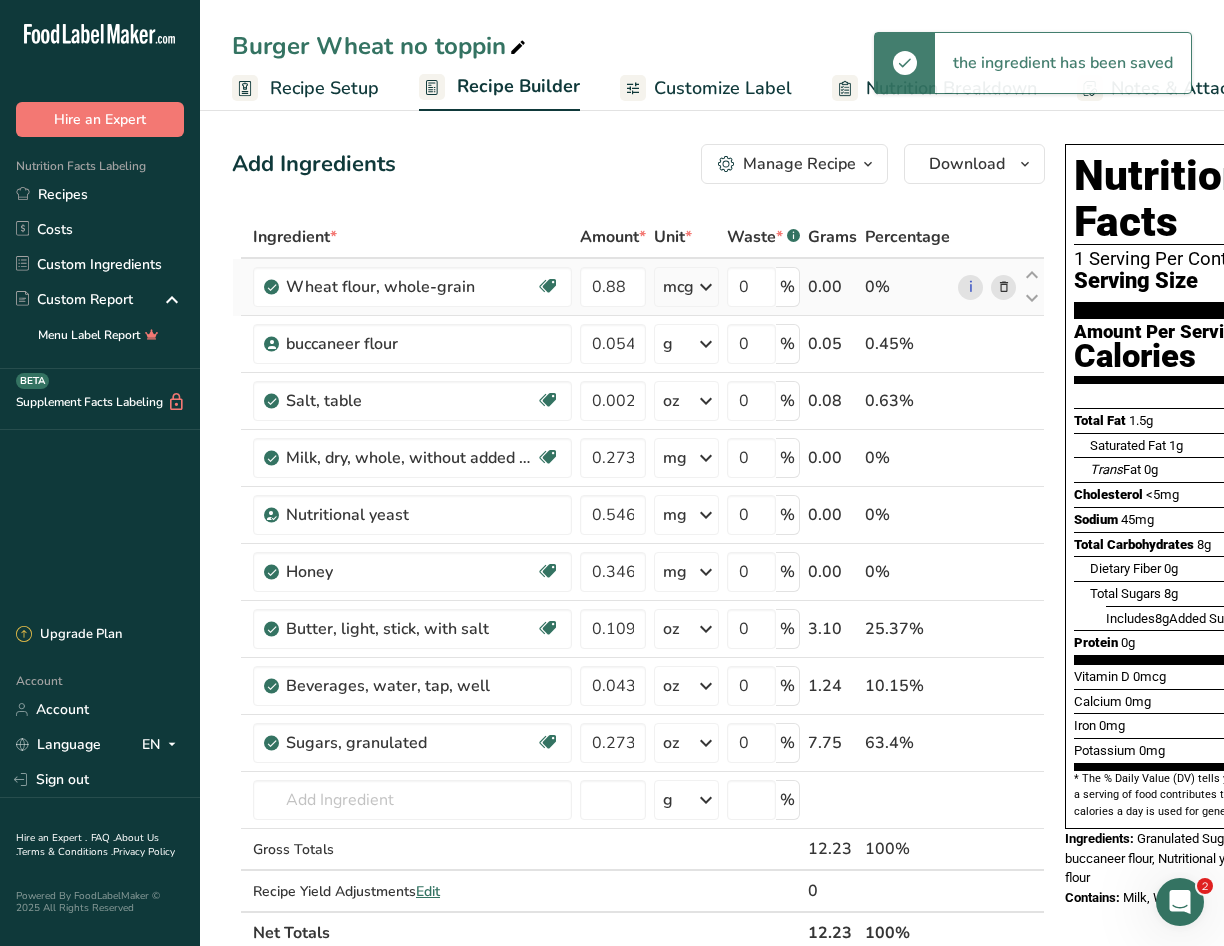 click at bounding box center [706, 287] 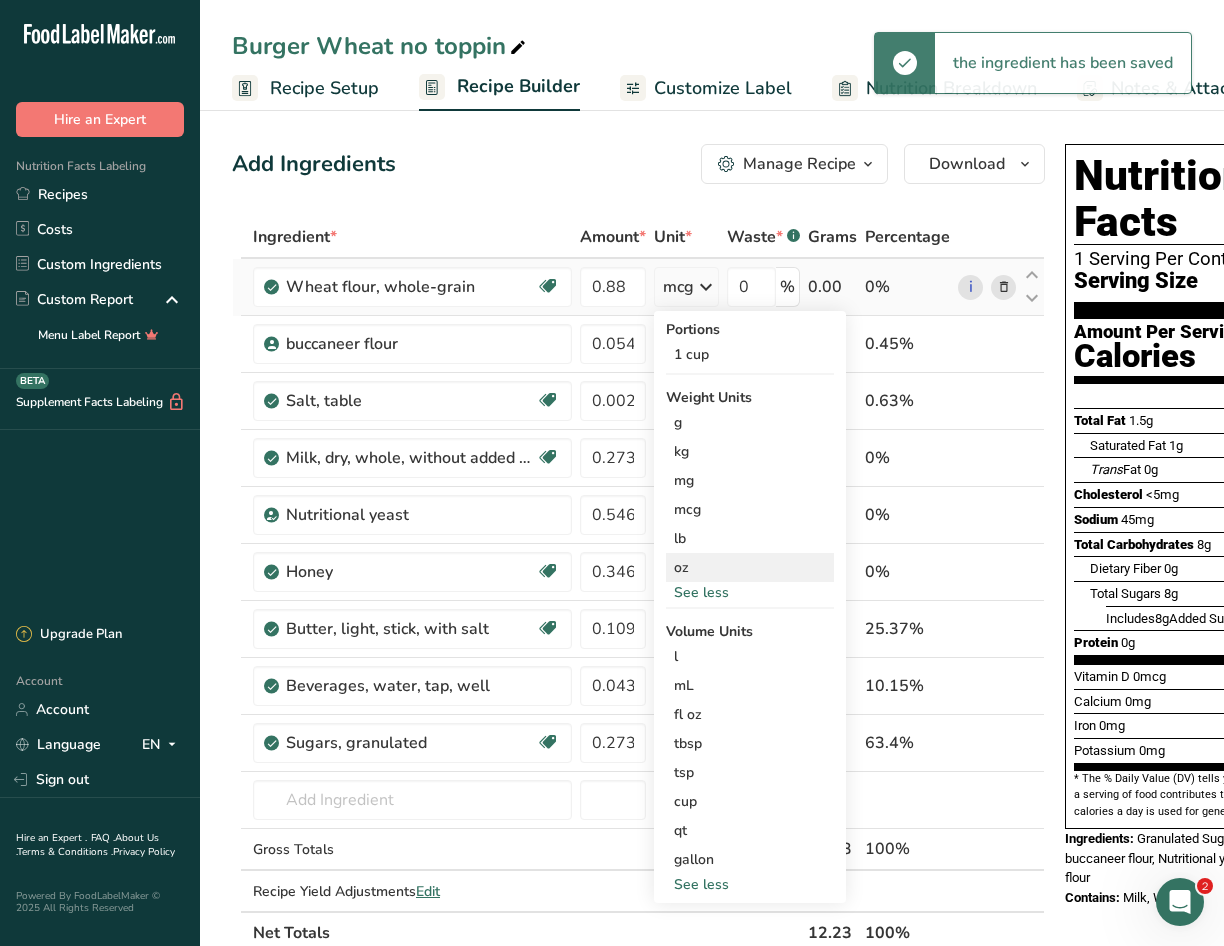 click on "oz" at bounding box center [750, 567] 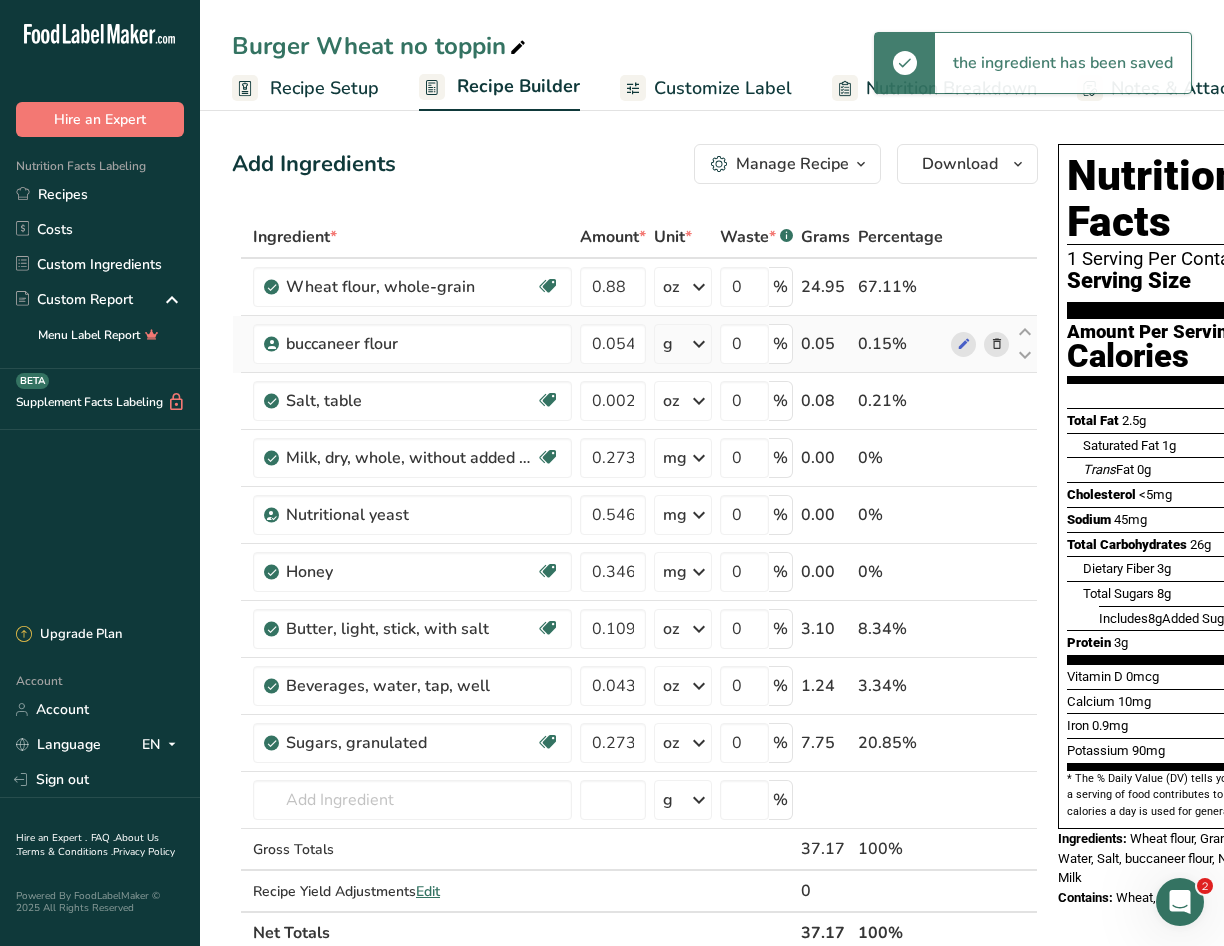 click at bounding box center [699, 344] 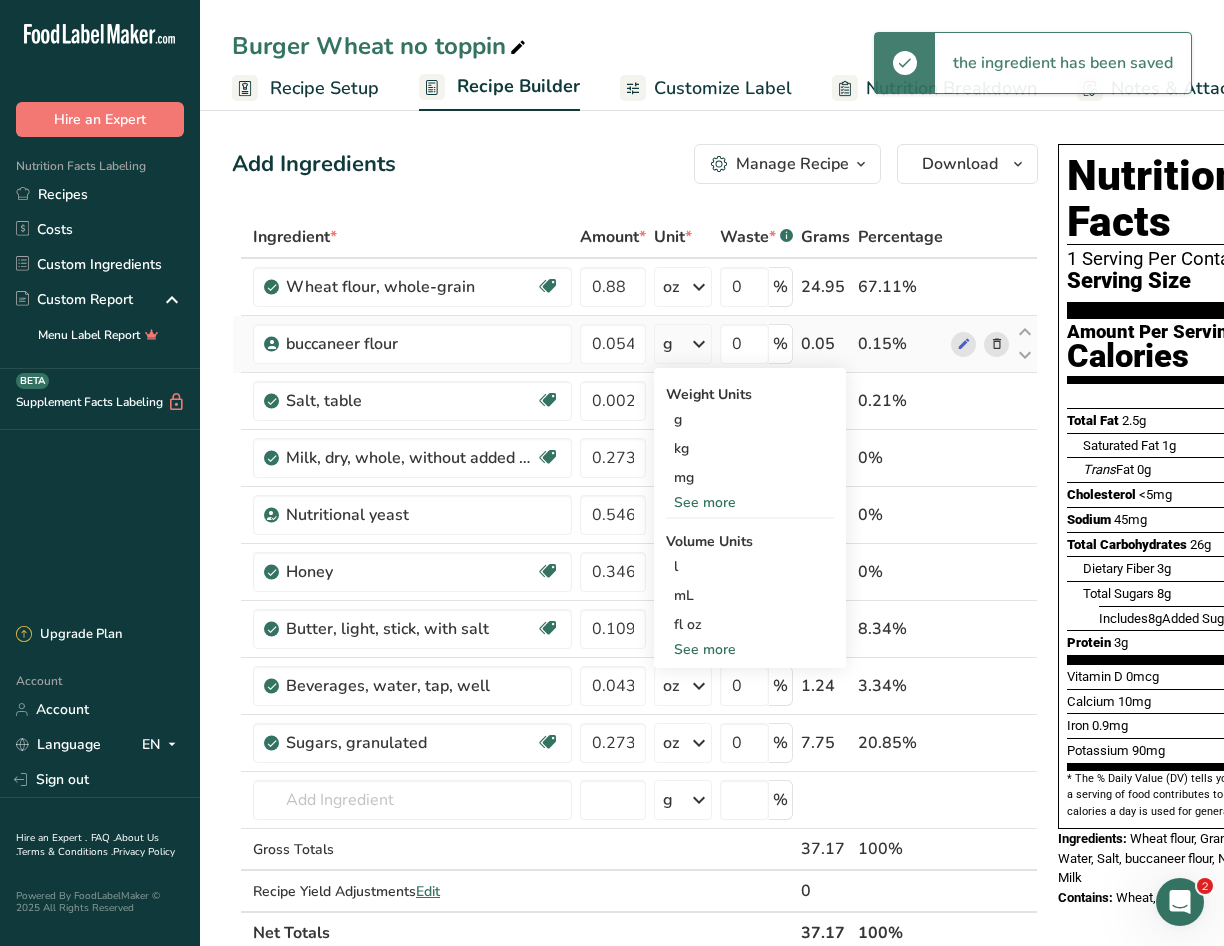 click on "See more" at bounding box center (750, 502) 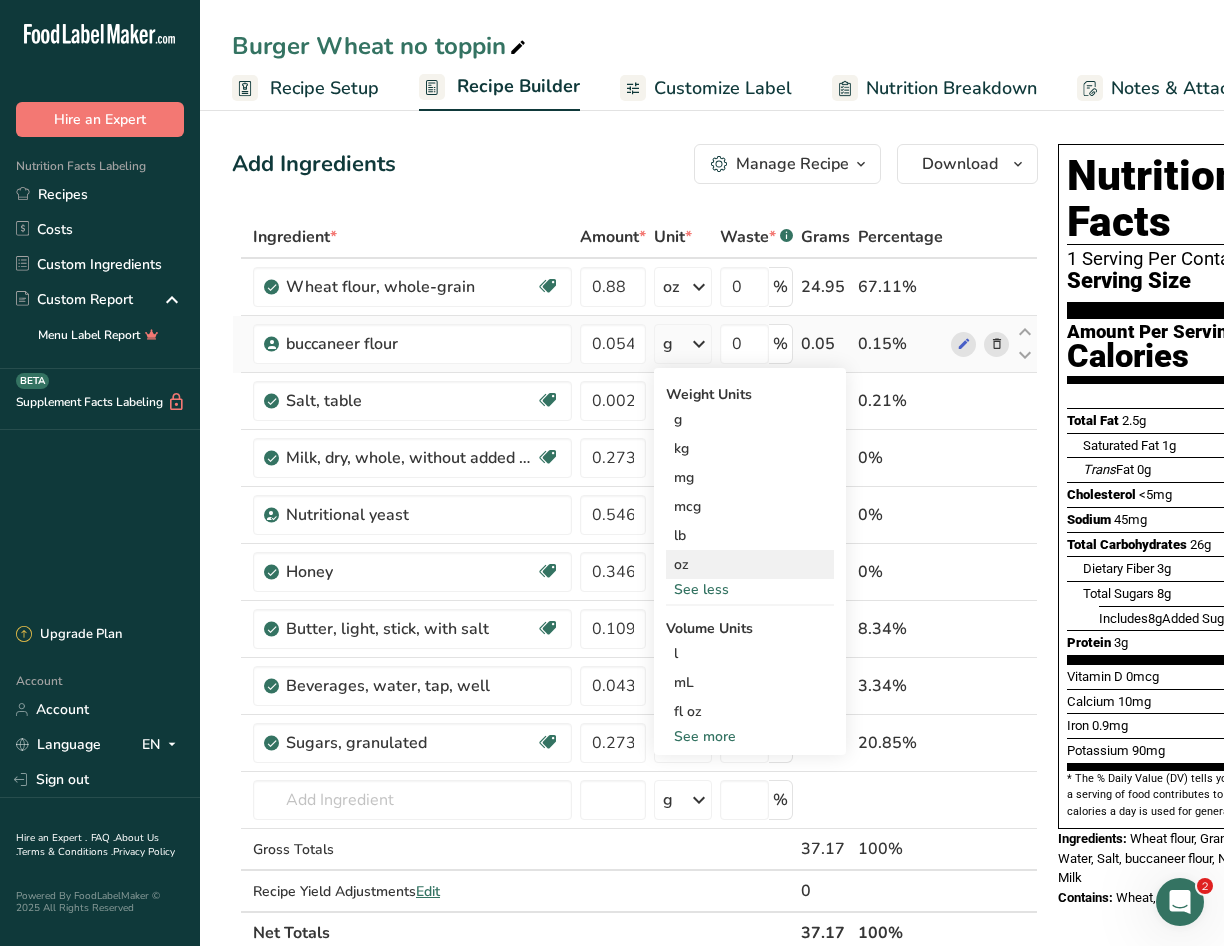 click on "oz" at bounding box center (750, 564) 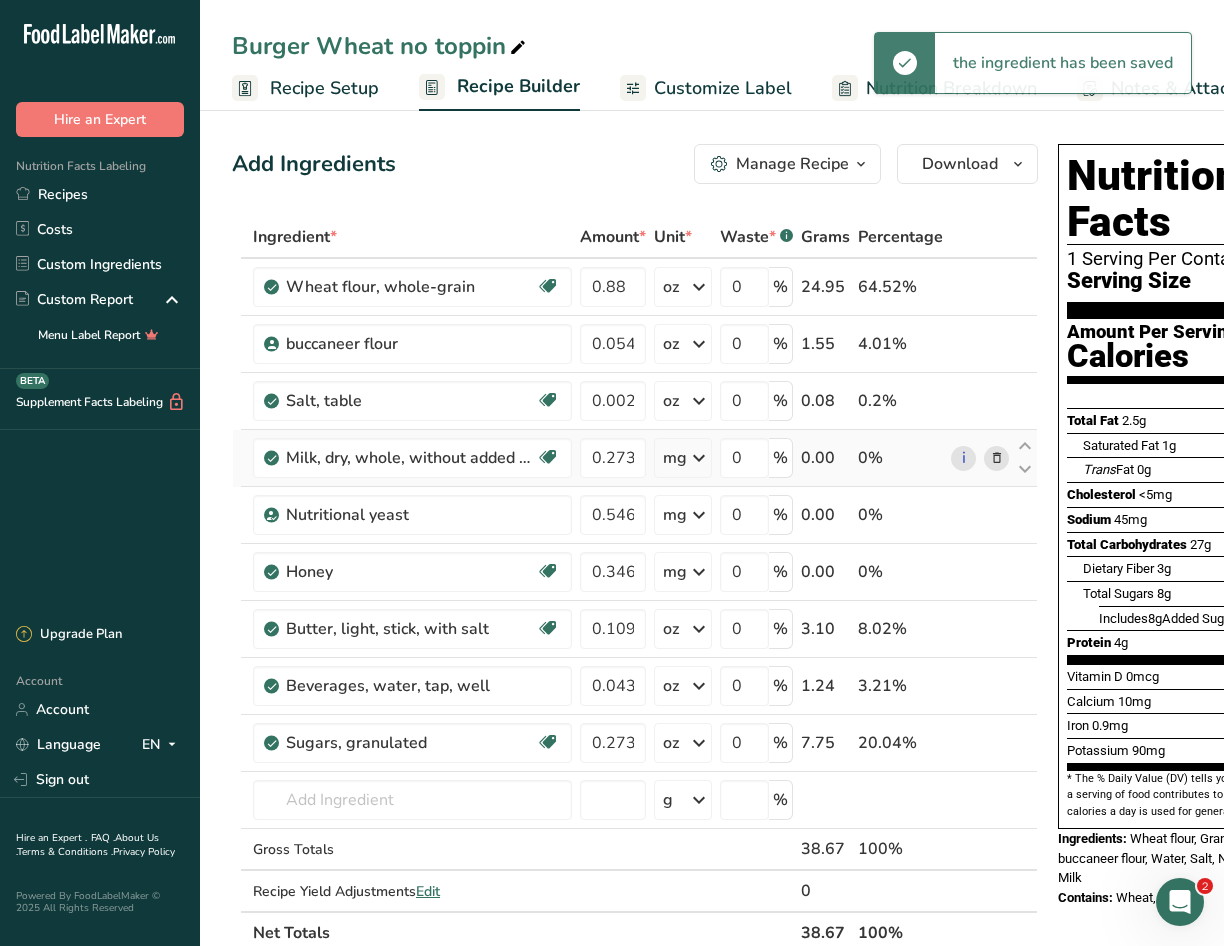 click at bounding box center (699, 458) 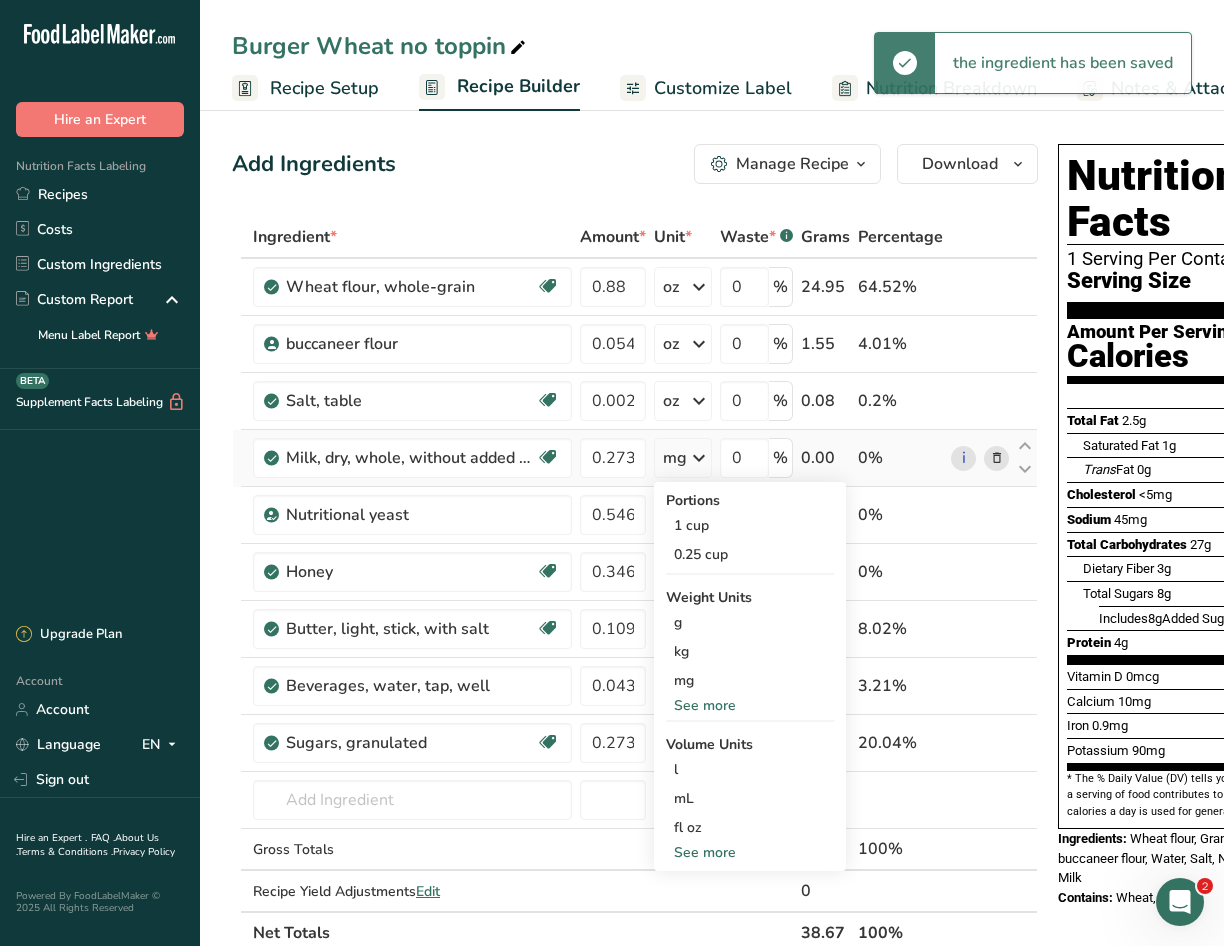 click on "See more" at bounding box center [750, 705] 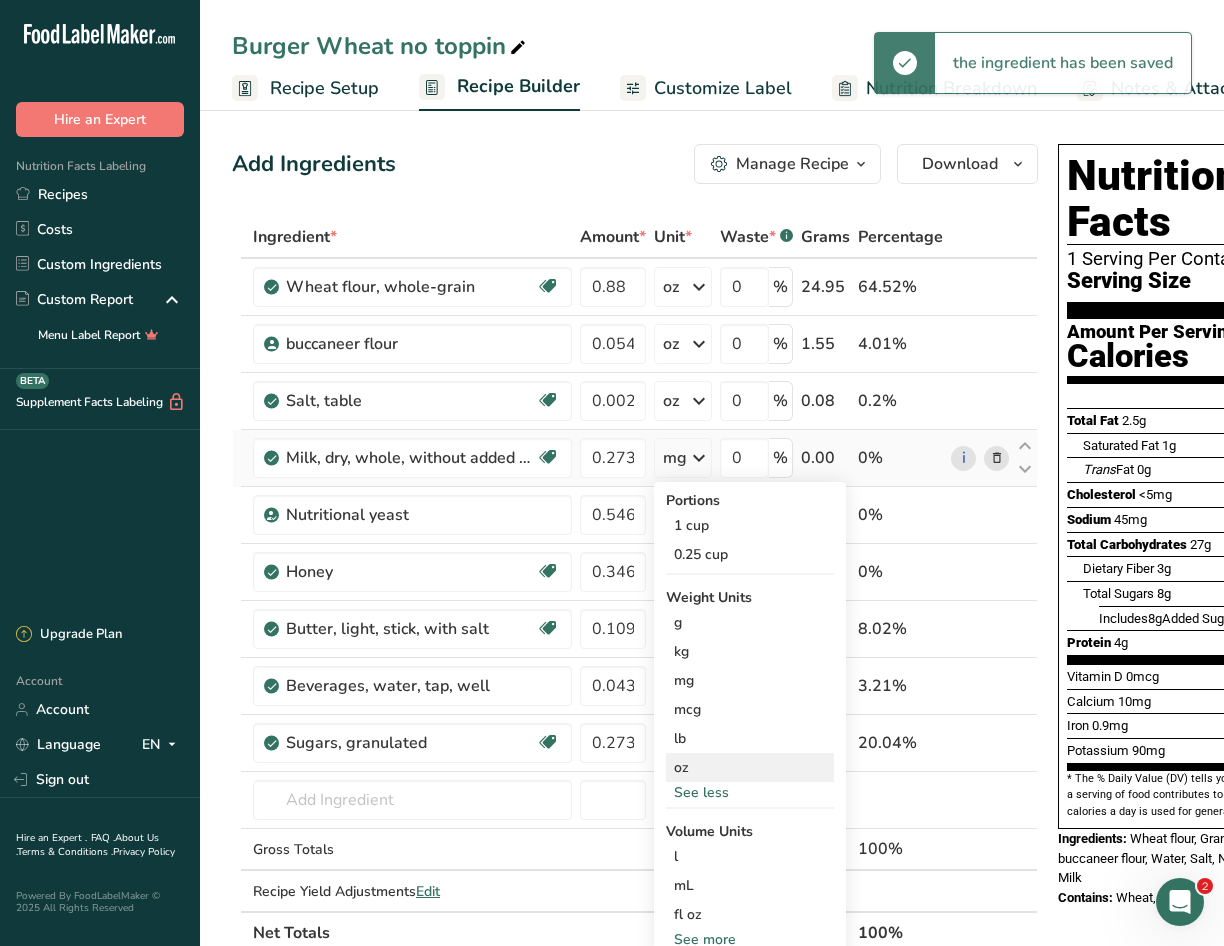 click on "oz" at bounding box center [750, 767] 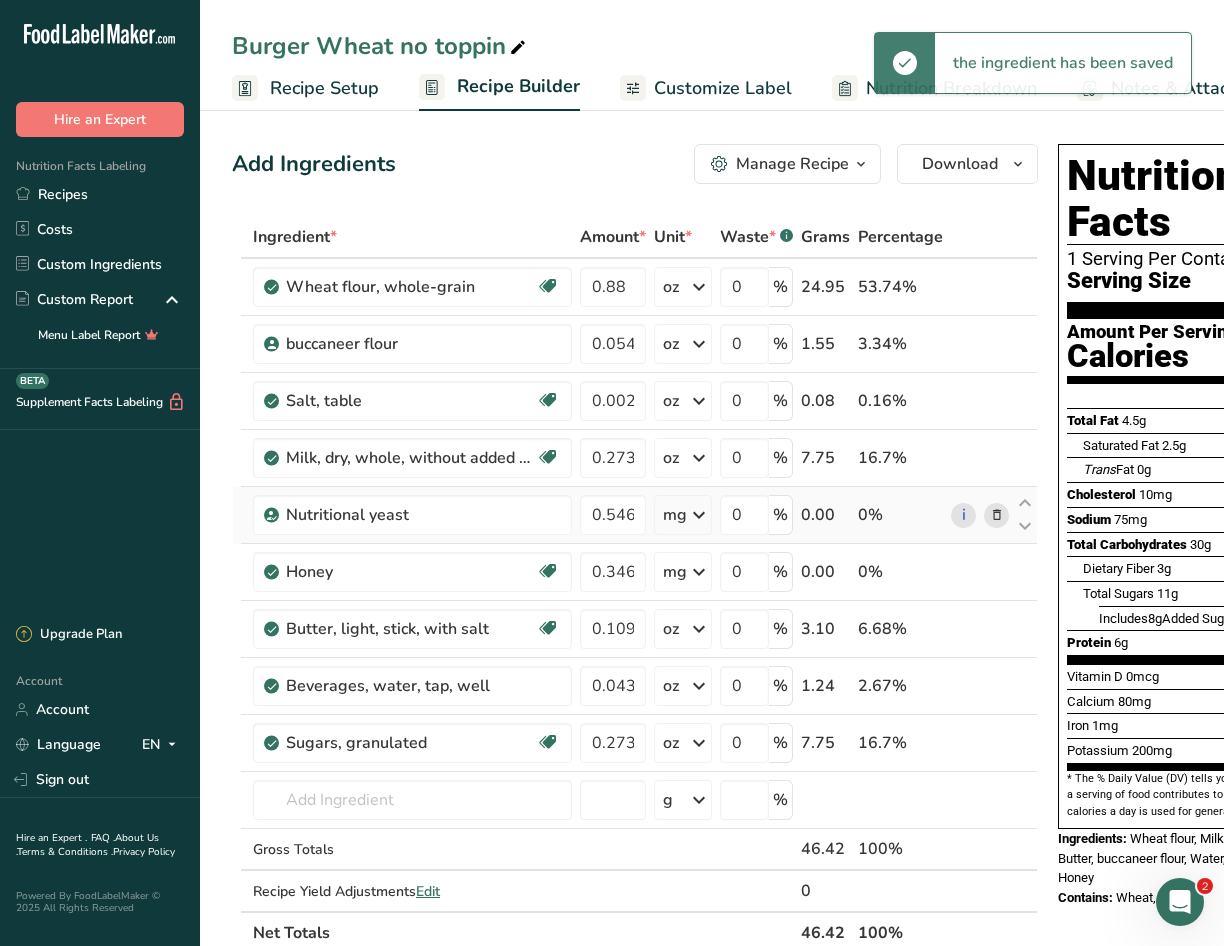 click at bounding box center (699, 515) 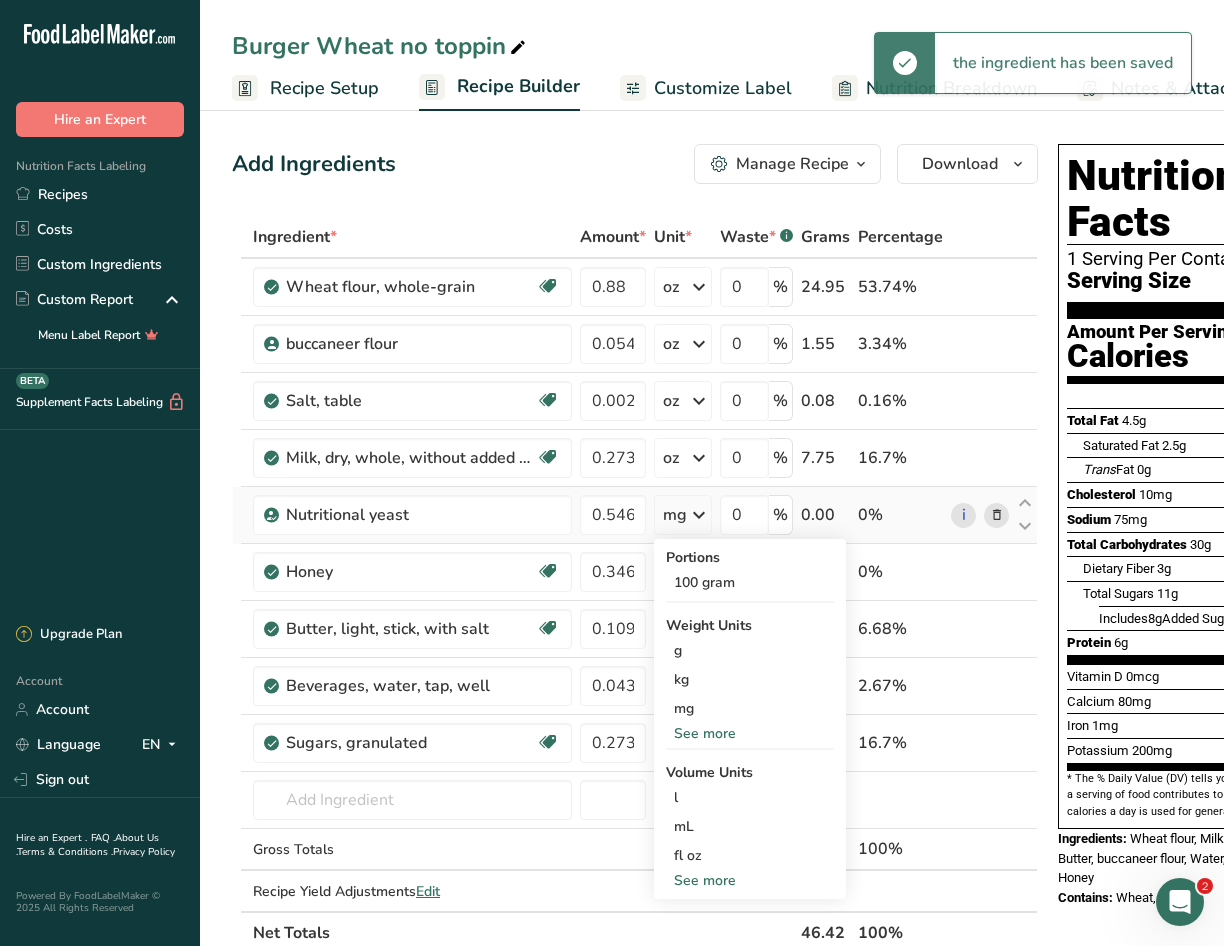 click on "See more" at bounding box center (750, 733) 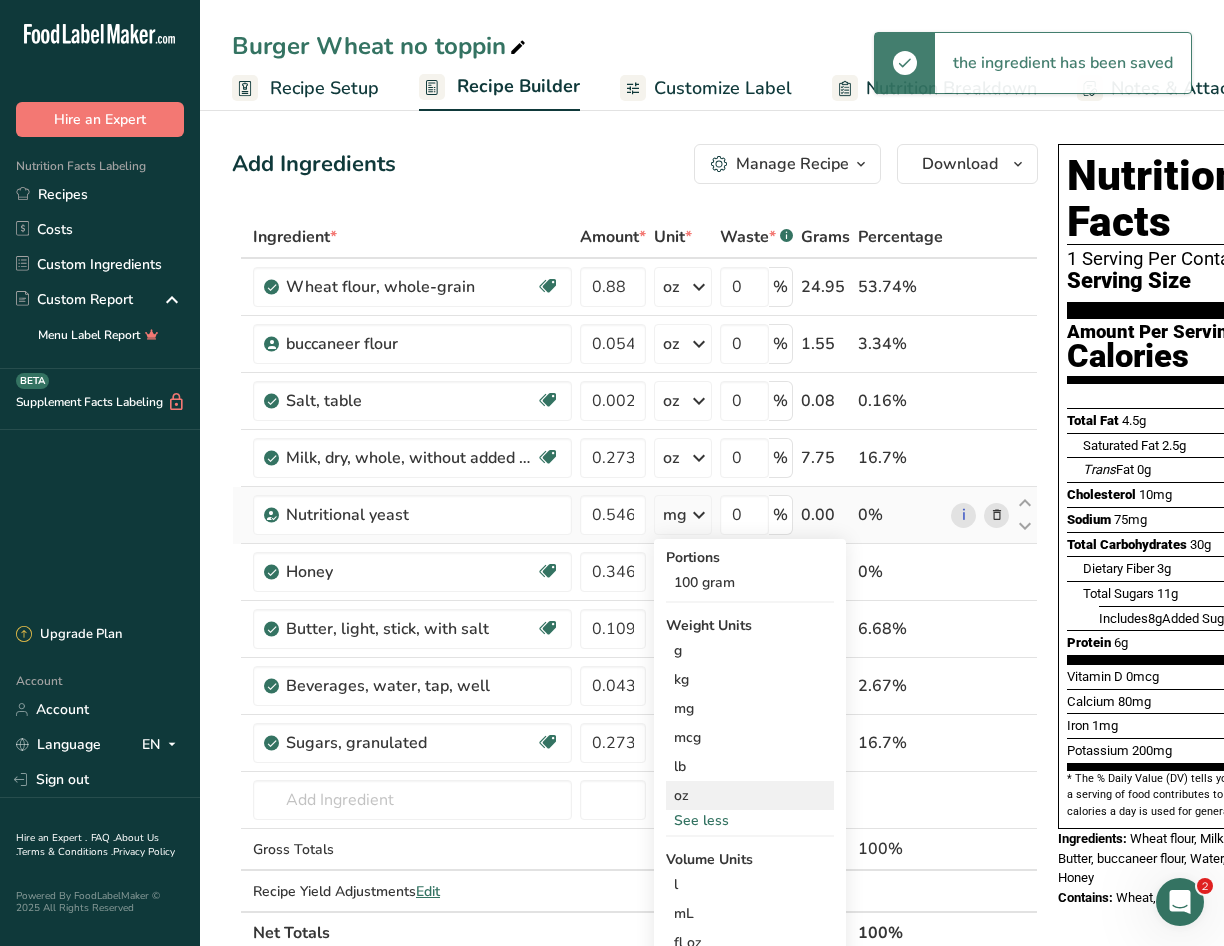 click on "oz" at bounding box center (750, 795) 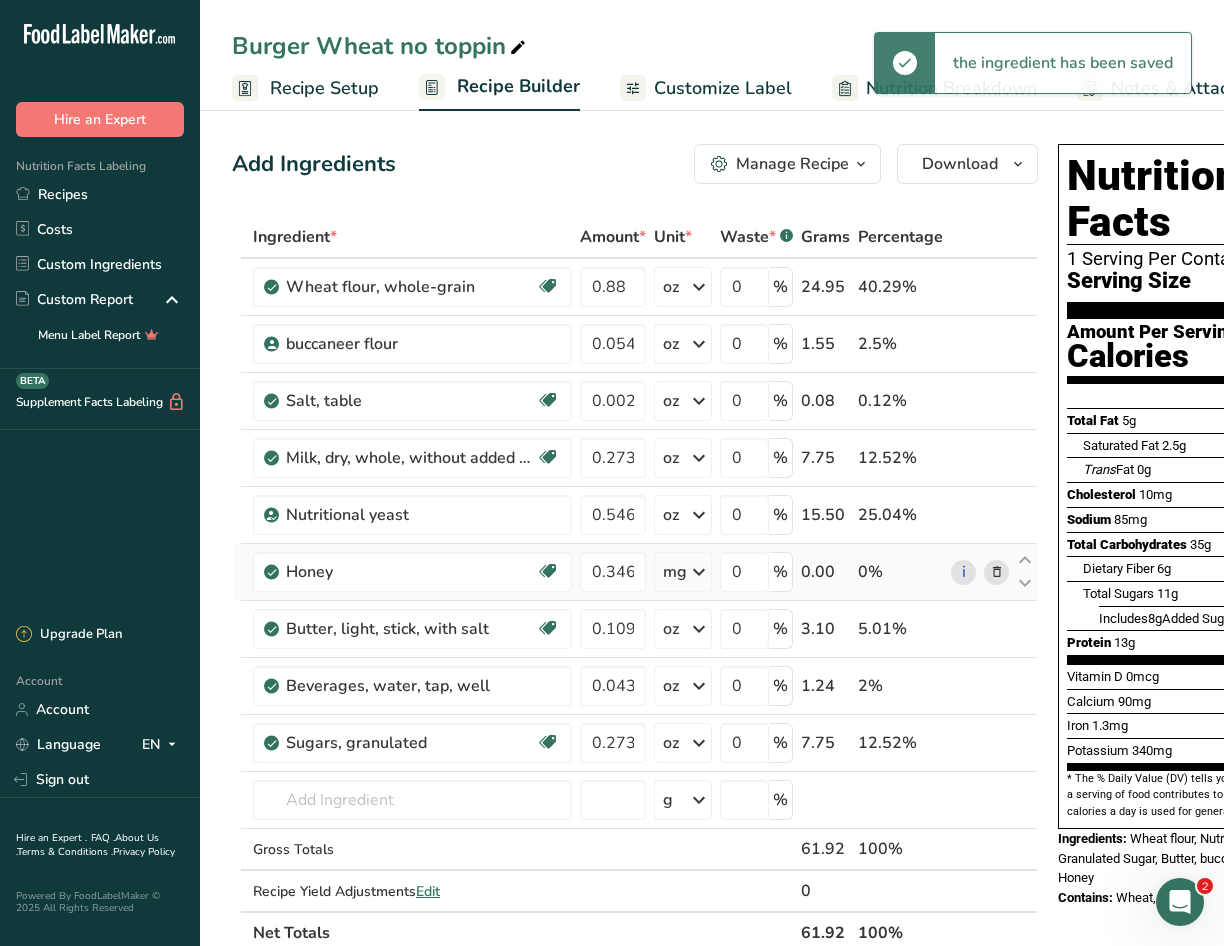 click at bounding box center [699, 572] 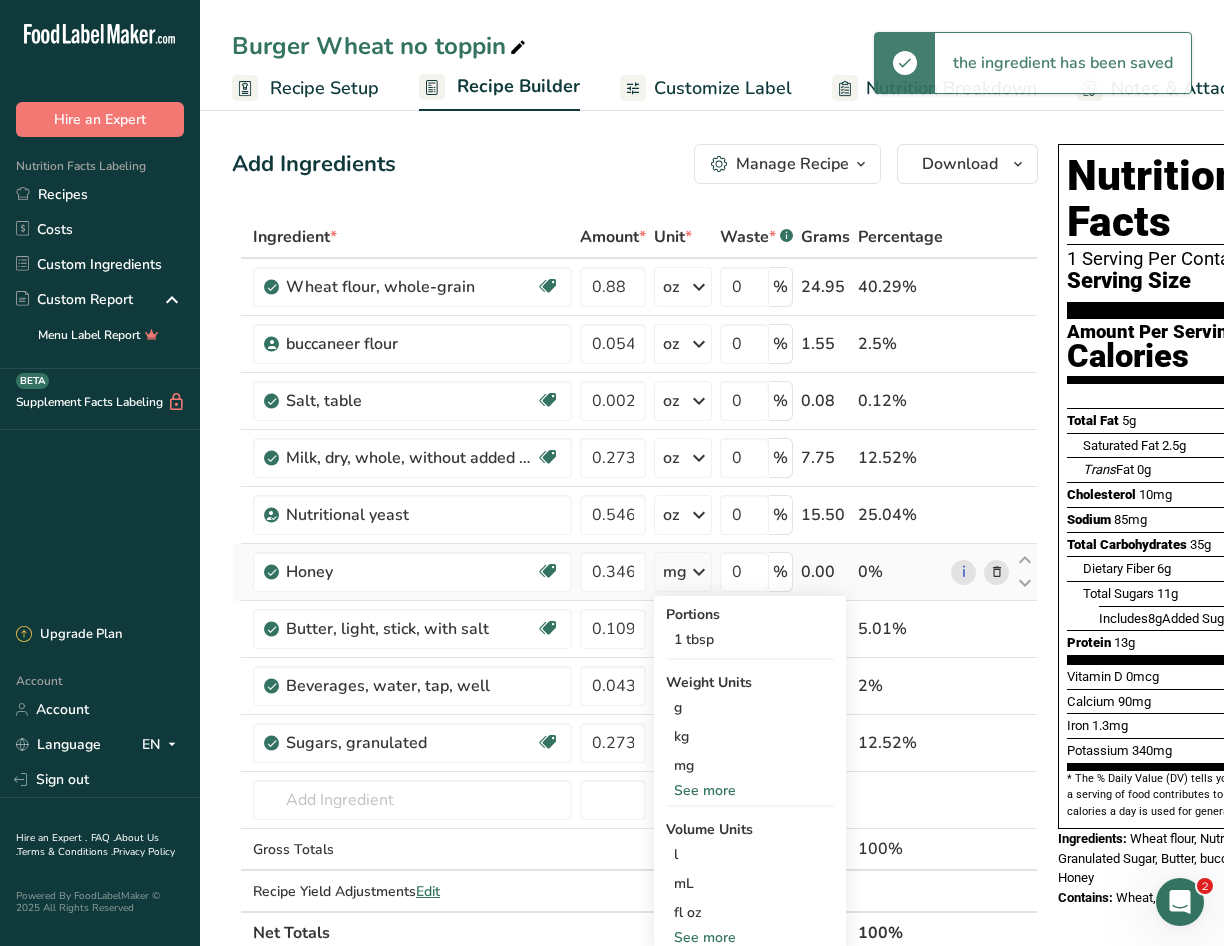 click on "See more" at bounding box center (750, 790) 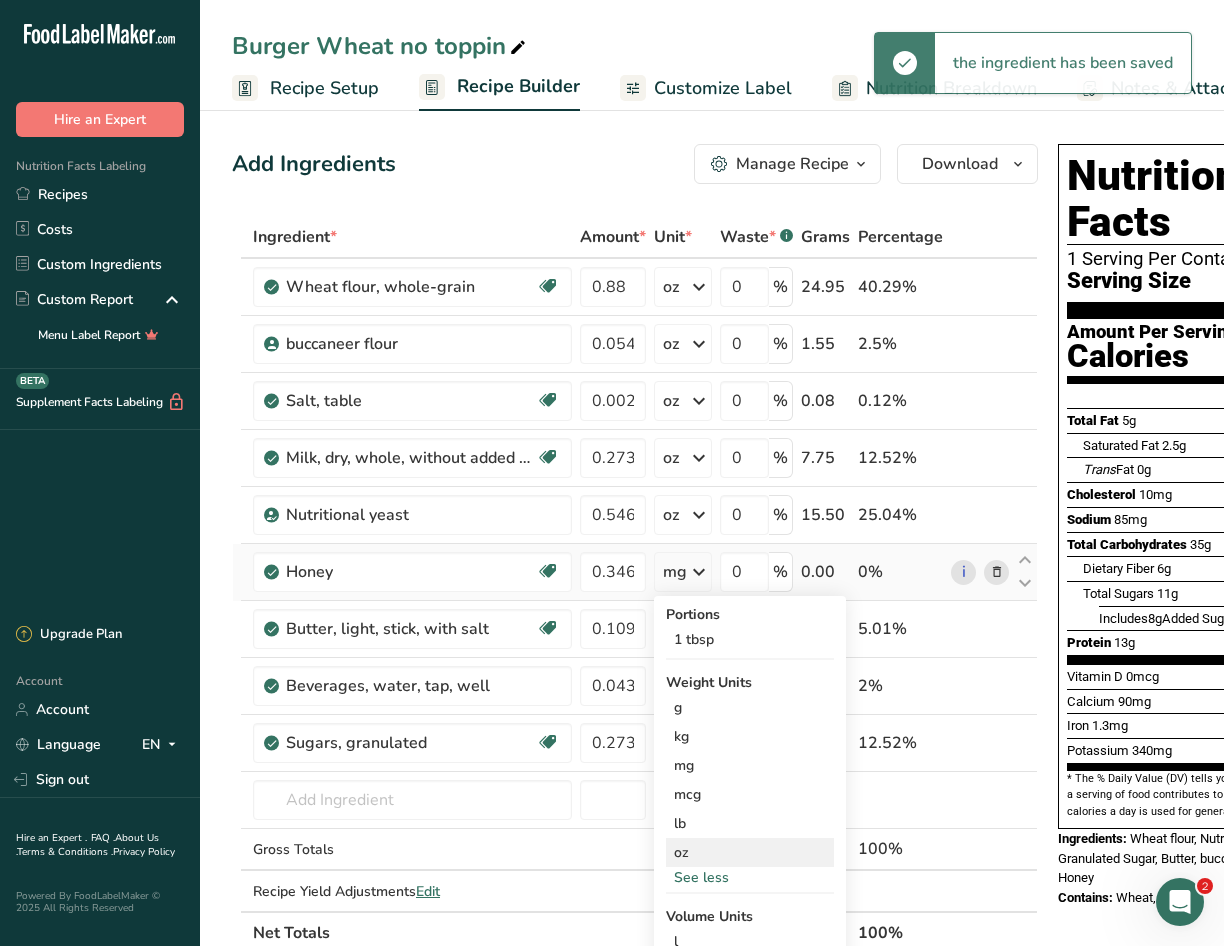 click on "oz" at bounding box center [750, 852] 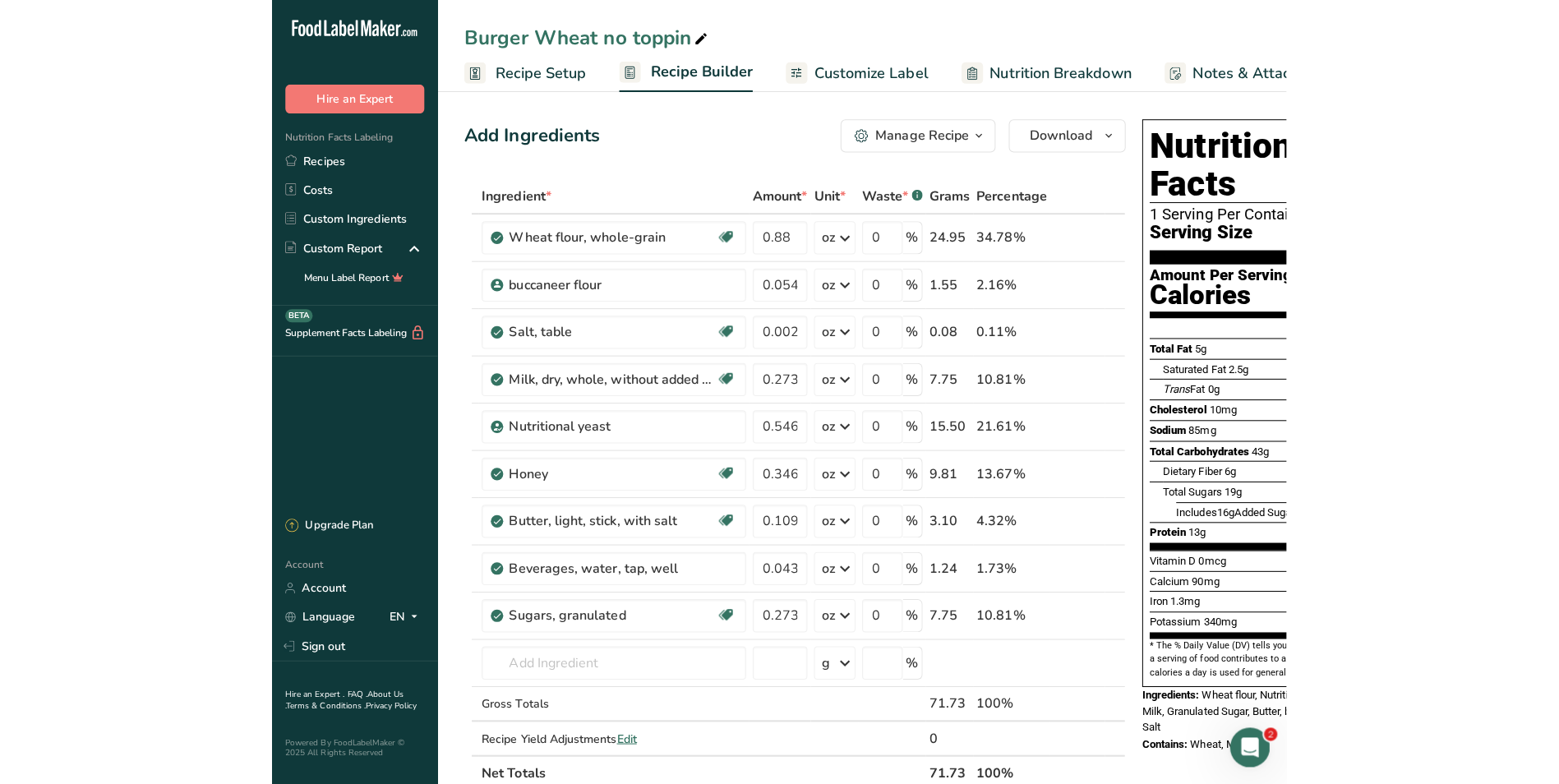 scroll, scrollTop: 82, scrollLeft: 0, axis: vertical 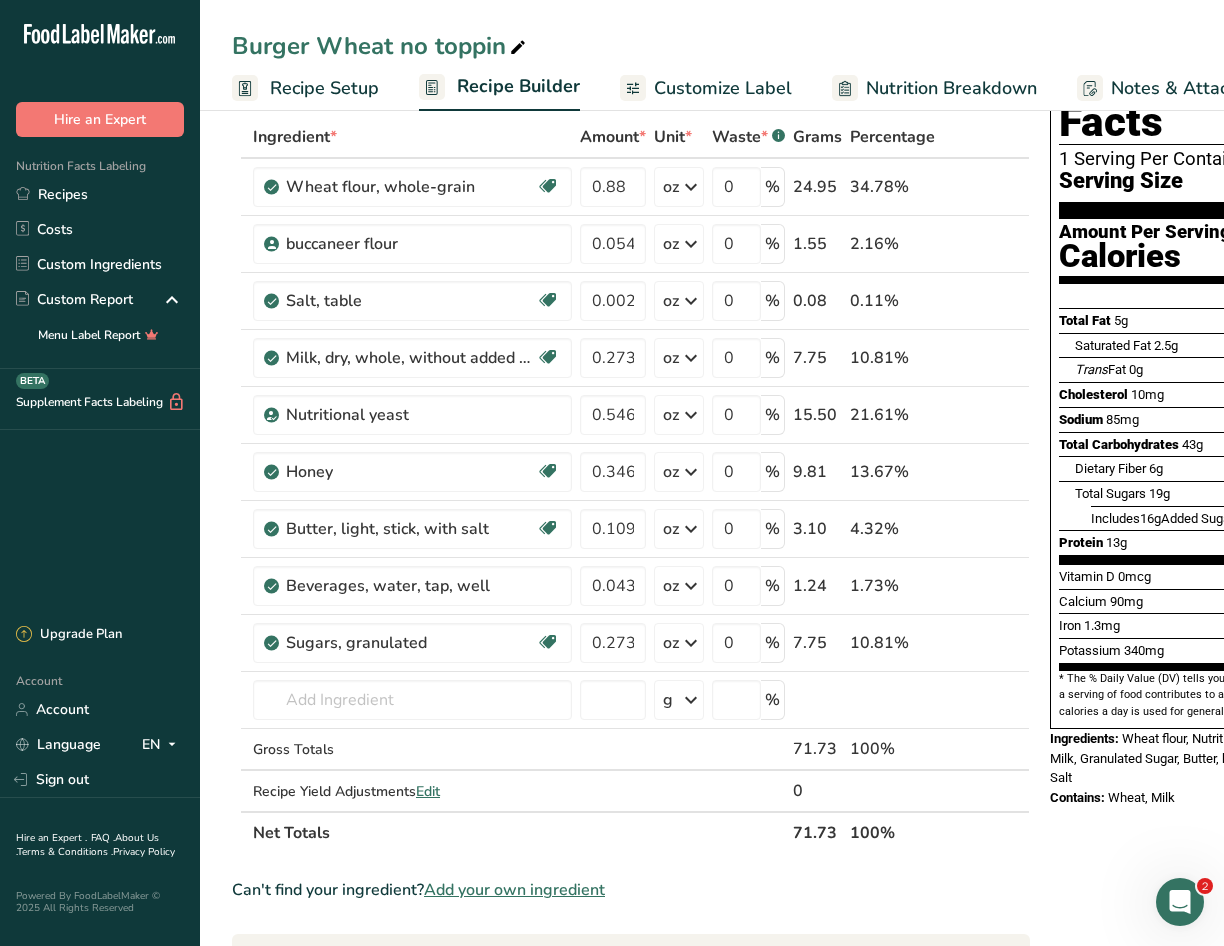 drag, startPoint x: 671, startPoint y: 937, endPoint x: 829, endPoint y: 910, distance: 160.29036 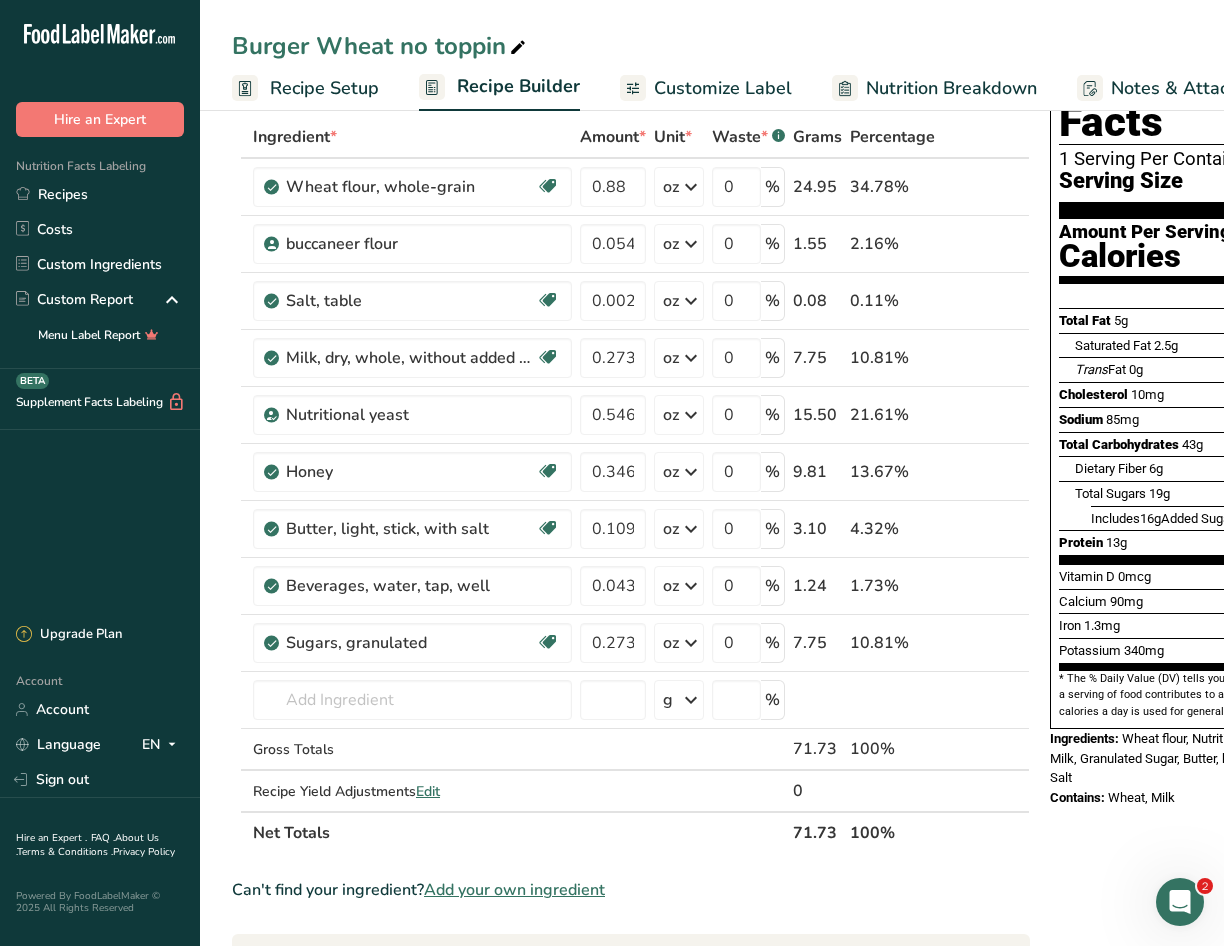 drag, startPoint x: 973, startPoint y: 935, endPoint x: 1025, endPoint y: 941, distance: 52.34501 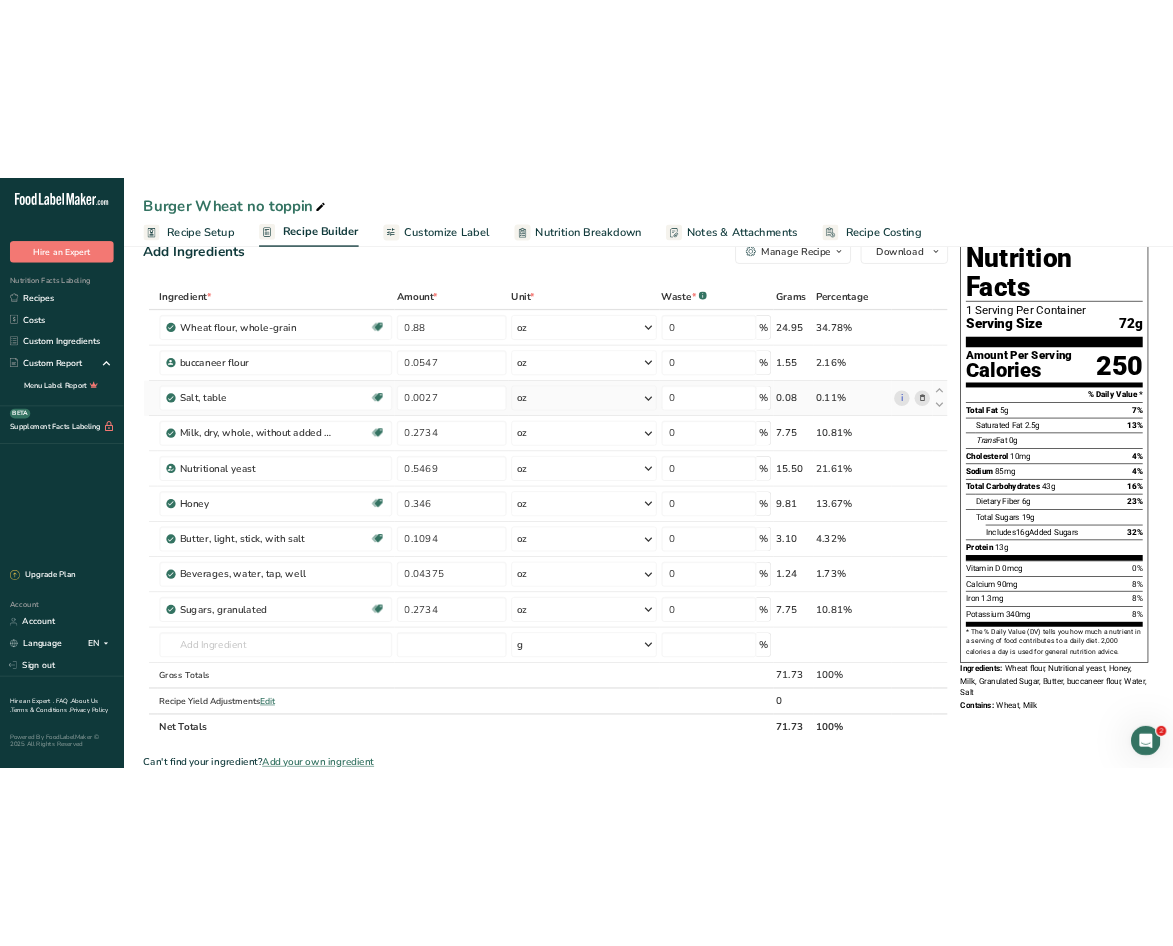 scroll, scrollTop: 100, scrollLeft: 0, axis: vertical 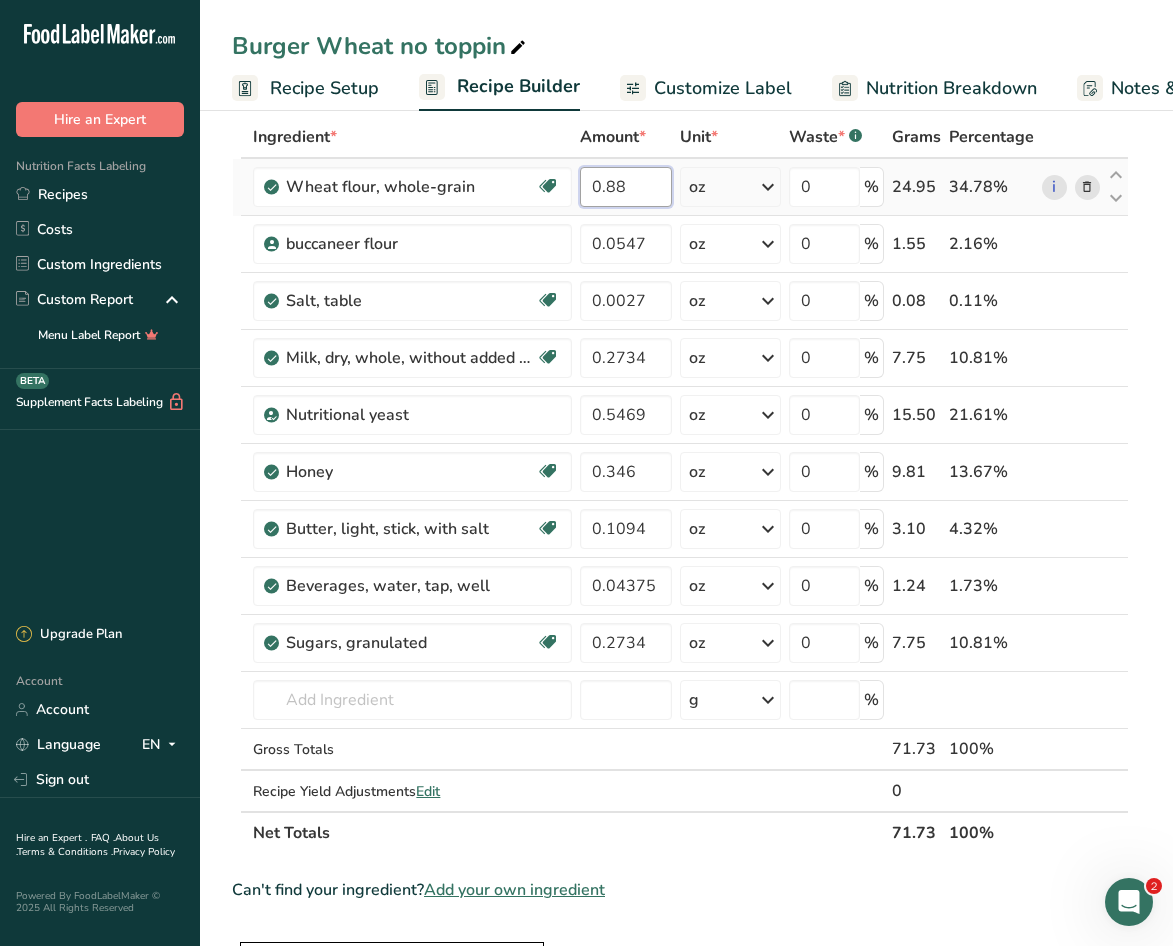 click on "0.88" at bounding box center [625, 187] 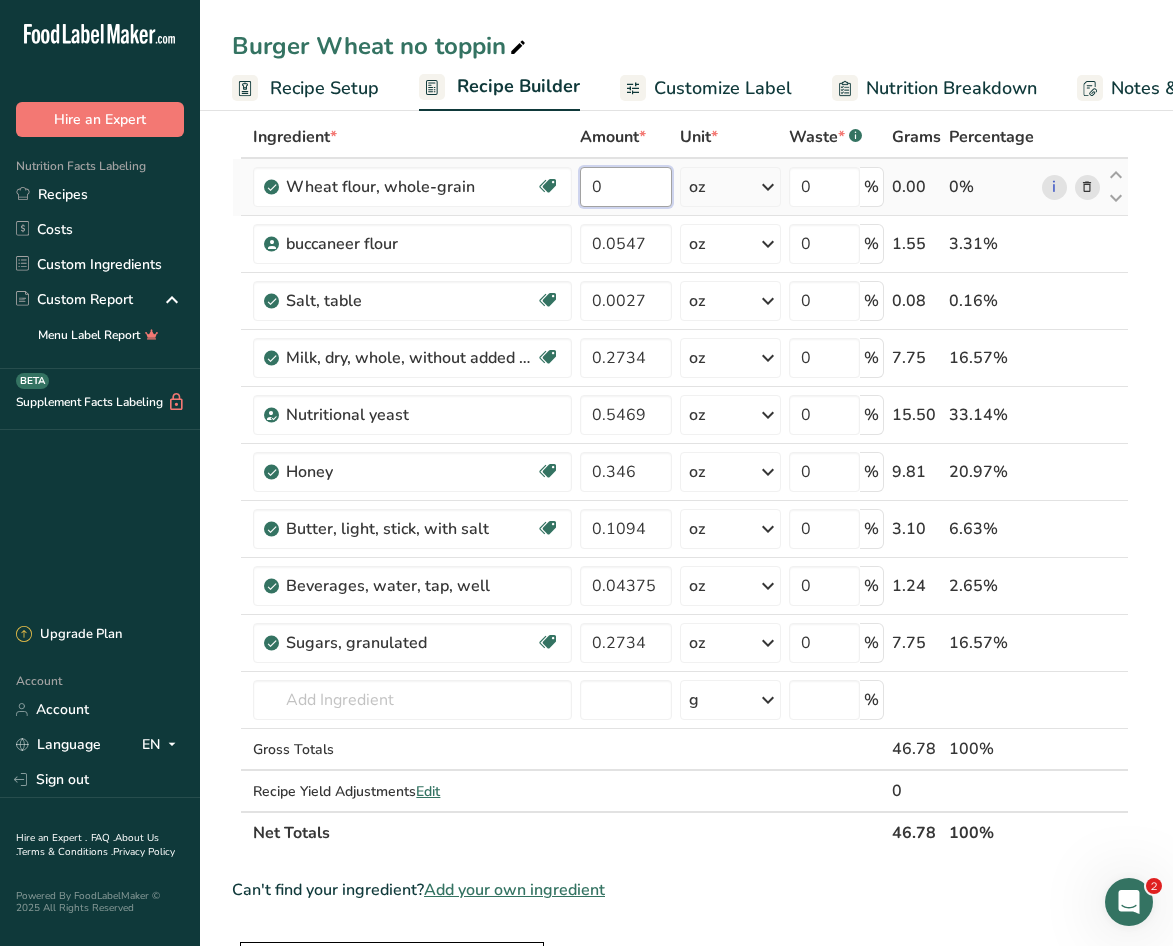 type on "3" 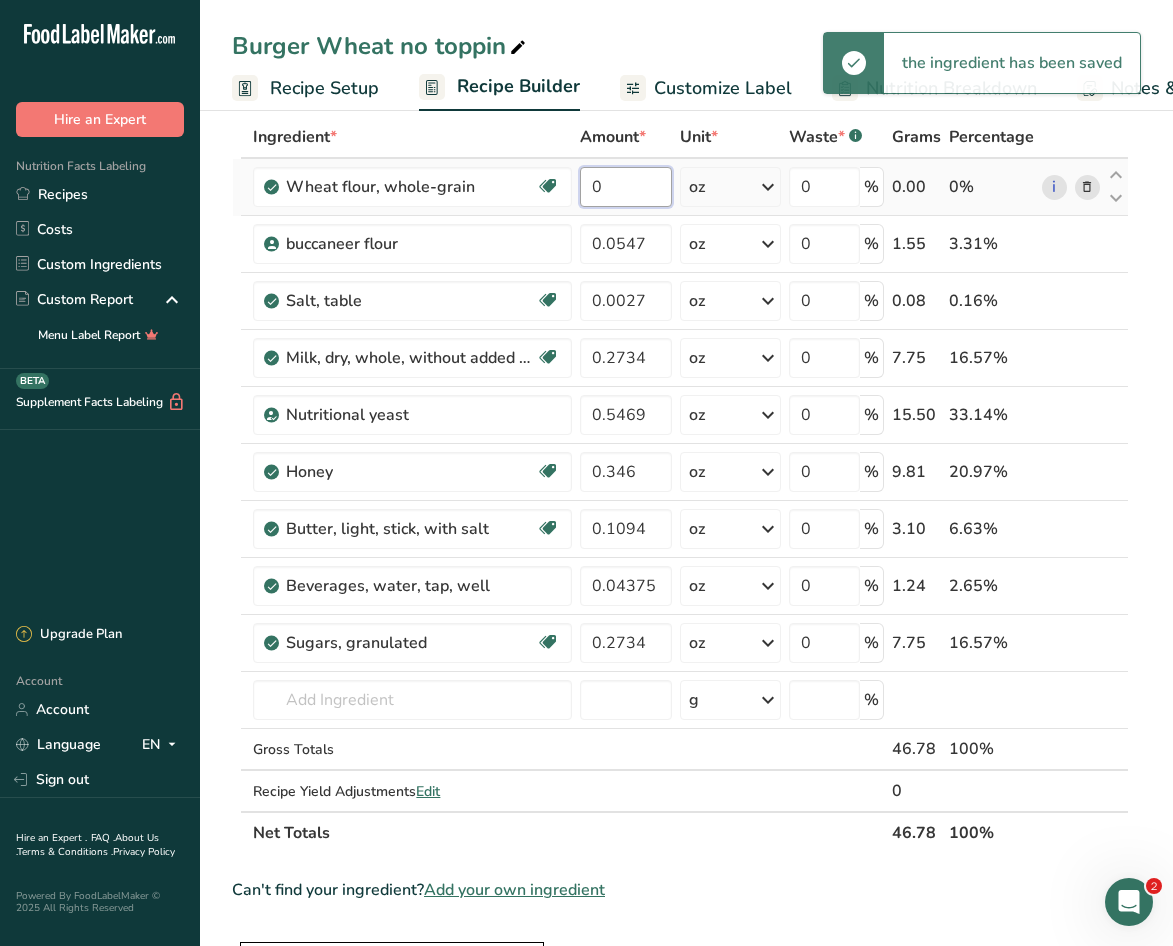 click on "0" at bounding box center [625, 187] 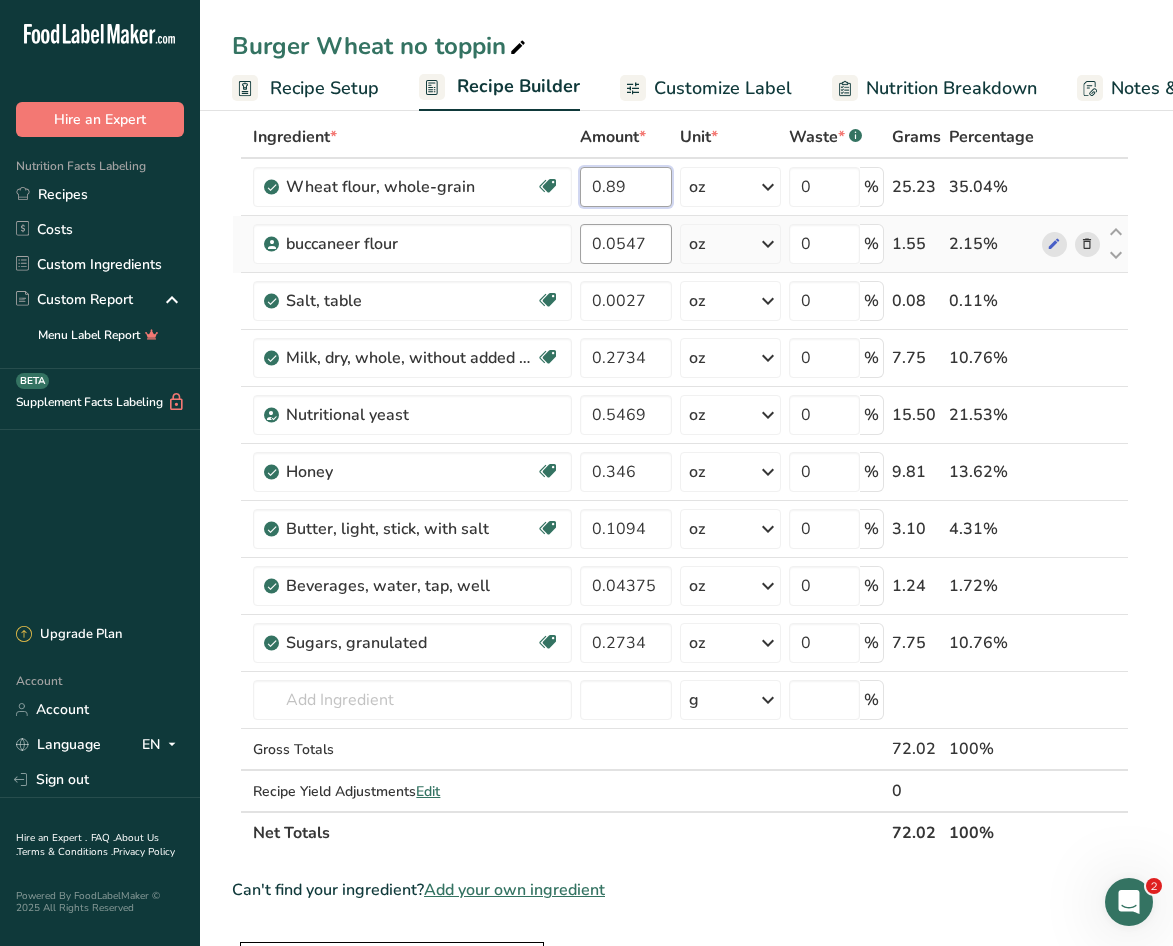 type on "0.89" 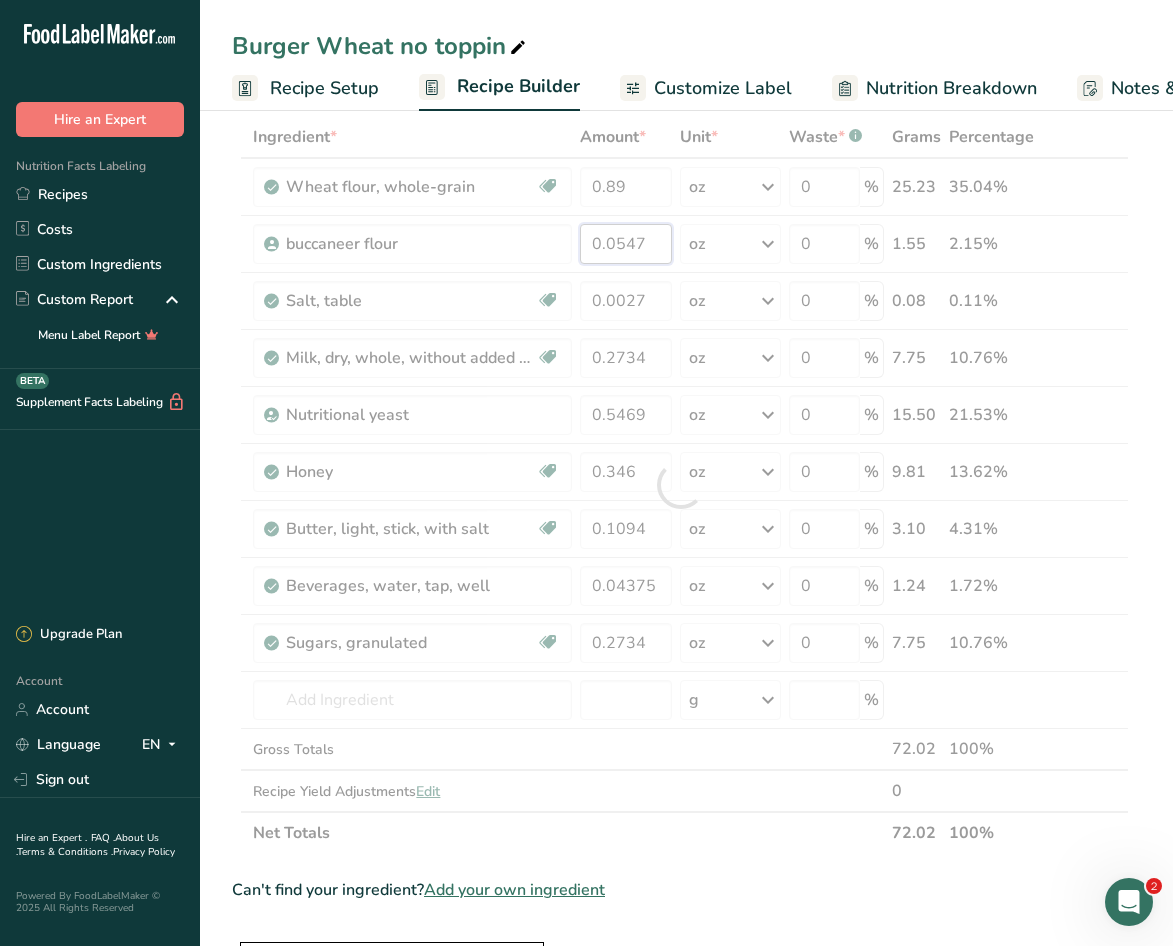 drag, startPoint x: 652, startPoint y: 249, endPoint x: 694, endPoint y: 236, distance: 43.965897 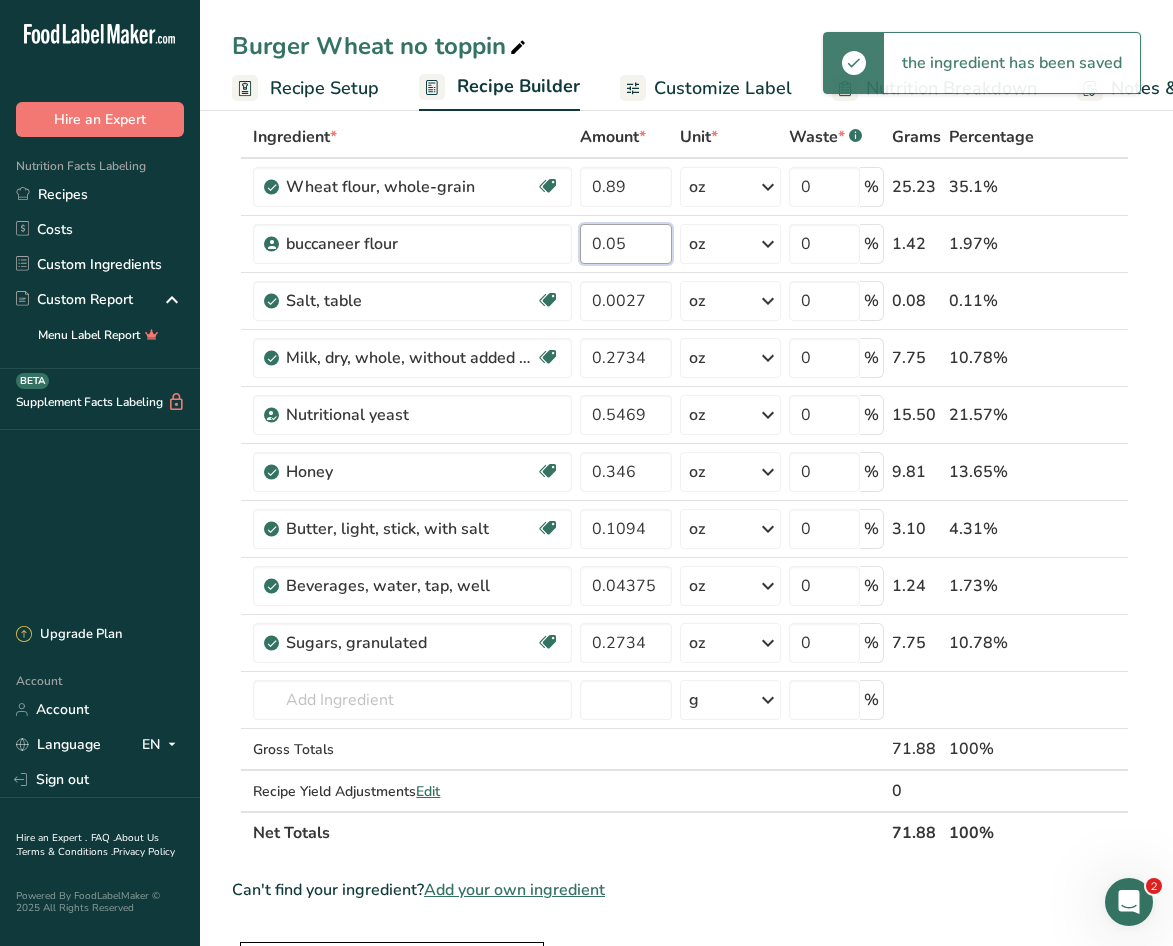 type on "0" 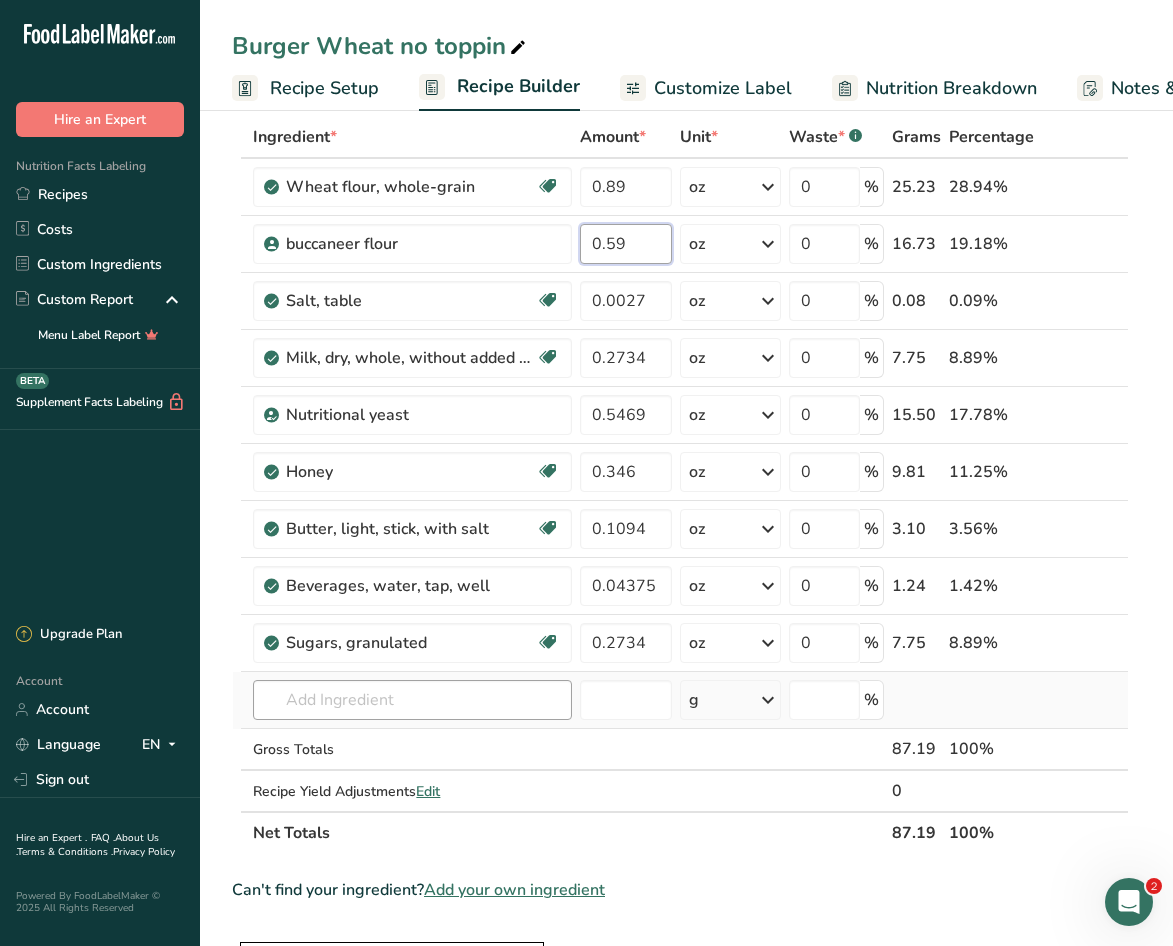 type on "0.59" 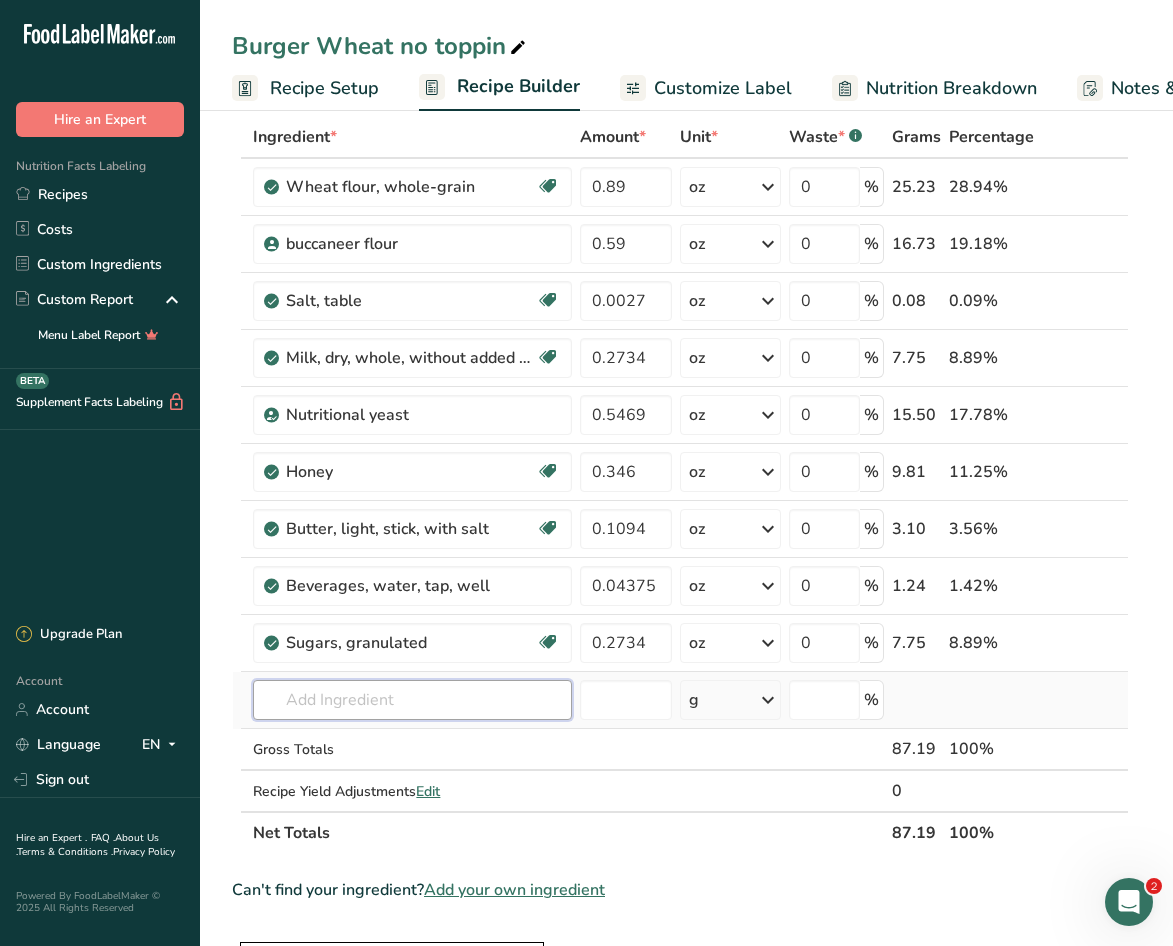 click on "Ingredient *
Amount *
Unit *
Waste *   .a-a{fill:#347362;}.b-a{fill:#fff;}          Grams
Percentage
Wheat flour, whole-grain
Dairy free
Vegan
Vegetarian
Soy free
0.89
oz
Portions
1 cup
Weight Units
g
kg
mg
See more
Volume Units
l
Volume units require a density conversion. If you know your ingredient's density enter it below. Otherwise, click on "RIA" our AI Regulatory bot - she will be able to help you
3.5
lb/ft3
g/cm3
Confirm
mL
3.5
lb/ft3
g/cm3" at bounding box center [680, 485] 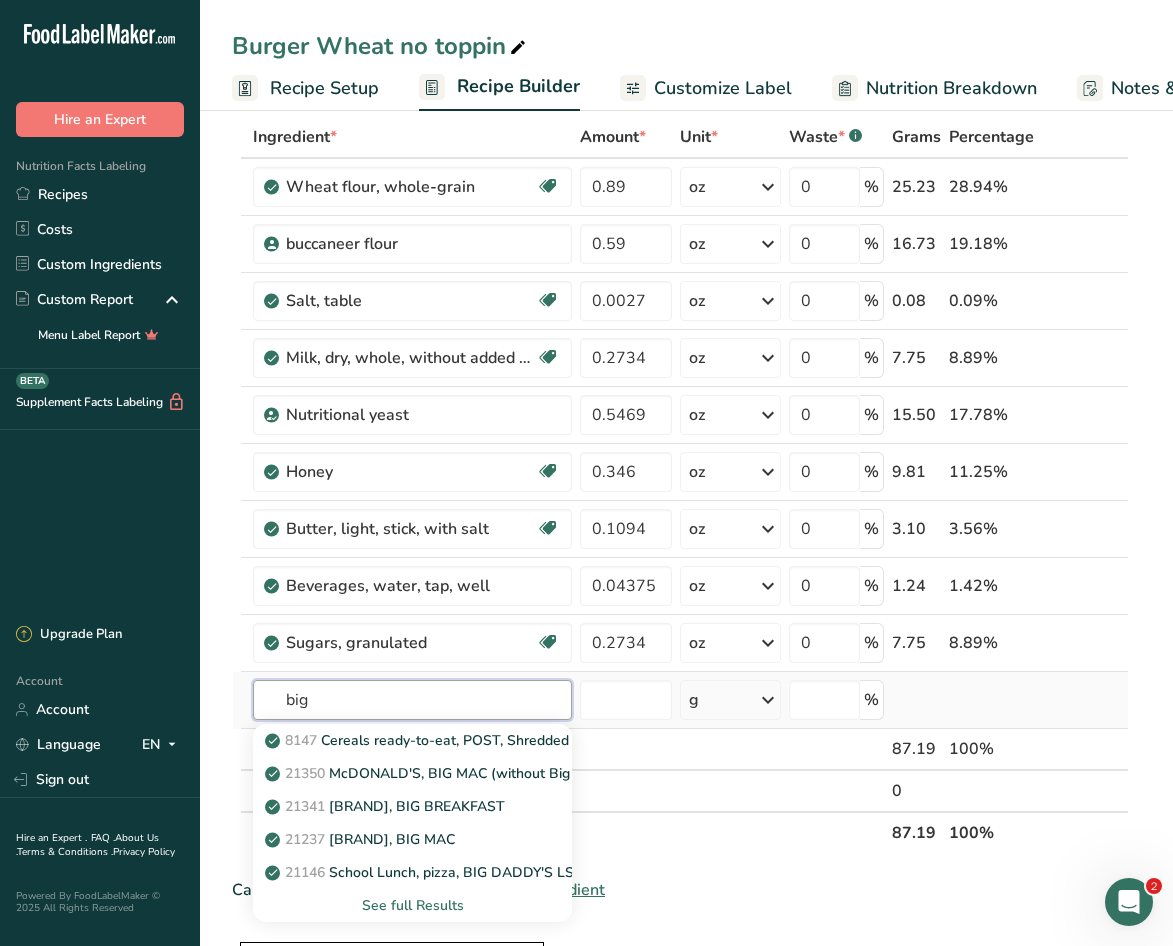 type on "big" 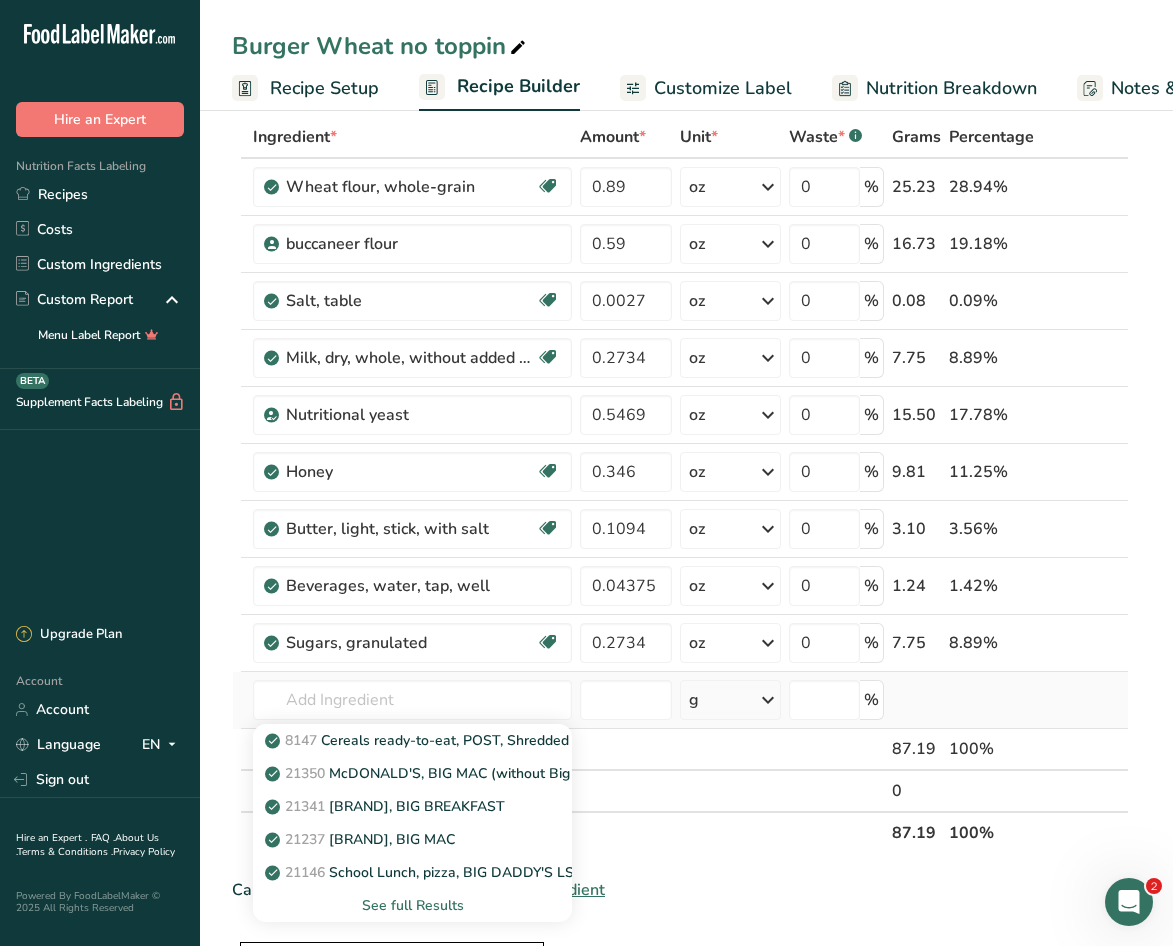 click on "See full Results" at bounding box center [412, 905] 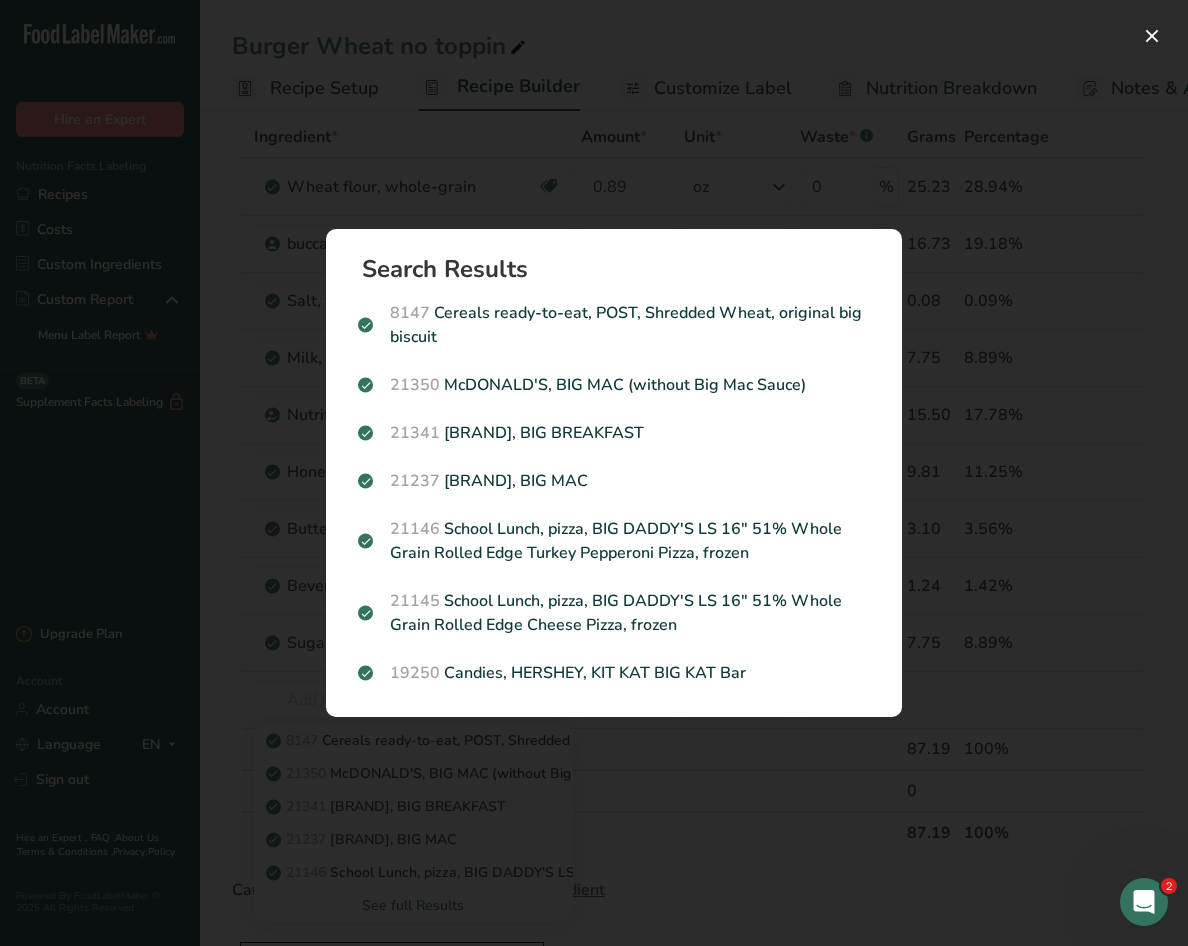 click at bounding box center (594, 473) 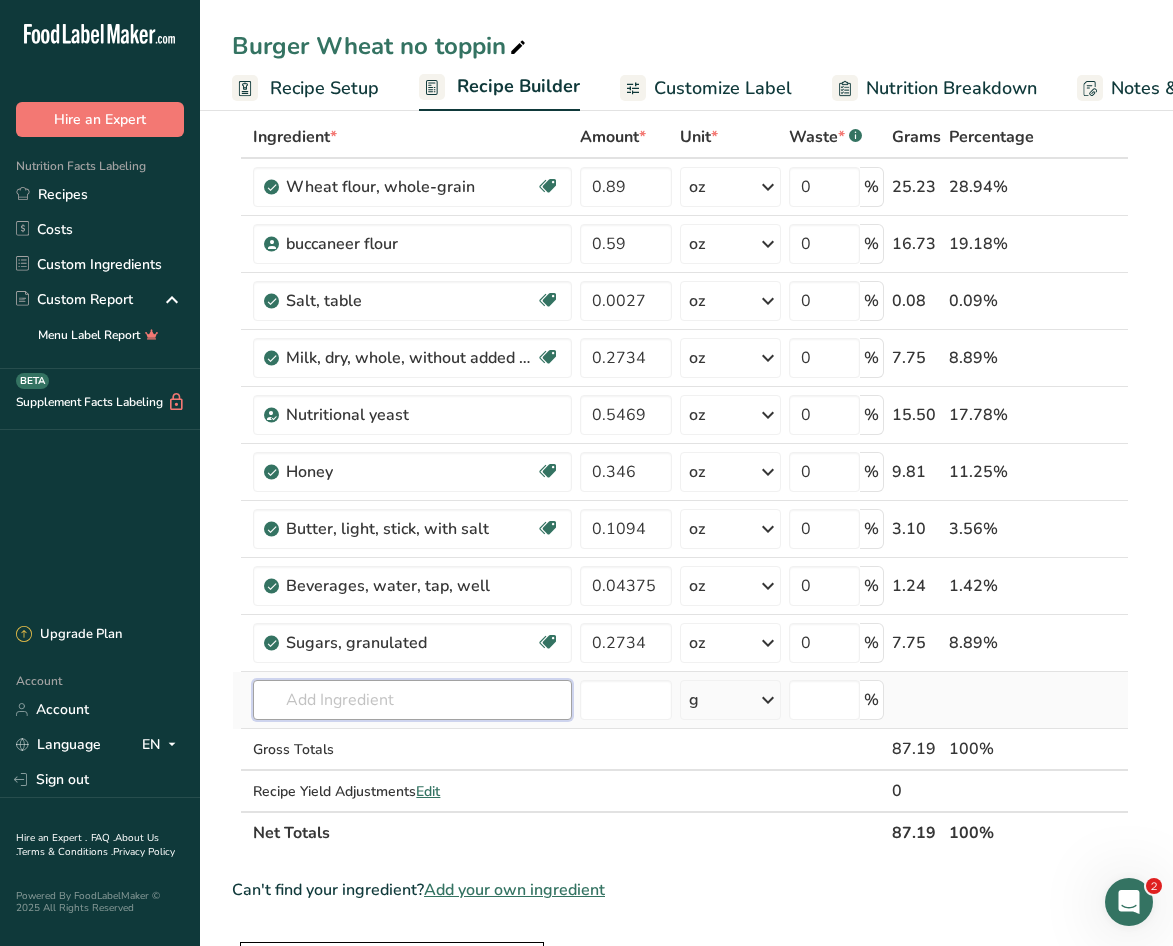 click at bounding box center [412, 700] 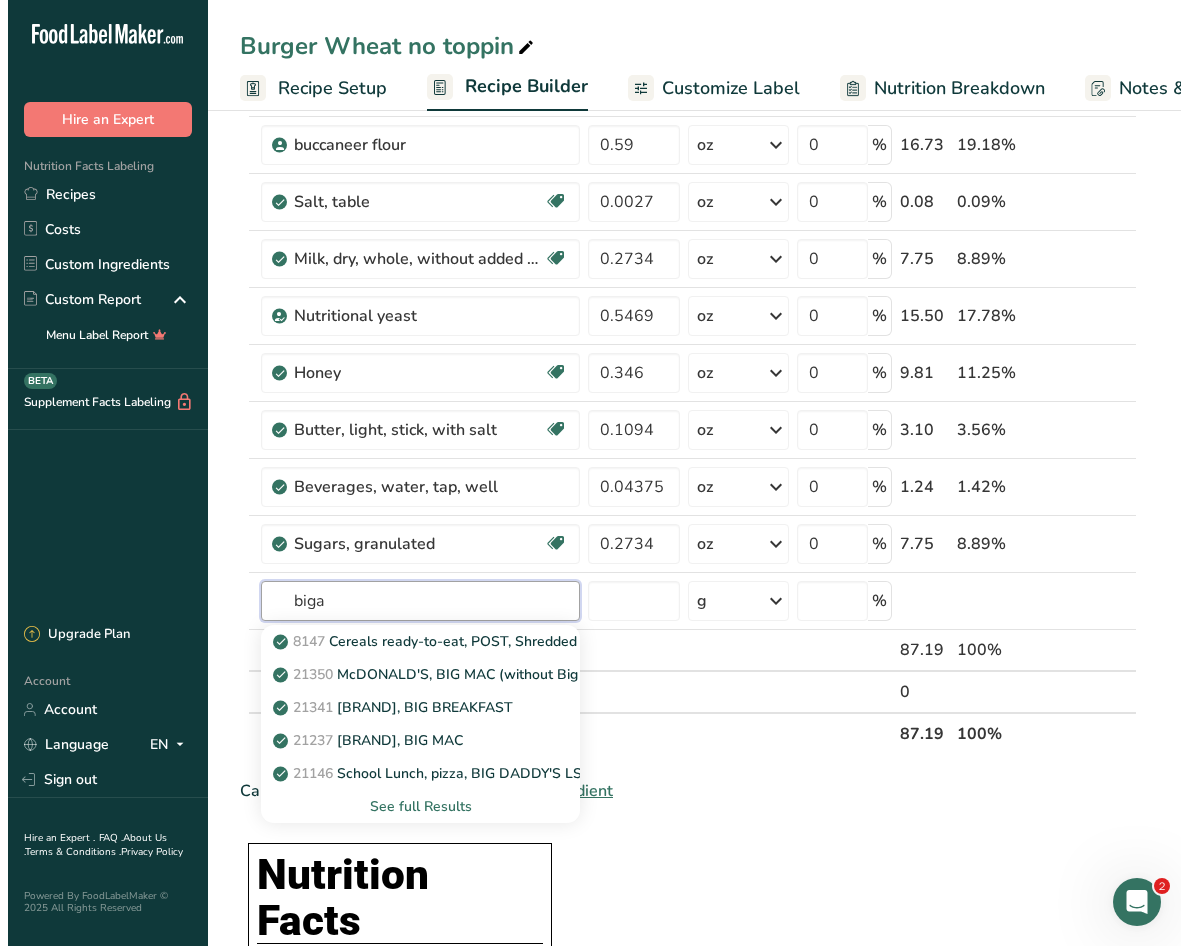 scroll, scrollTop: 200, scrollLeft: 0, axis: vertical 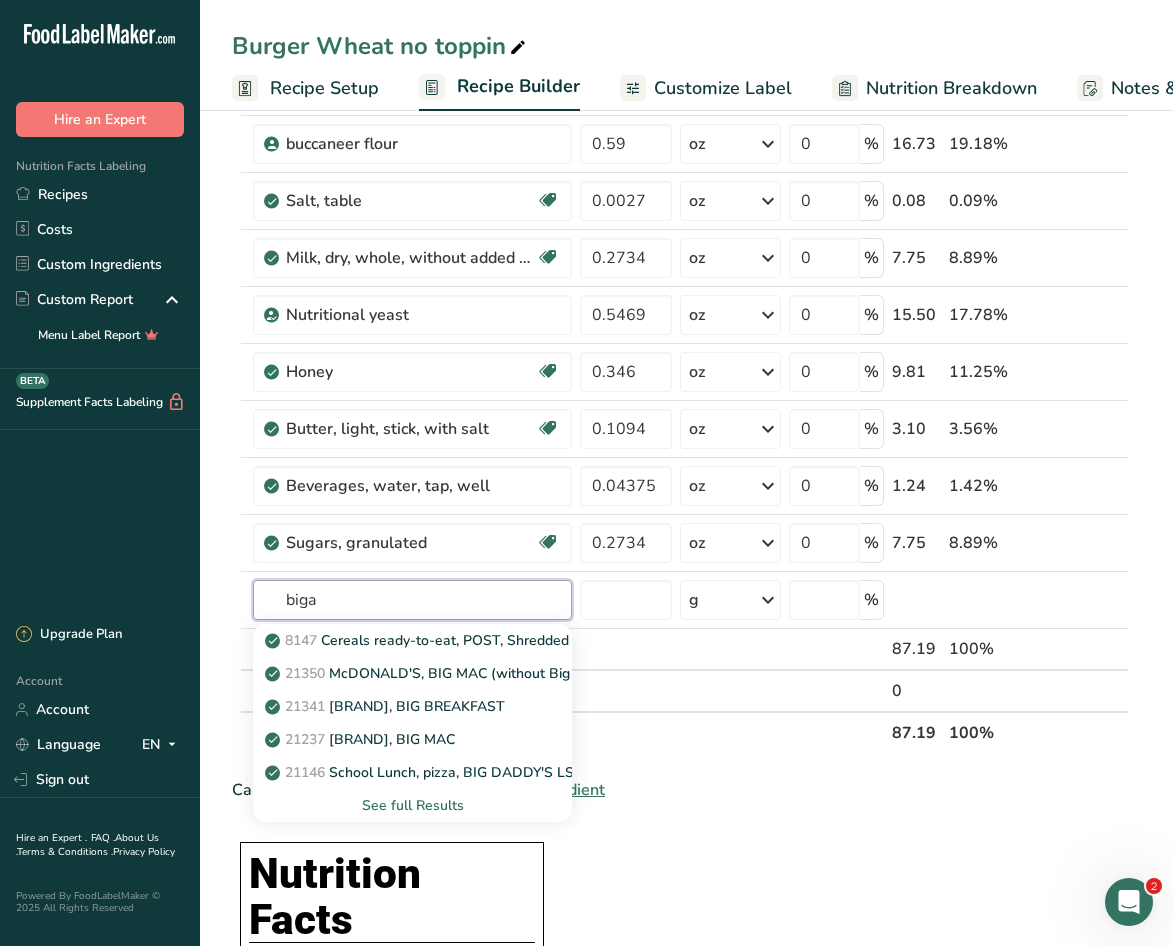 type on "biga" 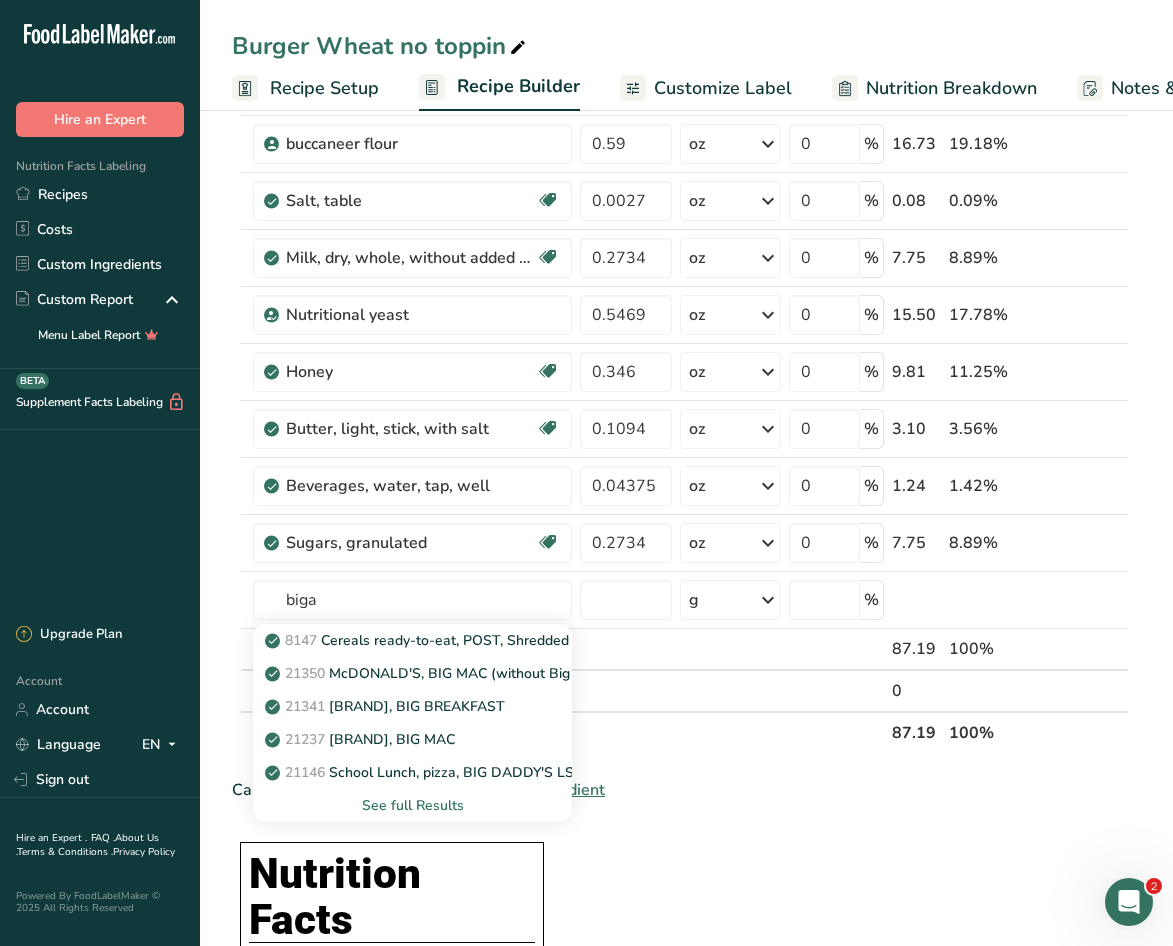 type 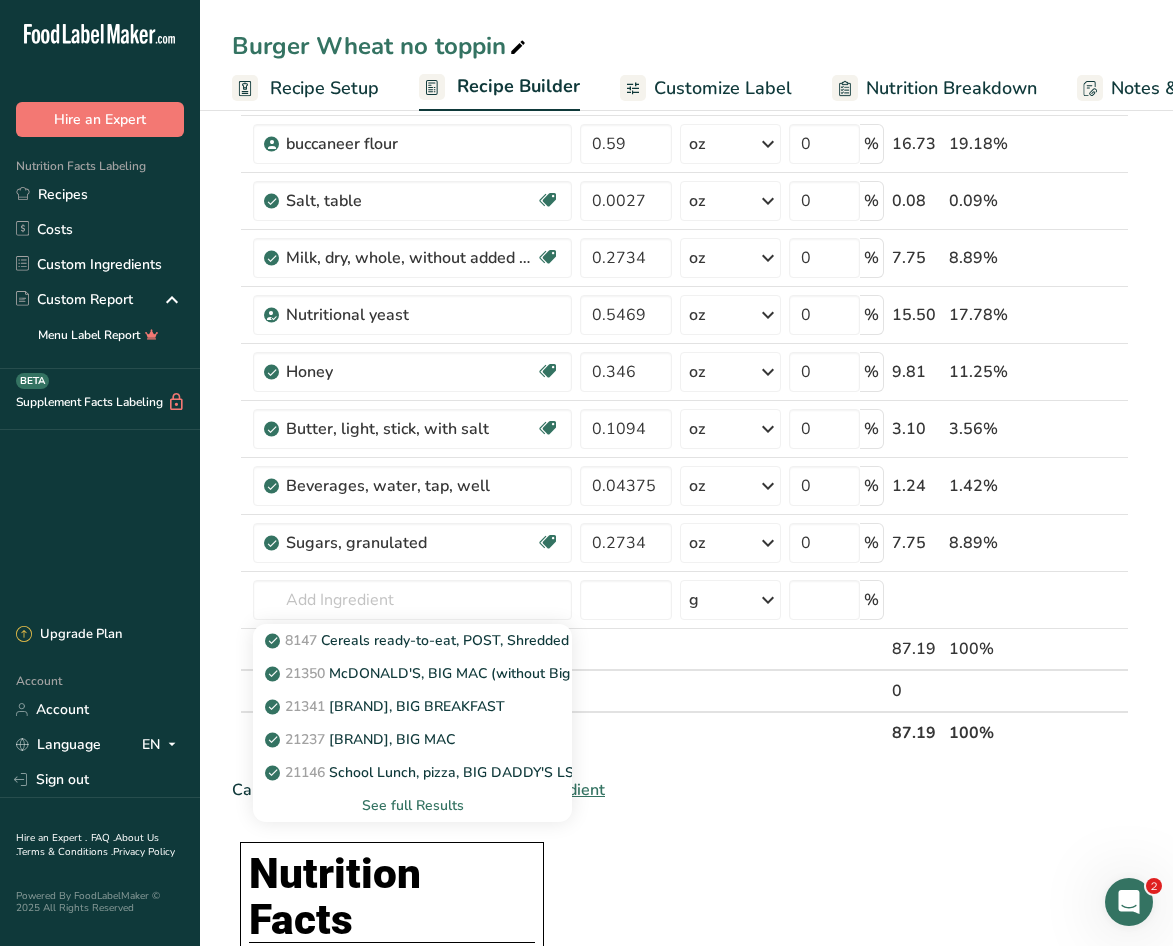 click on "Ingredient *
Amount *
Unit *
Waste *   .a-a{fill:#347362;}.b-a{fill:#fff;}          Grams
Percentage
Wheat flour, whole-grain
Dairy free
Vegan
Vegetarian
Soy free
0.89
oz
Portions
1 cup
Weight Units
g
kg
mg
See more
Volume Units
l
Volume units require a density conversion. If you know your ingredient's density enter it below. Otherwise, click on "RIA" our AI Regulatory bot - she will be able to help you
3.5
lb/ft3
g/cm3
Confirm
mL
3.5
lb/ft3
fl oz" at bounding box center [680, 1083] 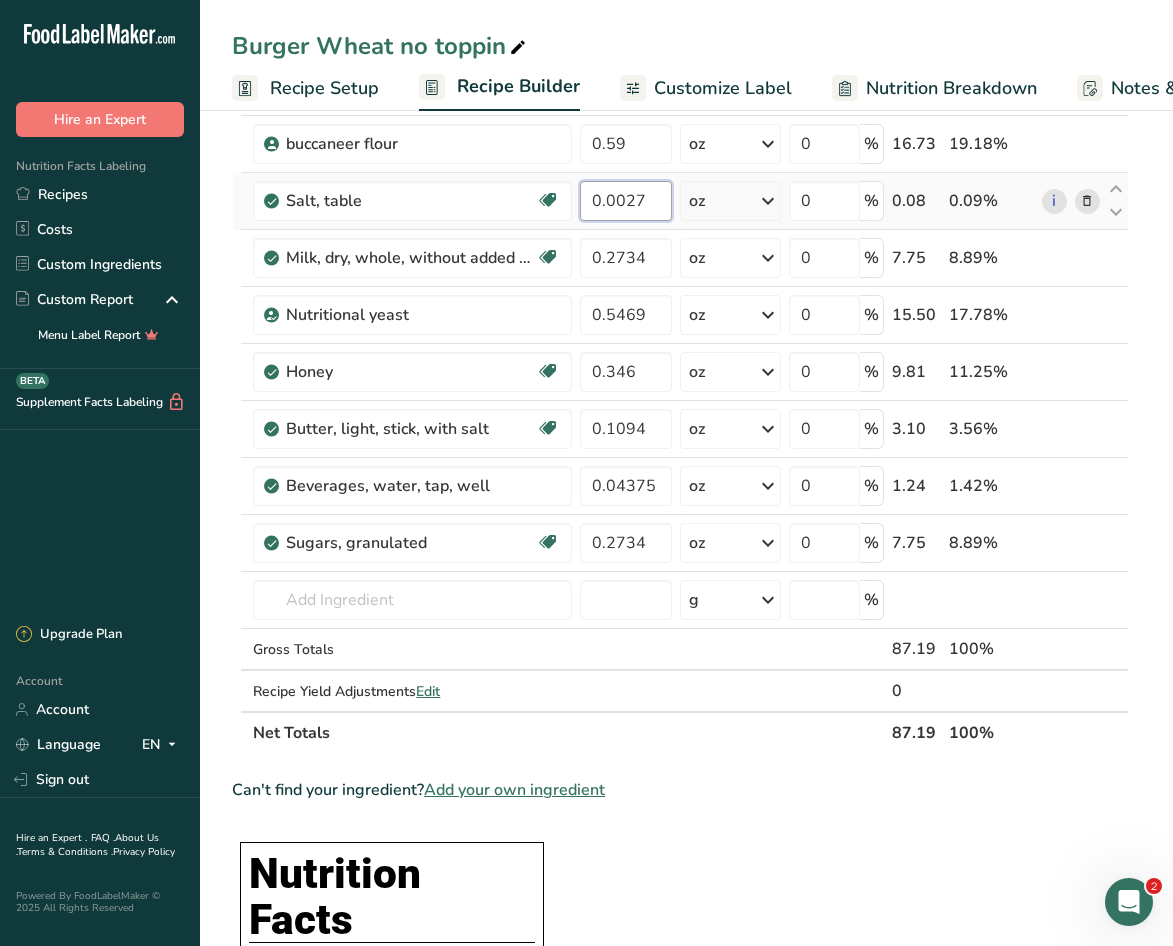 click on "0.0027" at bounding box center [625, 201] 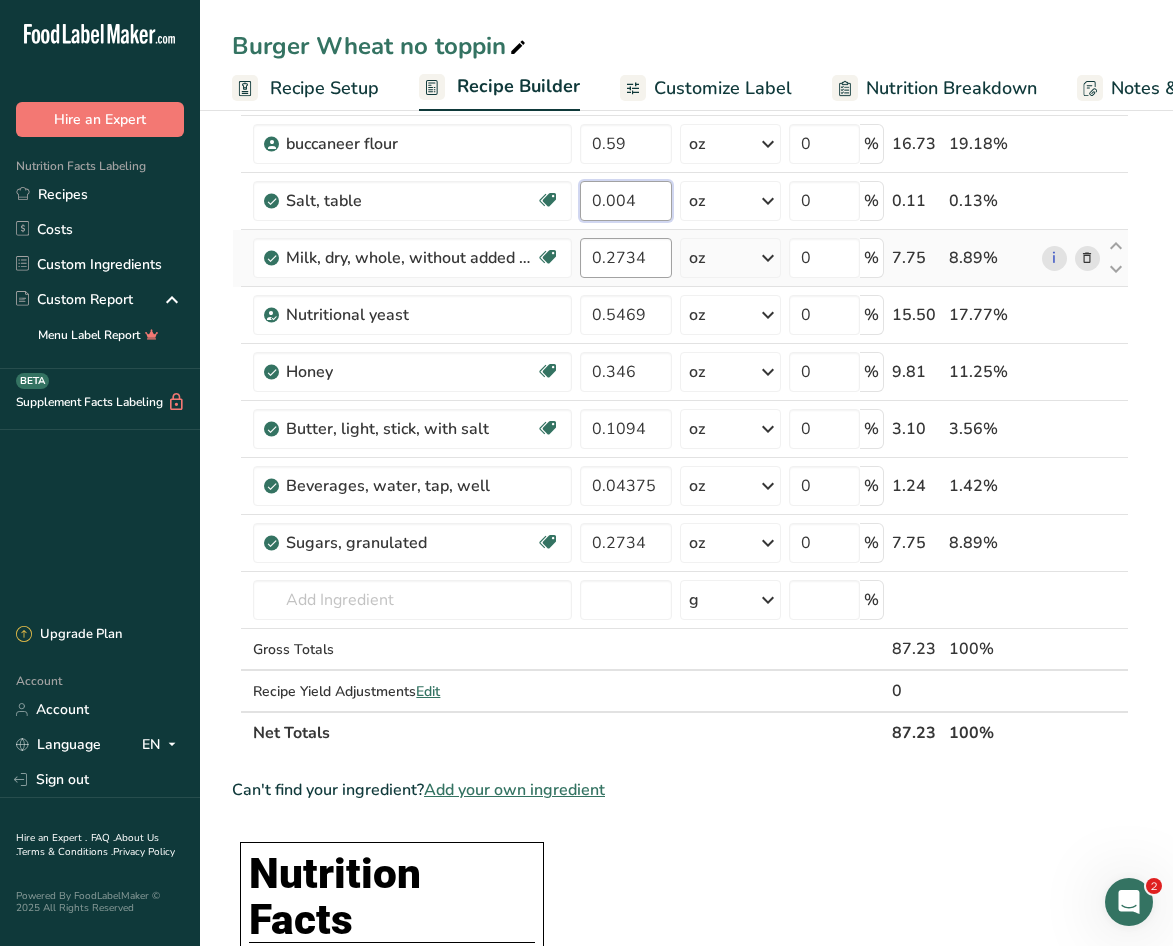 type on "0.004" 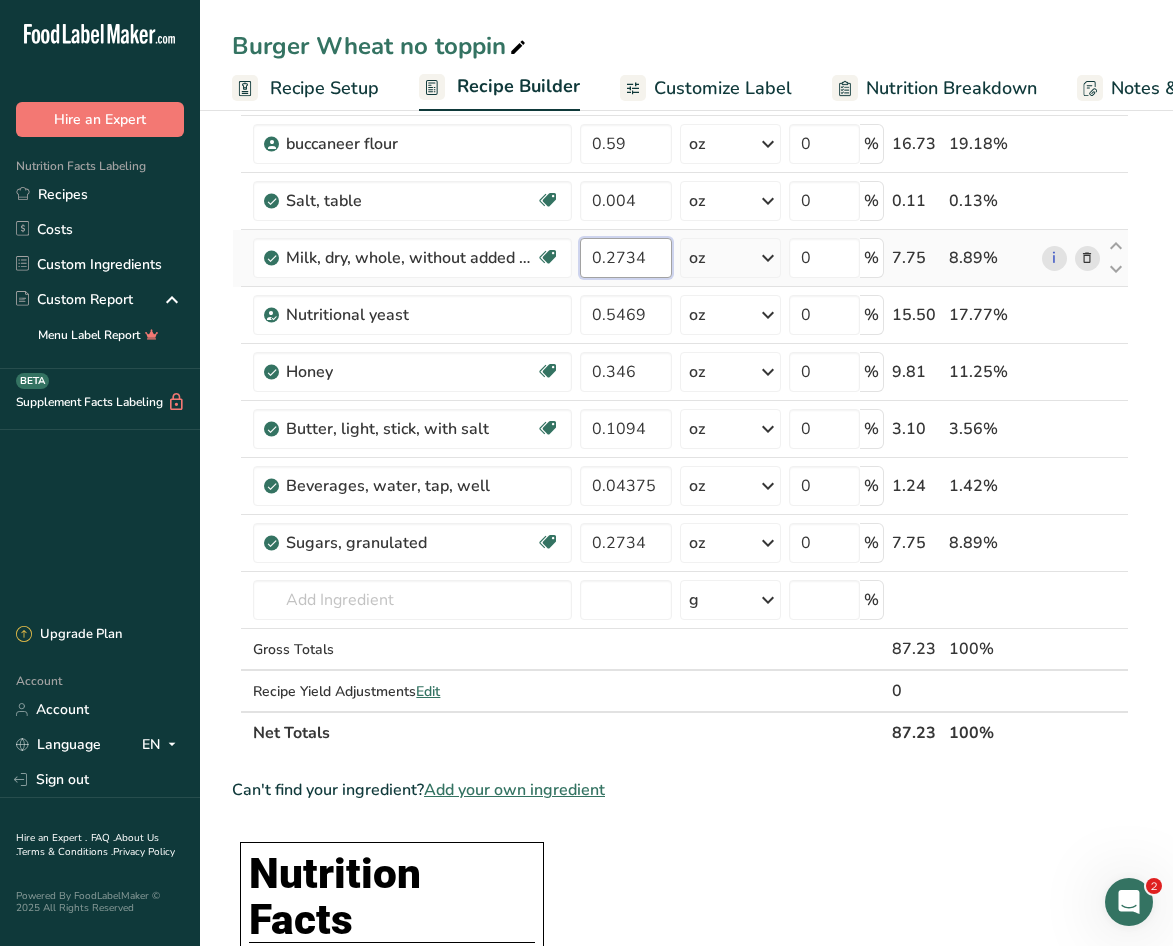 click on "Ingredient *
Amount *
Unit *
Waste *   .a-a{fill:#347362;}.b-a{fill:#fff;}          Grams
Percentage
Wheat flour, whole-grain
Dairy free
Vegan
Vegetarian
Soy free
0.89
oz
Portions
1 cup
Weight Units
g
kg
mg
See more
Volume Units
l
Volume units require a density conversion. If you know your ingredient's density enter it below. Otherwise, click on "RIA" our AI Regulatory bot - she will be able to help you
3.5
lb/ft3
g/cm3
Confirm
mL
3.5
lb/ft3
g/cm3" at bounding box center (680, 385) 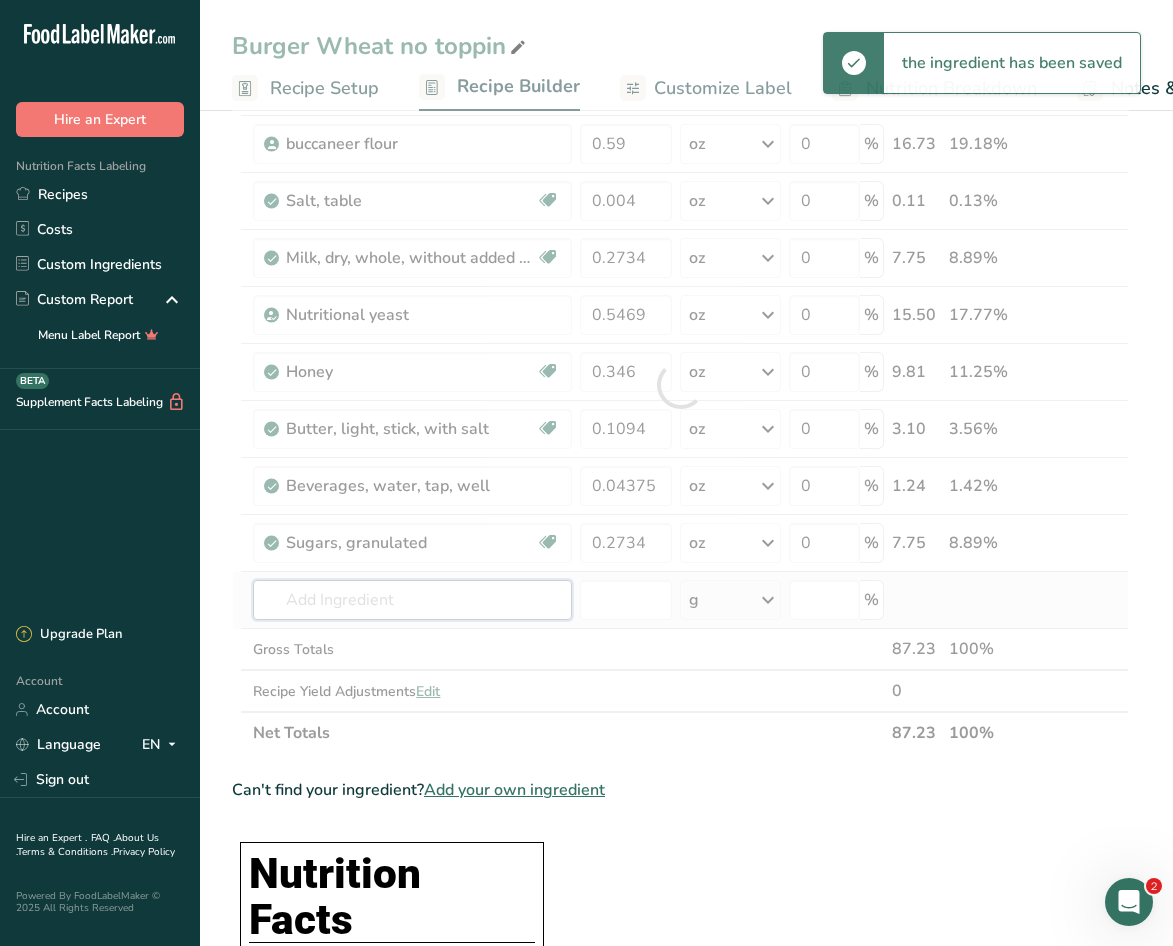 click on "Ingredient *
Amount *
Unit *
Waste *   .a-a{fill:#347362;}.b-a{fill:#fff;}          Grams
Percentage
Wheat flour, whole-grain
Dairy free
Vegan
Vegetarian
Soy free
0.89
oz
Portions
1 cup
Weight Units
g
kg
mg
See more
Volume Units
l
Volume units require a density conversion. If you know your ingredient's density enter it below. Otherwise, click on "RIA" our AI Regulatory bot - she will be able to help you
3.5
lb/ft3
g/cm3
Confirm
mL
3.5
lb/ft3
g/cm3" at bounding box center (680, 385) 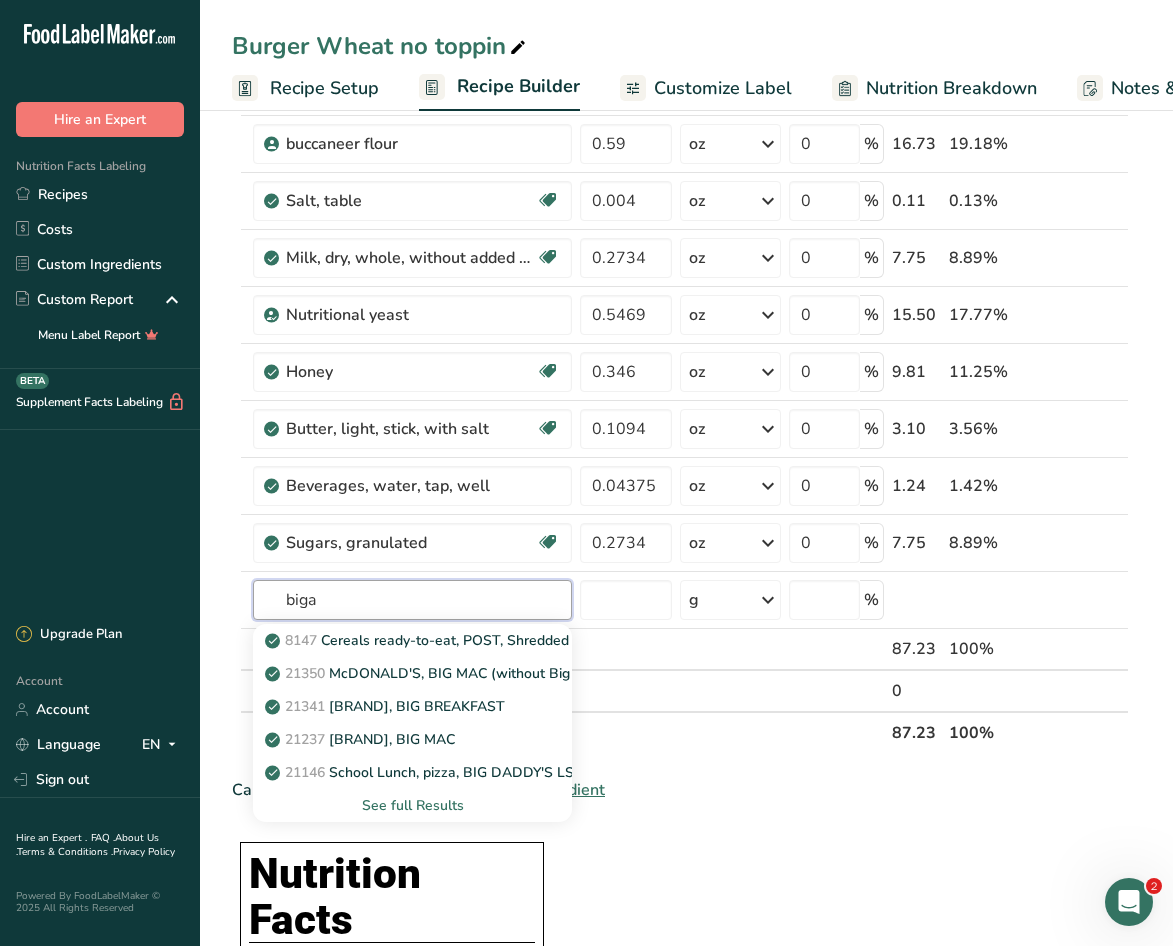 click on "biga" at bounding box center (412, 600) 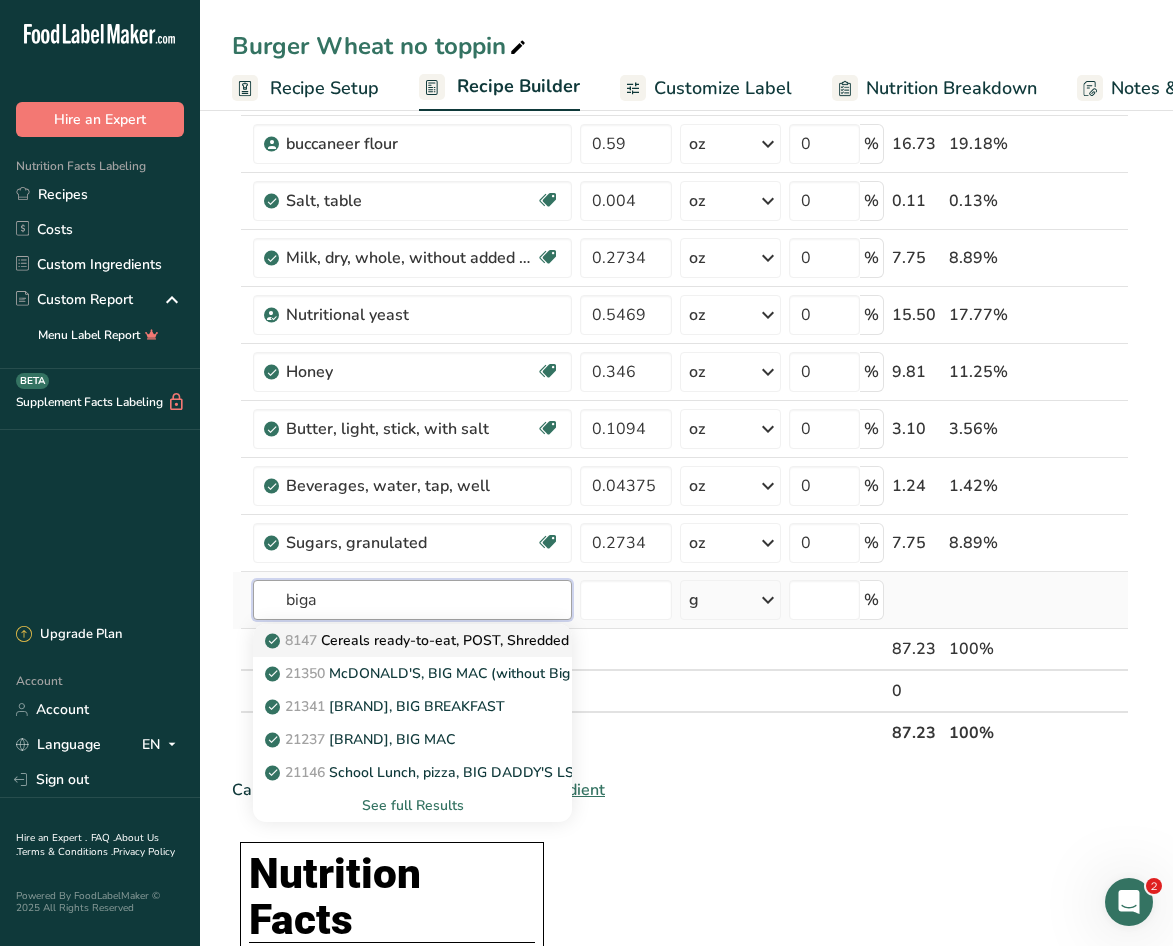 click on "biga
8147
Cereals ready-to-eat, POST, Shredded Wheat, original big biscuit
21350
McDONALD'S, BIG MAC (without Big Mac Sauce)
21341
McDONALD'S, BIG BREAKFAST
21237
McDONALD'S, BIG MAC
21146
School Lunch, pizza, BIG DADDY'S LS 16" 51% Whole Grain Rolled Edge Turkey Pepperoni Pizza, frozen
See full Results" at bounding box center (412, 600) 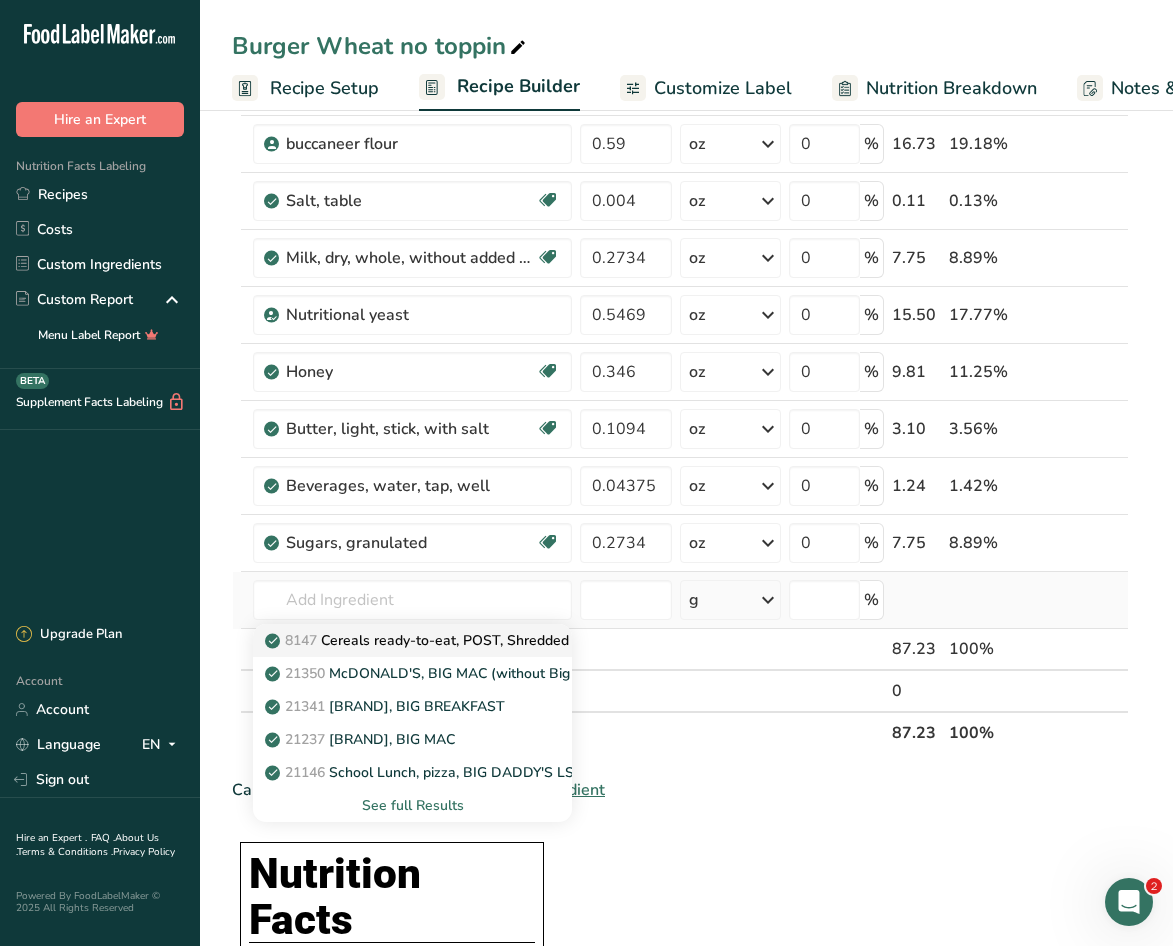click on "8147
Cereals ready-to-eat, [BRAND], Shredded Wheat, original big biscuit" at bounding box center (505, 640) 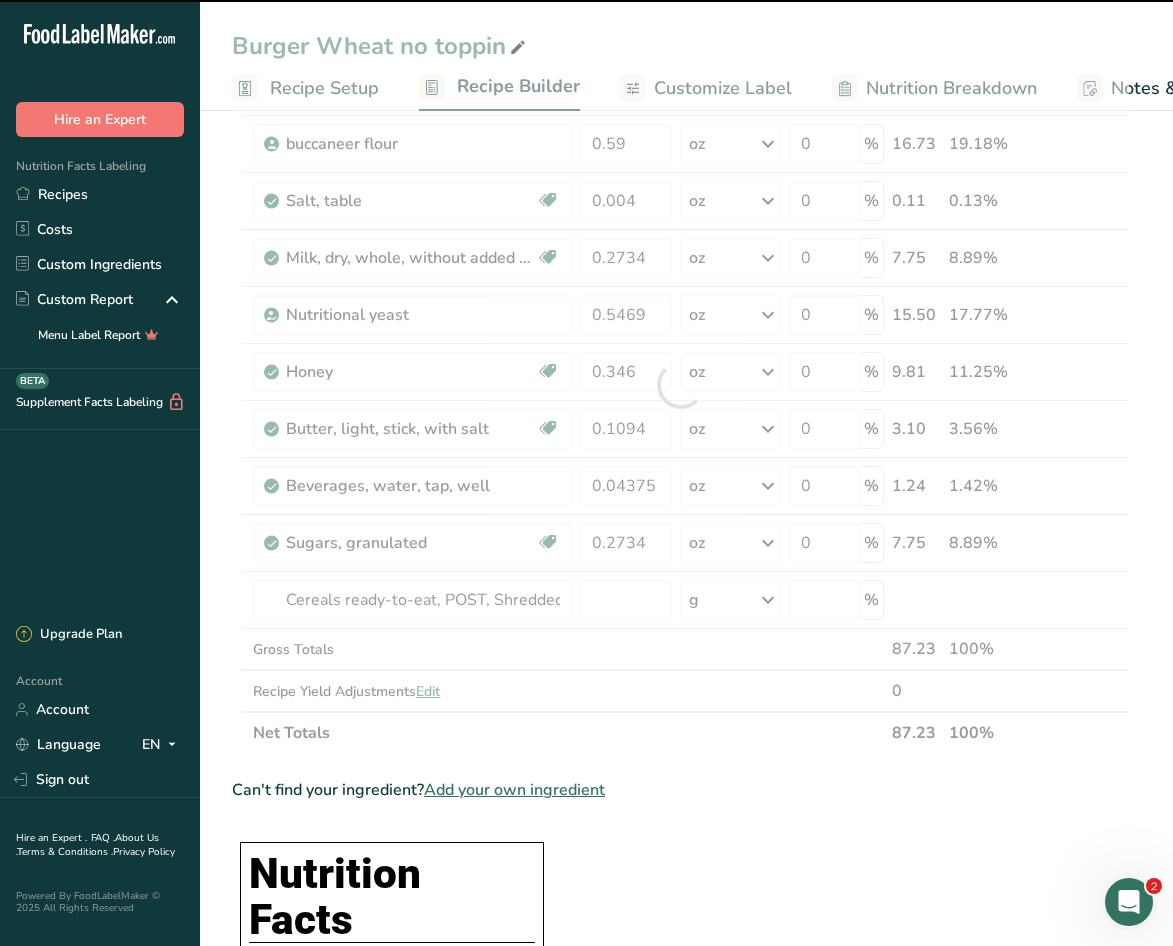 type on "0" 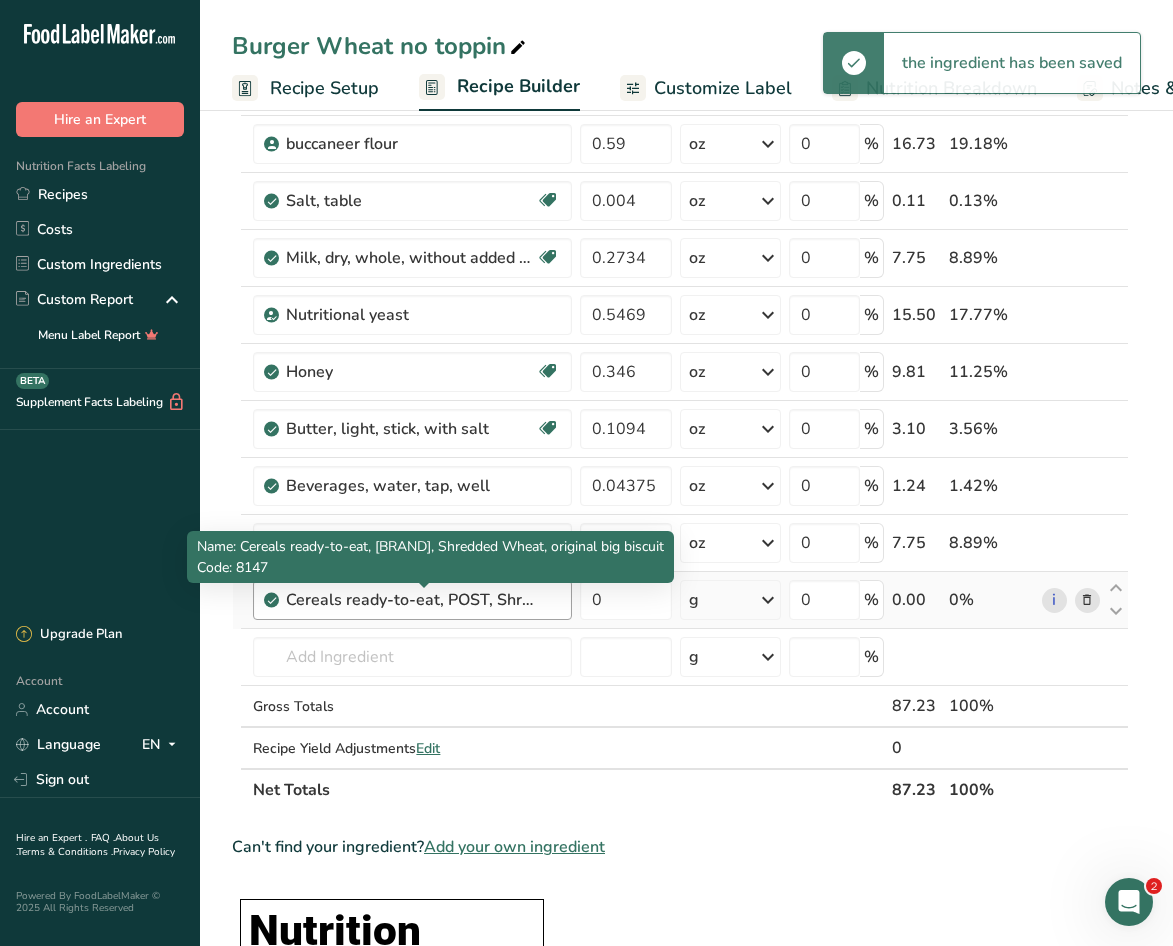 click on "Cereals ready-to-eat, POST, Shredded Wheat, original big biscuit" at bounding box center [411, 600] 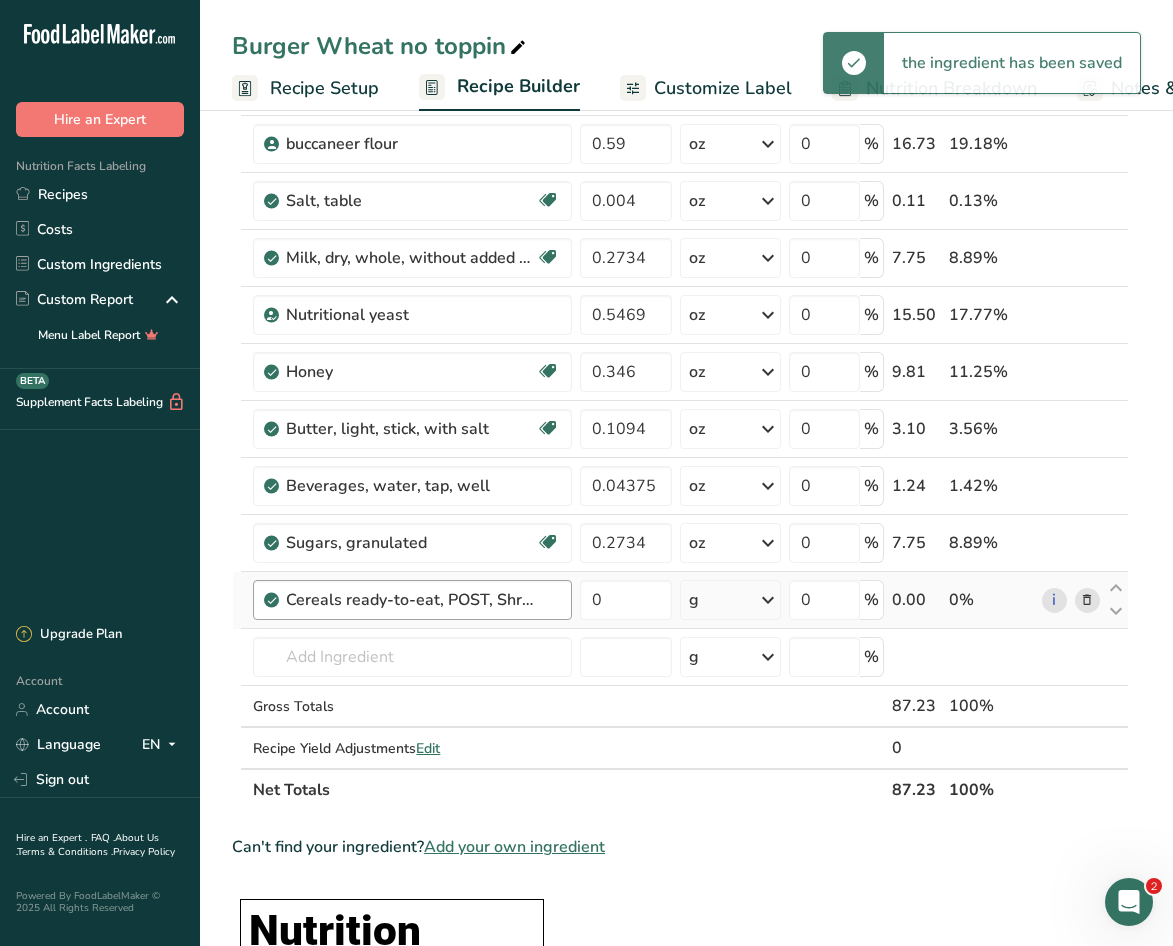 click on "Cereals ready-to-eat, POST, Shredded Wheat, original big biscuit" at bounding box center (411, 600) 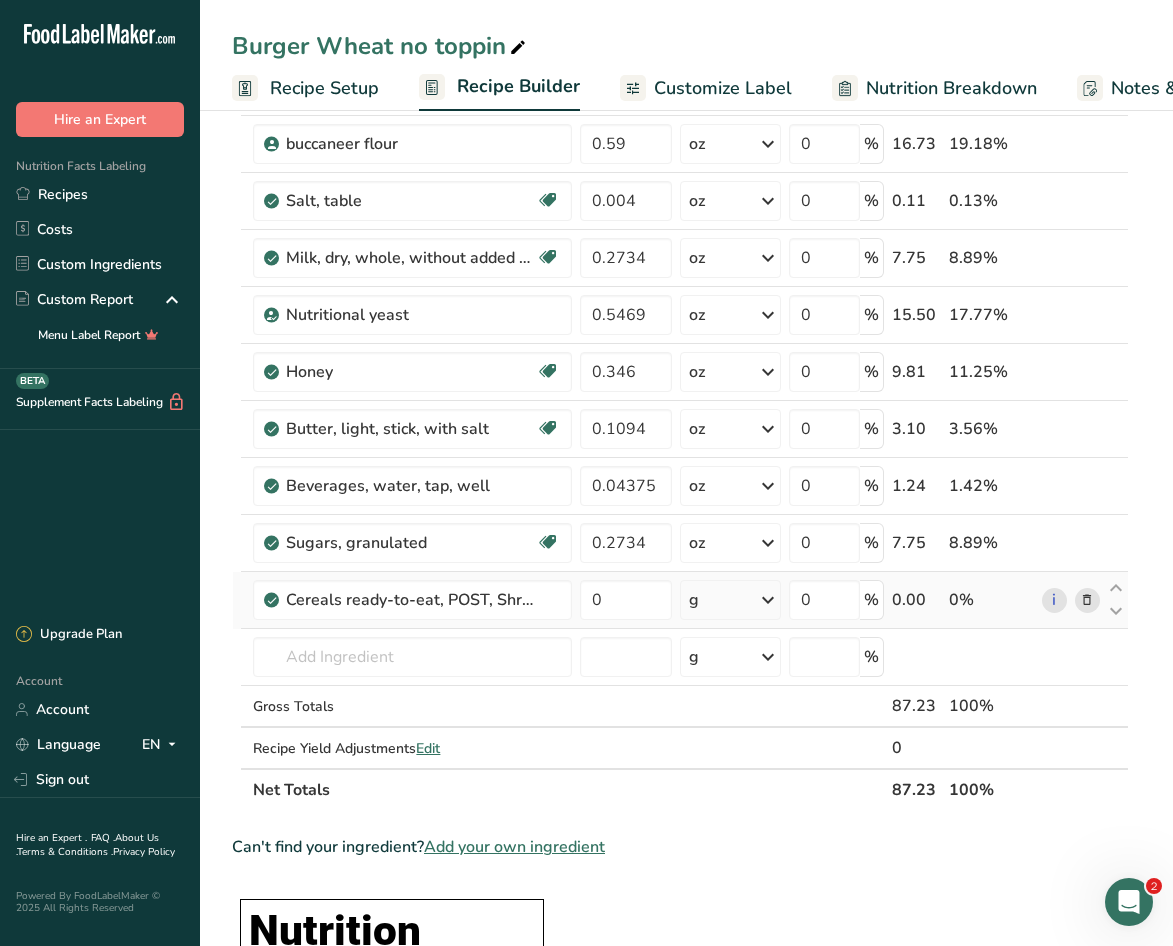 click at bounding box center [1087, 600] 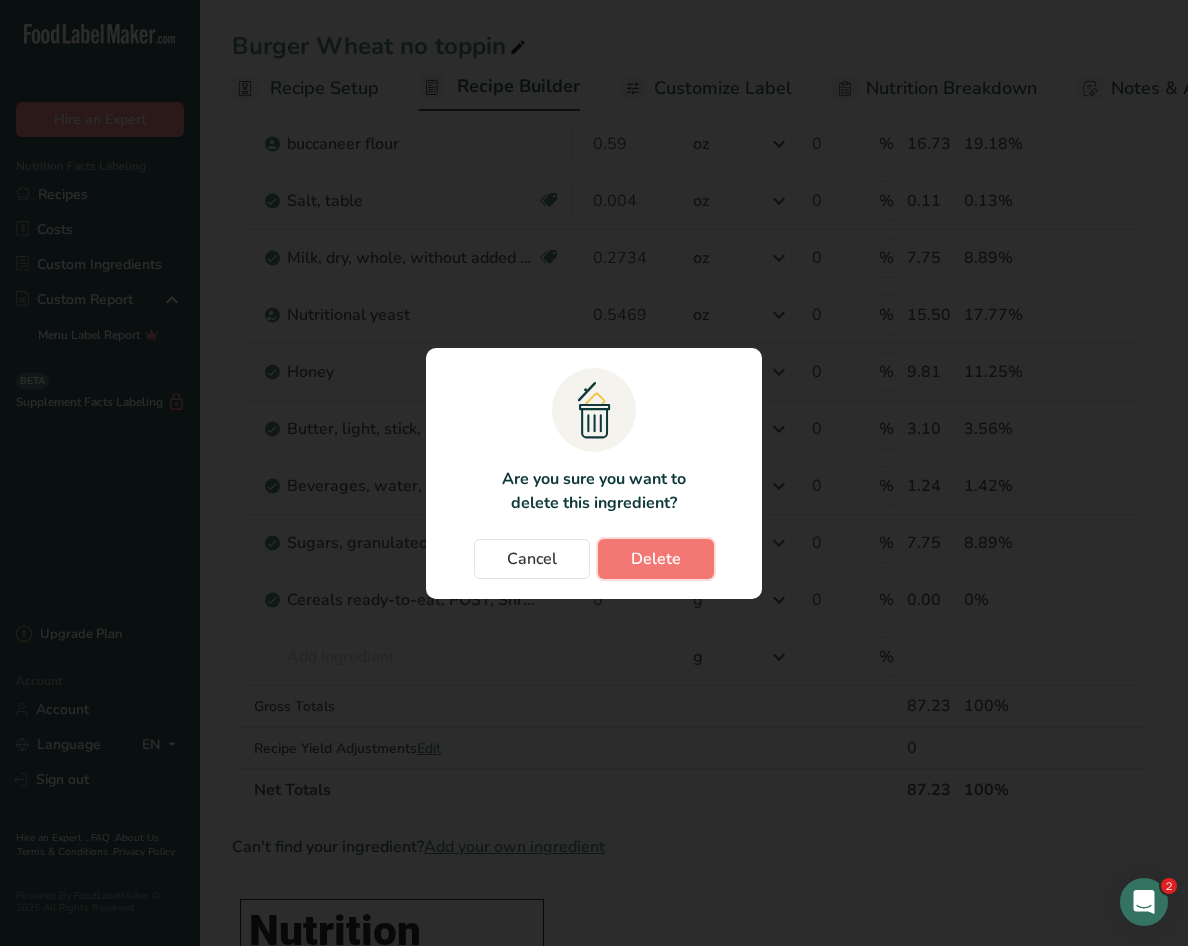 click on "Delete" at bounding box center (656, 559) 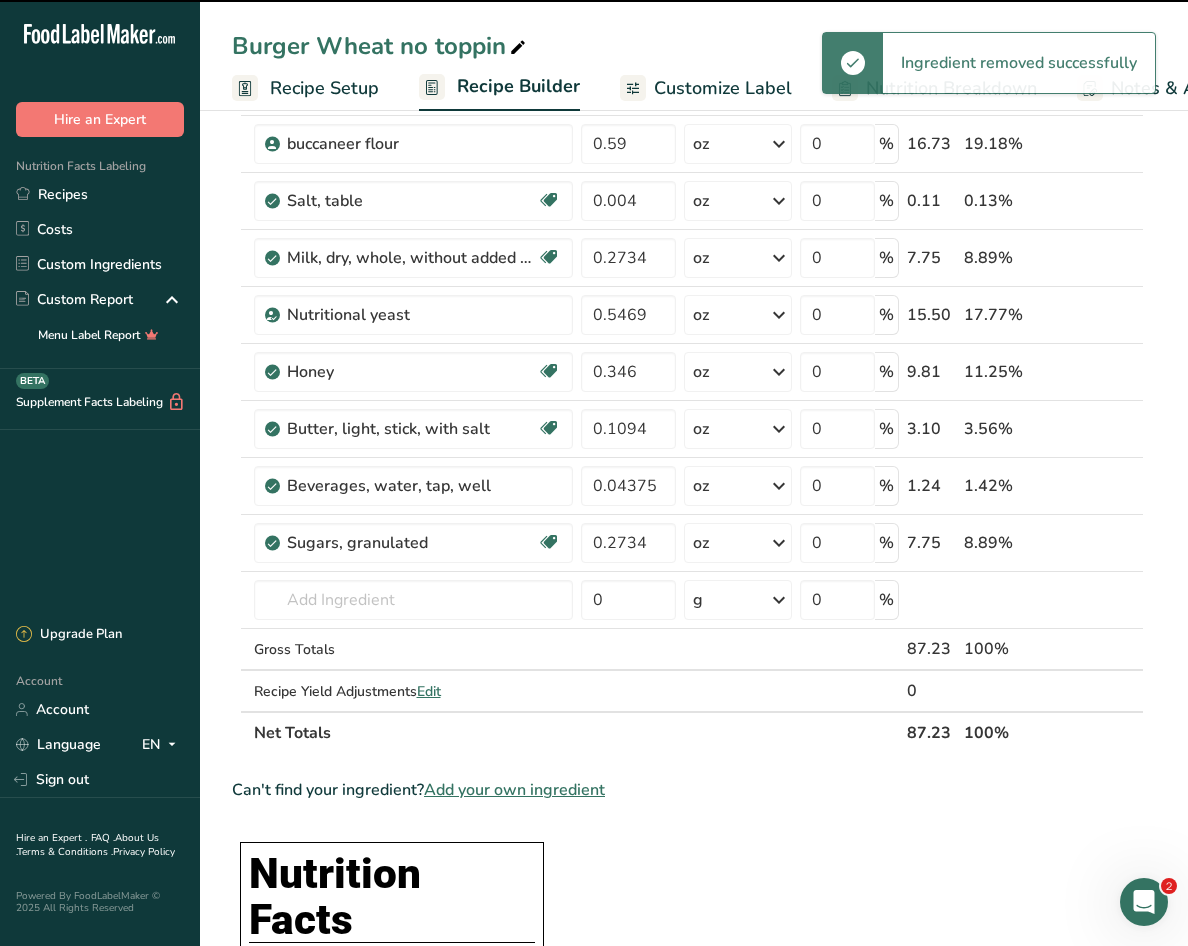 type 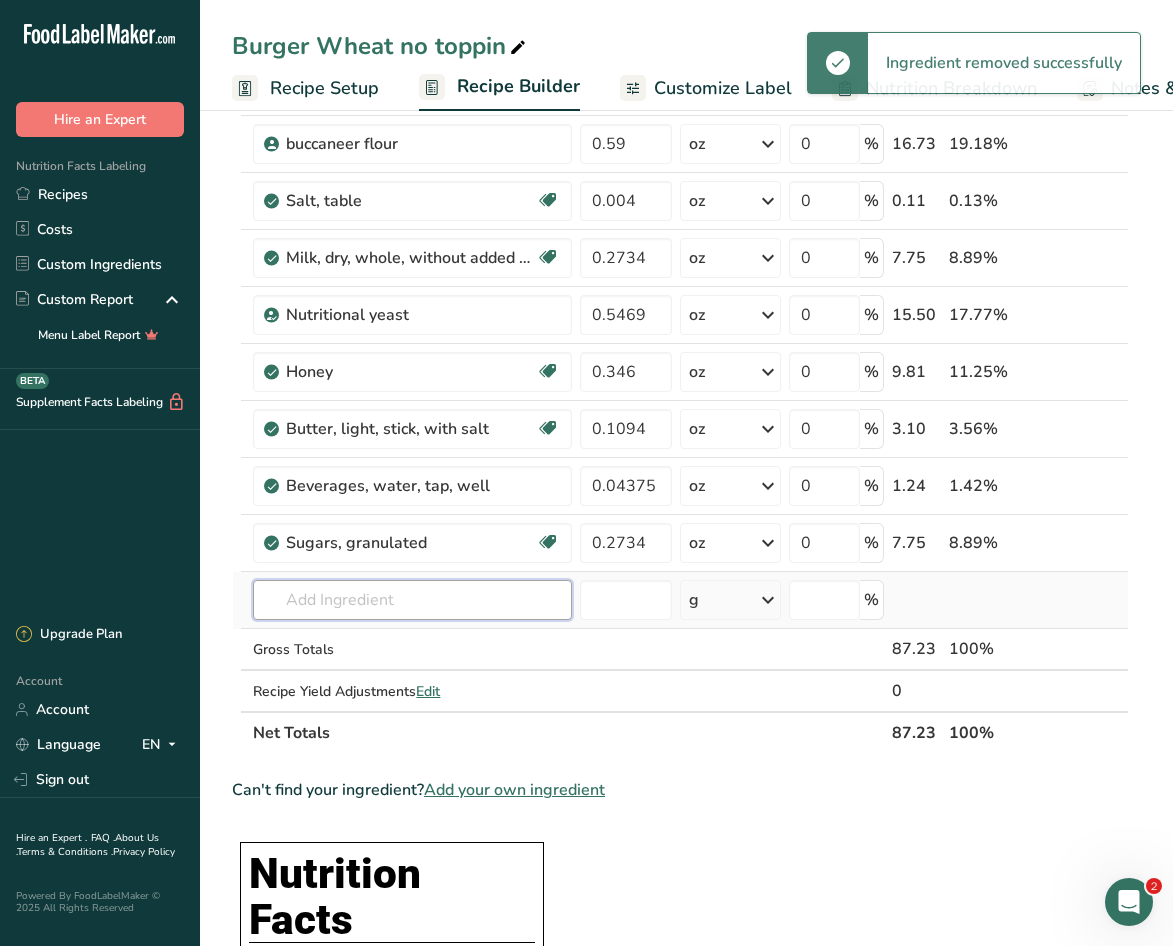 drag, startPoint x: 359, startPoint y: 595, endPoint x: 387, endPoint y: 595, distance: 28 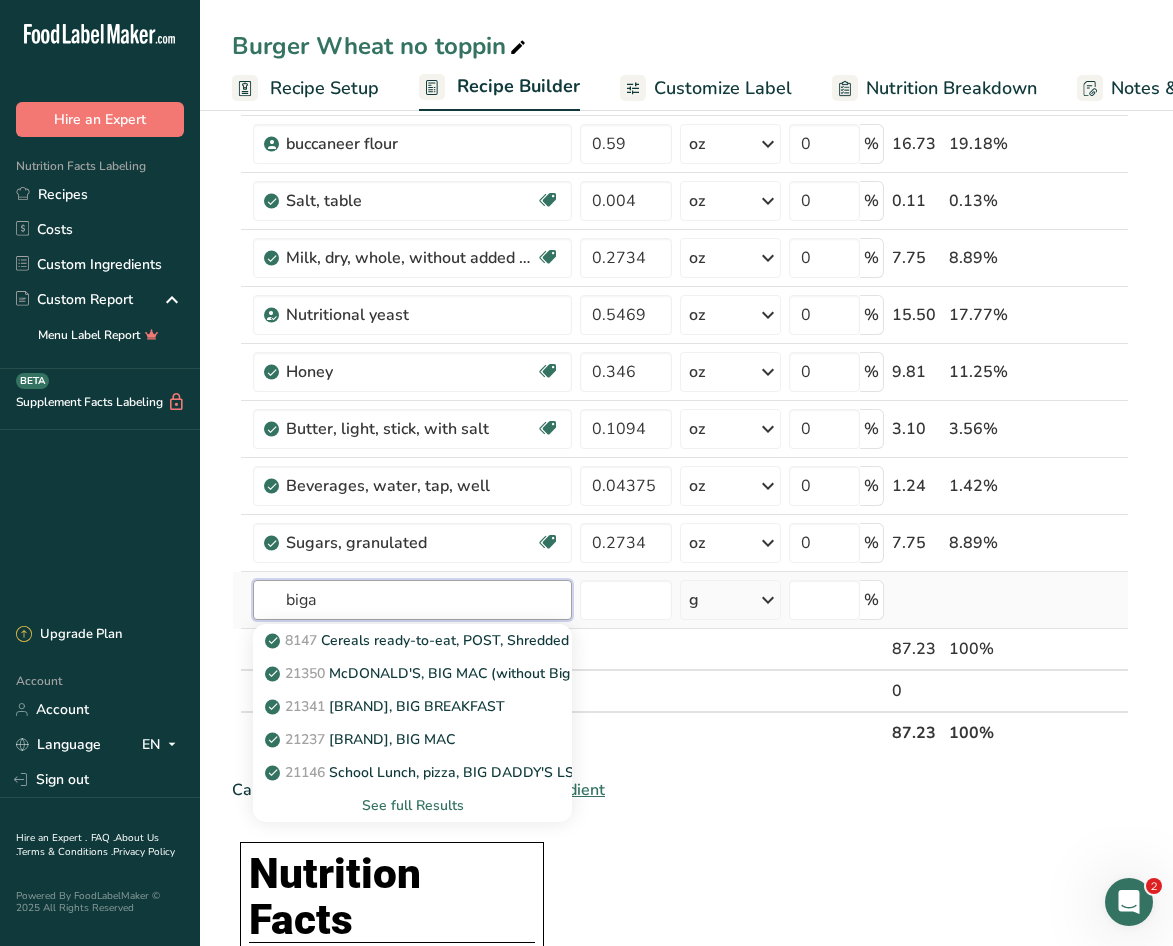 type on "biga" 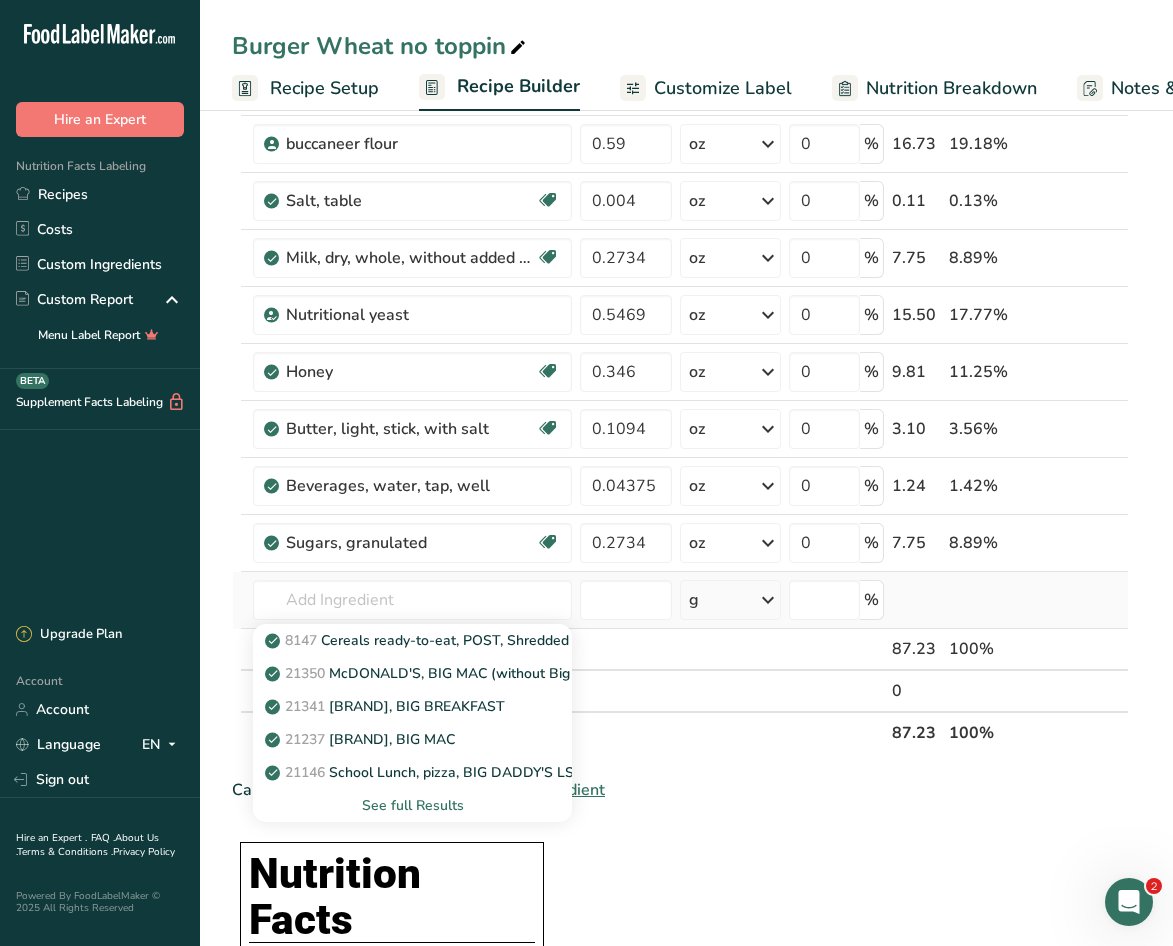 click on "See full Results" at bounding box center (412, 805) 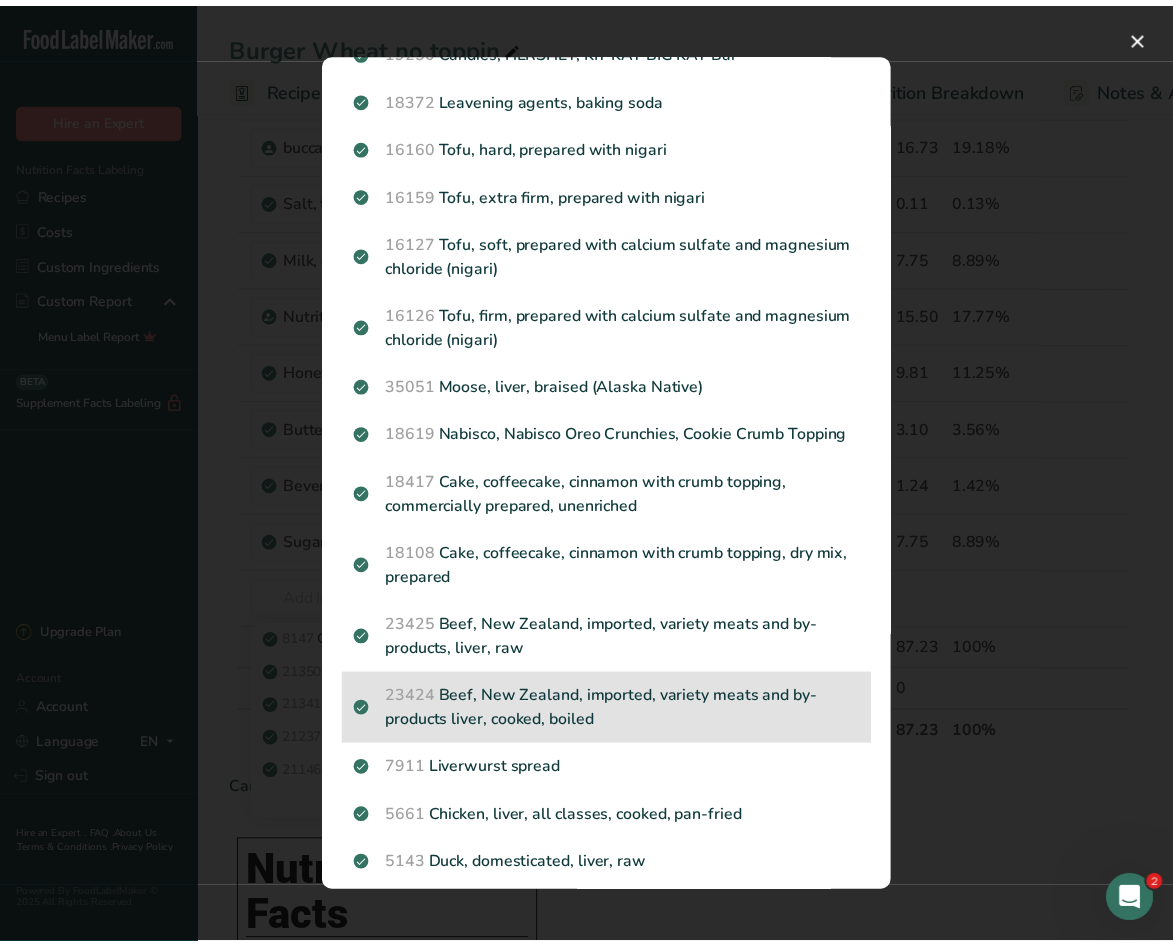 scroll, scrollTop: 0, scrollLeft: 0, axis: both 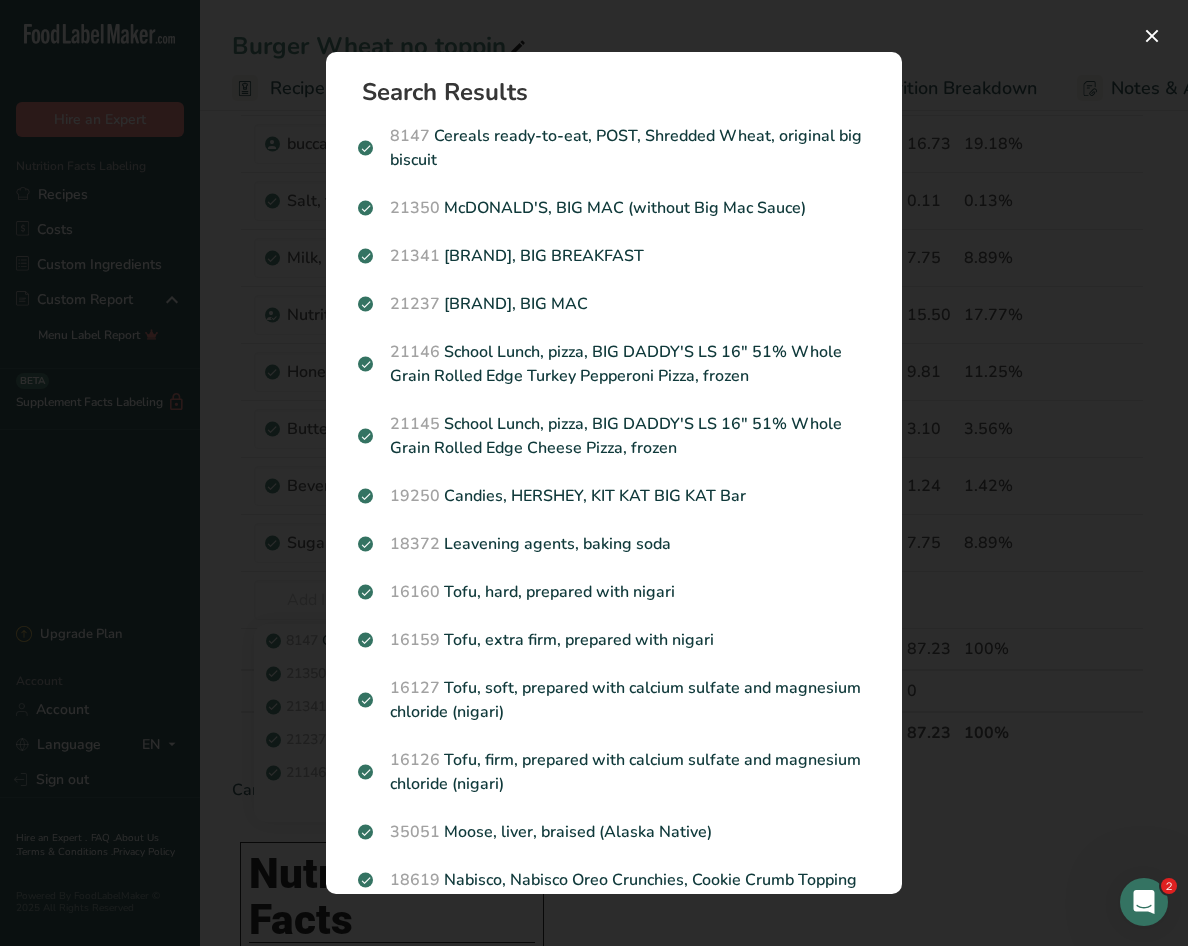 click at bounding box center [594, 473] 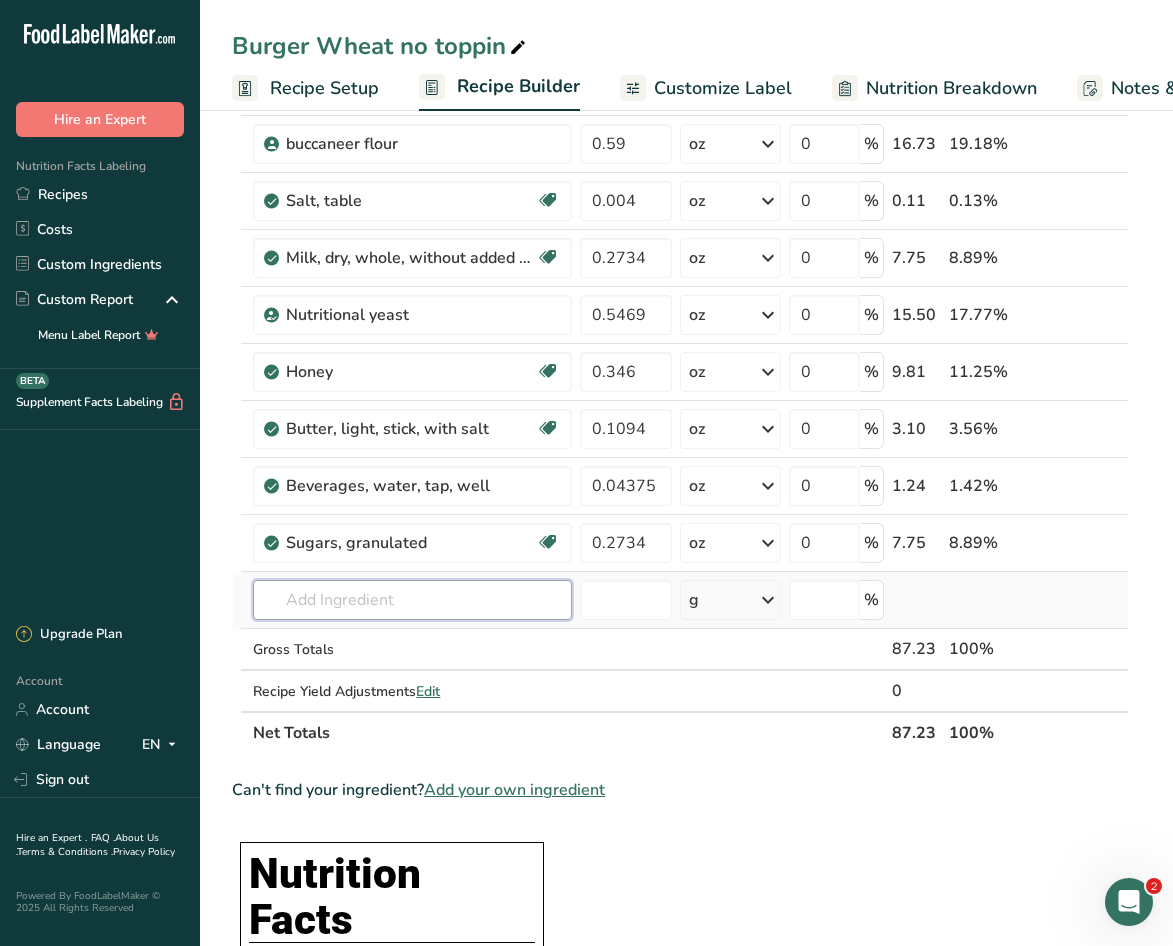 click at bounding box center (412, 600) 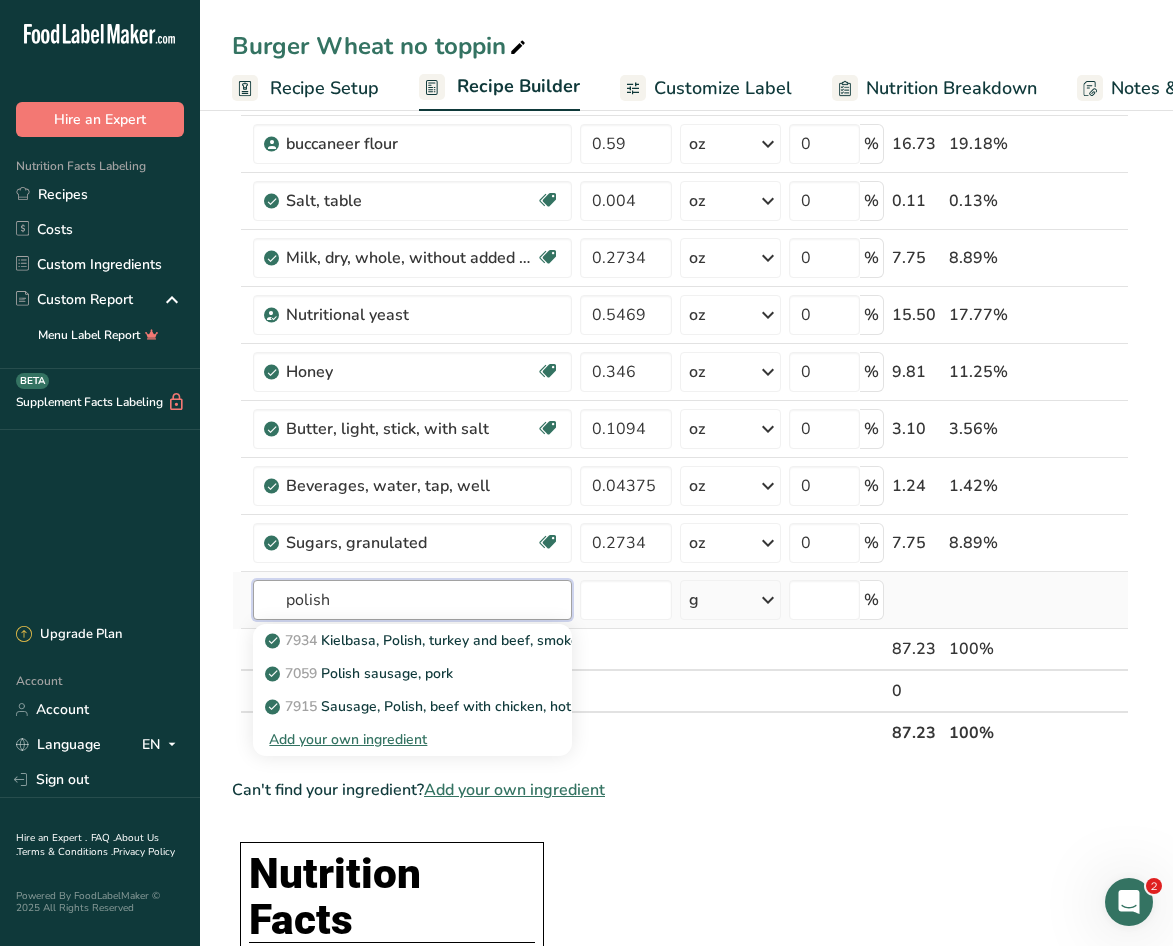 type on "polish" 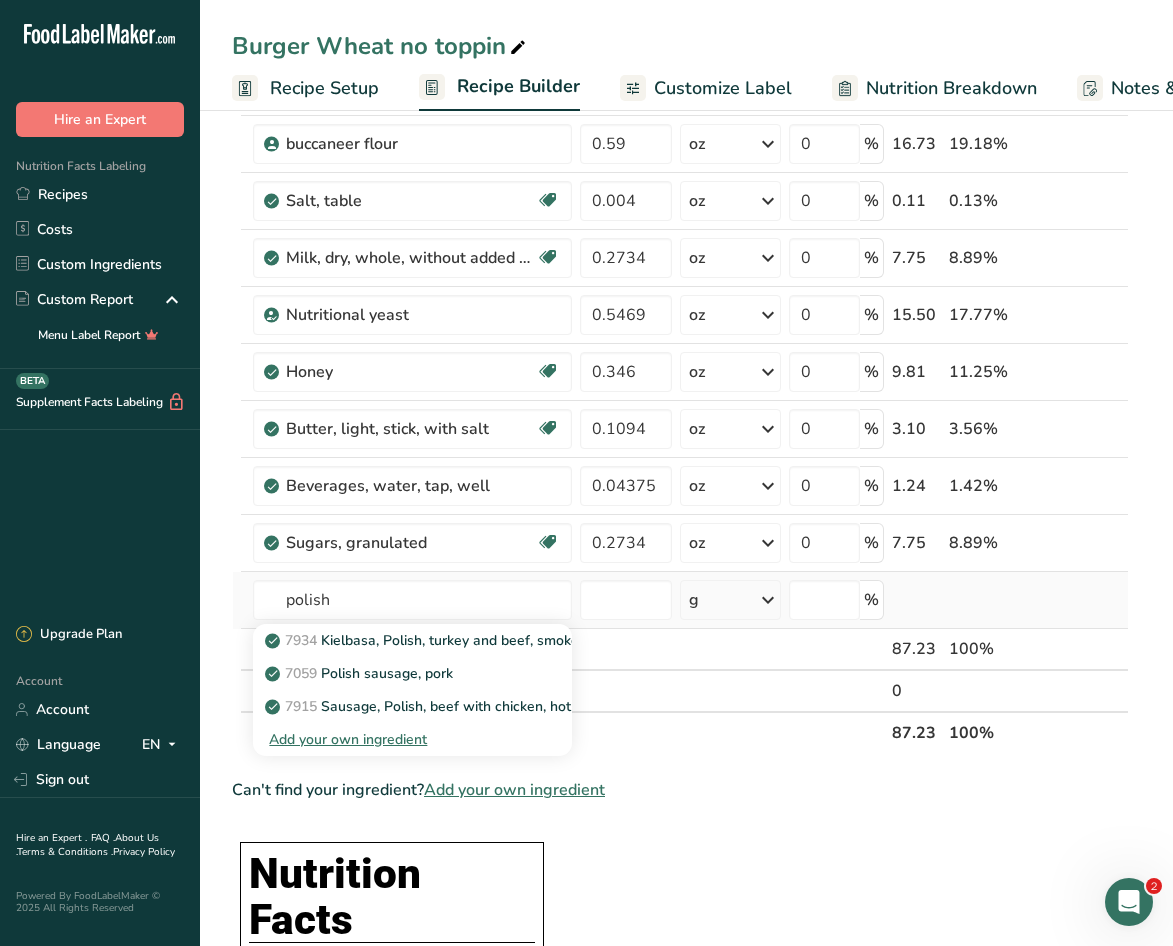 type 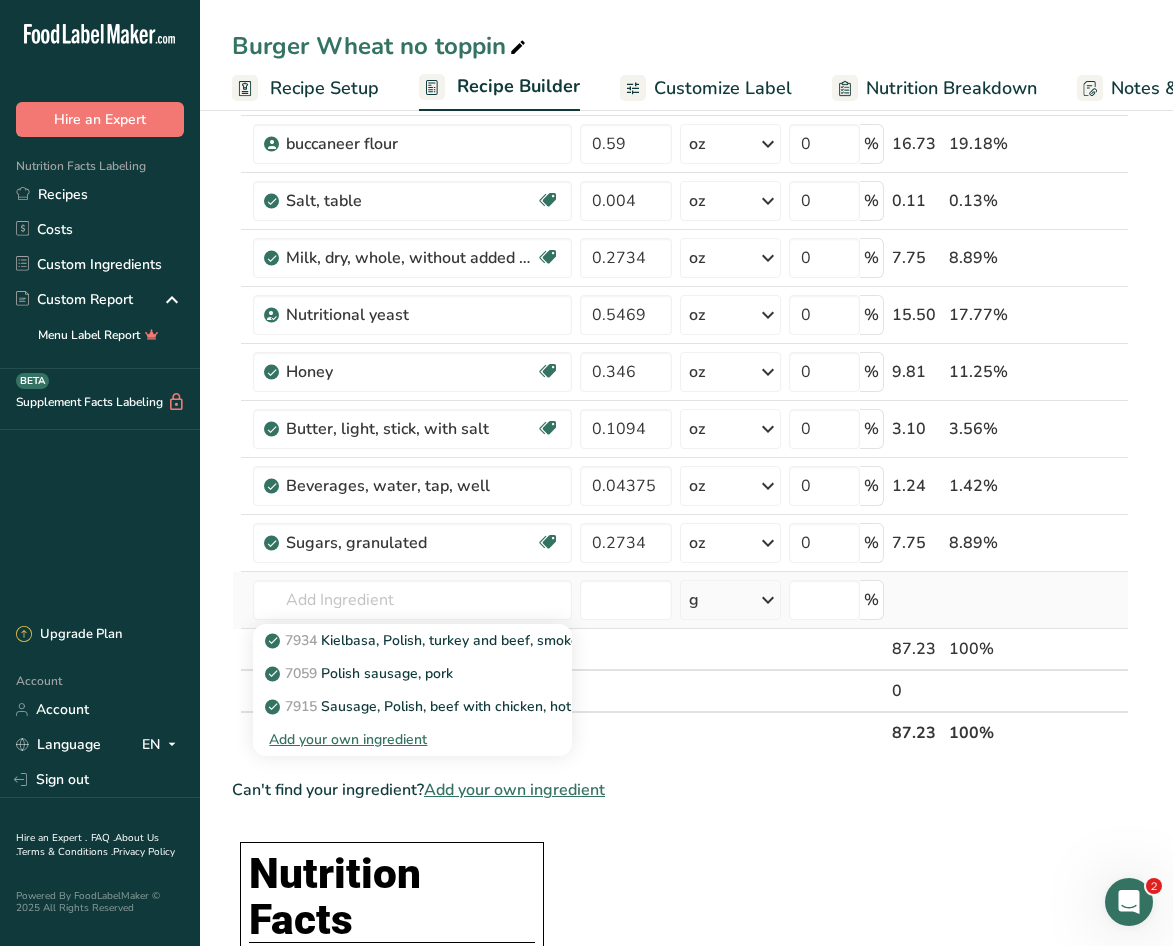 click on "Add your own ingredient" at bounding box center [412, 739] 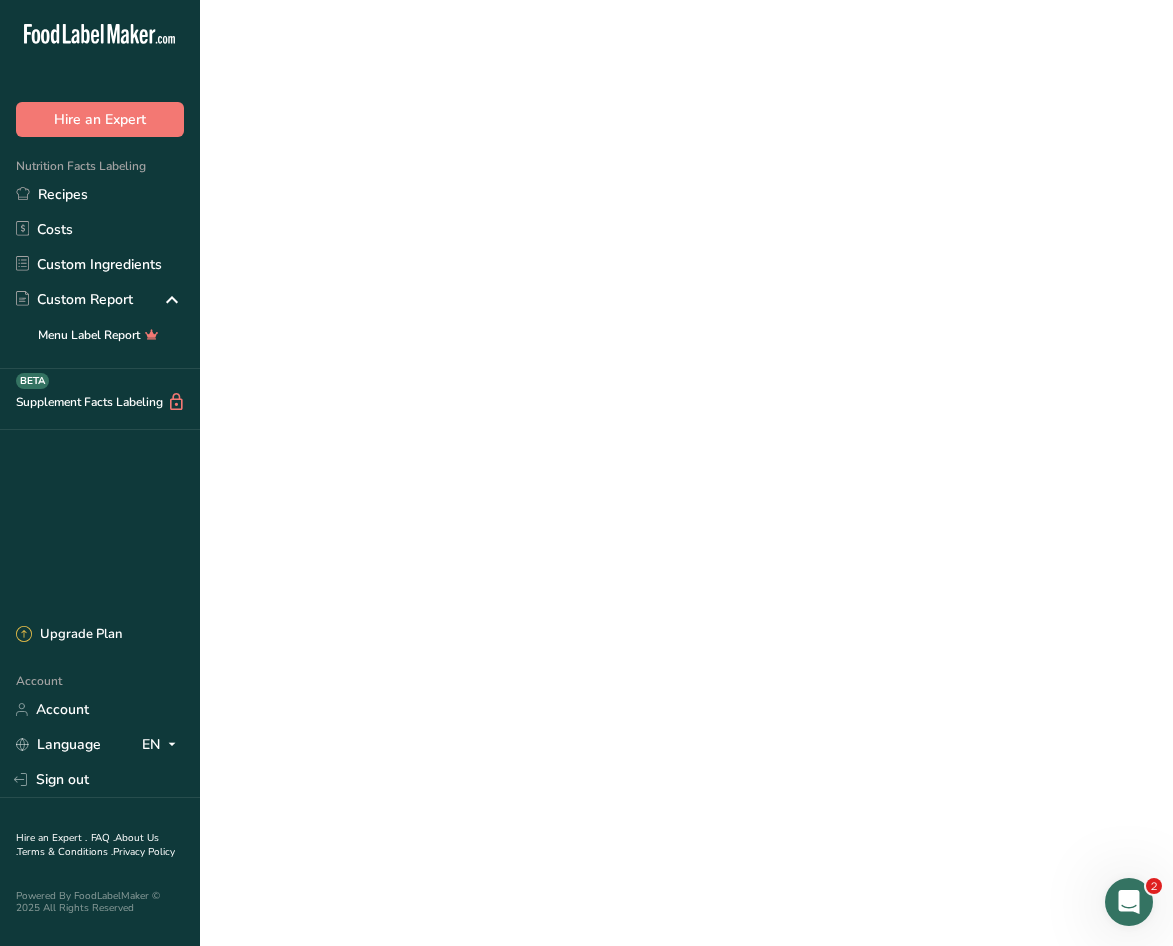 scroll, scrollTop: 0, scrollLeft: 0, axis: both 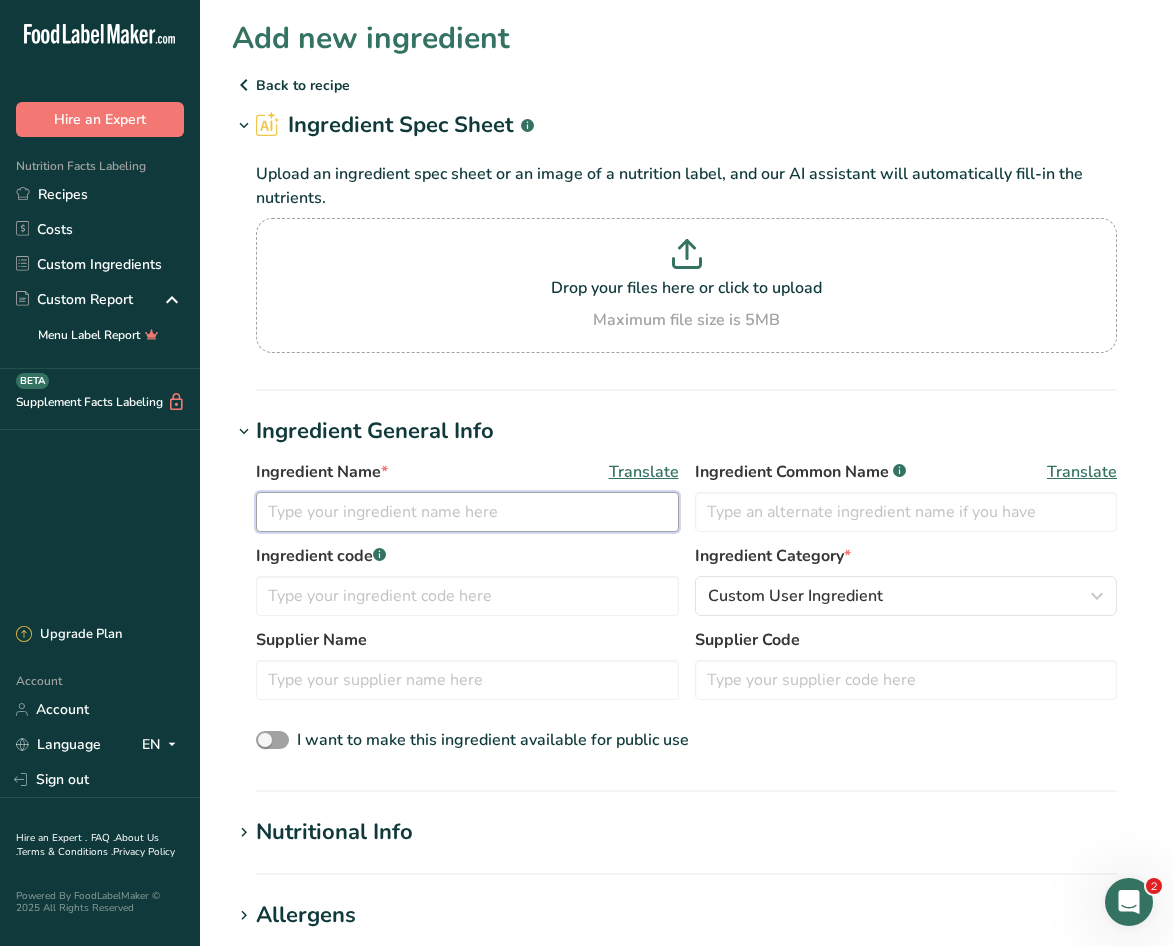 click at bounding box center [467, 512] 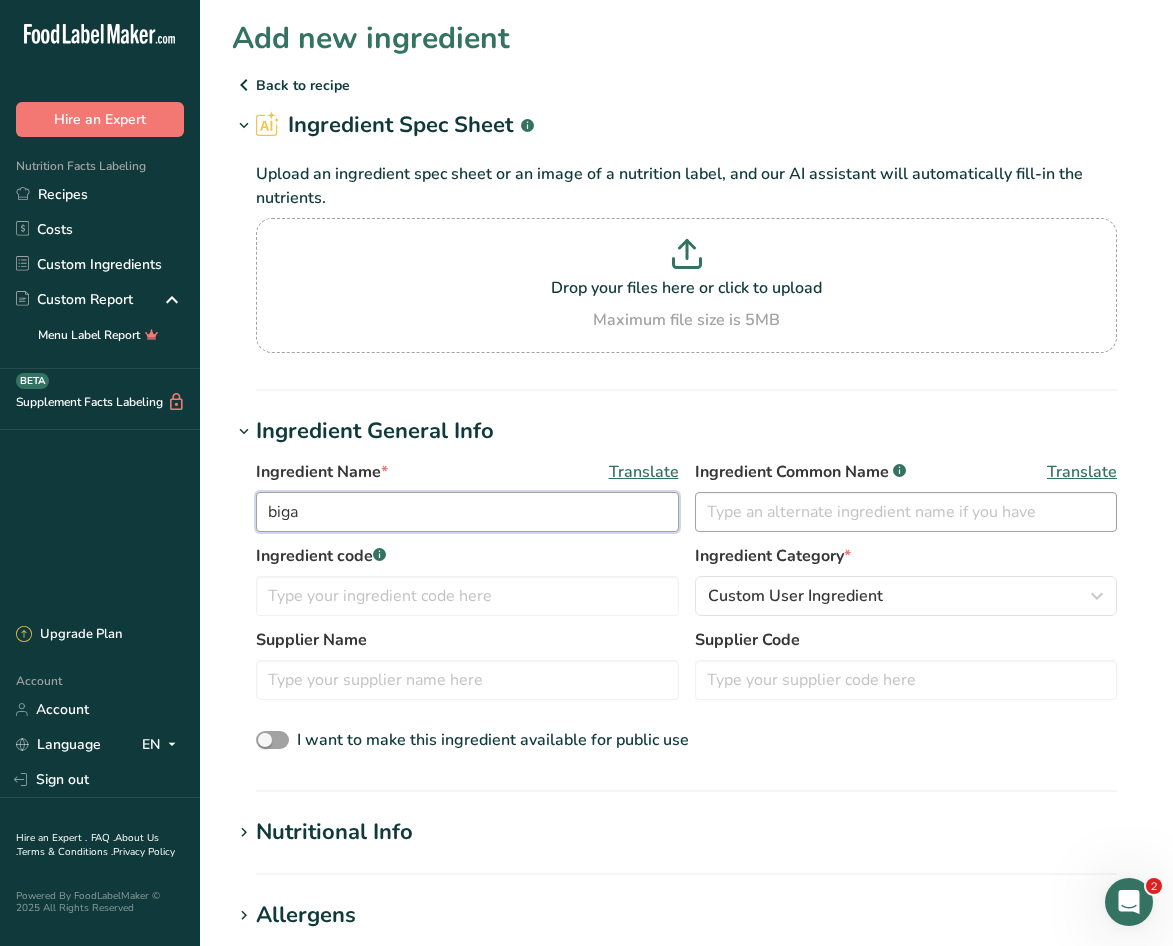 type on "biga" 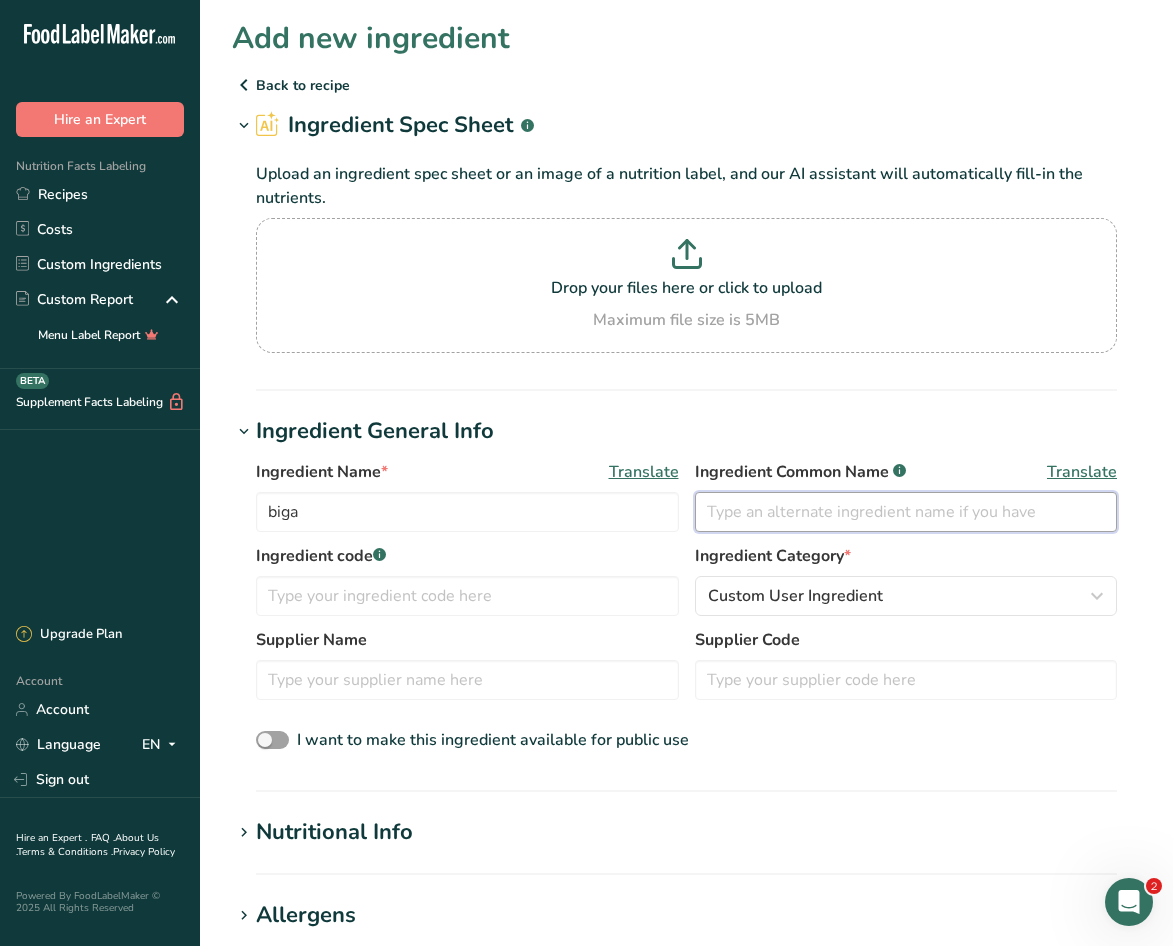 click at bounding box center (906, 512) 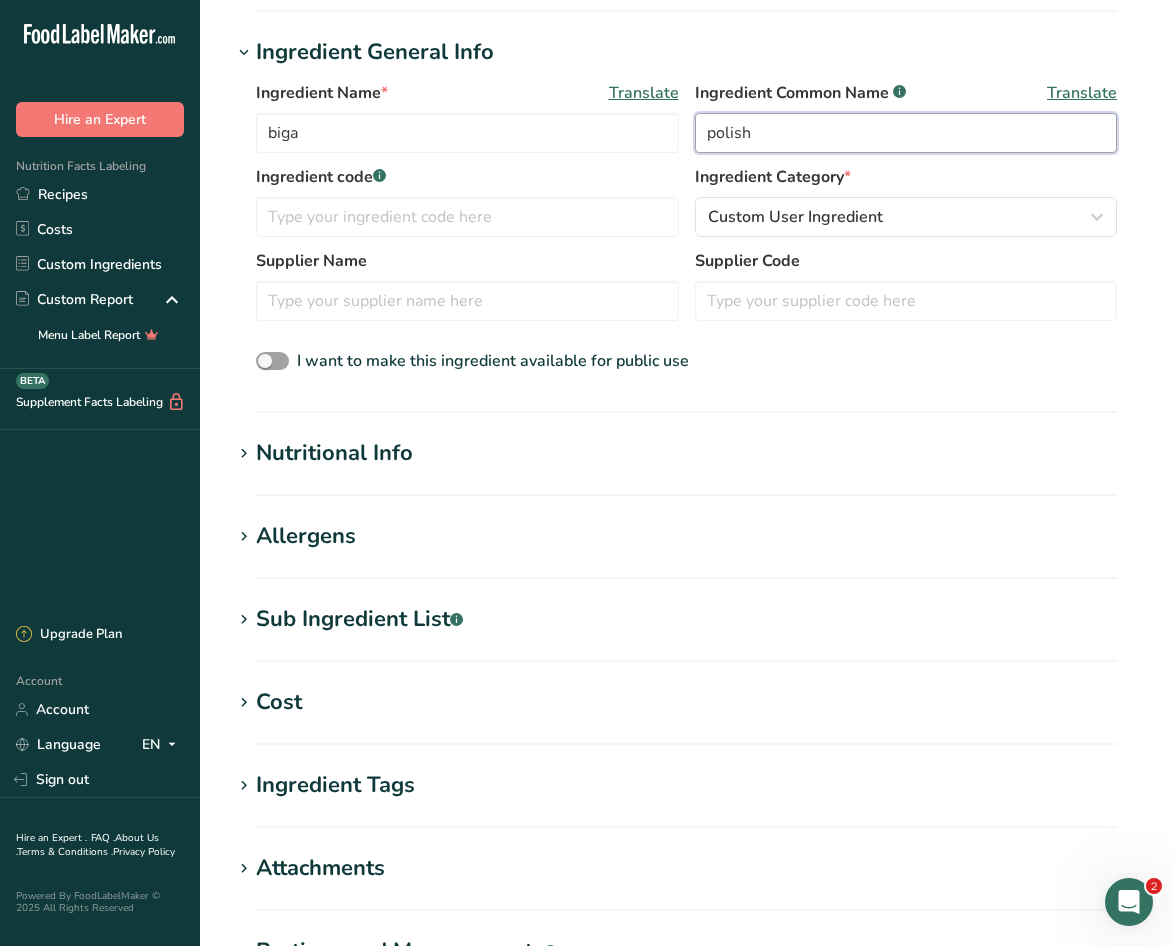 scroll, scrollTop: 500, scrollLeft: 0, axis: vertical 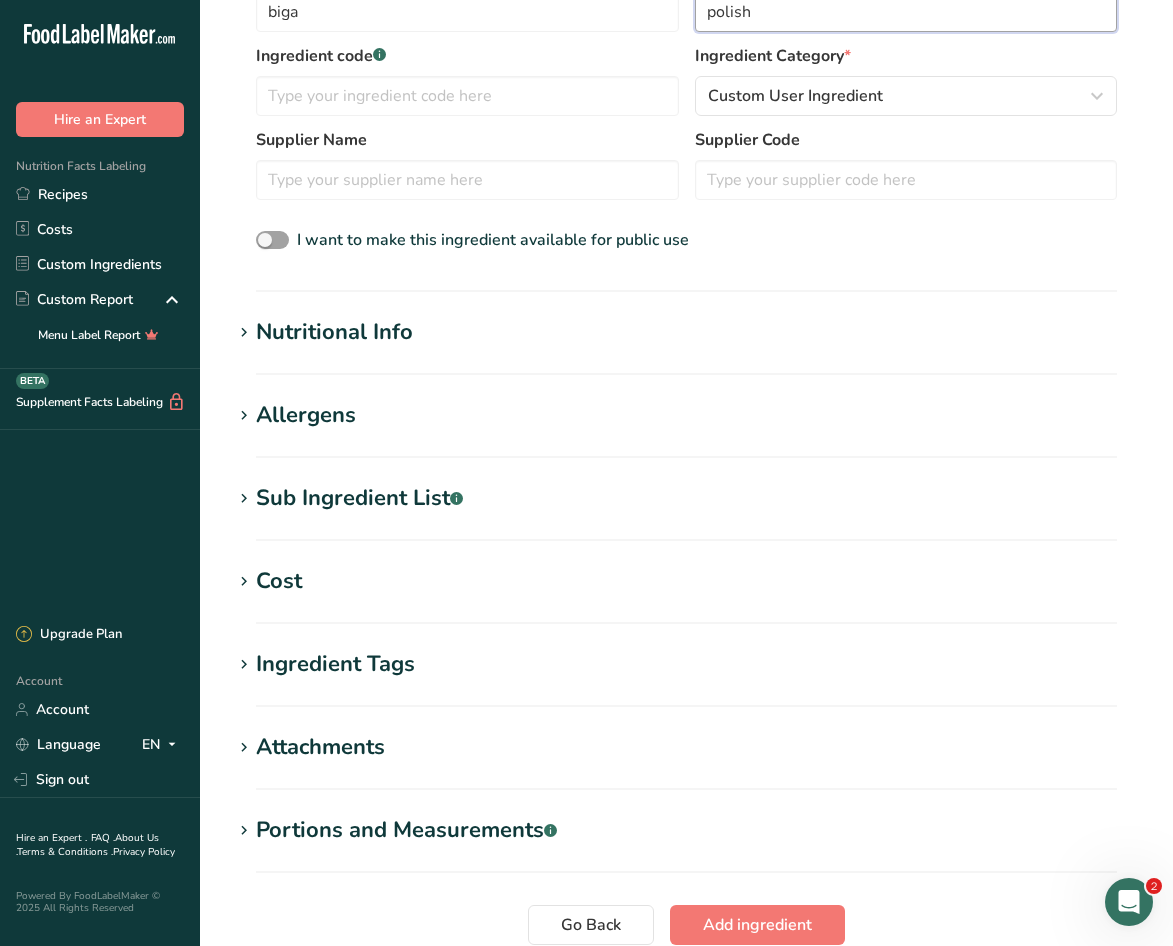 type on "polish" 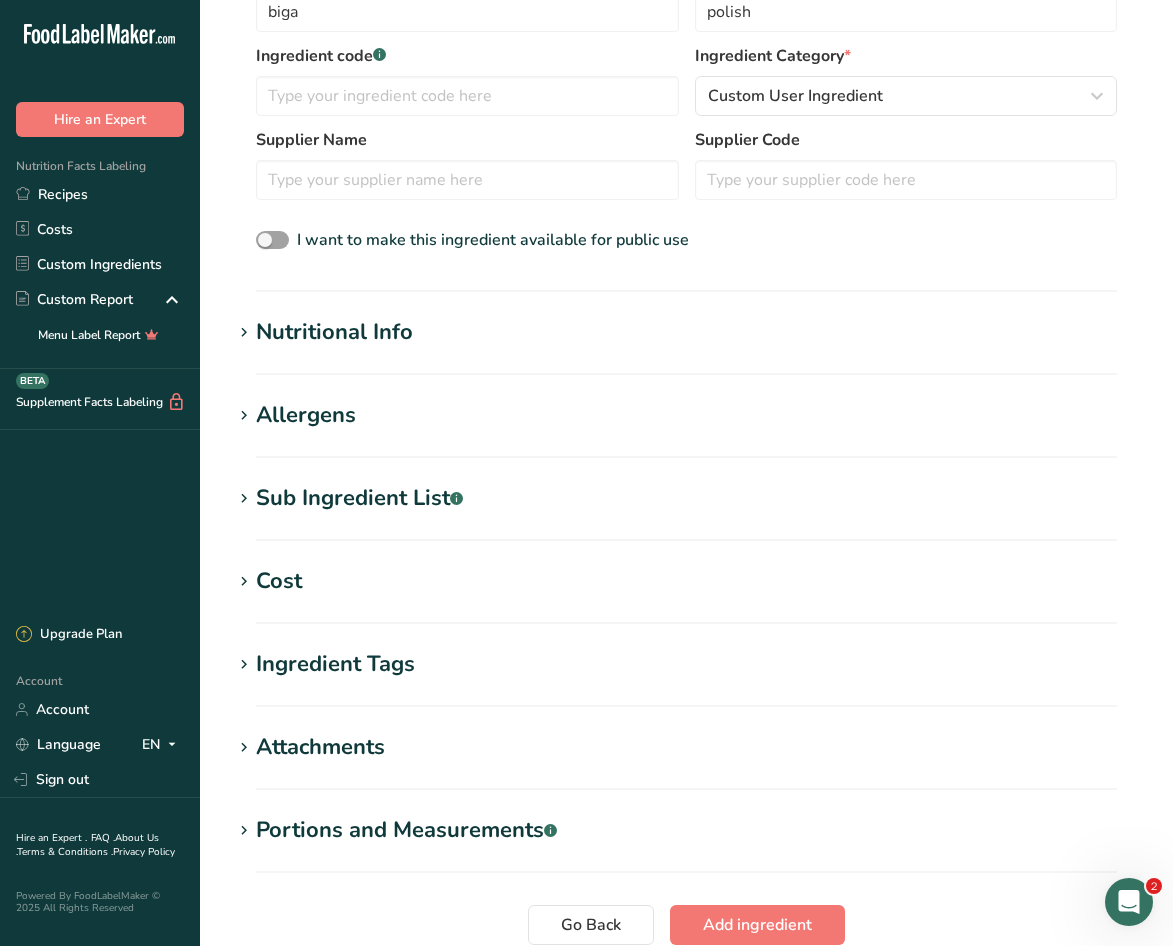 click on "Nutritional Info
Serving Size
.a-a{fill:#347362;}.b-a{fill:#fff;}
Add ingredient serving size *
g
kg
mg
mcg
lb
oz
l
mL
fl oz
tbsp
tsp
cup
qt
gallon
Required Components Vitamins Minerals Other Nutrients Amino Acid Profile
Calories
(kcal) *
Energy KJ
(kj) *
Total Fat
(g) *     *     *     *     *     *" at bounding box center (686, 345) 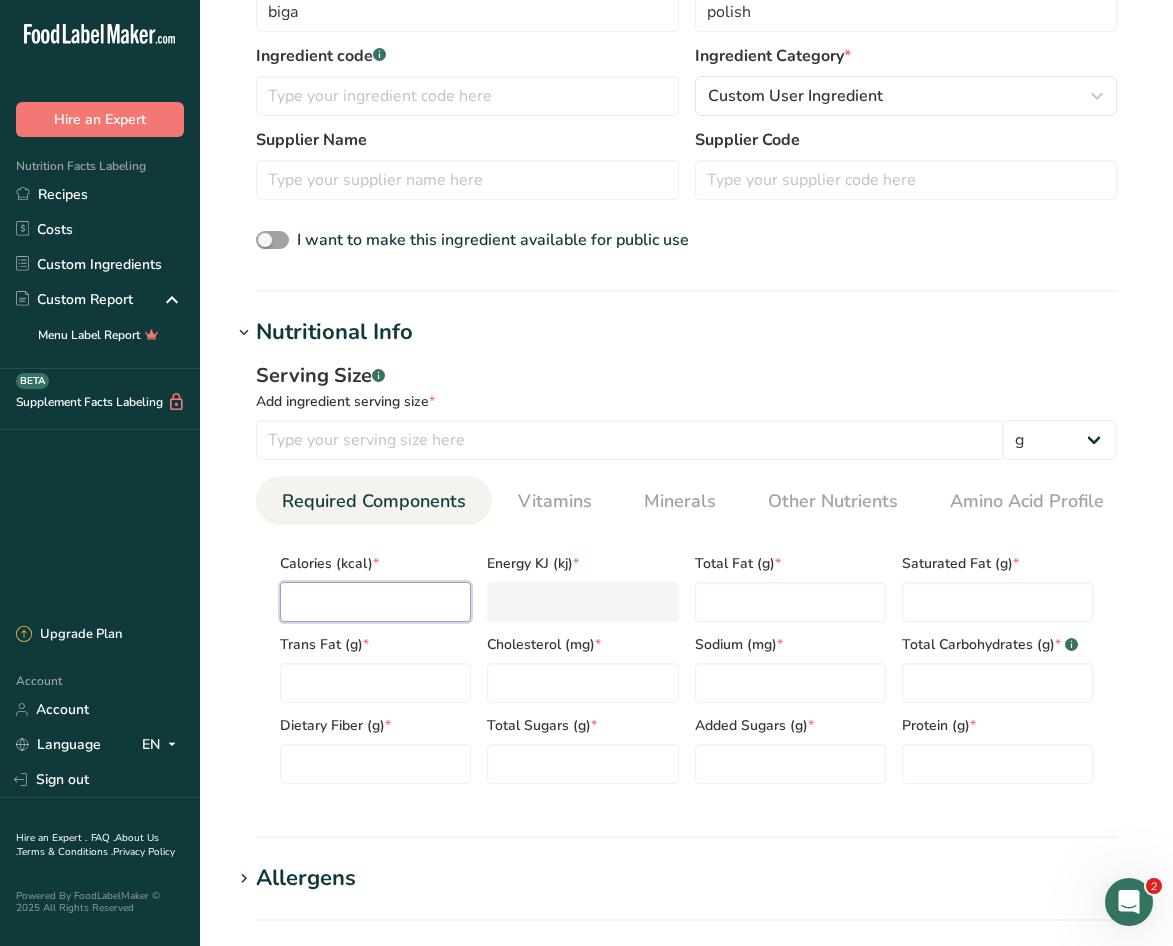 click at bounding box center (375, 602) 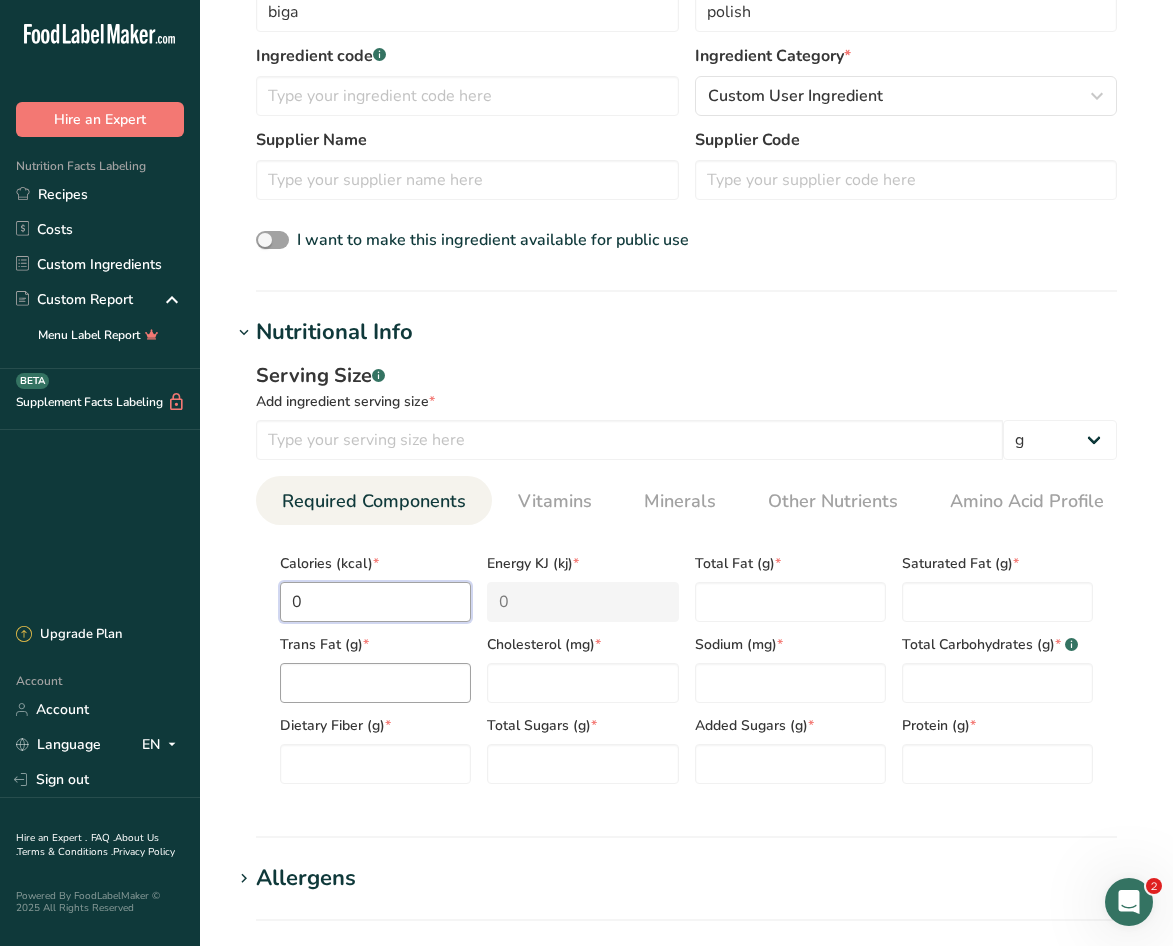 type on "0" 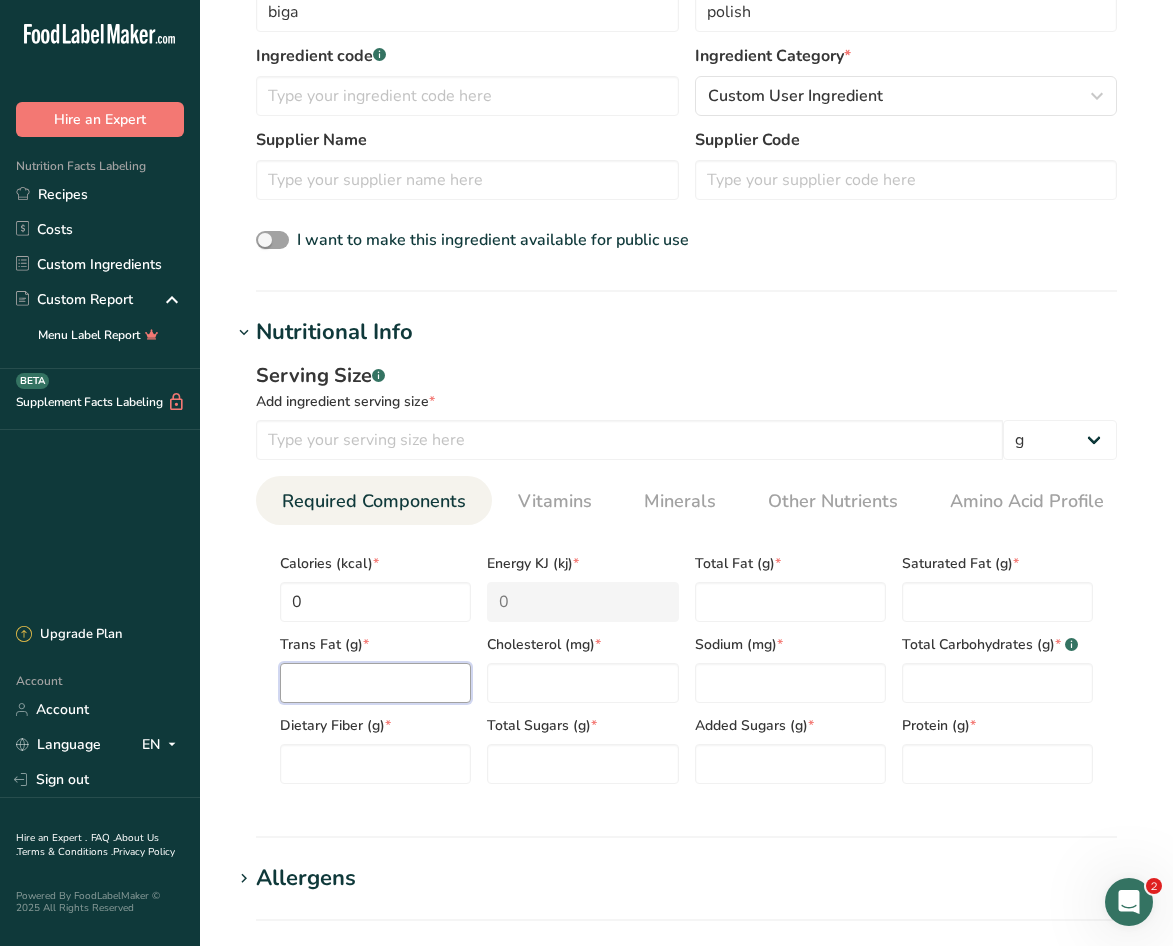 click at bounding box center (375, 683) 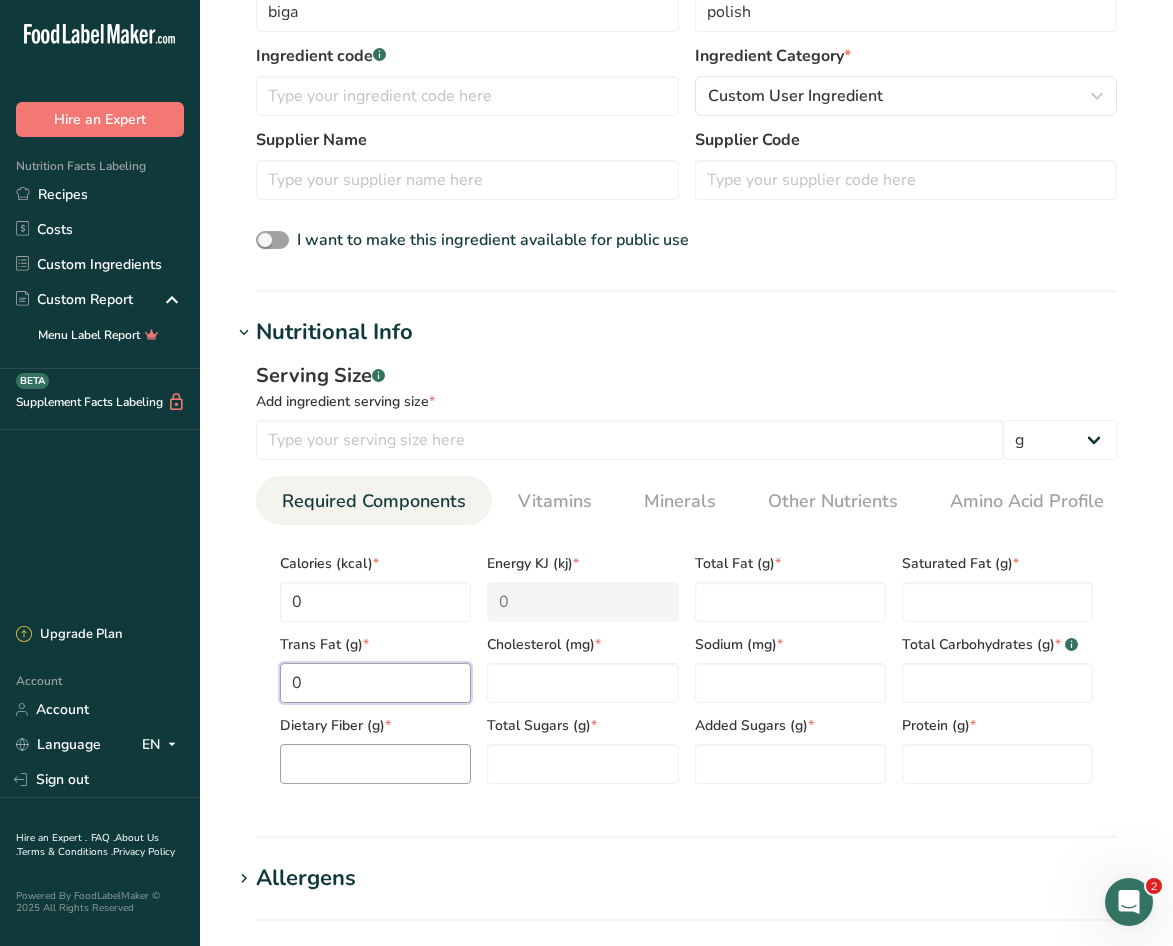 type on "0" 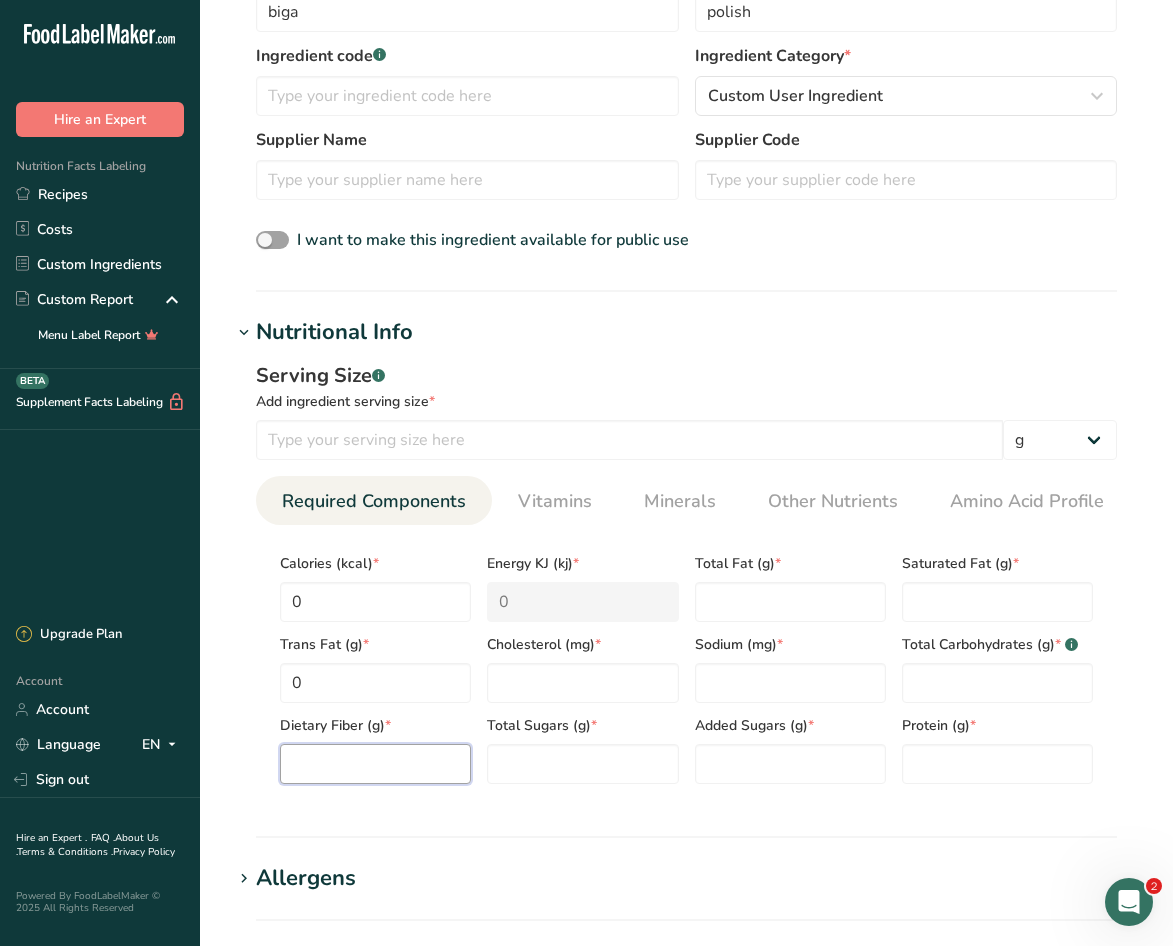 click at bounding box center (375, 764) 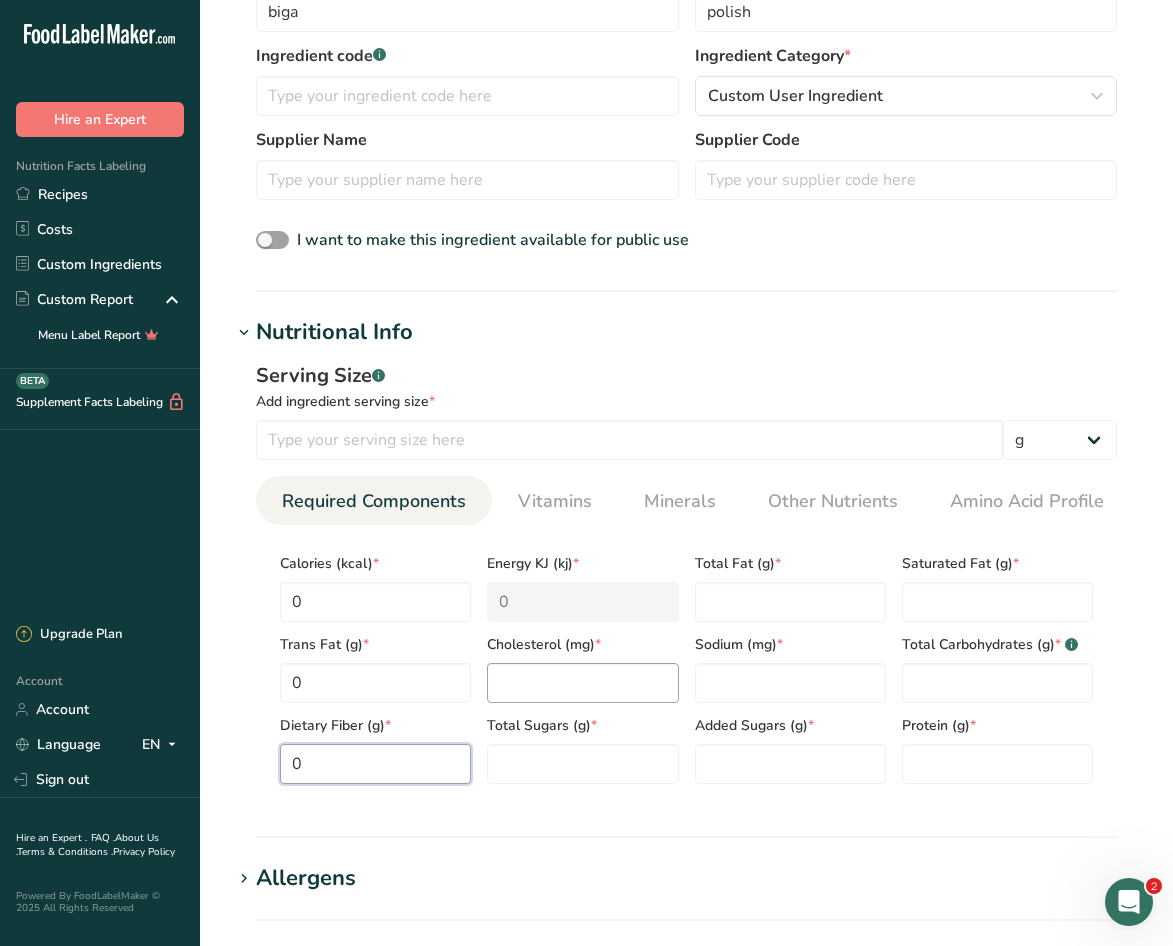 type on "0" 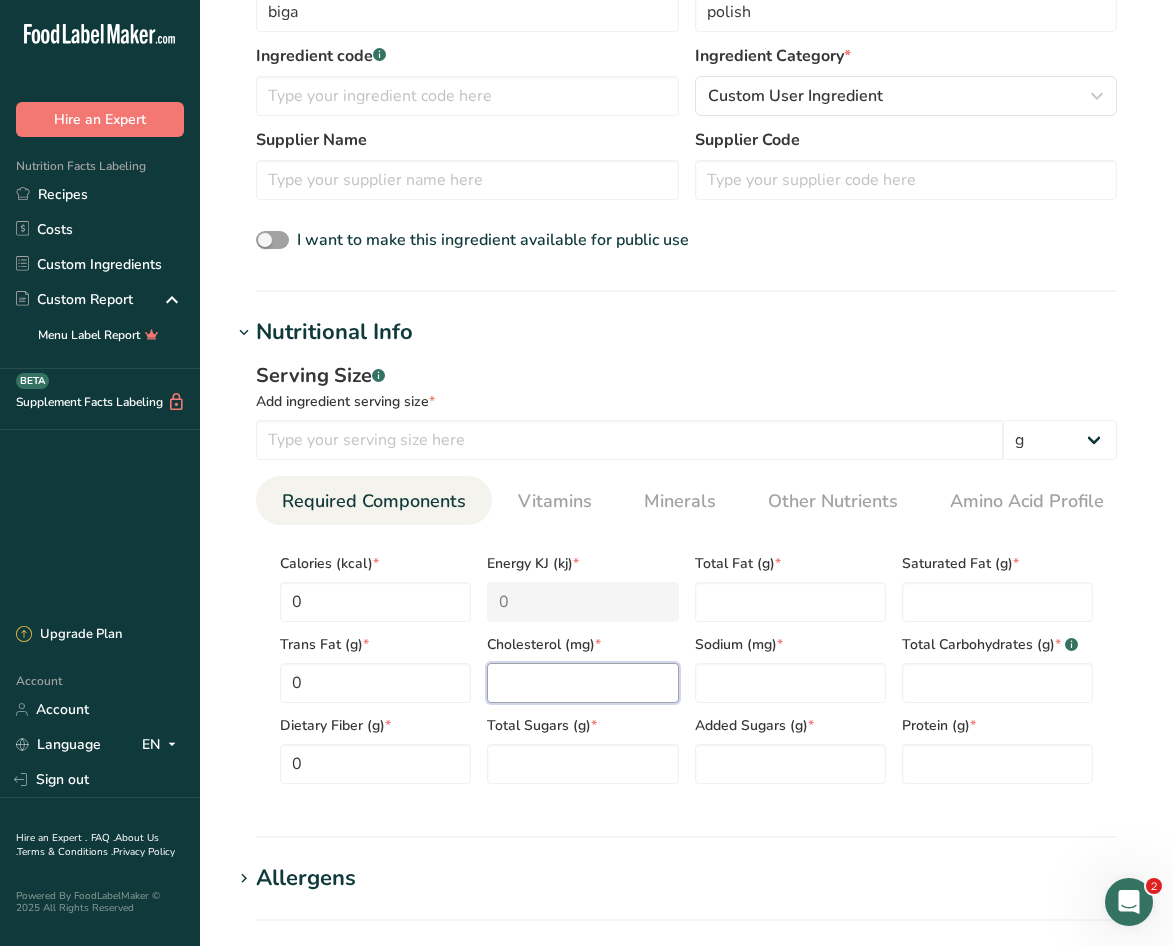 click at bounding box center (582, 683) 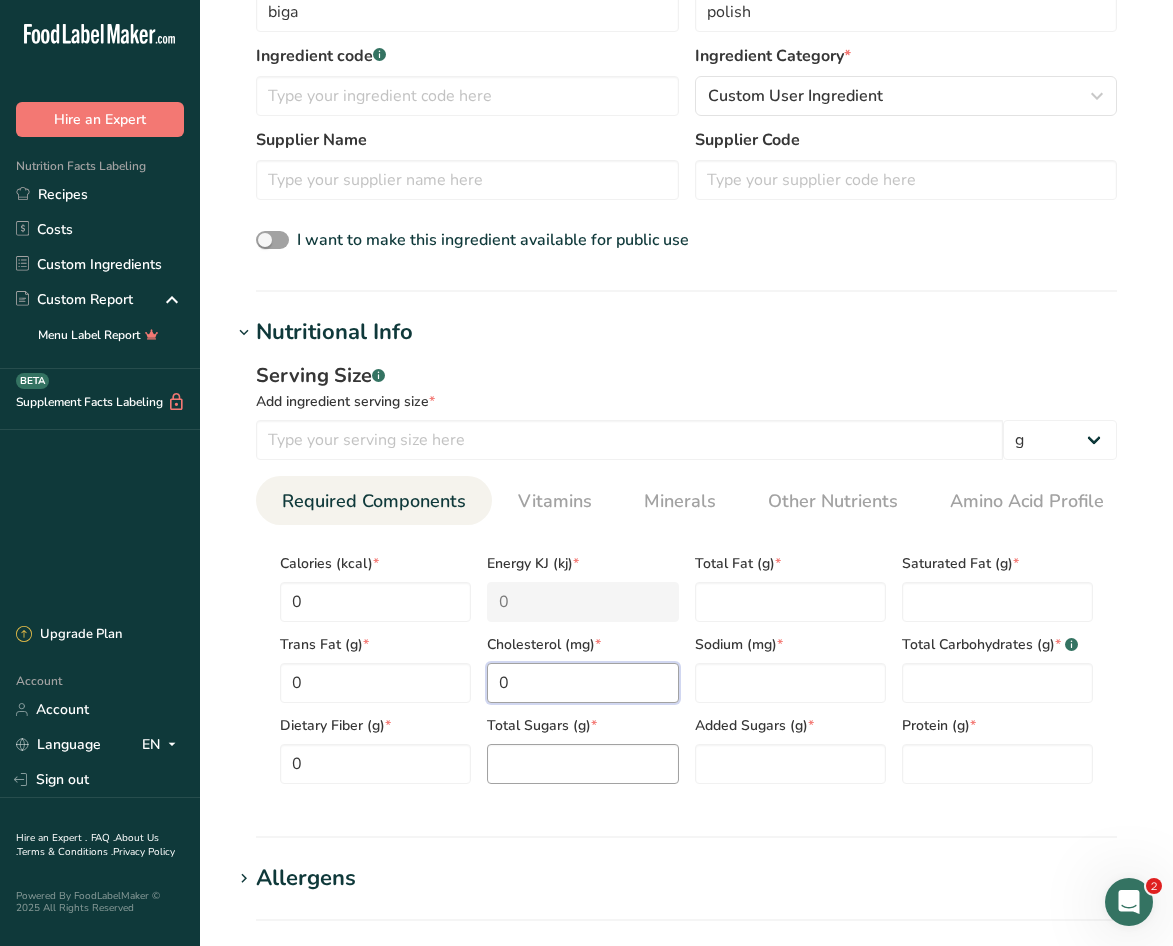 type on "0" 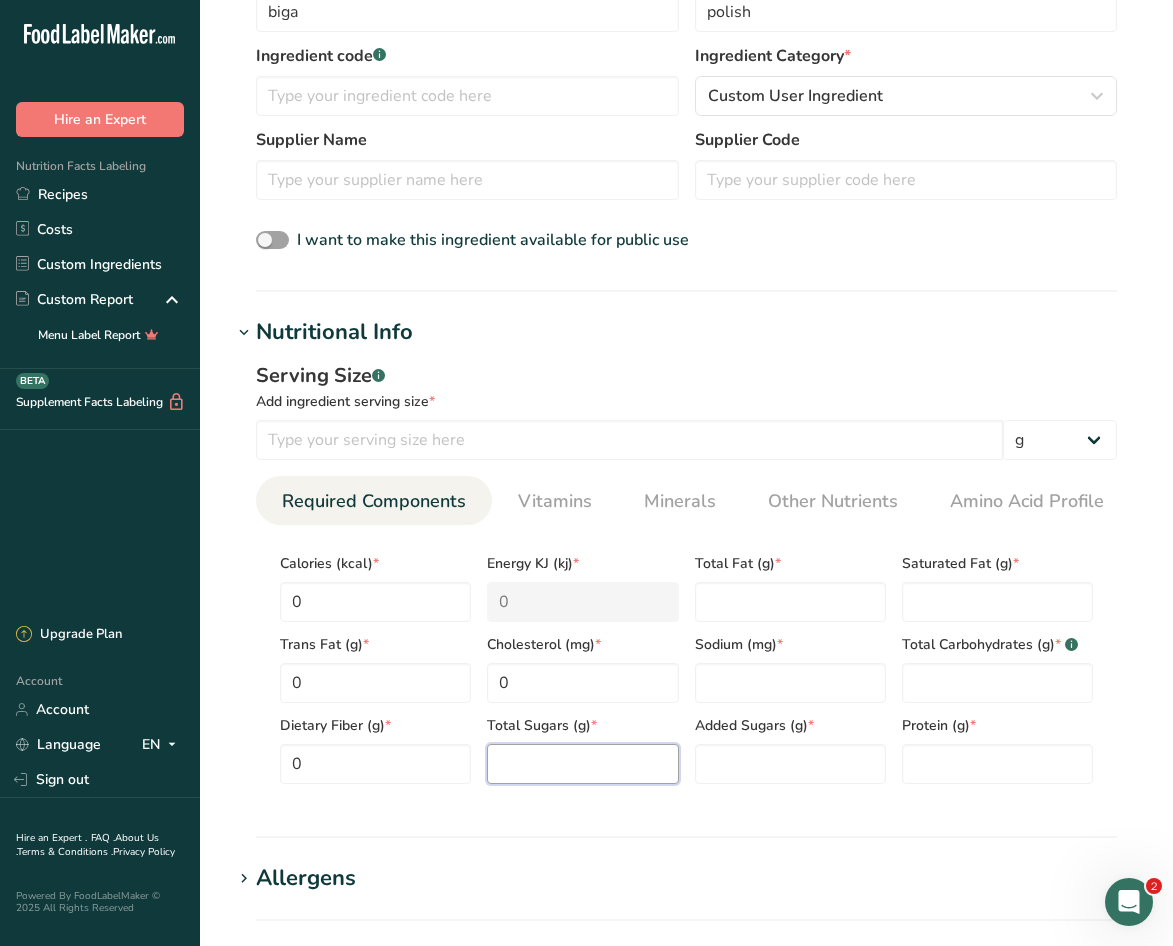 click at bounding box center [582, 764] 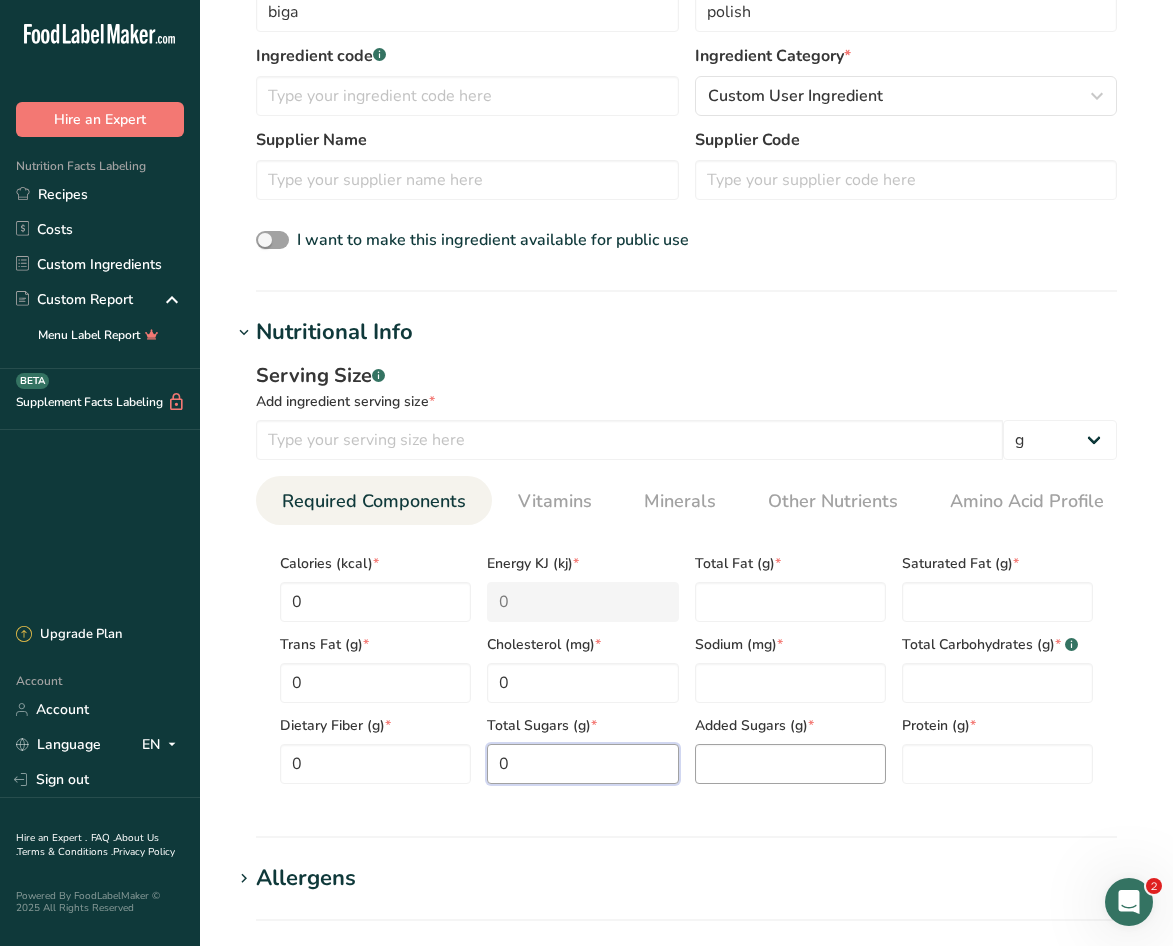 type on "0" 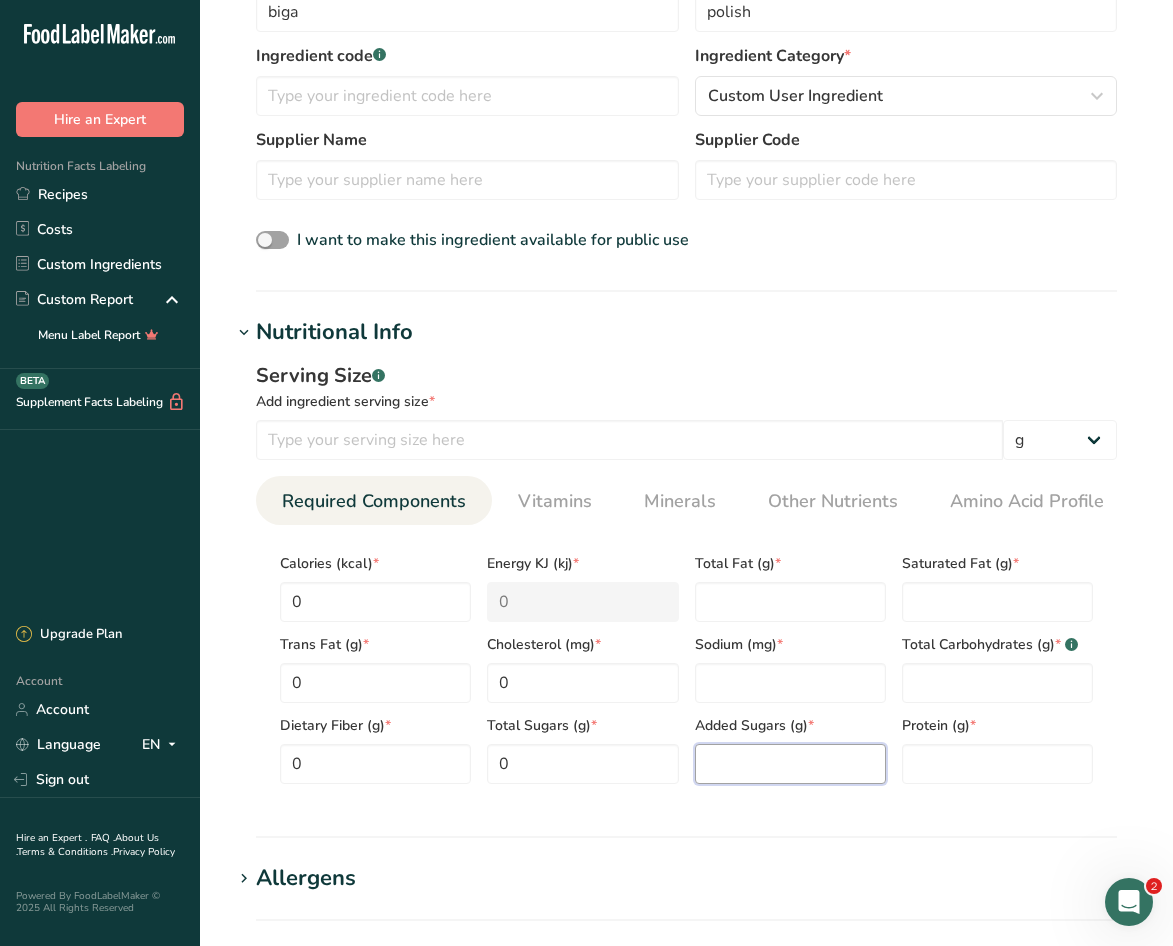 click at bounding box center [790, 764] 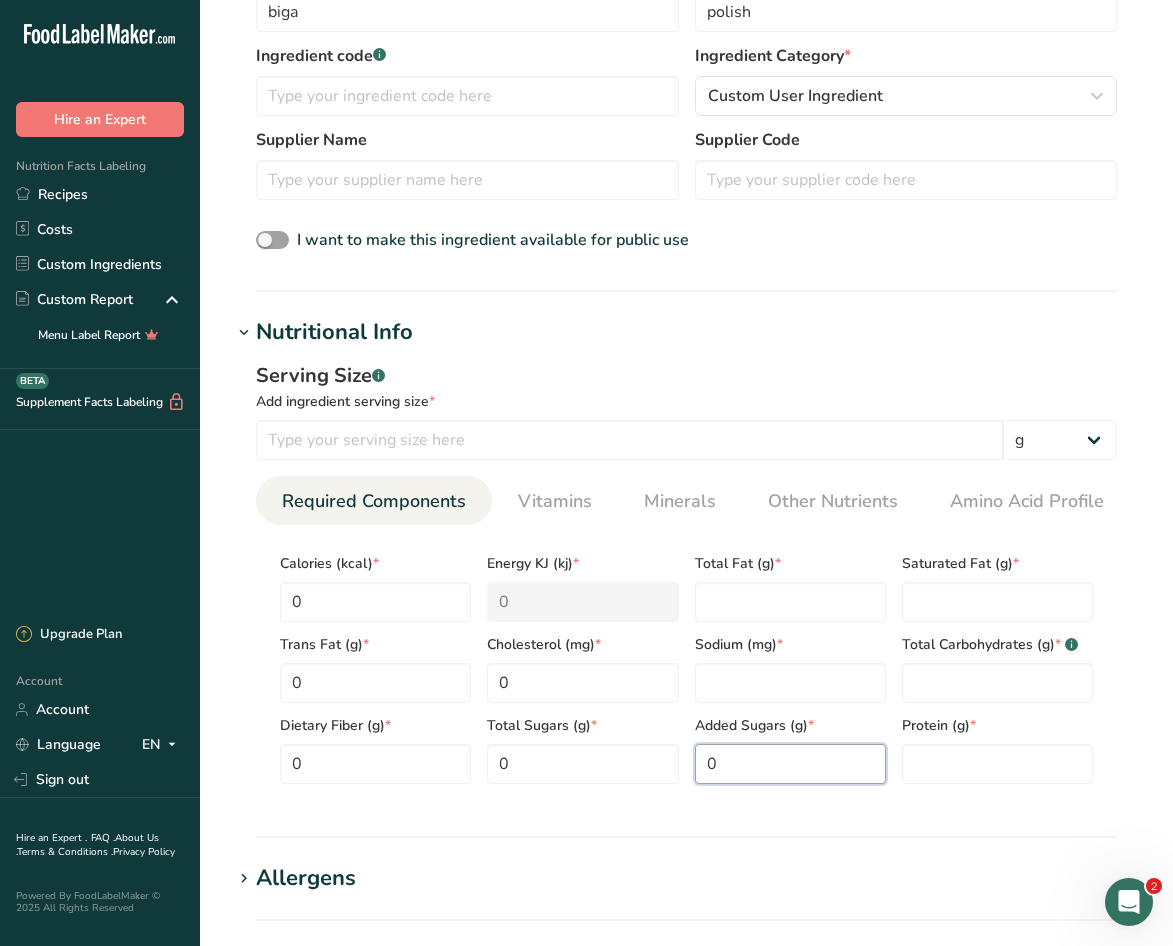 type on "0" 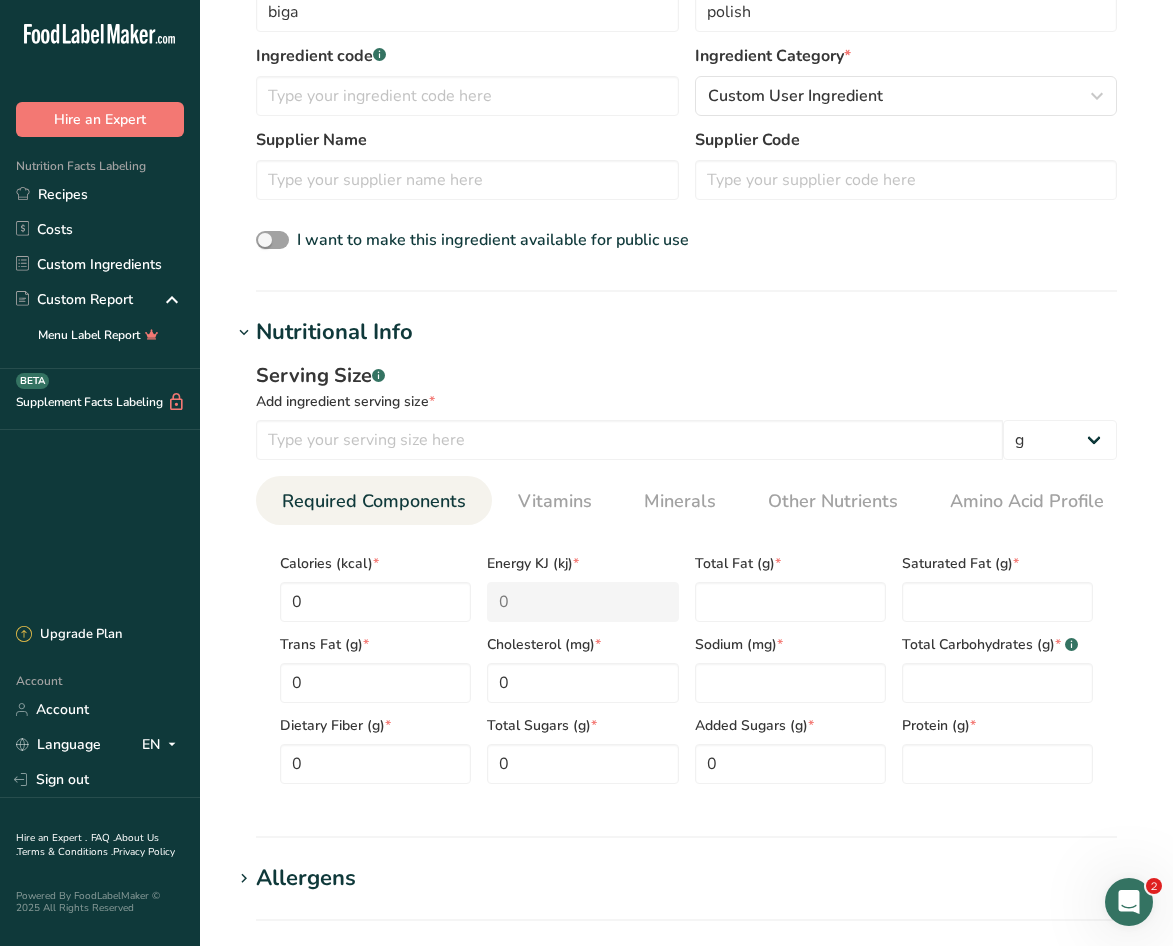 click on "Total Fat
(g) *" at bounding box center [790, 581] 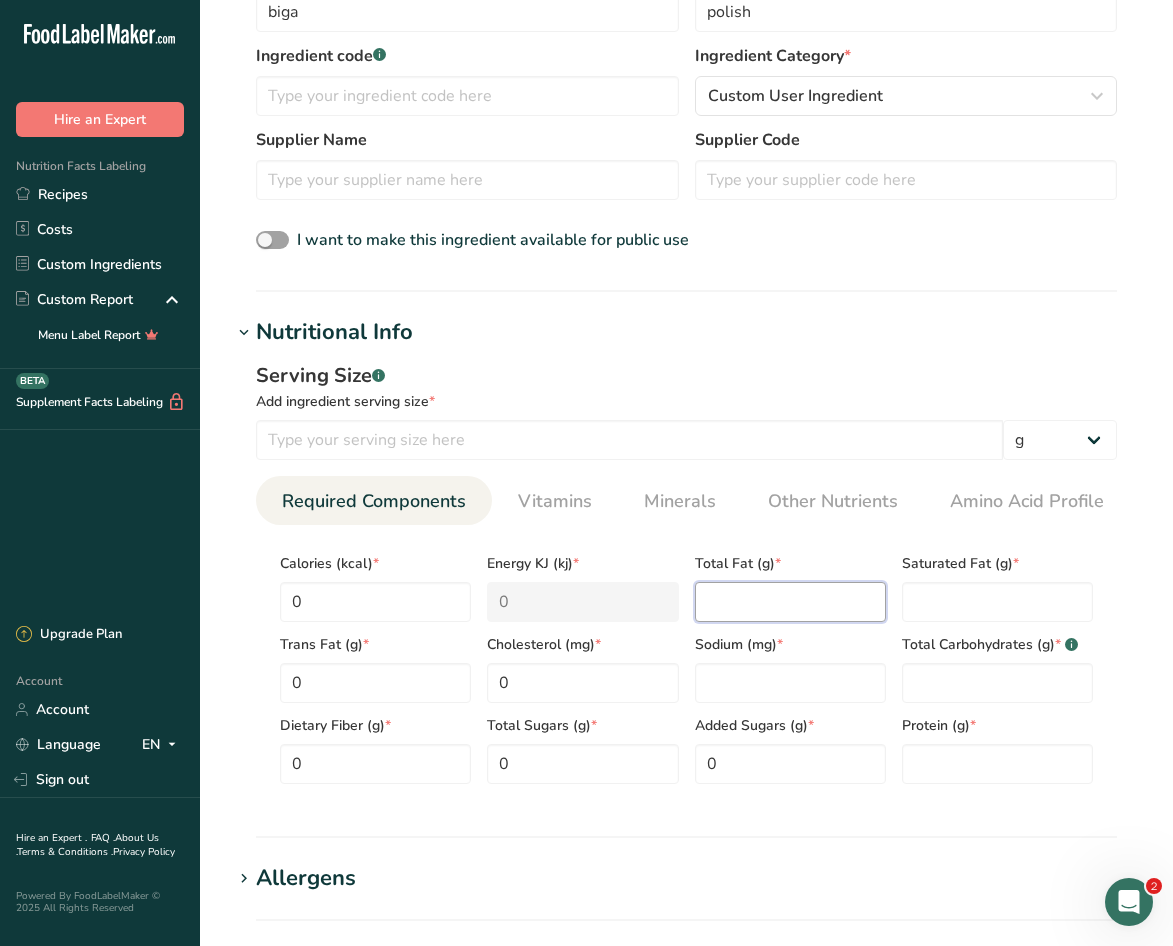 click at bounding box center [790, 602] 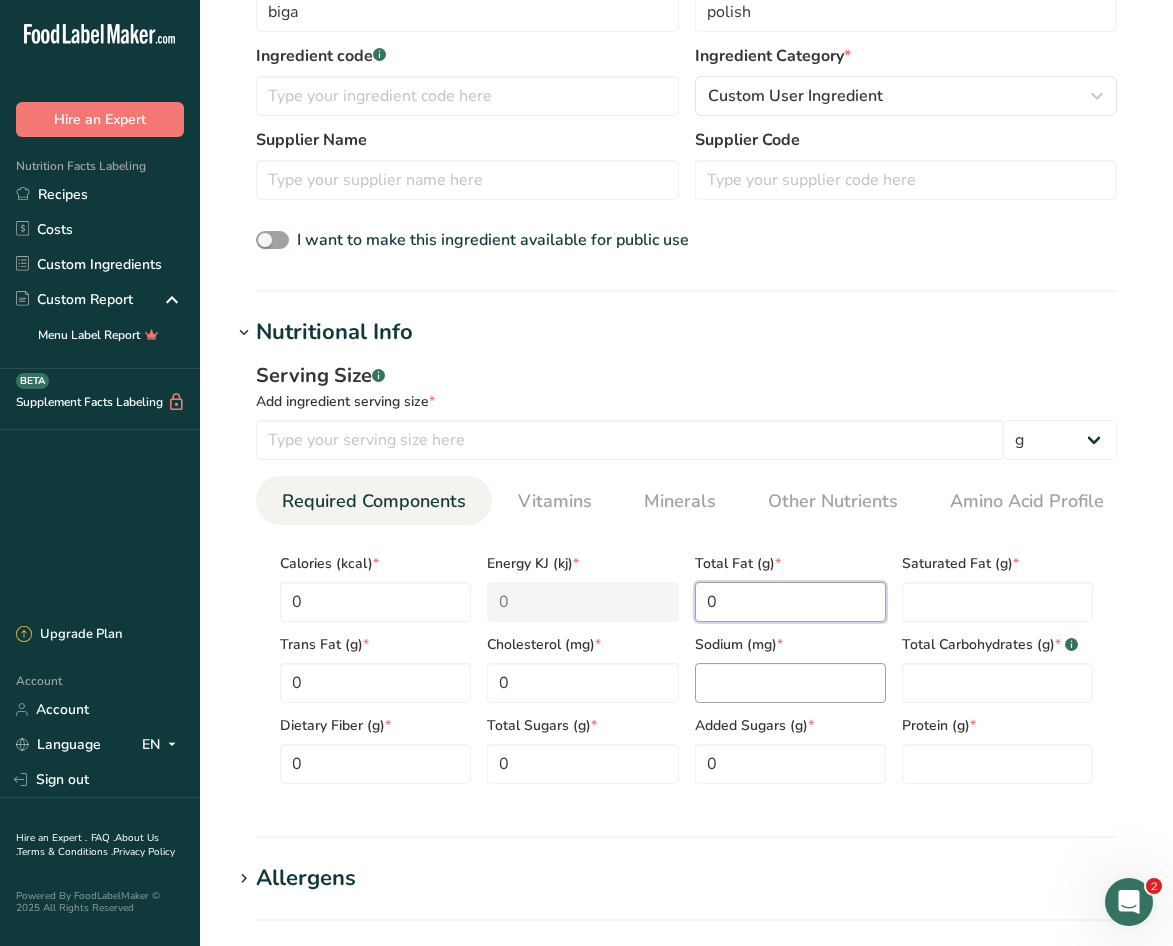 type on "0" 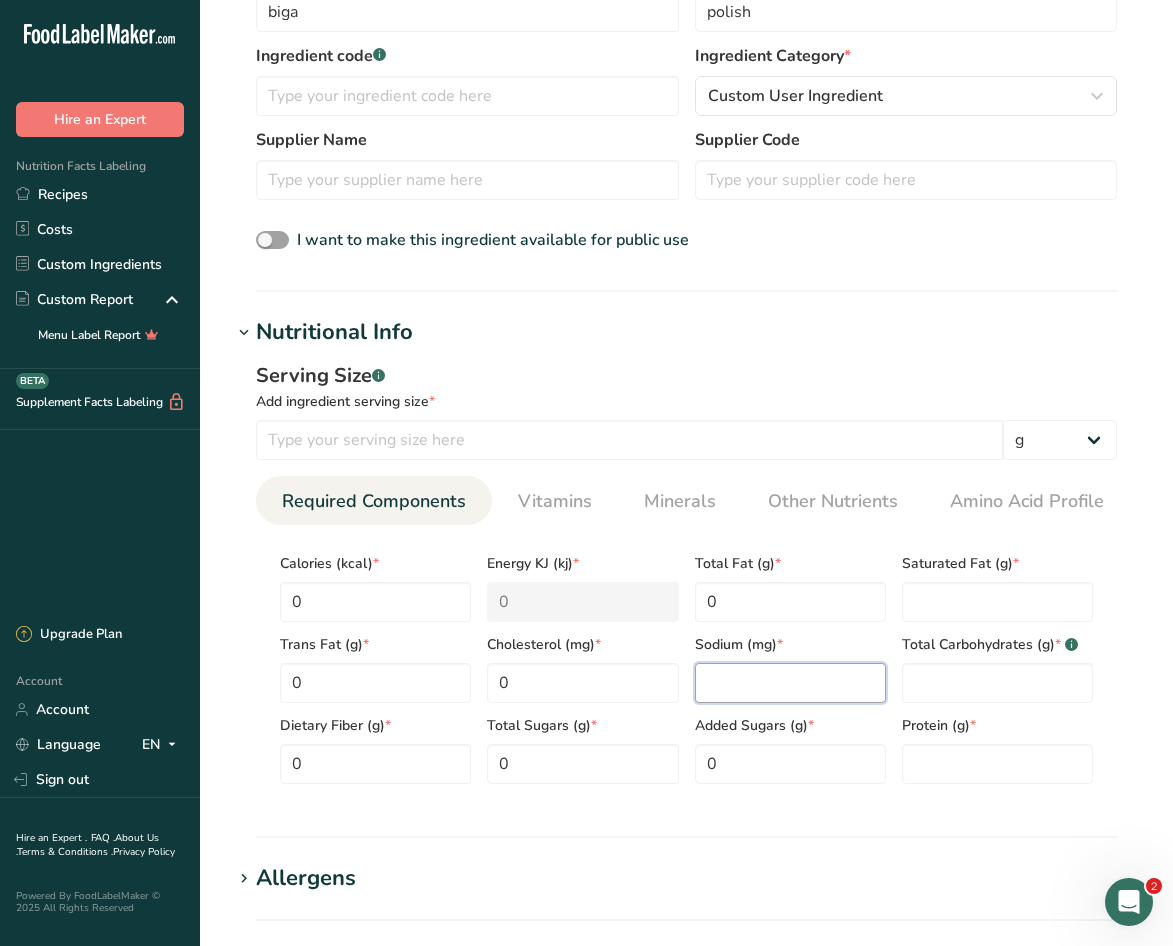 click at bounding box center [790, 683] 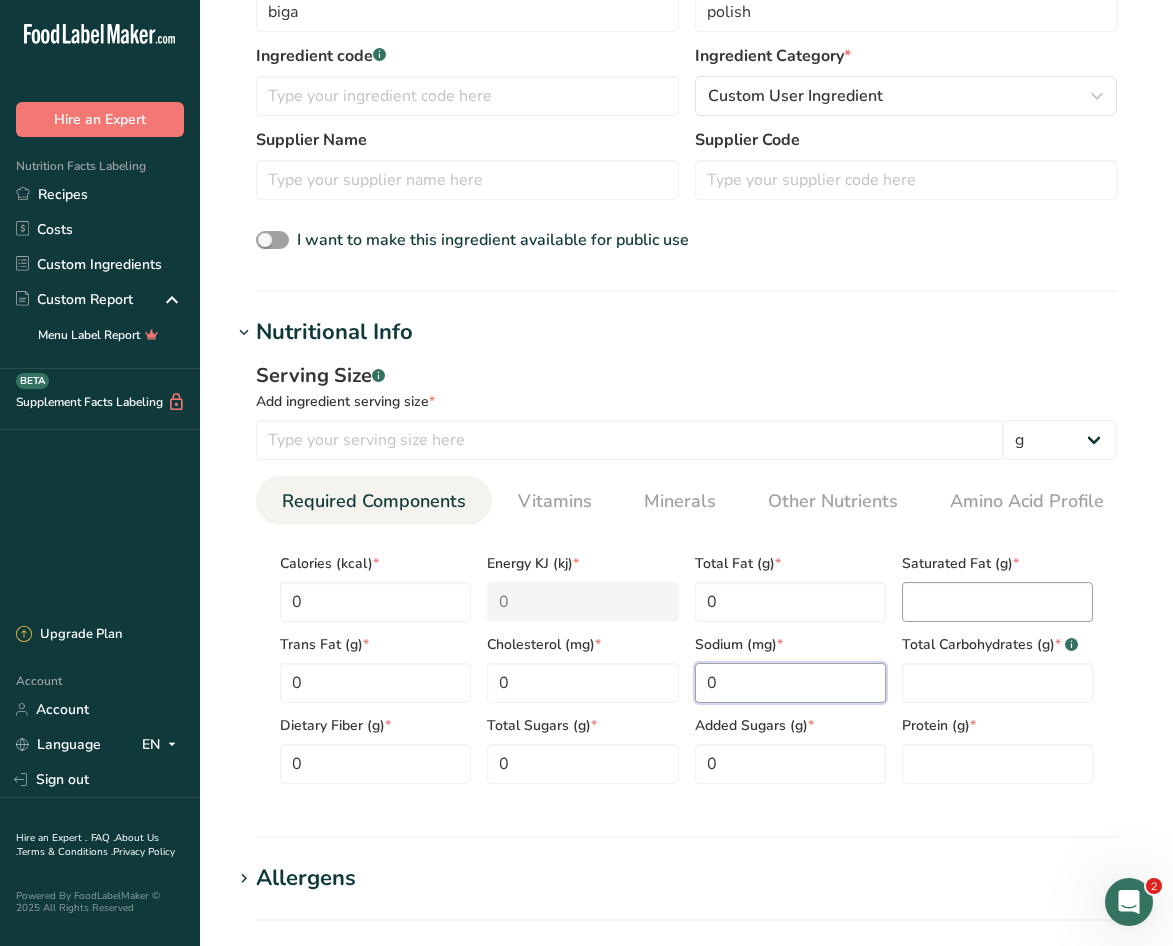 type on "0" 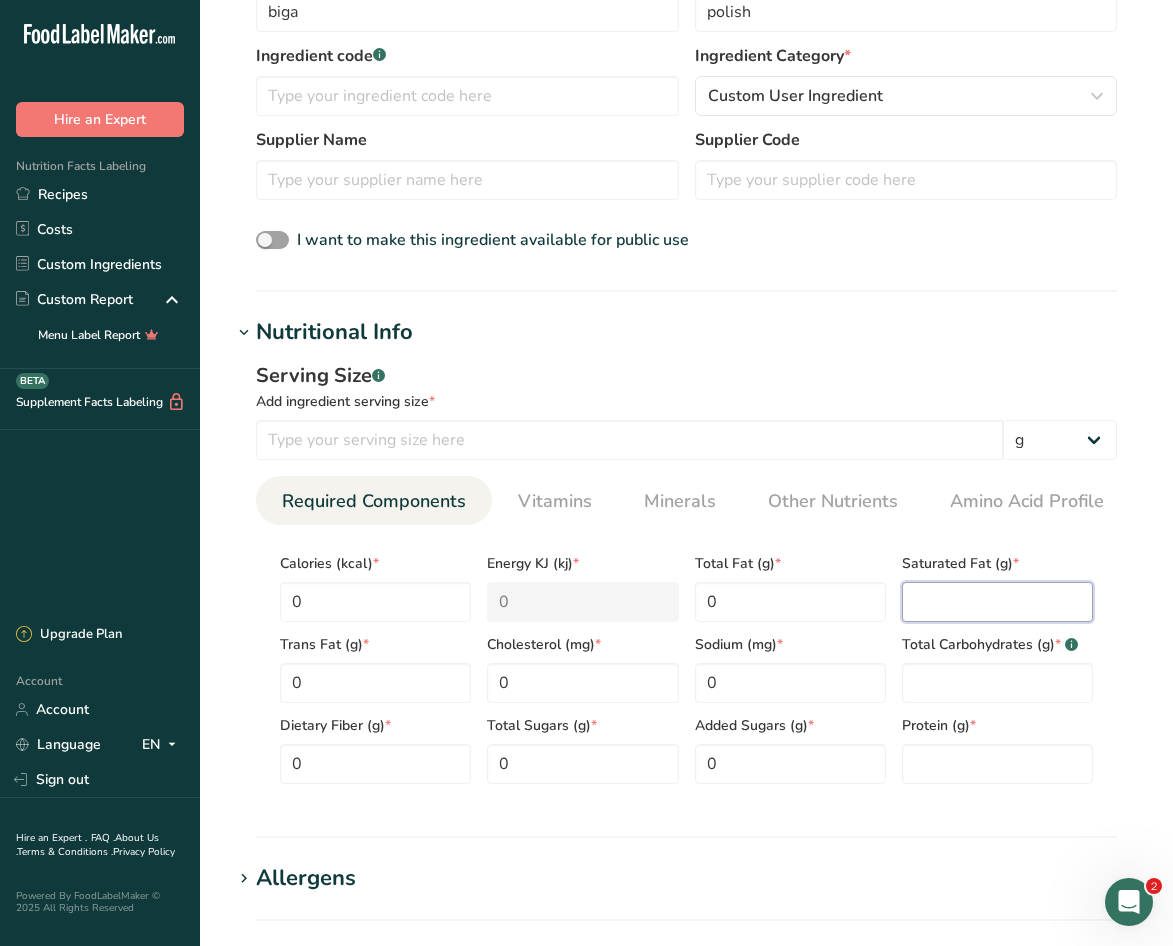 click at bounding box center (997, 602) 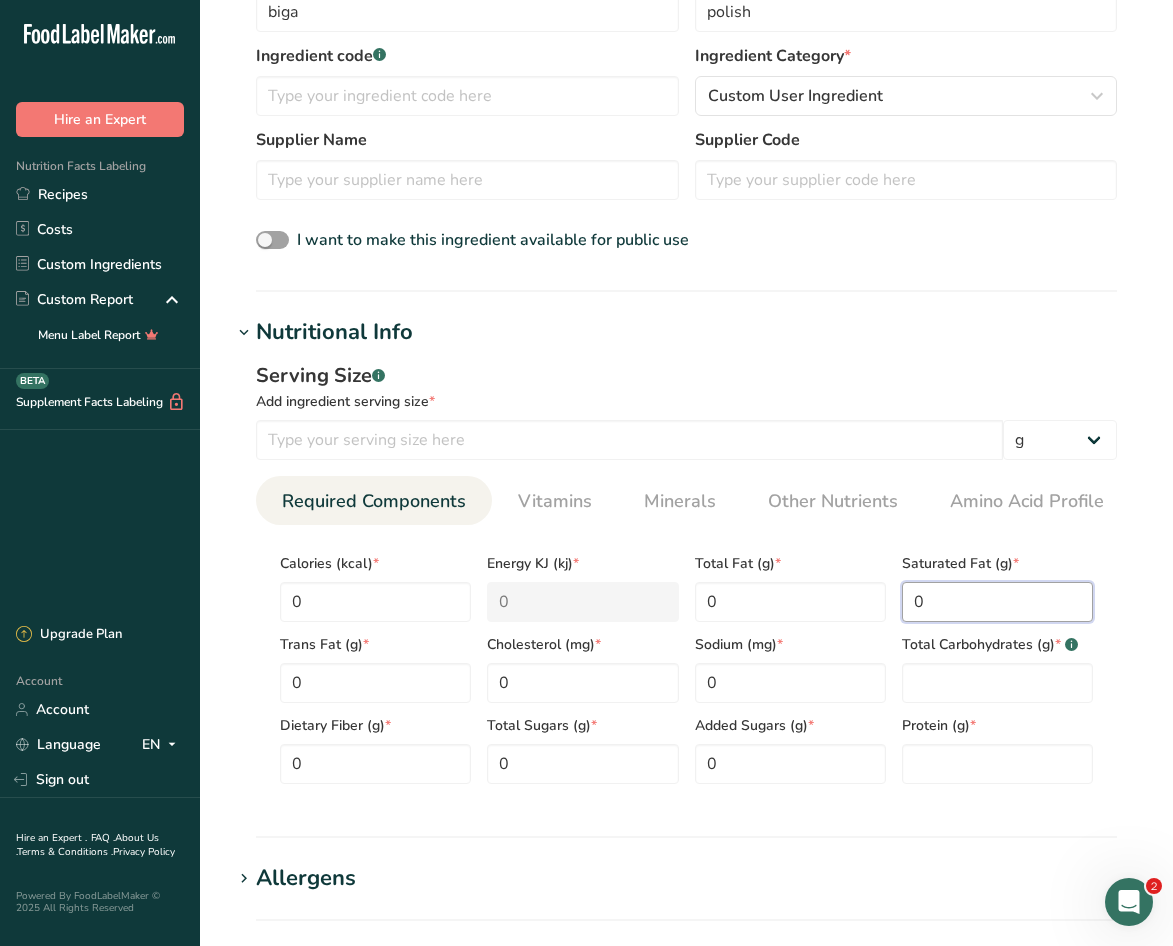 type on "0" 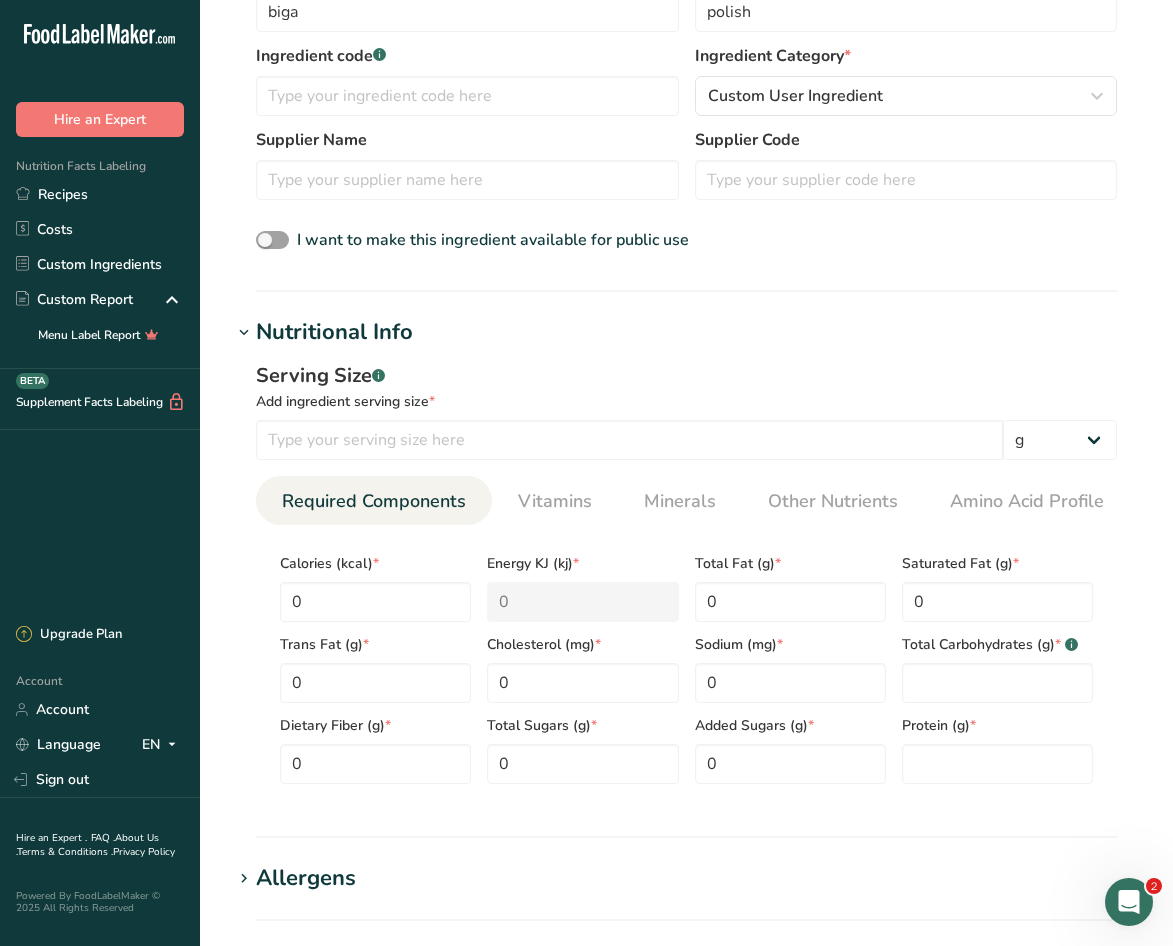 drag, startPoint x: 1009, startPoint y: 665, endPoint x: 976, endPoint y: 662, distance: 33.13608 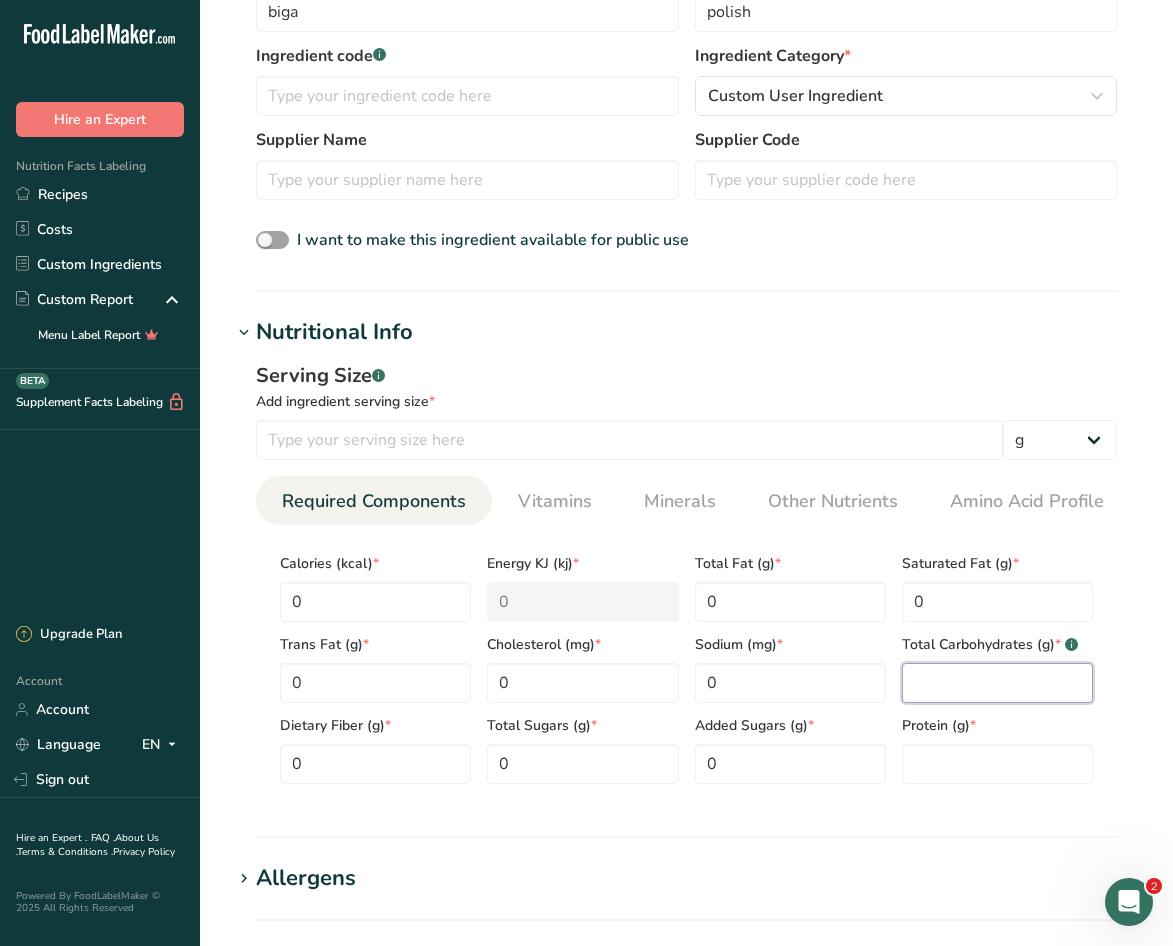 click at bounding box center [997, 683] 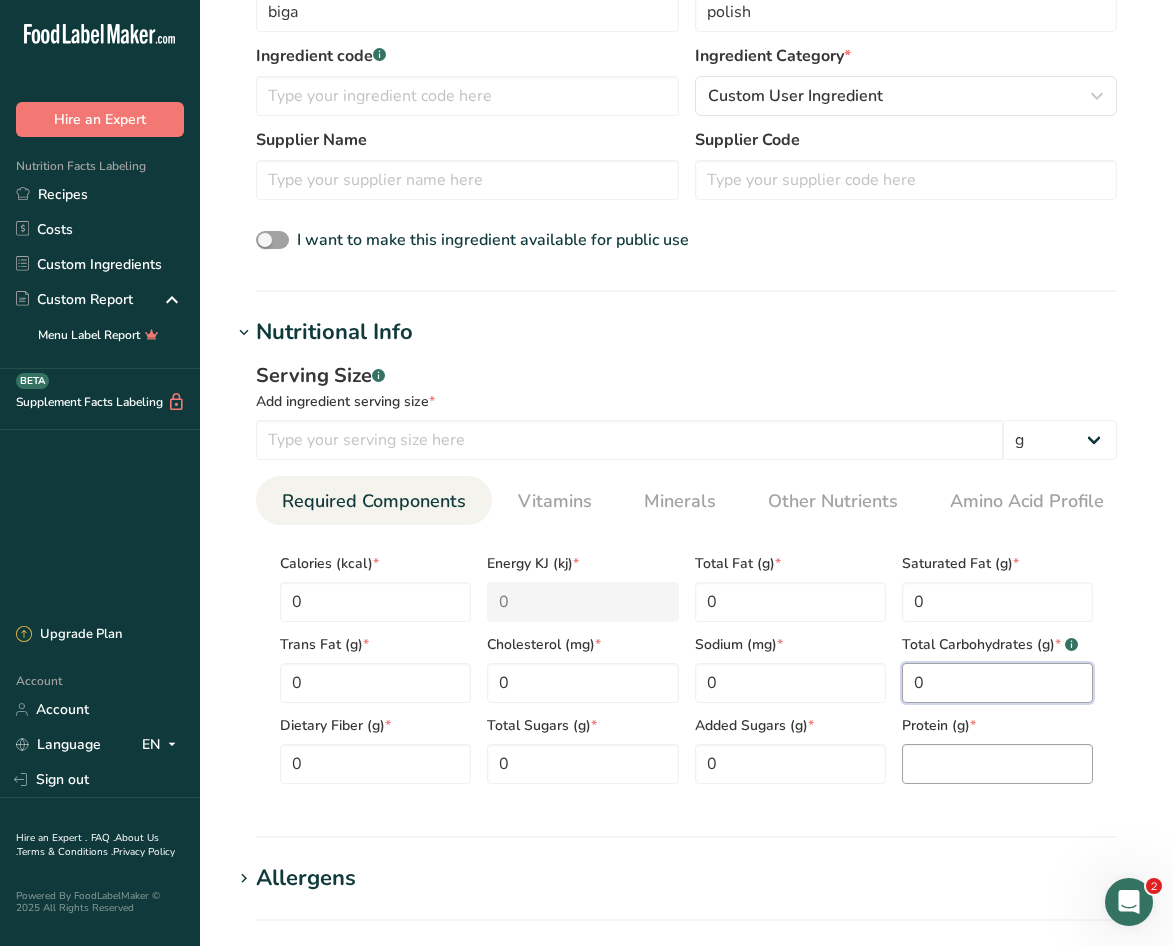 type on "0" 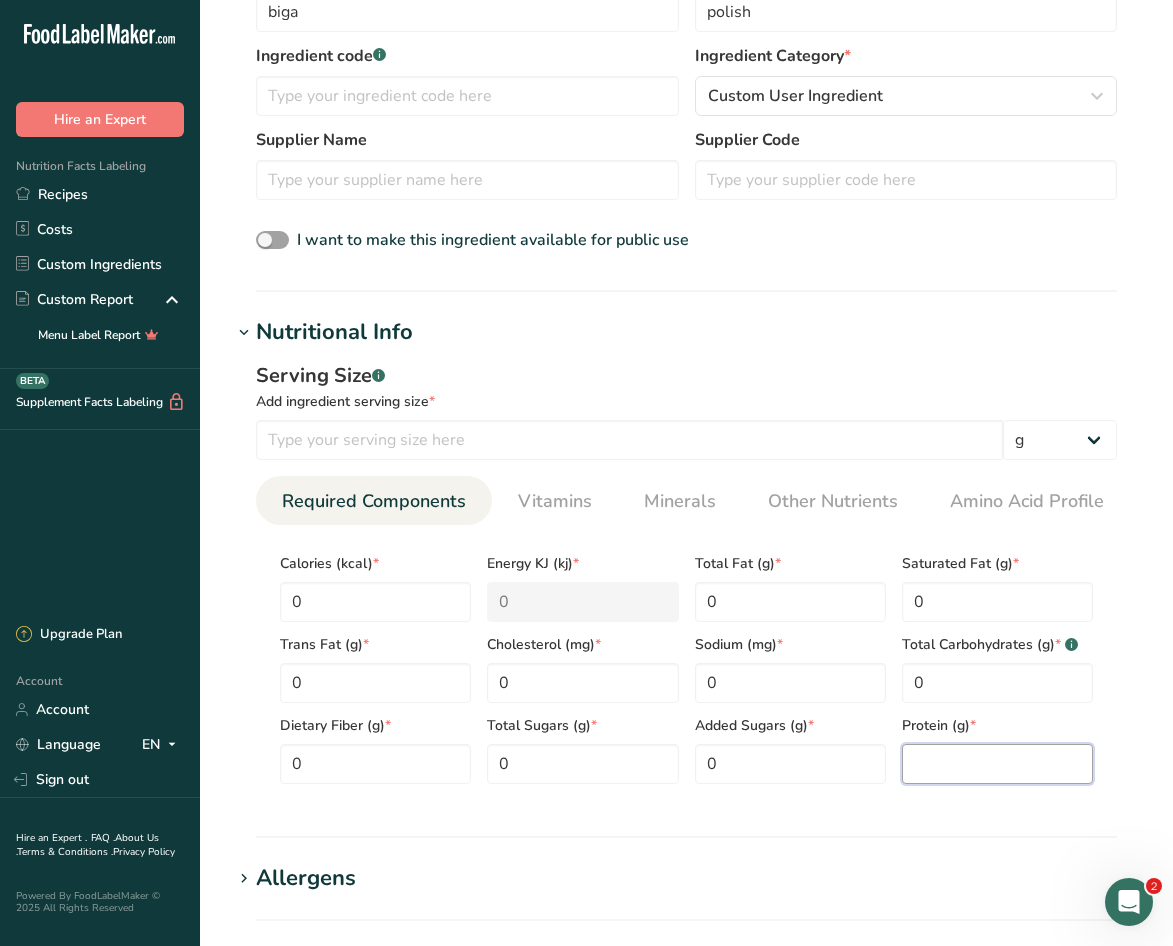 click at bounding box center [997, 764] 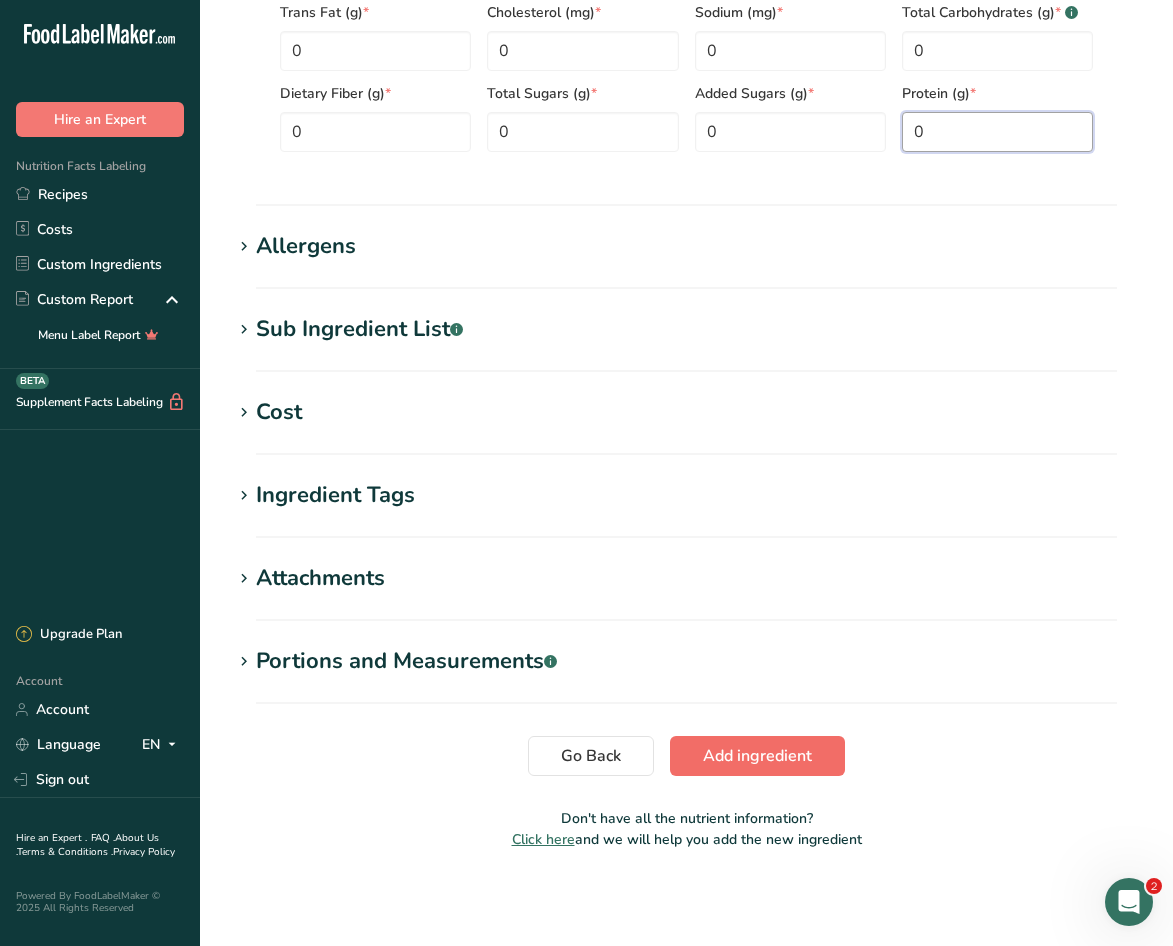 type on "0" 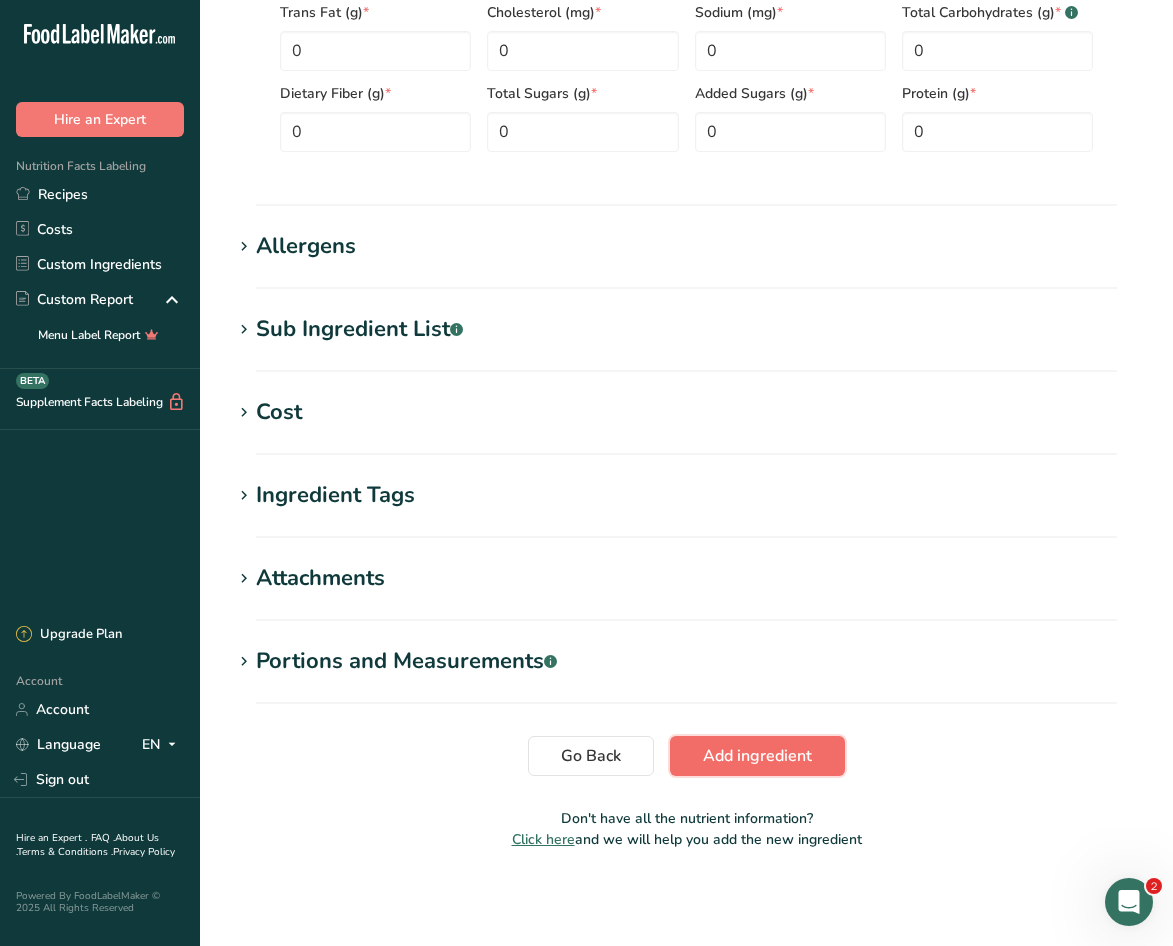 click on "Add ingredient" at bounding box center [757, 756] 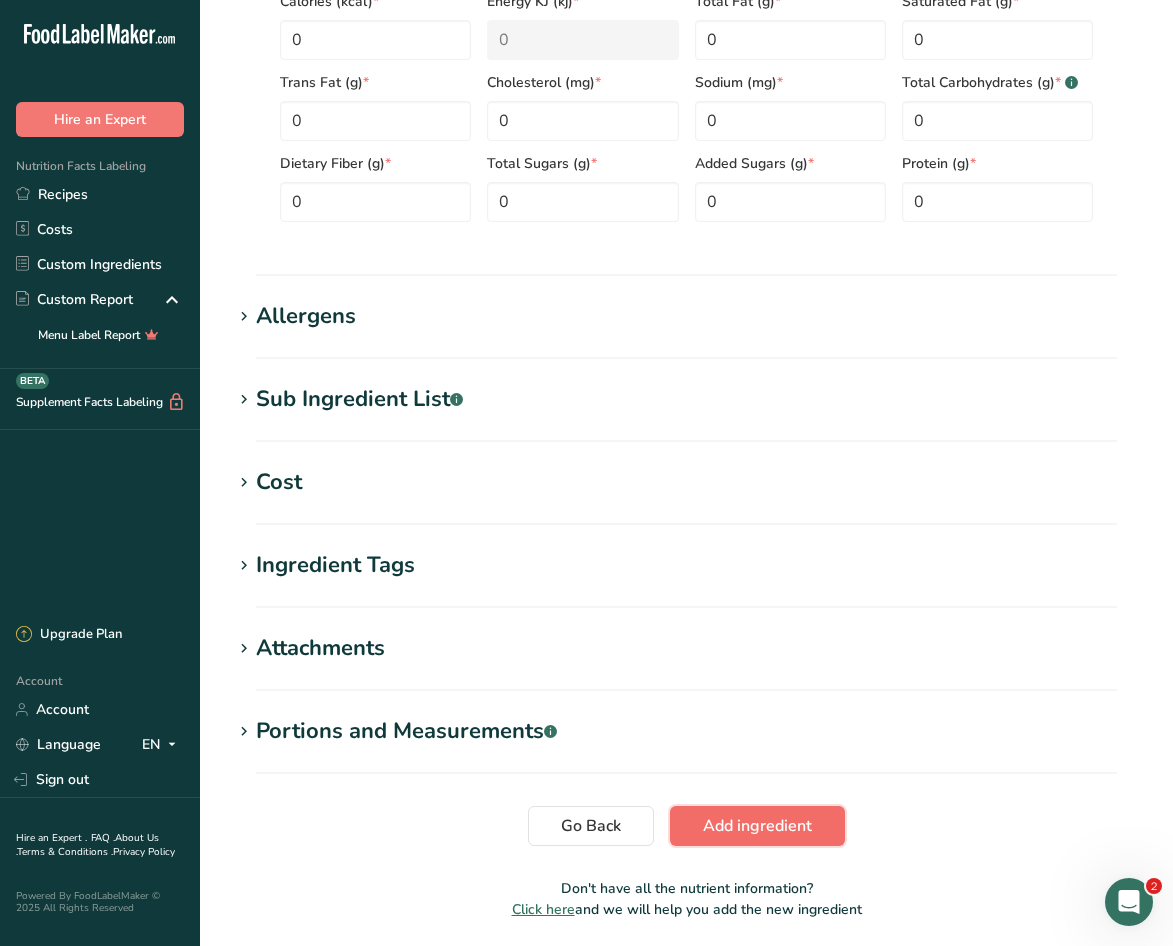 scroll, scrollTop: 618, scrollLeft: 0, axis: vertical 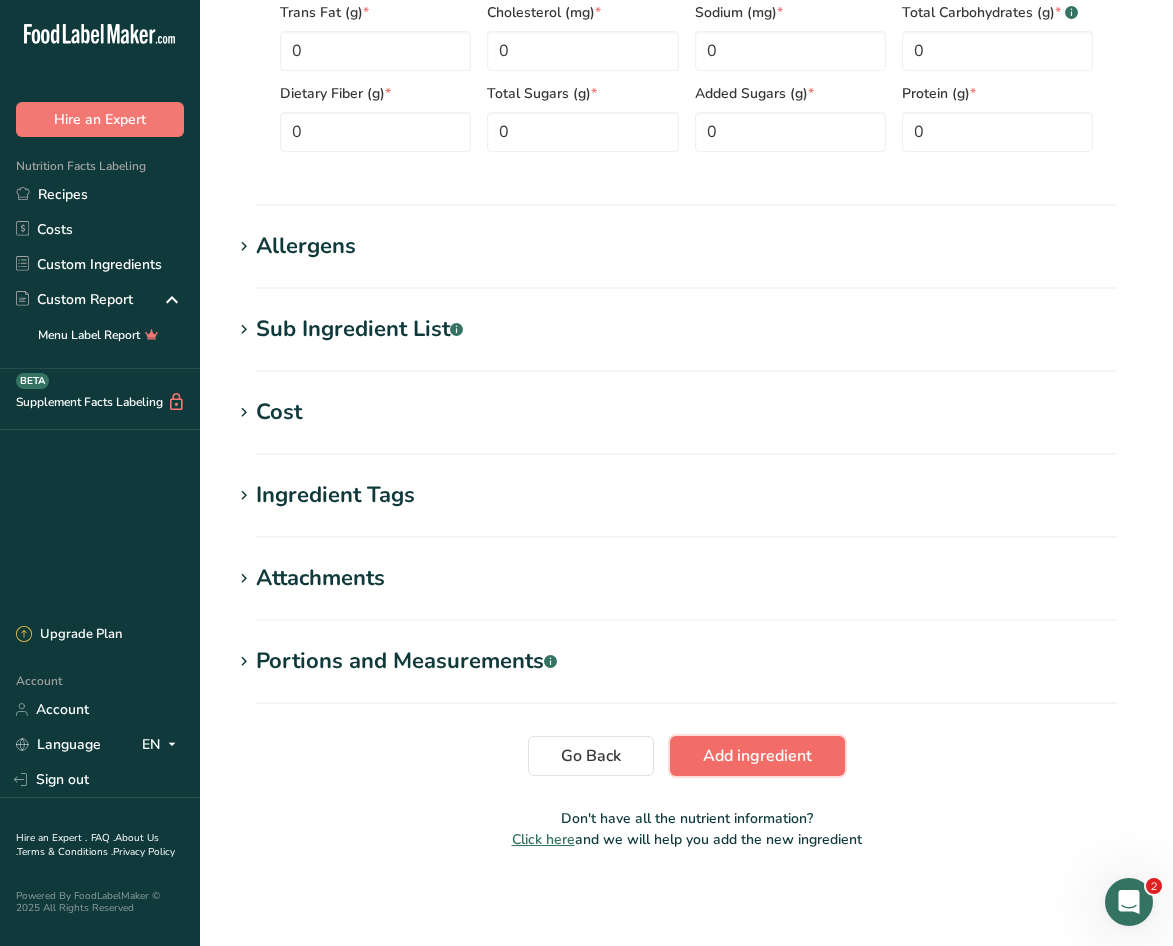 click on "Add ingredient" at bounding box center [757, 756] 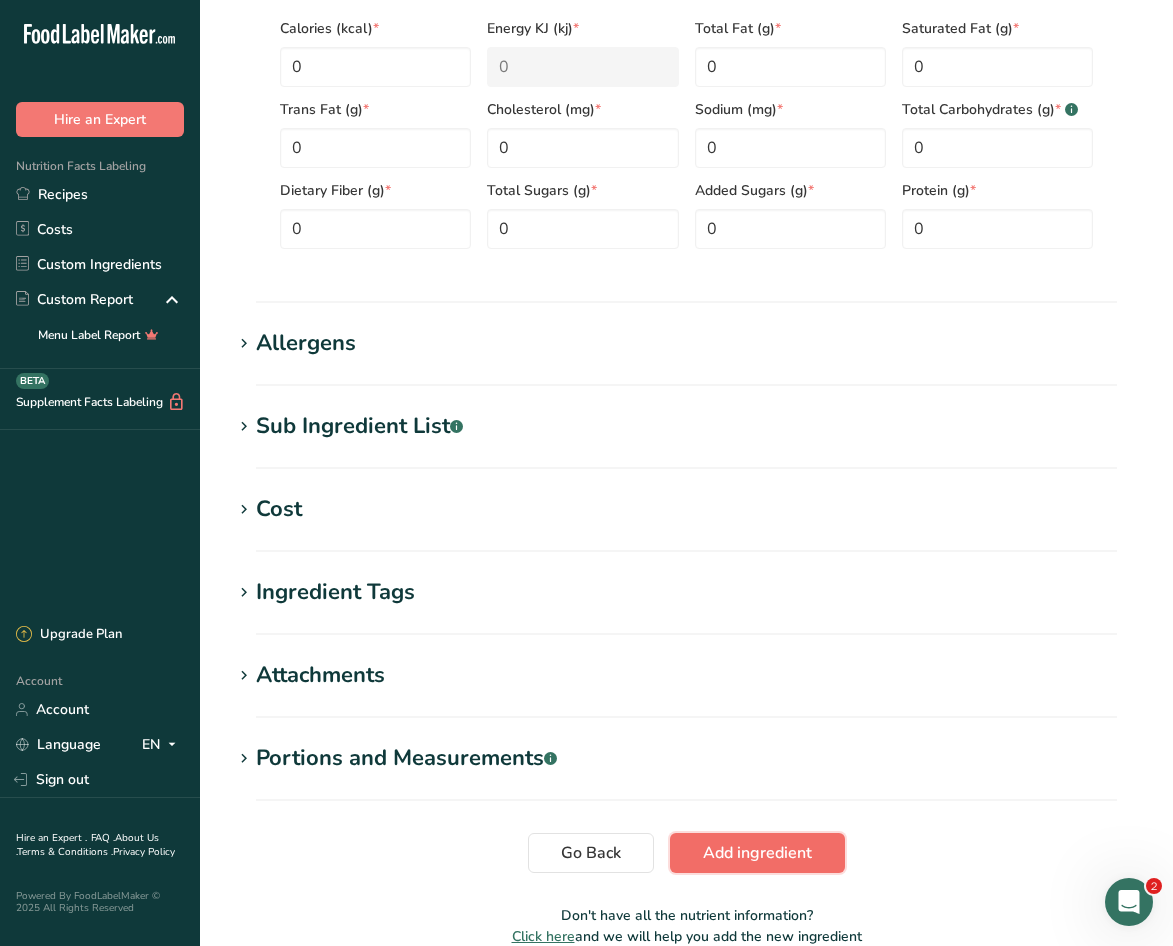 scroll, scrollTop: 275, scrollLeft: 0, axis: vertical 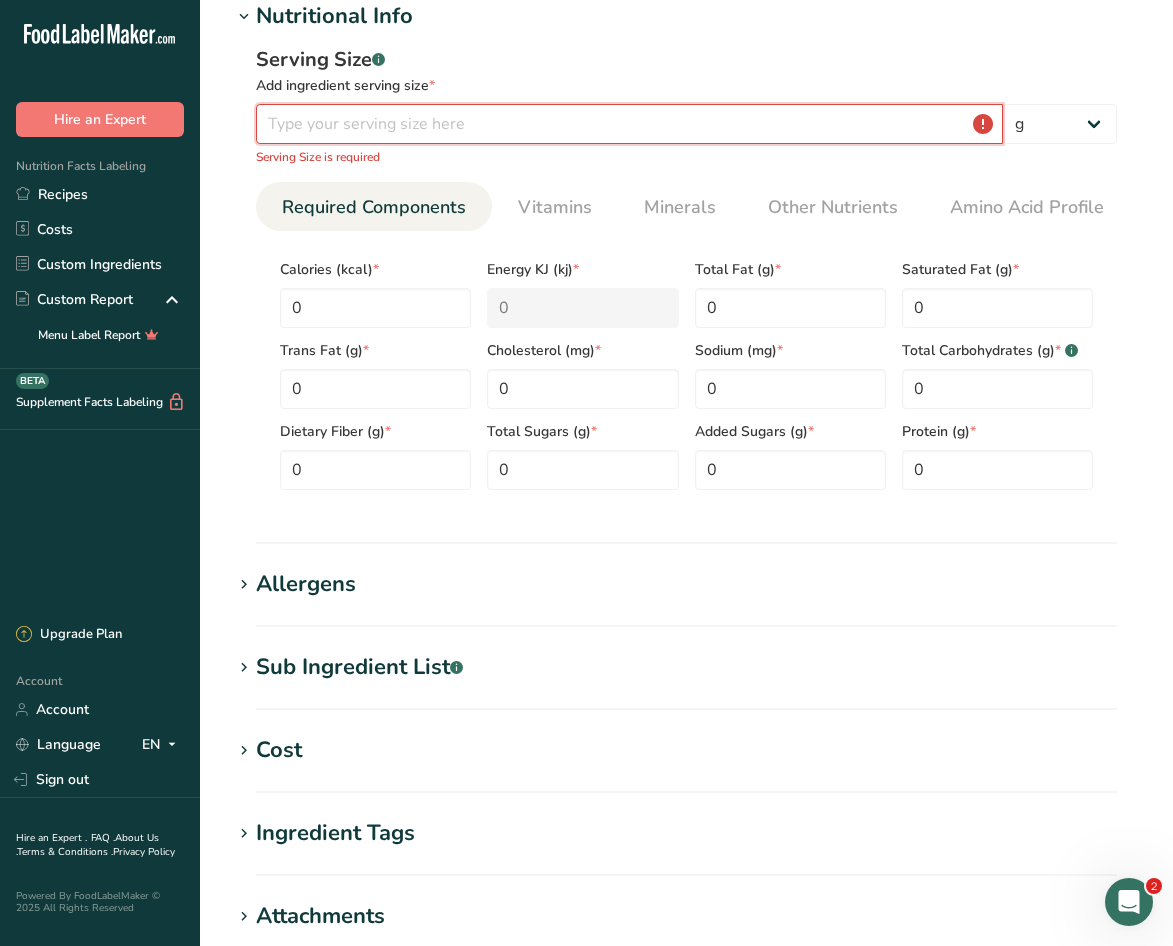 click at bounding box center (629, 124) 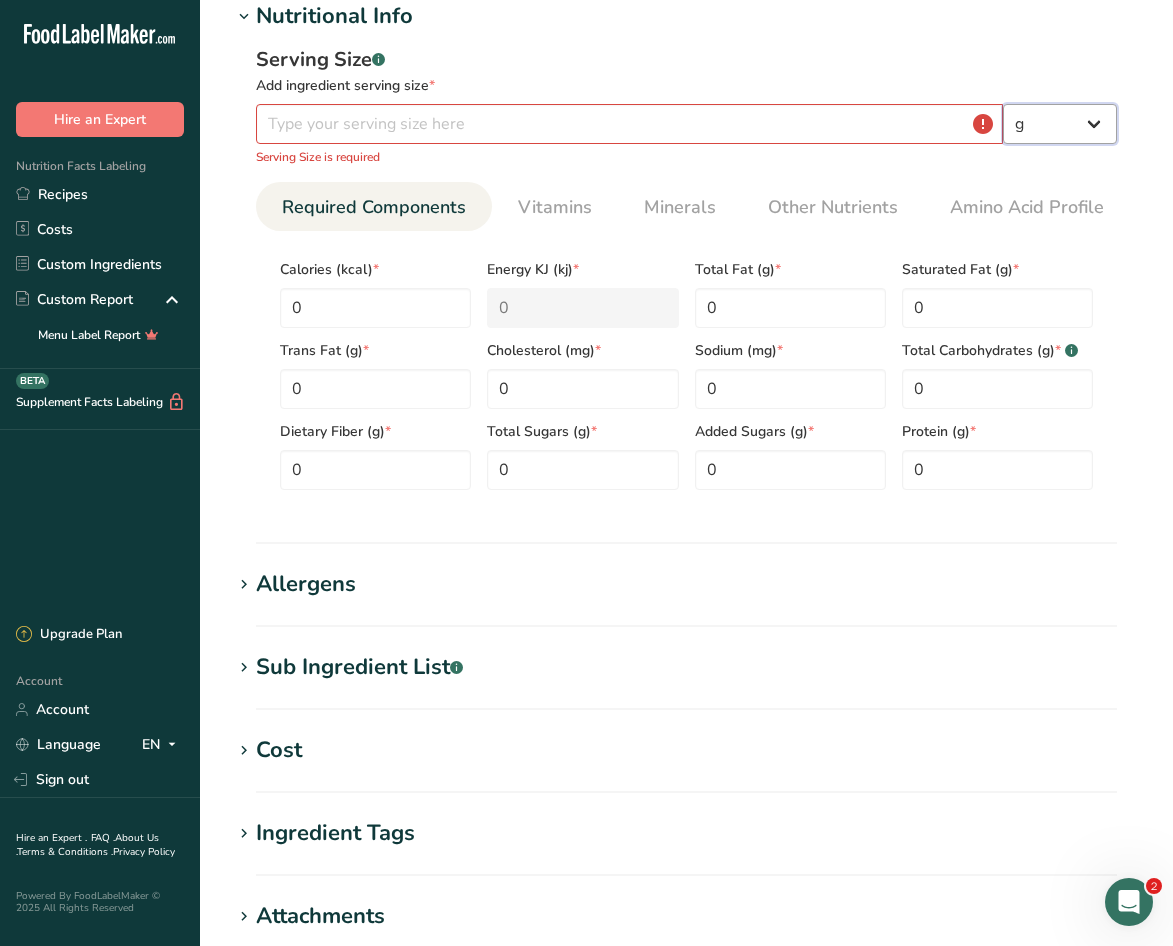 click on "g
kg
mg
mcg
lb
oz
l
mL
fl oz
tbsp
tsp
cup
qt
gallon" at bounding box center [1060, 124] 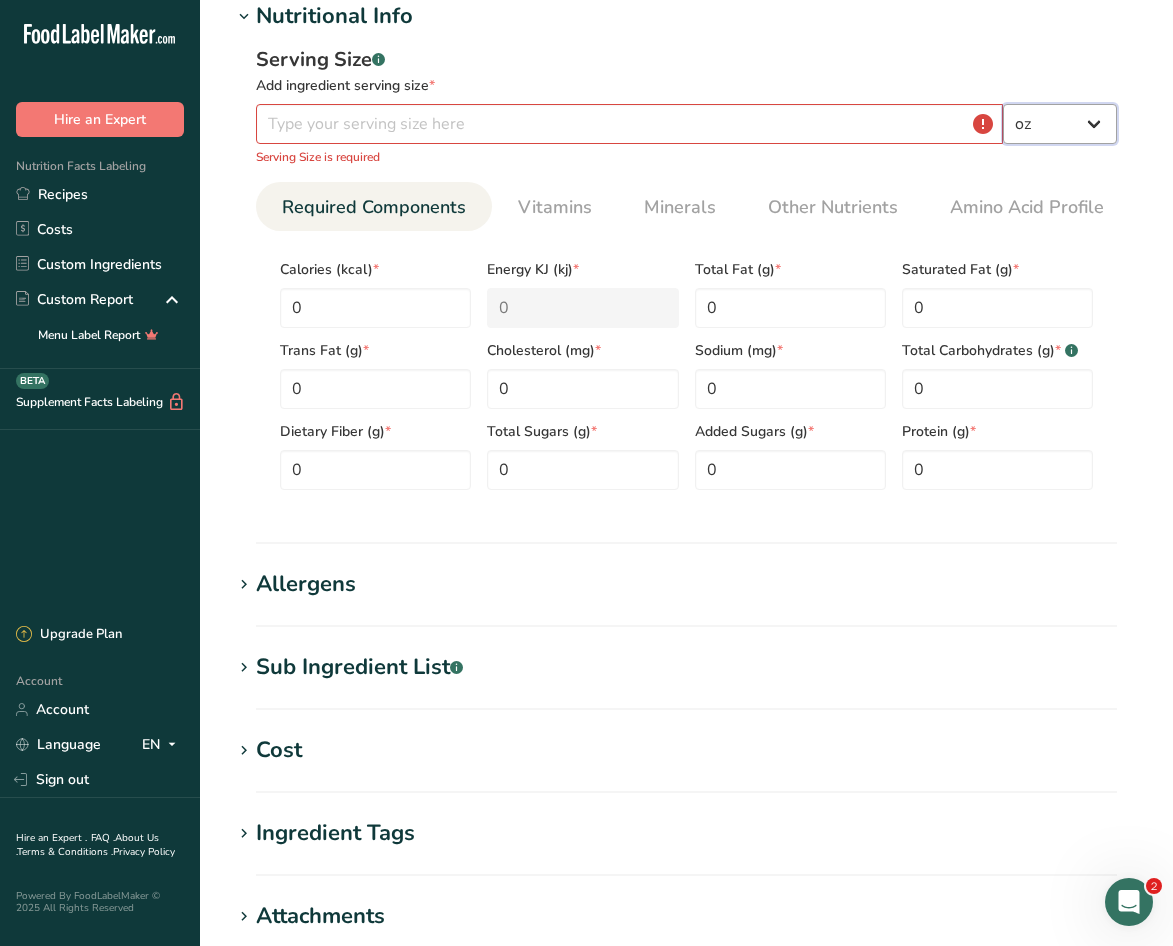 click on "g
kg
mg
mcg
lb
oz
l
mL
fl oz
tbsp
tsp
cup
qt
gallon" at bounding box center (1060, 124) 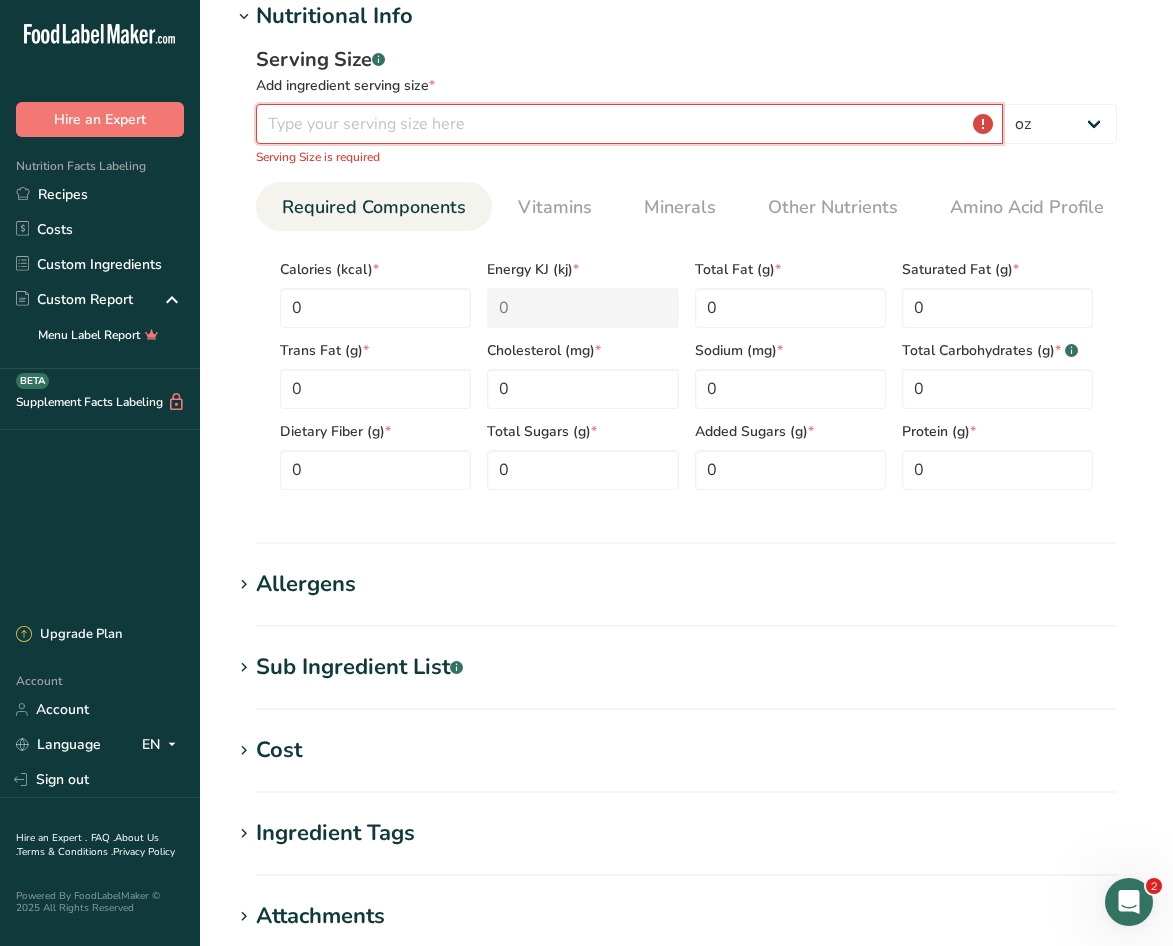 click at bounding box center (629, 124) 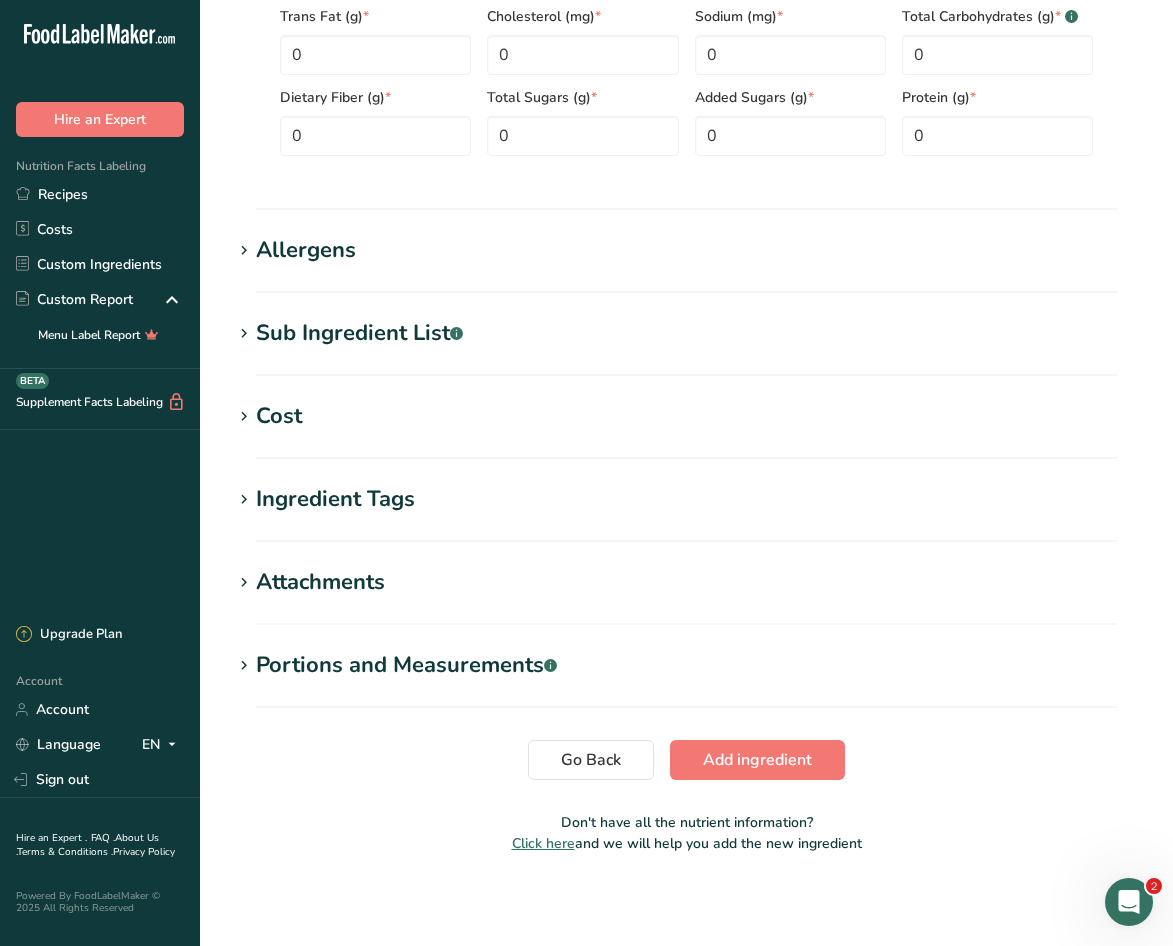scroll, scrollTop: 596, scrollLeft: 0, axis: vertical 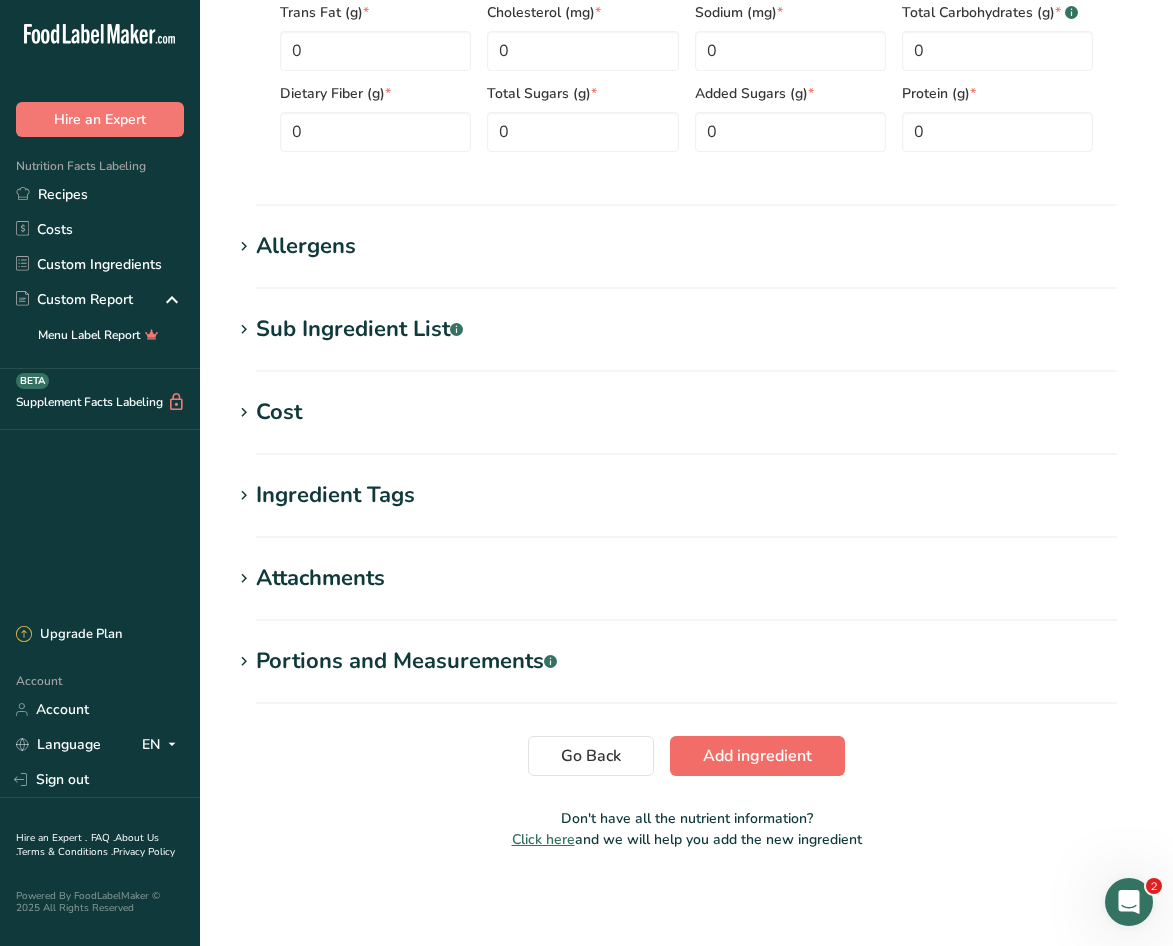 type on "0.30" 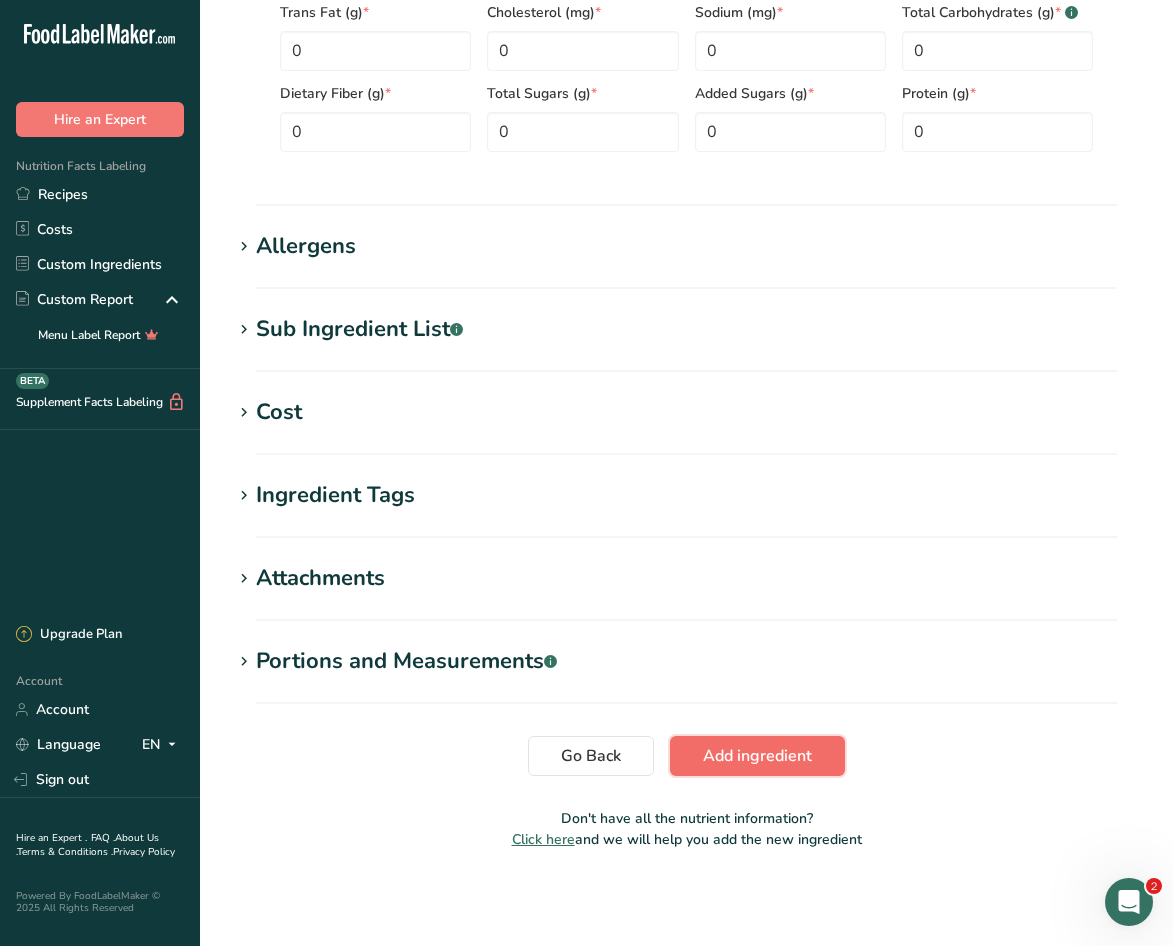 click on "Add ingredient" at bounding box center [757, 756] 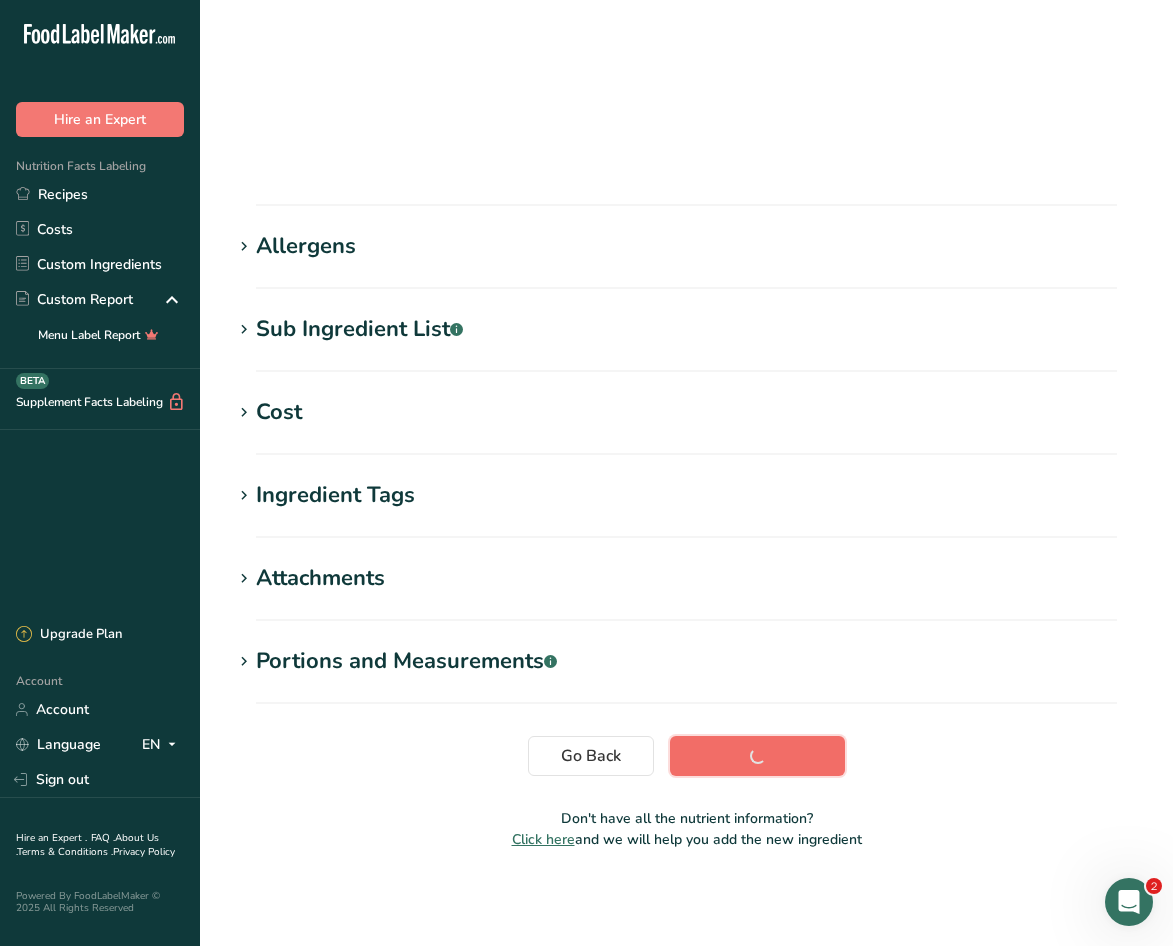 scroll, scrollTop: 128, scrollLeft: 0, axis: vertical 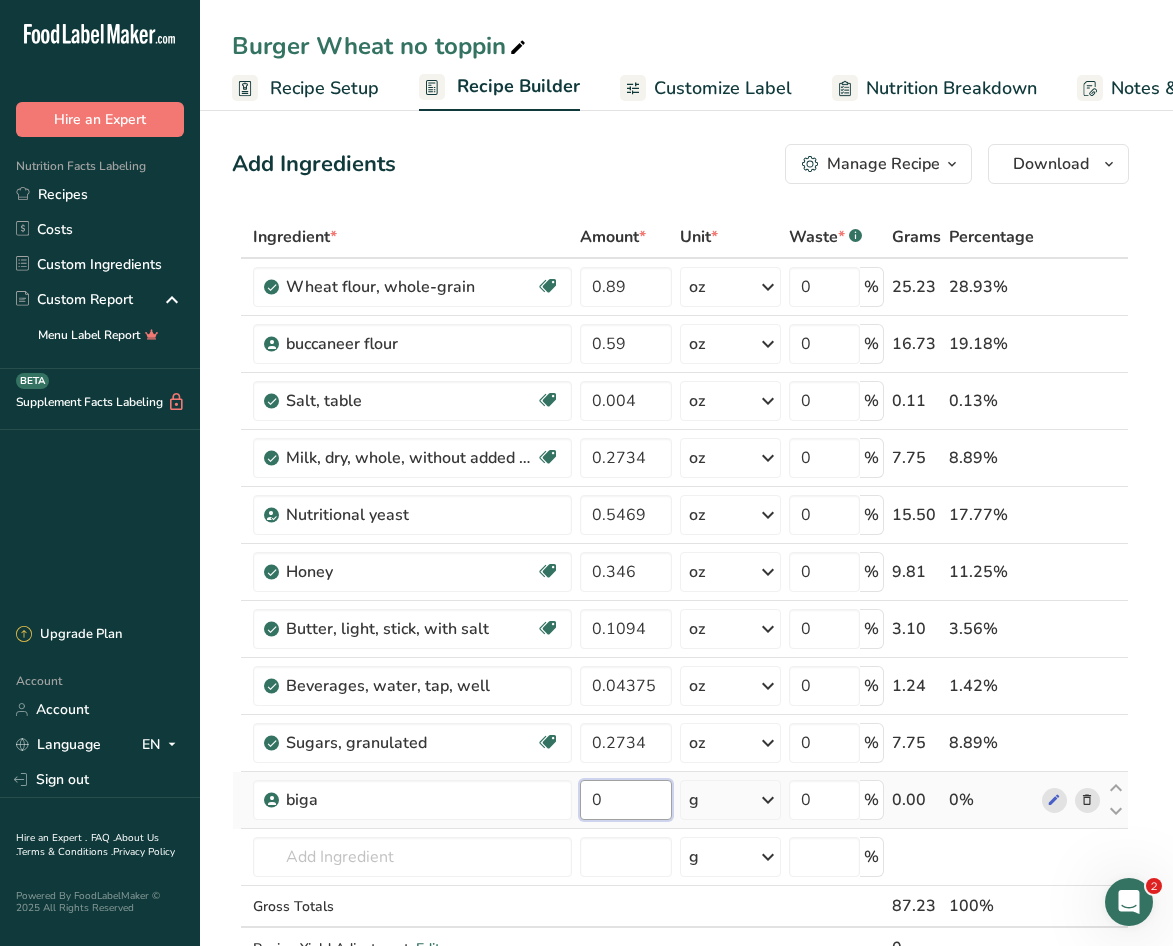 click on "0" at bounding box center [625, 800] 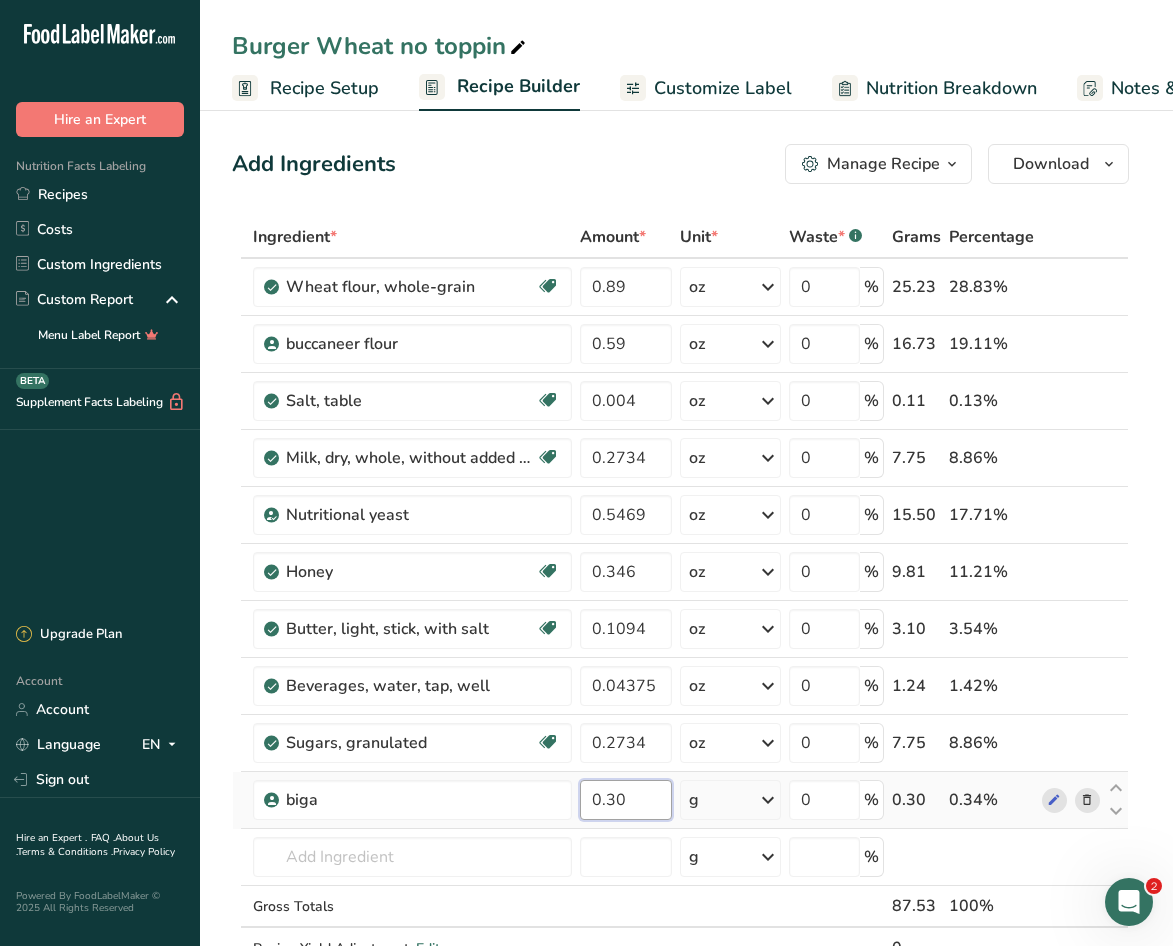 type on "0.30" 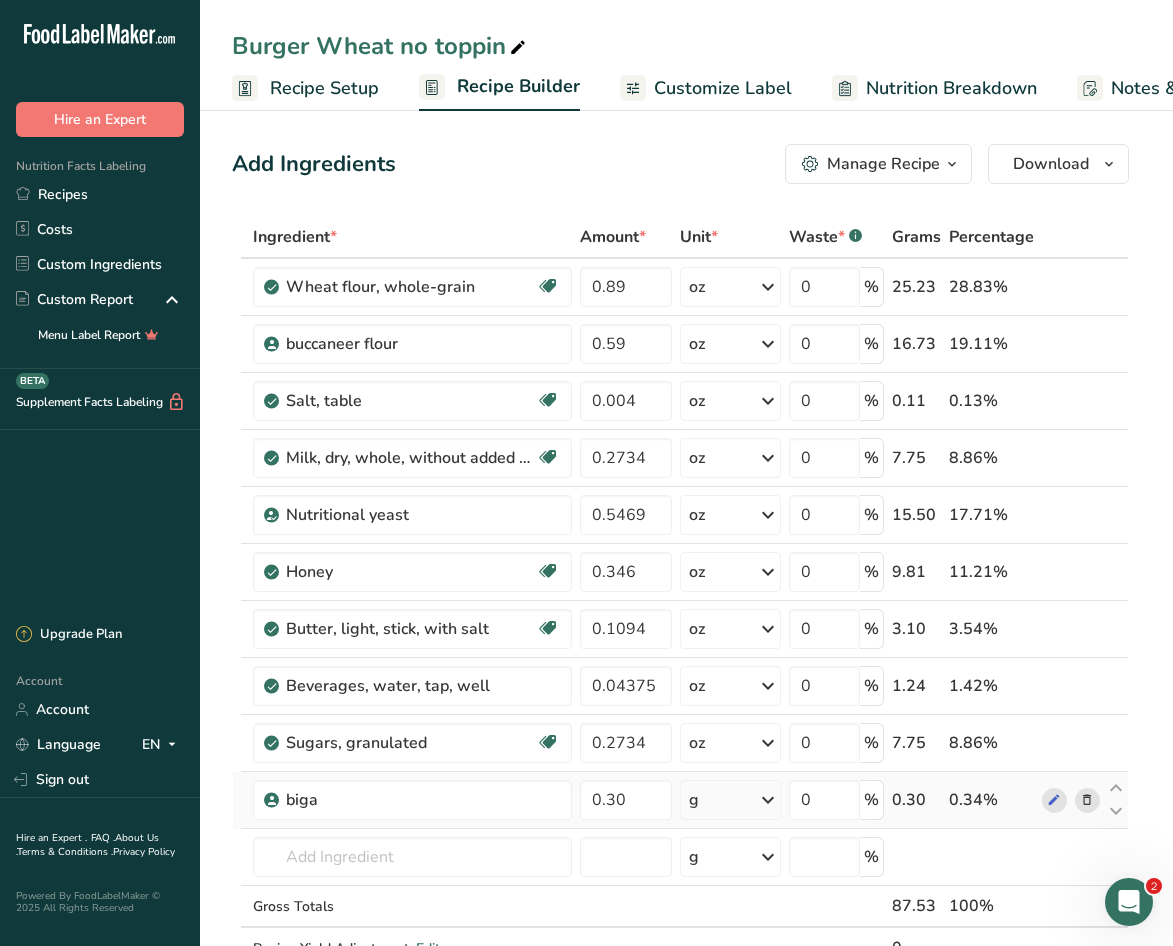 click on "Ingredient *
Amount *
Unit *
Waste *   .a-a{fill:#347362;}.b-a{fill:#fff;}          Grams
Percentage
Wheat flour, whole-grain
Dairy free
Vegan
Vegetarian
Soy free
0.89
oz
Portions
1 cup
Weight Units
g
kg
mg
See more
Volume Units
l
Volume units require a density conversion. If you know your ingredient's density enter it below. Otherwise, click on "RIA" our AI Regulatory bot - she will be able to help you
3.5
lb/ft3
g/cm3
Confirm
mL
3.5
lb/ft3
g/cm3" at bounding box center (680, 613) 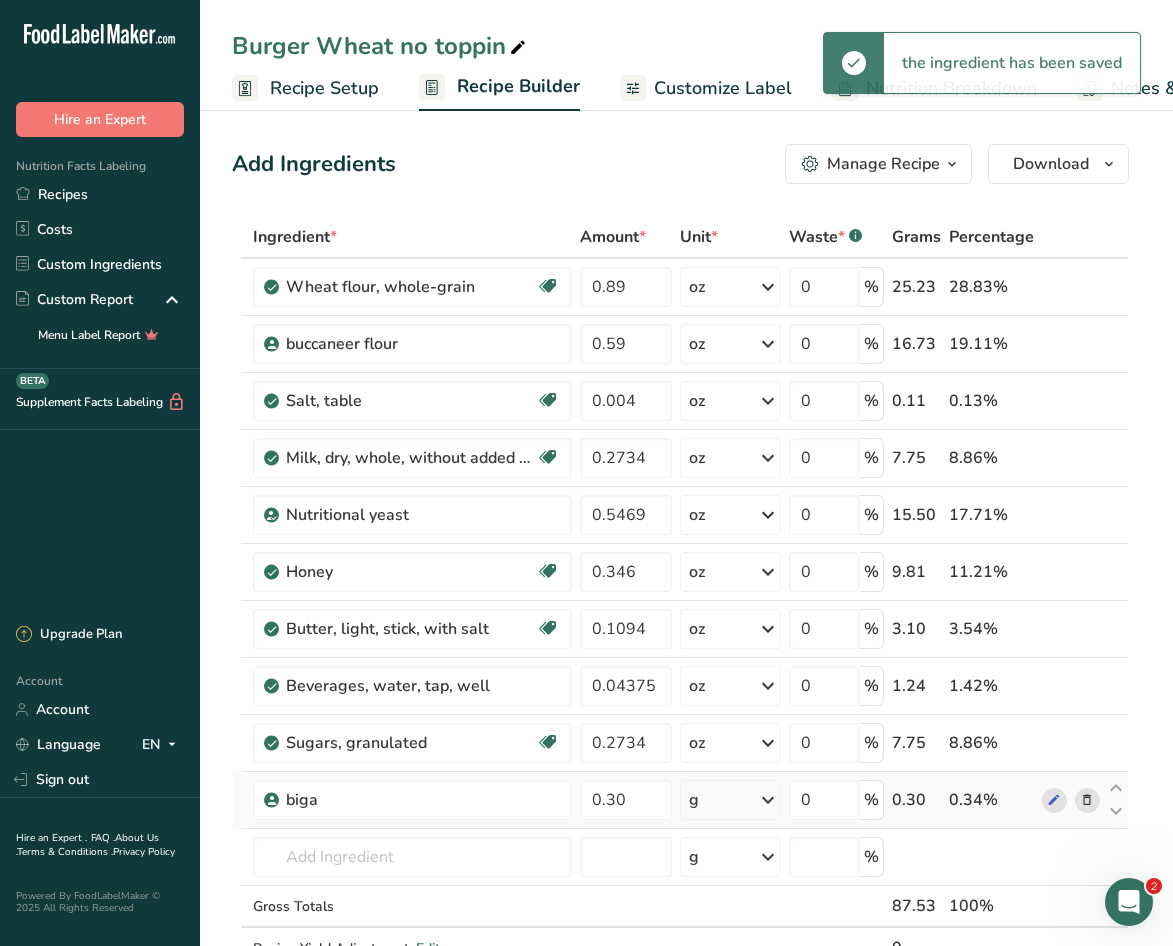 click at bounding box center (768, 800) 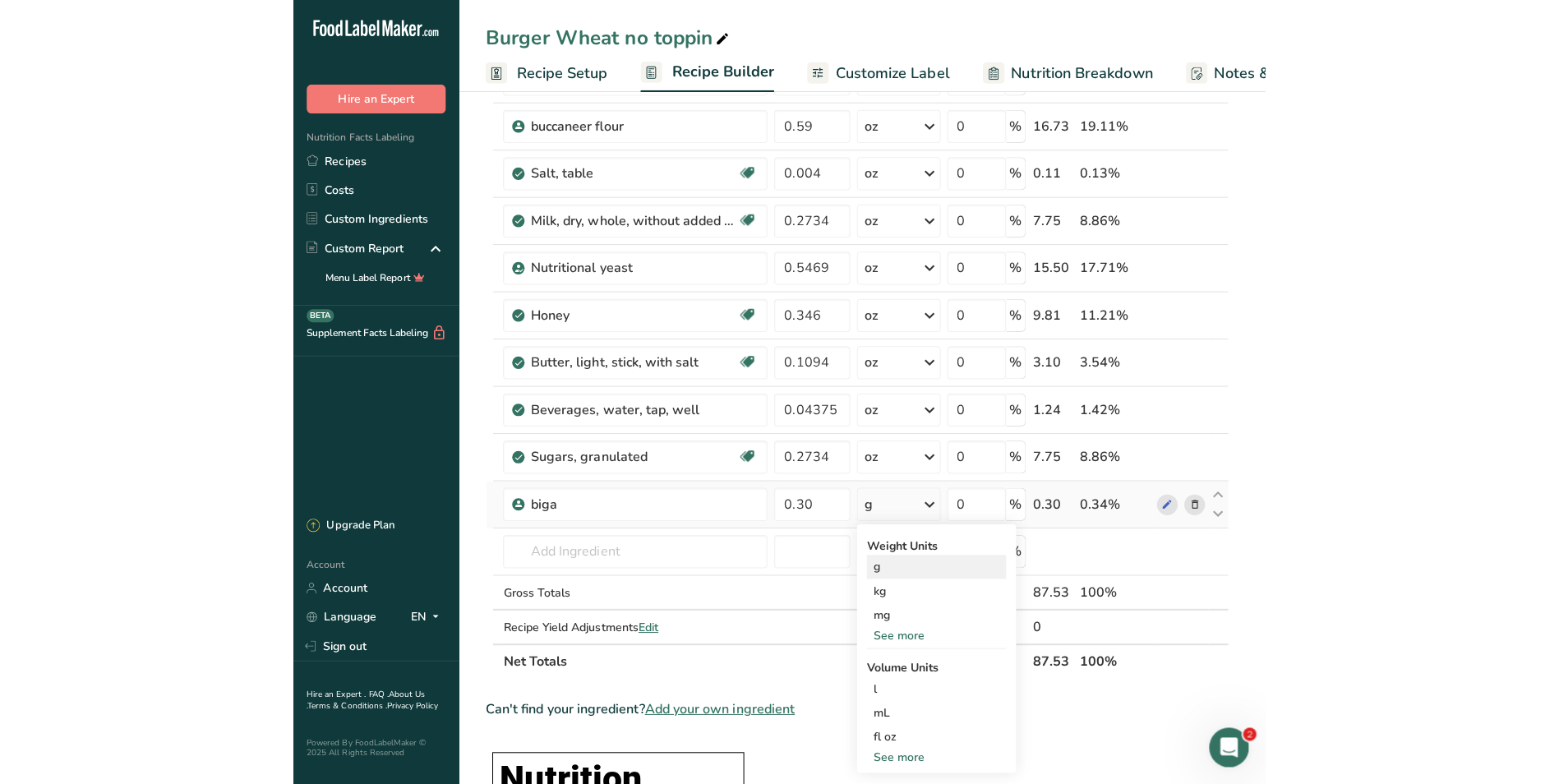 scroll, scrollTop: 164, scrollLeft: 0, axis: vertical 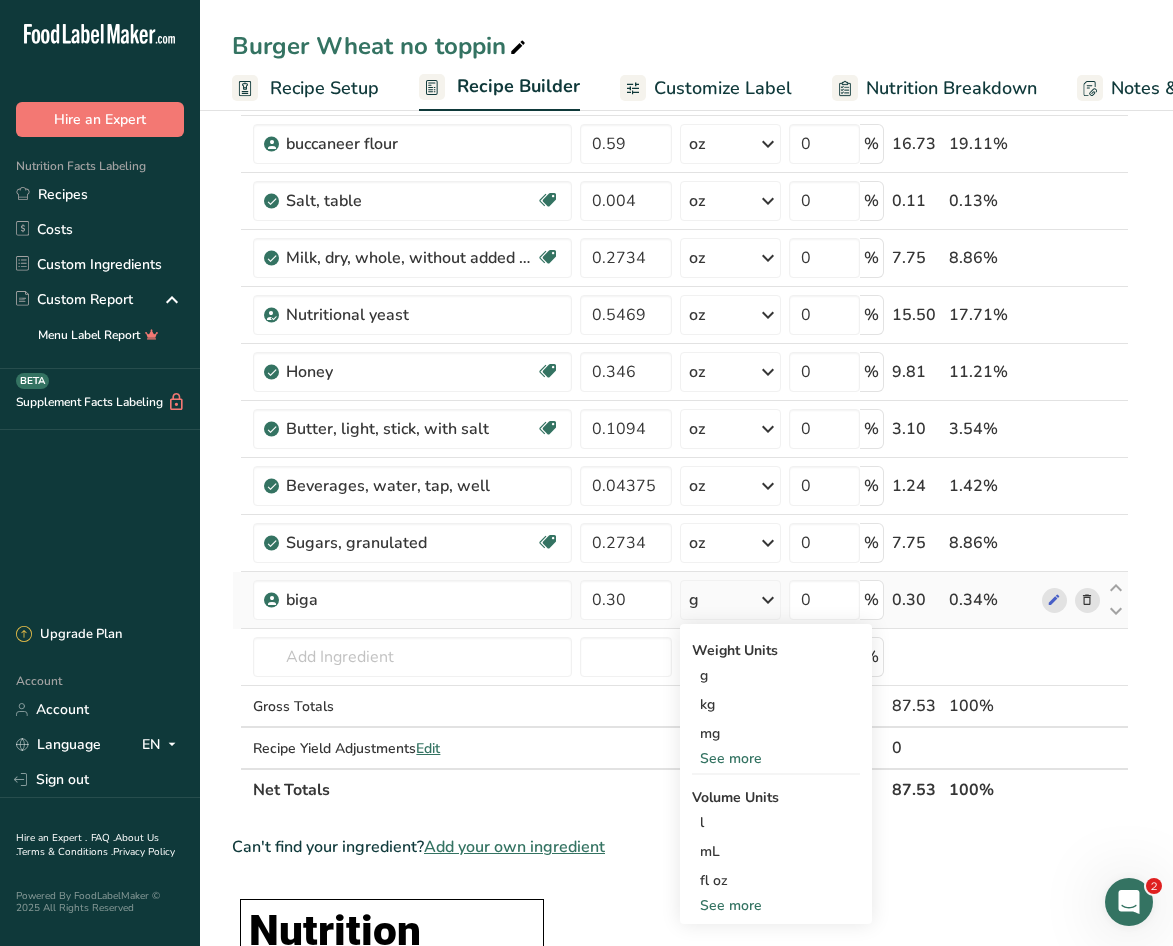 click on "See more" at bounding box center [776, 758] 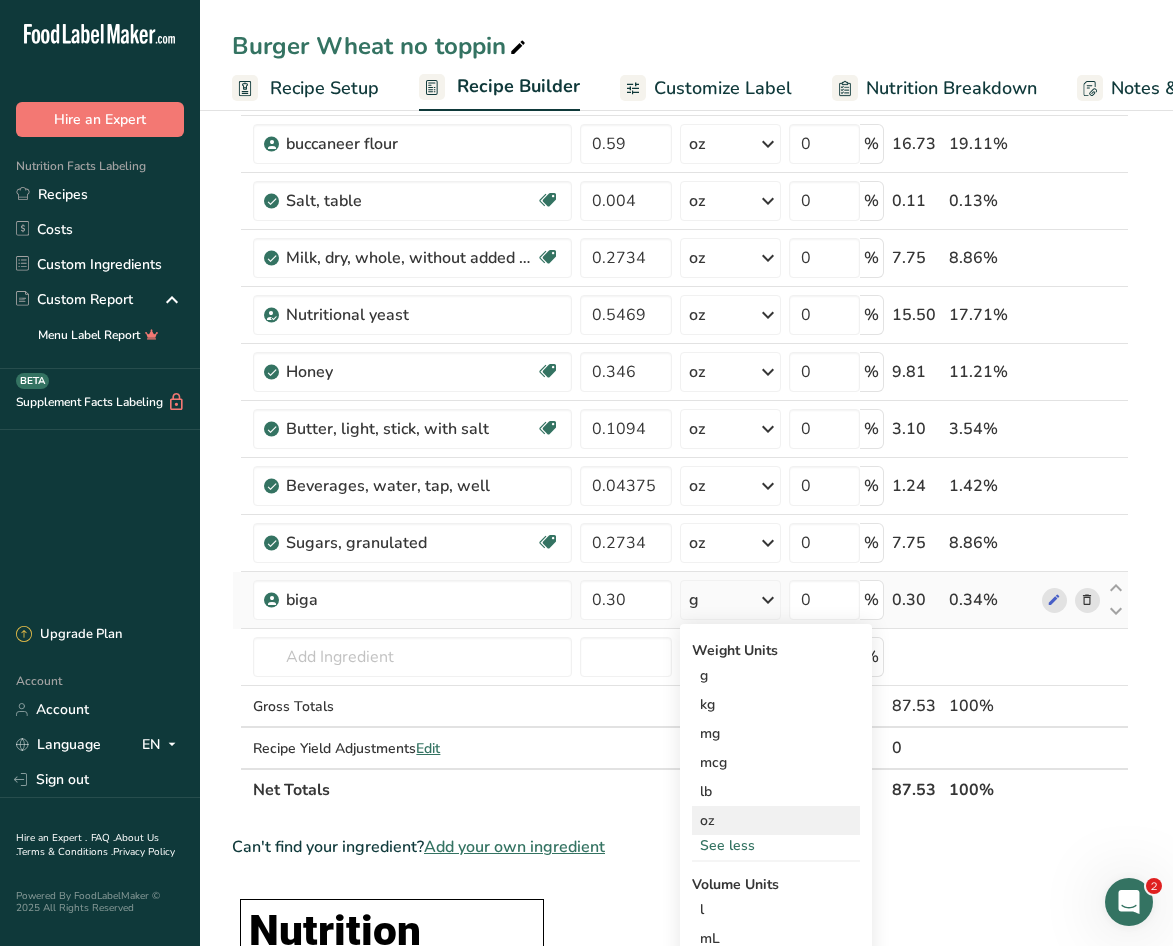 click on "oz" at bounding box center [776, 820] 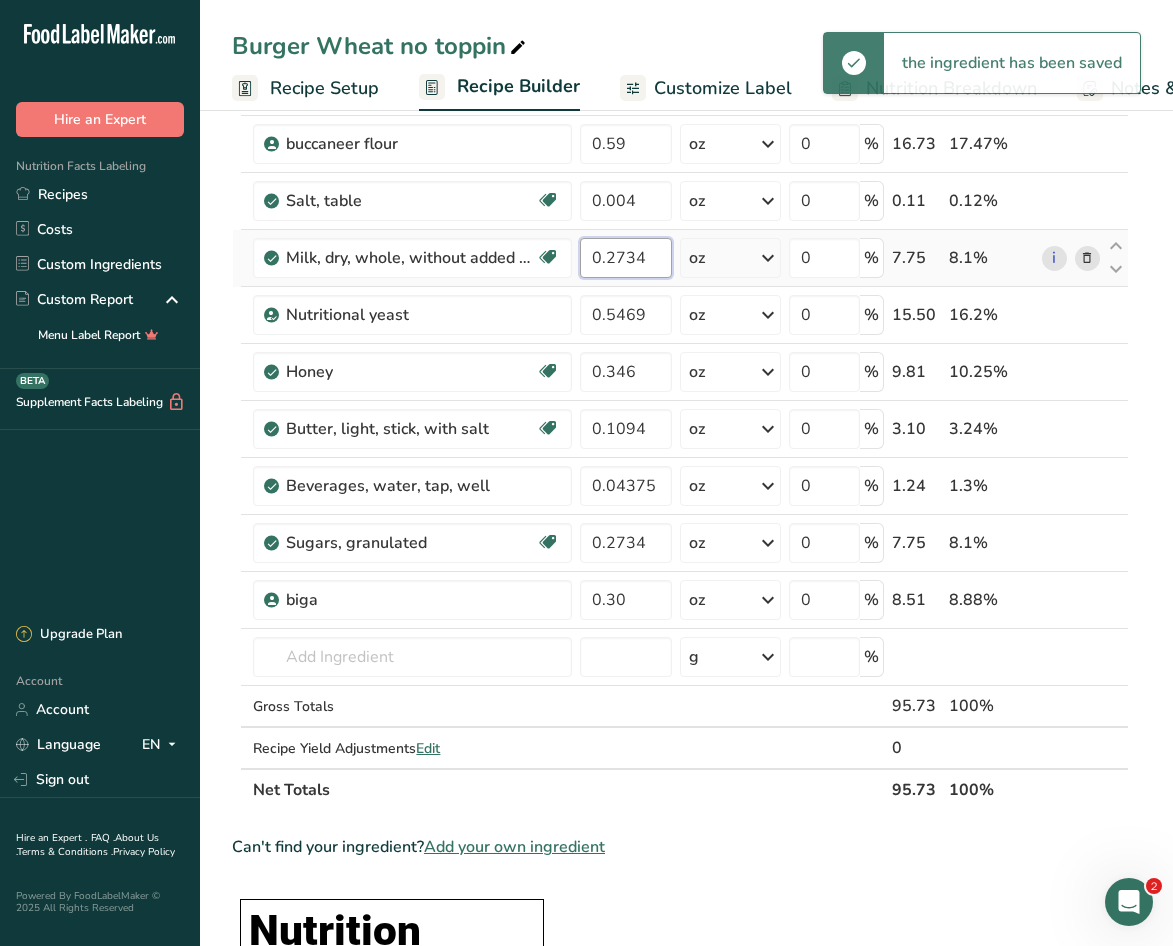 click on "0.2734" at bounding box center (625, 258) 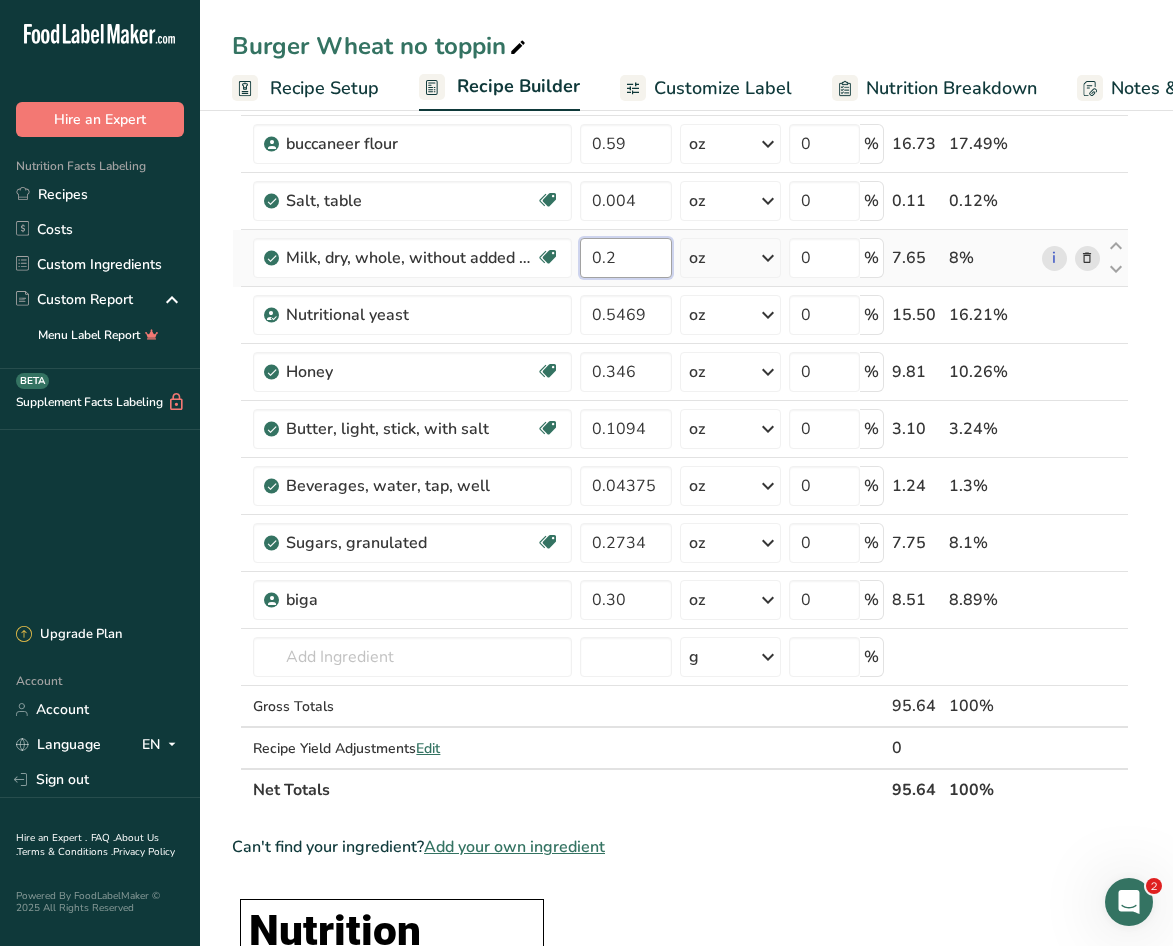 type on "0" 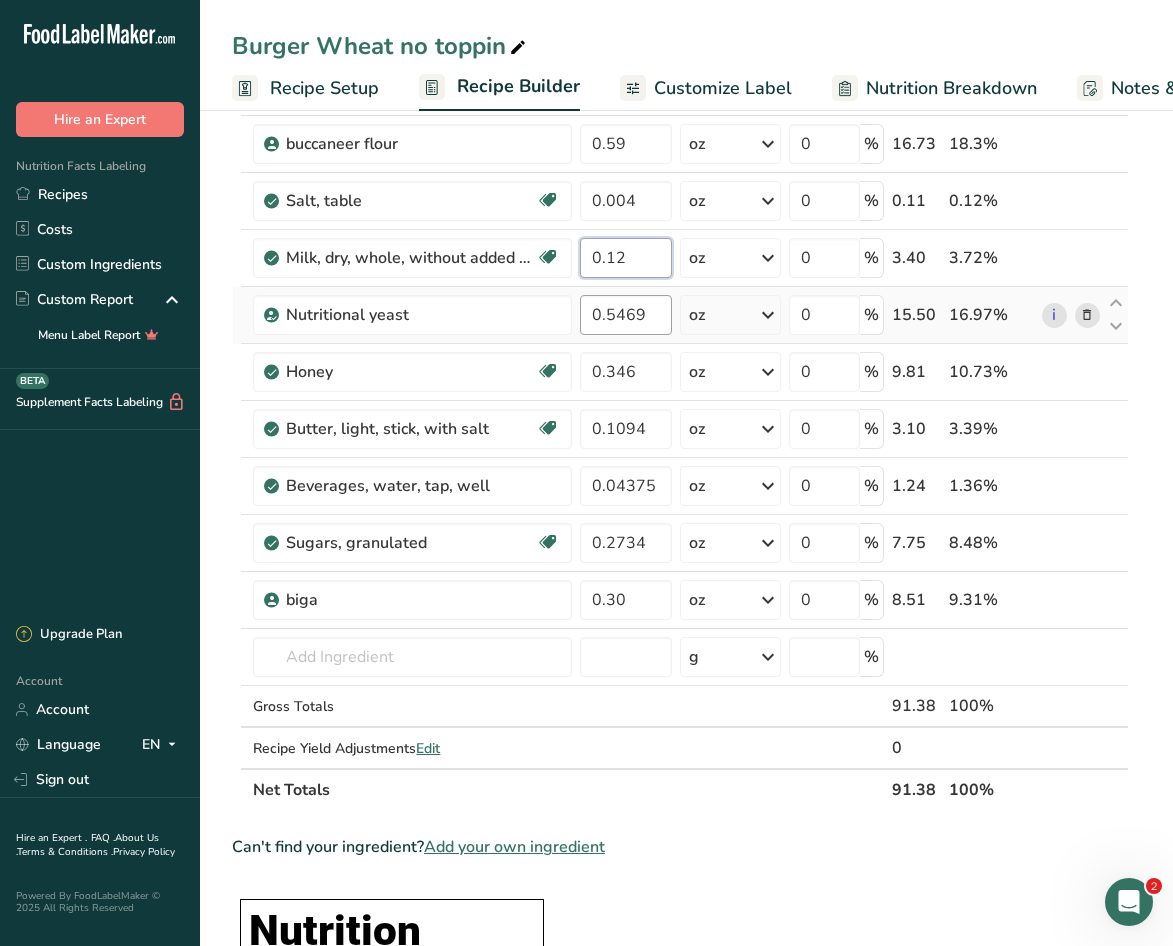 type on "0.12" 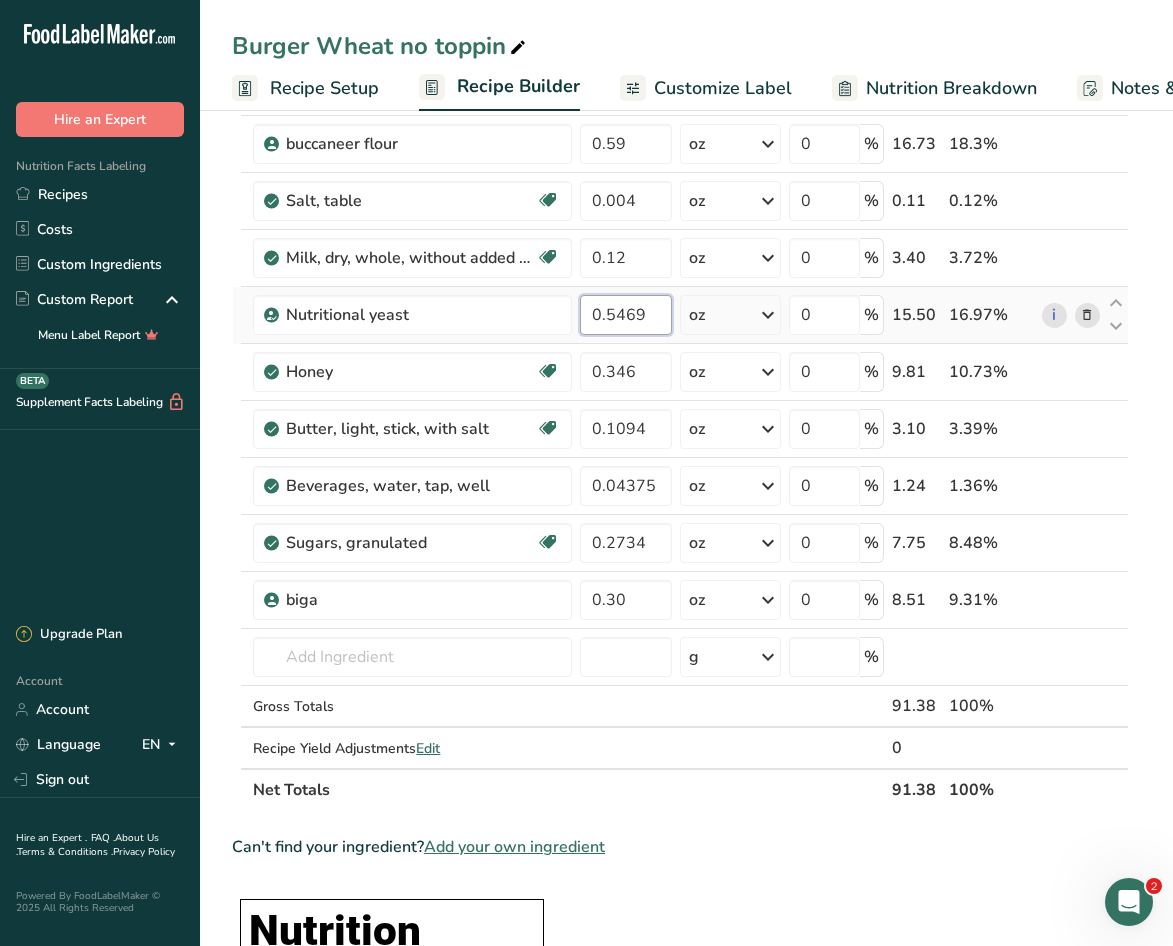 click on "Ingredient *
Amount *
Unit *
Waste *   .a-a{fill:#347362;}.b-a{fill:#fff;}          Grams
Percentage
Wheat flour, whole-grain
Dairy free
Vegan
Vegetarian
Soy free
0.89
oz
Portions
1 cup
Weight Units
g
kg
mg
See more
Volume Units
l
Volume units require a density conversion. If you know your ingredient's density enter it below. Otherwise, click on "RIA" our AI Regulatory bot - she will be able to help you
3.5
lb/ft3
g/cm3
Confirm
mL
3.5
lb/ft3
g/cm3" at bounding box center [680, 413] 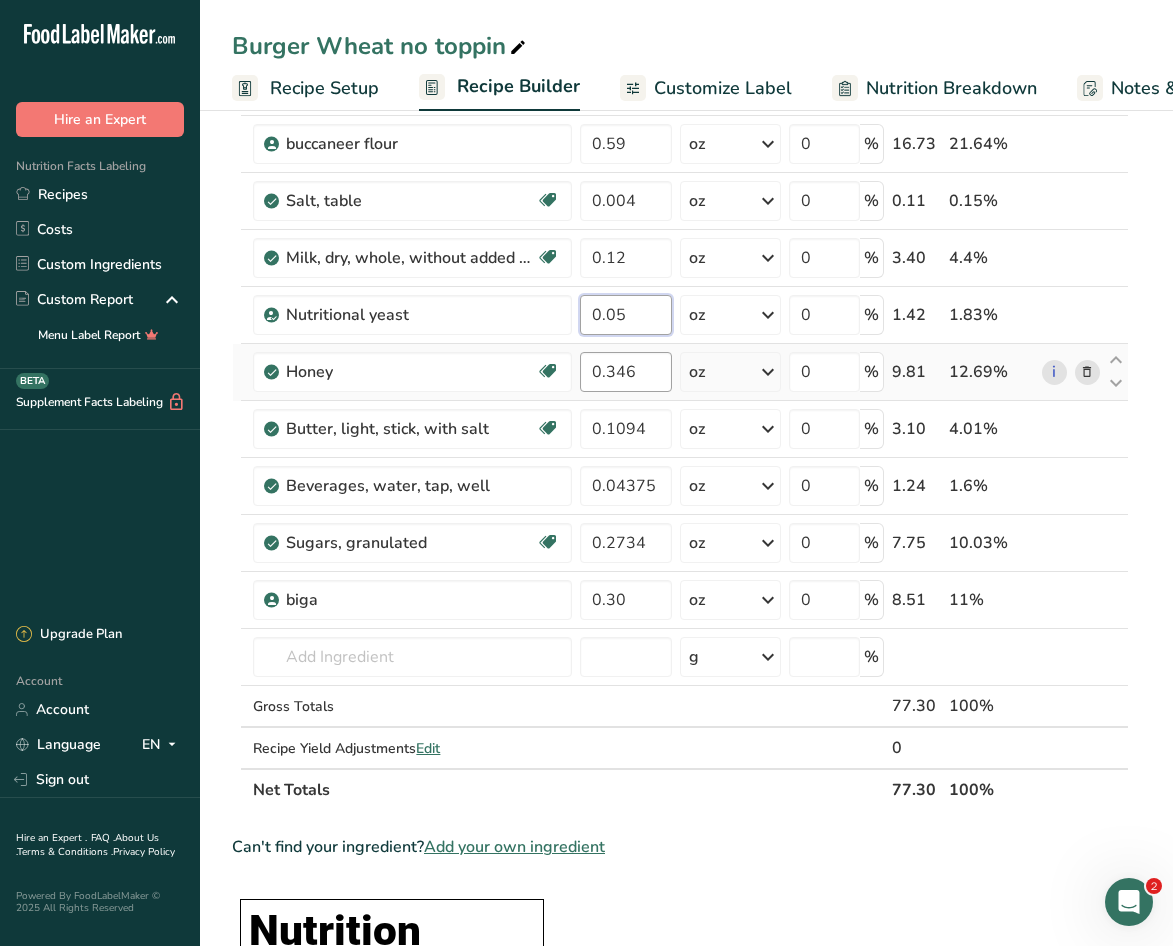 type on "0.05" 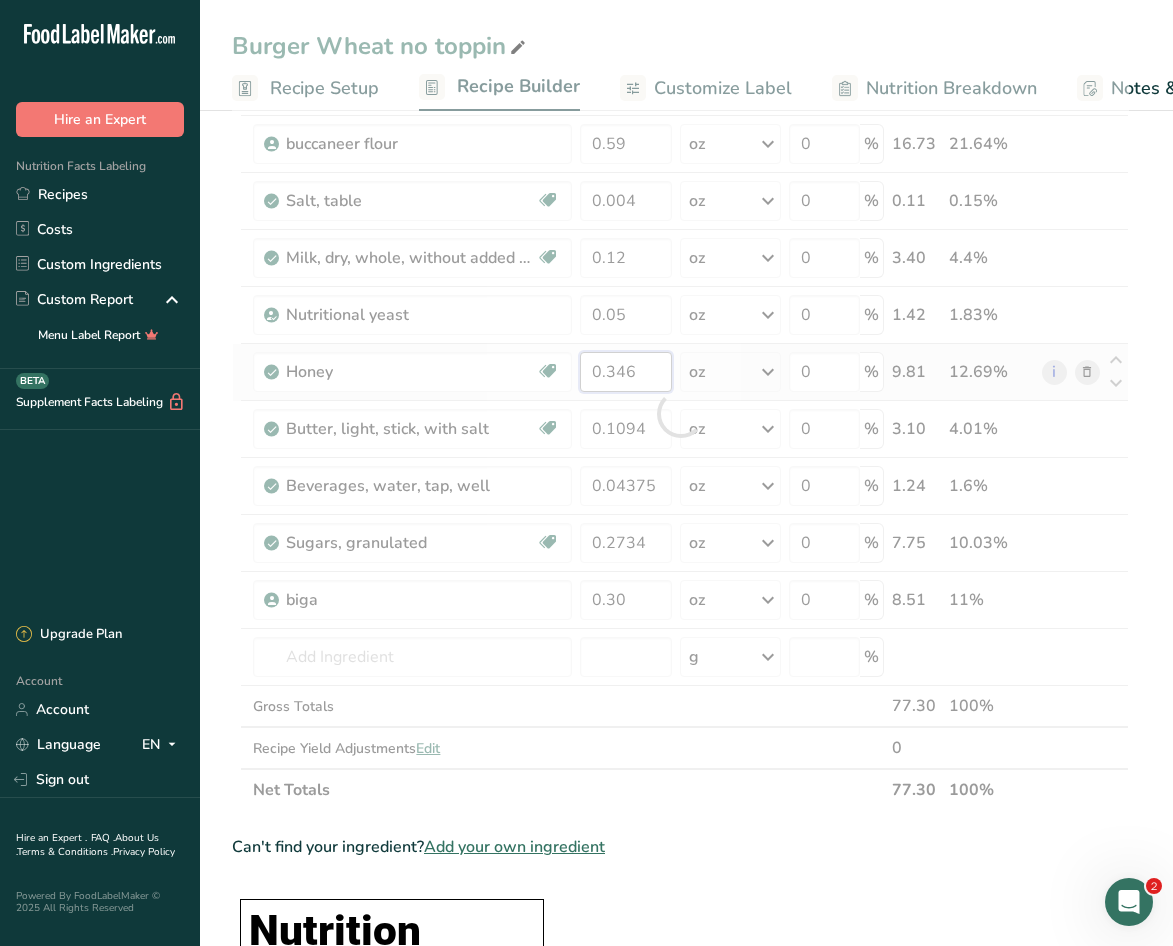 click on "Ingredient *
Amount *
Unit *
Waste *   .a-a{fill:#347362;}.b-a{fill:#fff;}          Grams
Percentage
Wheat flour, whole-grain
Dairy free
Vegan
Vegetarian
Soy free
0.89
oz
Portions
1 cup
Weight Units
g
kg
mg
See more
Volume Units
l
Volume units require a density conversion. If you know your ingredient's density enter it below. Otherwise, click on "RIA" our AI Regulatory bot - she will be able to help you
3.5
lb/ft3
g/cm3
Confirm
mL
3.5
lb/ft3
g/cm3" at bounding box center [680, 413] 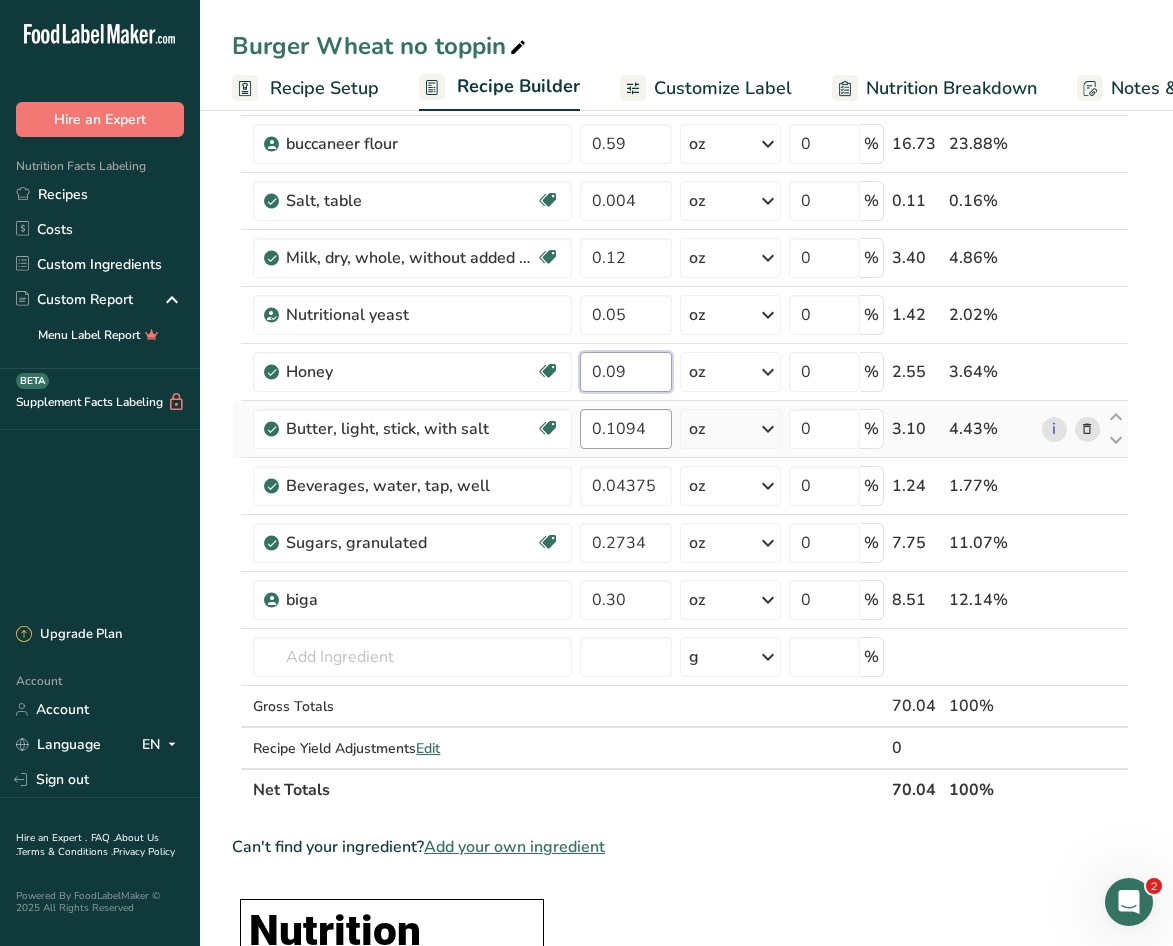 type on "0.09" 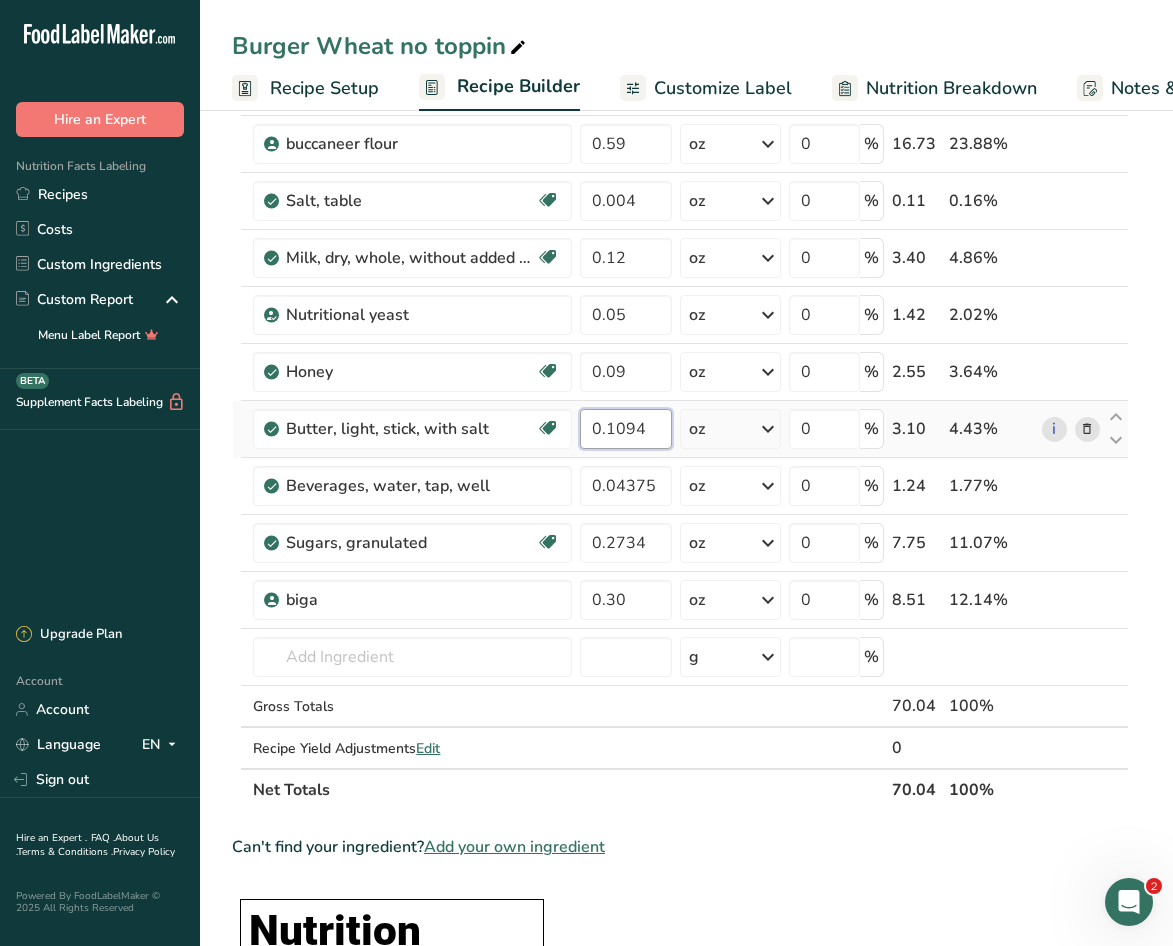 click on "Ingredient *
Amount *
Unit *
Waste *   .a-a{fill:#347362;}.b-a{fill:#fff;}          Grams
Percentage
Wheat flour, whole-grain
Dairy free
Vegan
Vegetarian
Soy free
0.89
oz
Portions
1 cup
Weight Units
g
kg
mg
See more
Volume Units
l
Volume units require a density conversion. If you know your ingredient's density enter it below. Otherwise, click on "RIA" our AI Regulatory bot - she will be able to help you
3.5
lb/ft3
g/cm3
Confirm
mL
3.5
lb/ft3
g/cm3" at bounding box center [680, 413] 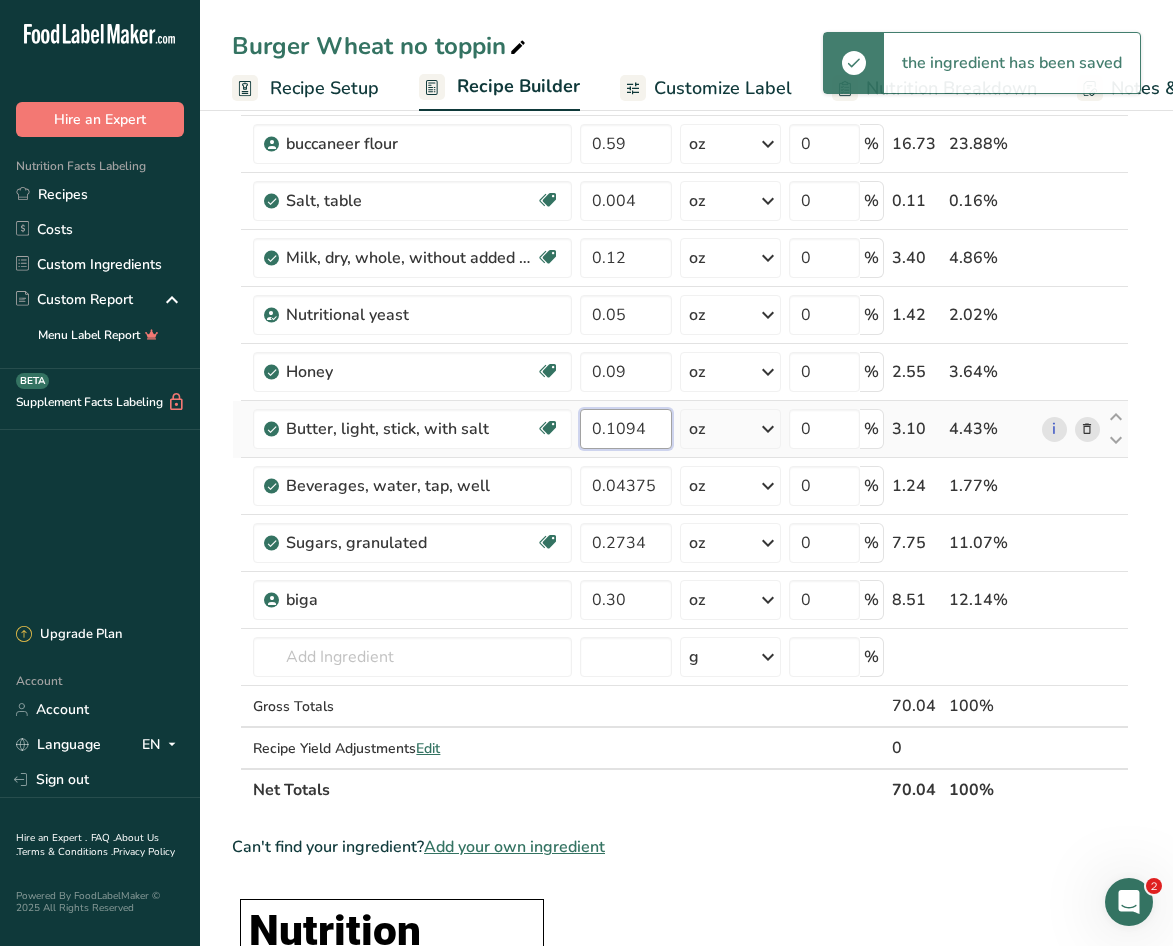 click on "0.1094" at bounding box center (625, 429) 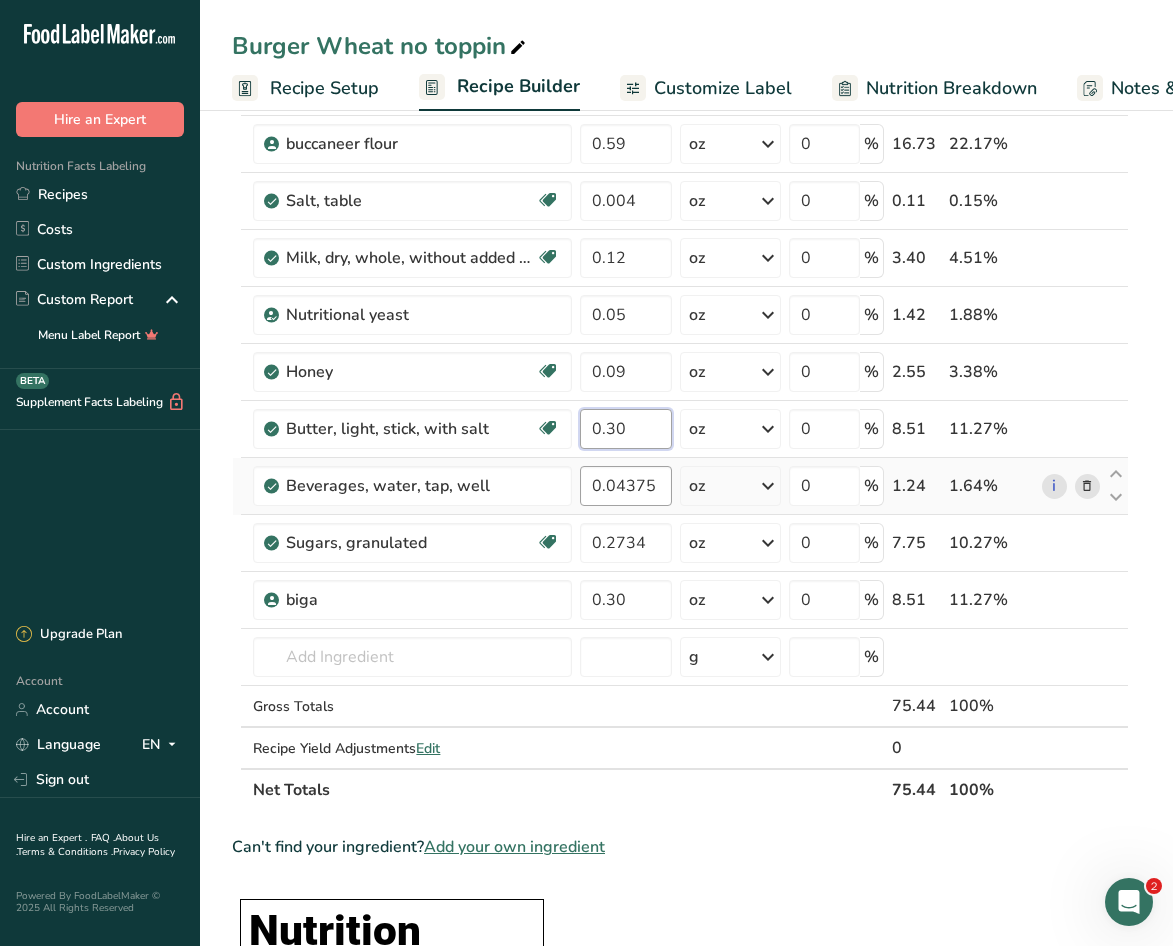 type on "0.30" 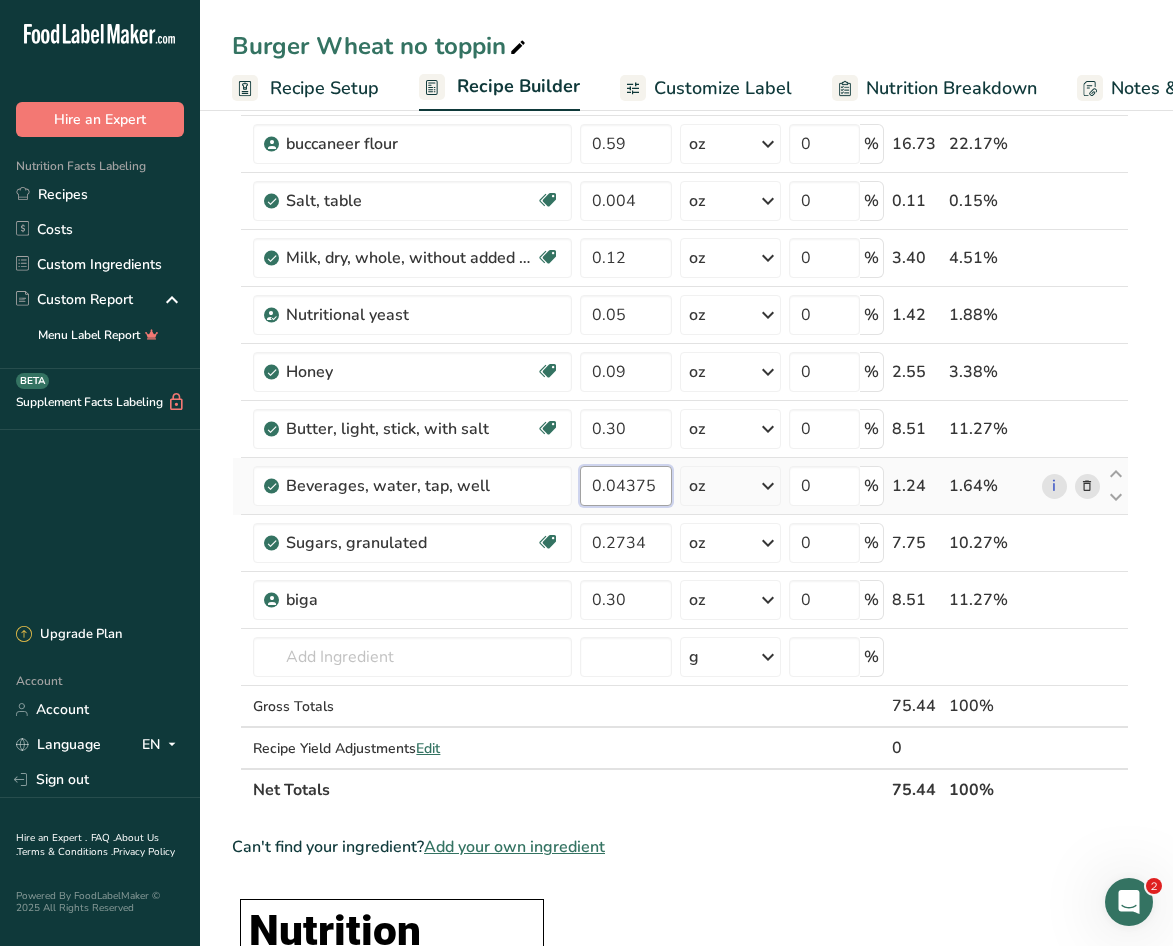 click on "Ingredient *
Amount *
Unit *
Waste *   .a-a{fill:#347362;}.b-a{fill:#fff;}          Grams
Percentage
Wheat flour, whole-grain
Dairy free
Vegan
Vegetarian
Soy free
0.89
oz
Portions
1 cup
Weight Units
g
kg
mg
See more
Volume Units
l
Volume units require a density conversion. If you know your ingredient's density enter it below. Otherwise, click on "RIA" our AI Regulatory bot - she will be able to help you
3.5
lb/ft3
g/cm3
Confirm
mL
3.5
lb/ft3
g/cm3" at bounding box center [680, 413] 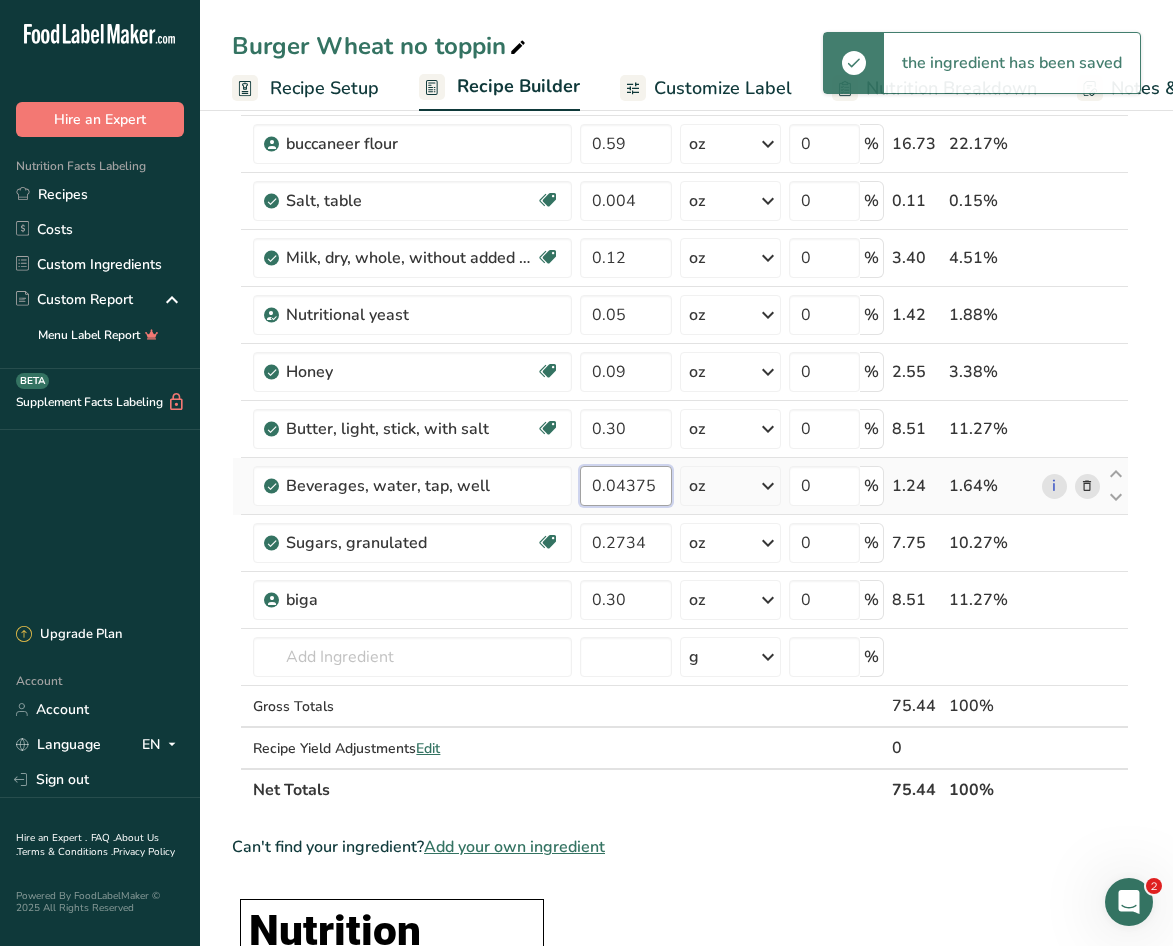 click on "0.04375" at bounding box center (625, 486) 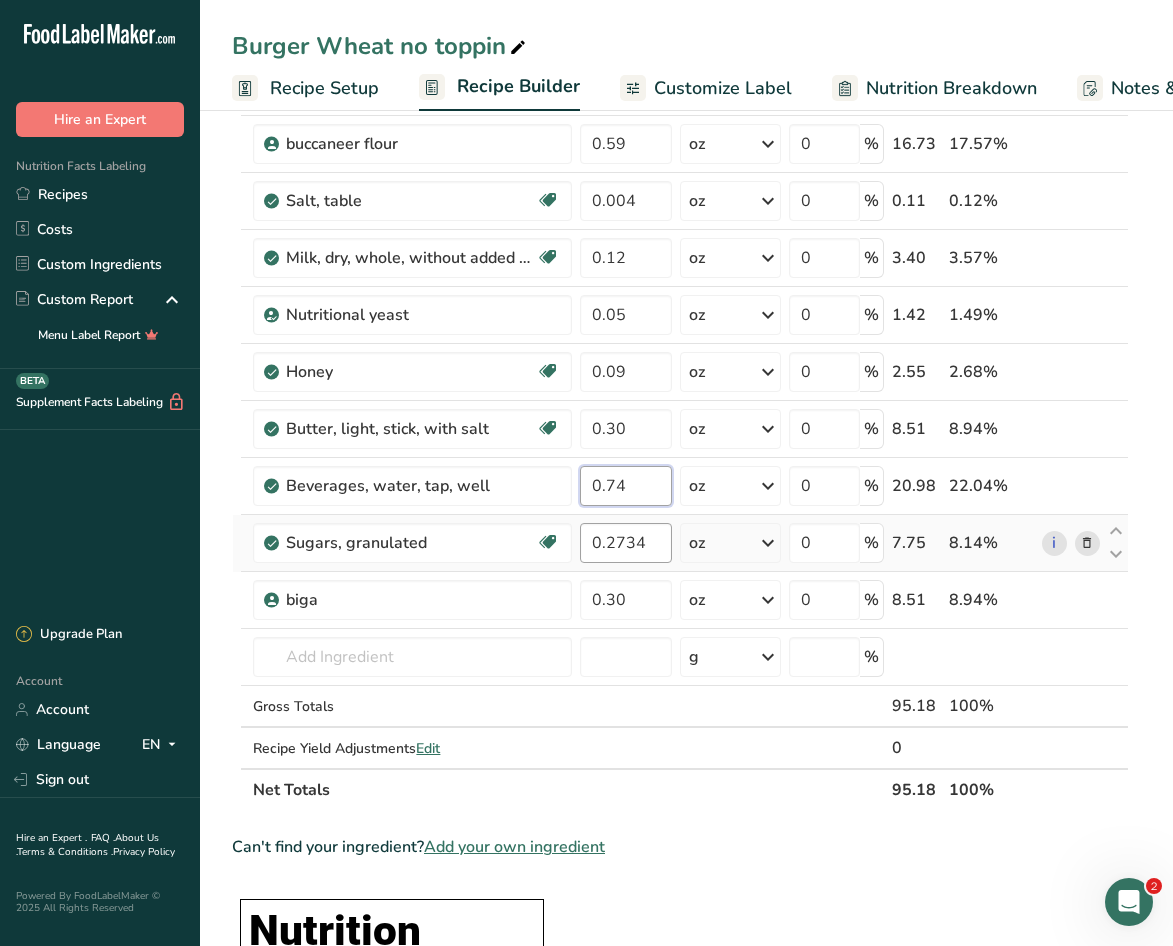 type on "0.74" 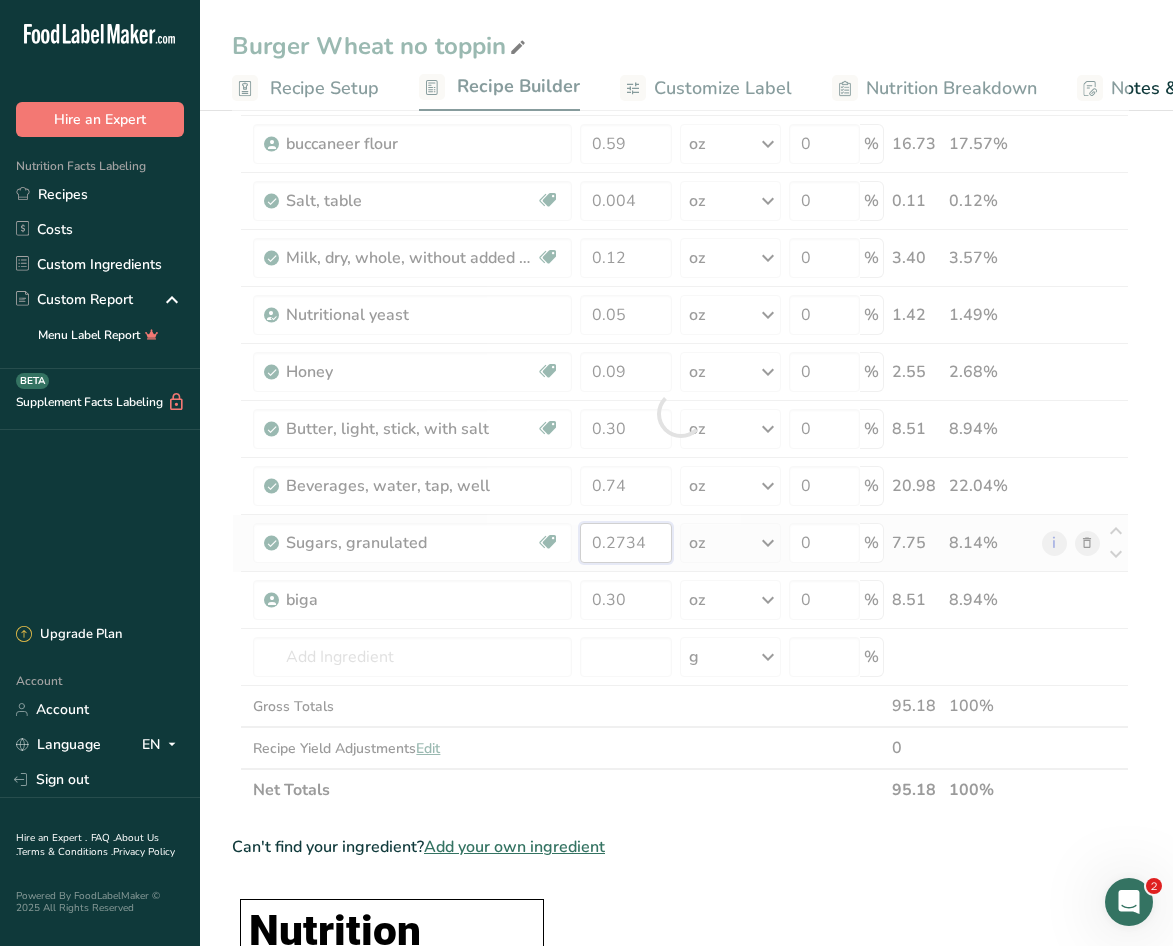 click on "Ingredient *
Amount *
Unit *
Waste *   .a-a{fill:#347362;}.b-a{fill:#fff;}          Grams
Percentage
Wheat flour, whole-grain
Dairy free
Vegan
Vegetarian
Soy free
0.89
oz
Portions
1 cup
Weight Units
g
kg
mg
See more
Volume Units
l
Volume units require a density conversion. If you know your ingredient's density enter it below. Otherwise, click on "RIA" our AI Regulatory bot - she will be able to help you
3.5
lb/ft3
g/cm3
Confirm
mL
3.5
lb/ft3
g/cm3" at bounding box center (680, 413) 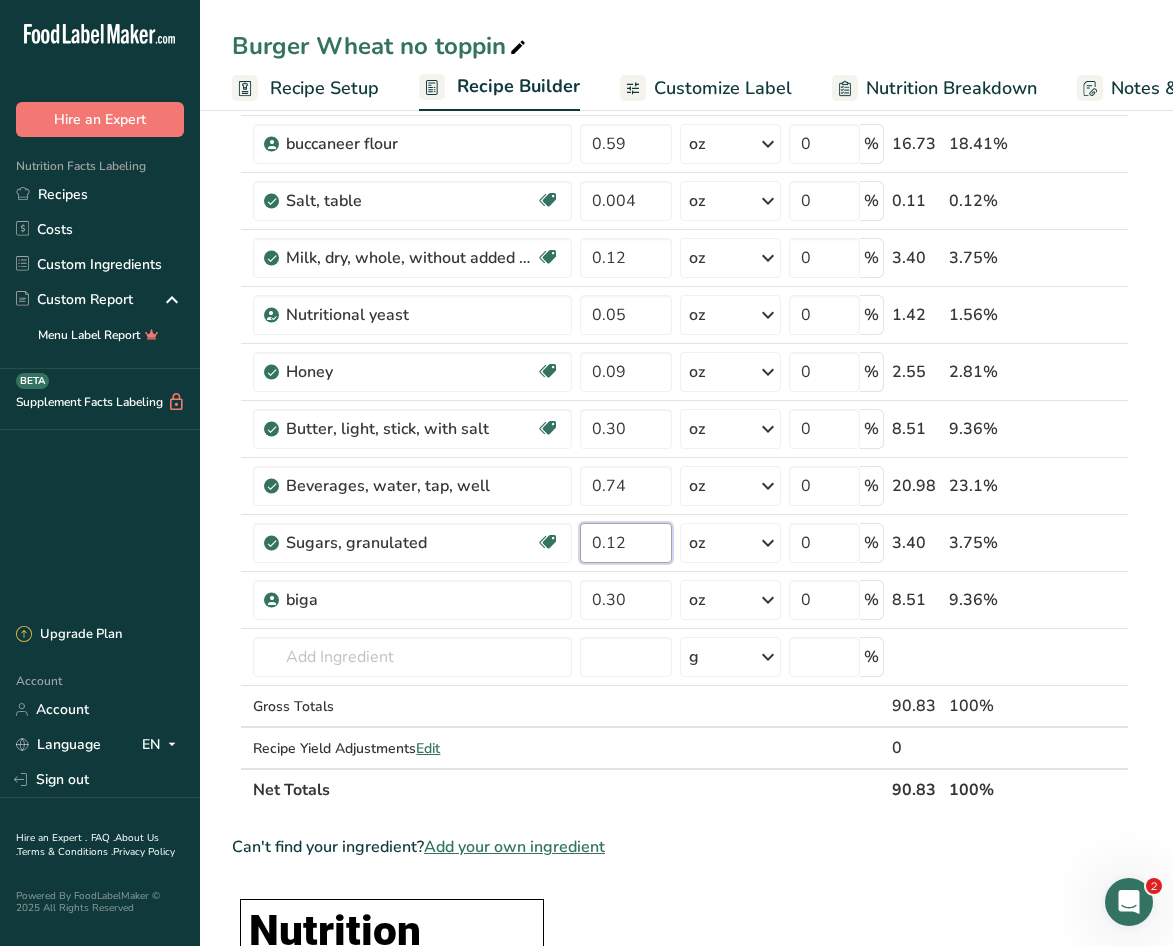 type on "0.12" 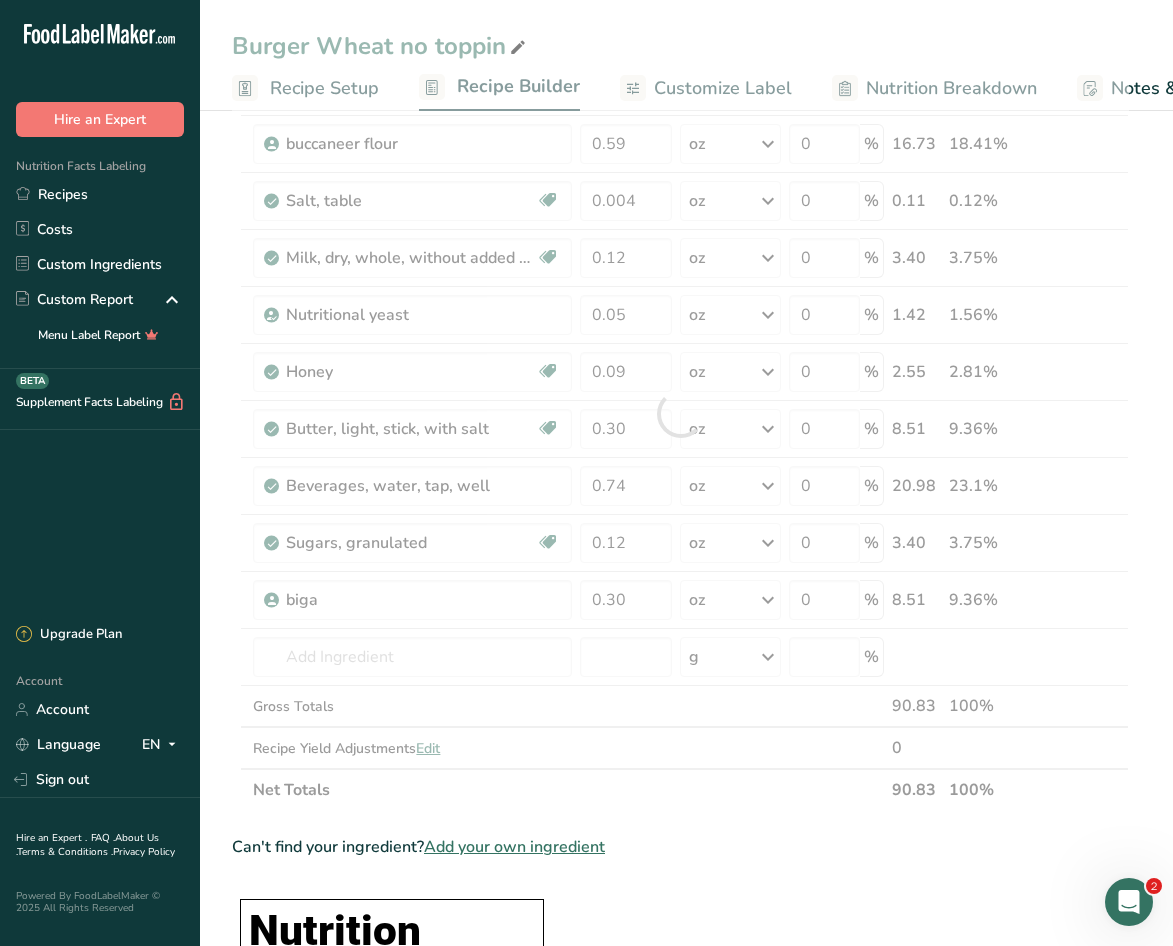 click on "Ingredient *
Amount *
Unit *
Waste *   .a-a{fill:#347362;}.b-a{fill:#fff;}          Grams
Percentage
Wheat flour, whole-grain
Dairy free
Vegan
Vegetarian
Soy free
0.89
oz
Portions
1 cup
Weight Units
g
kg
mg
See more
Volume Units
l
Volume units require a density conversion. If you know your ingredient's density enter it below. Otherwise, click on "RIA" our AI Regulatory bot - she will be able to help you
3.5
lb/ft3
g/cm3
Confirm
mL
3.5
lb/ft3
g/cm3" at bounding box center (680, 413) 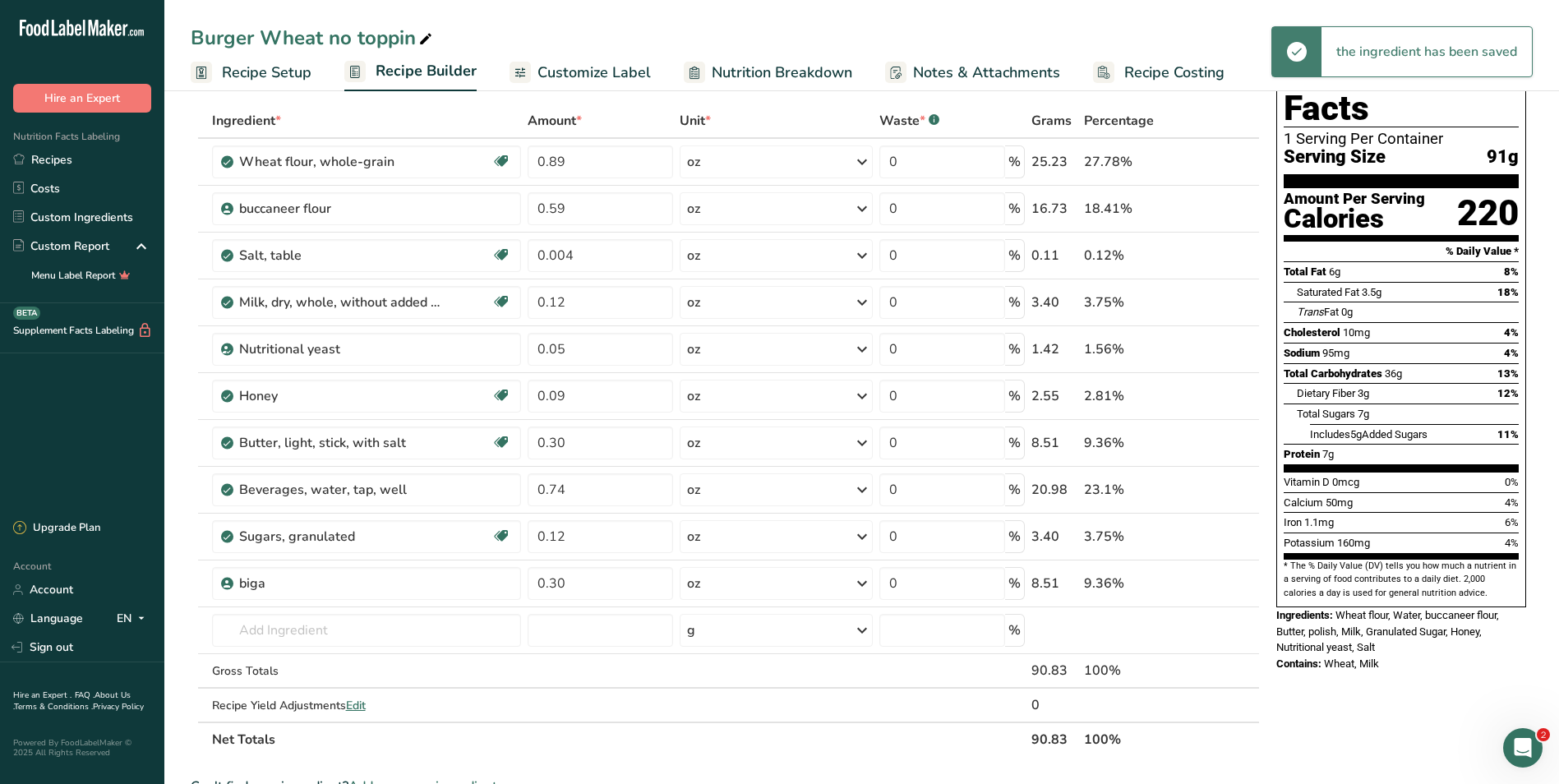 scroll, scrollTop: 0, scrollLeft: 0, axis: both 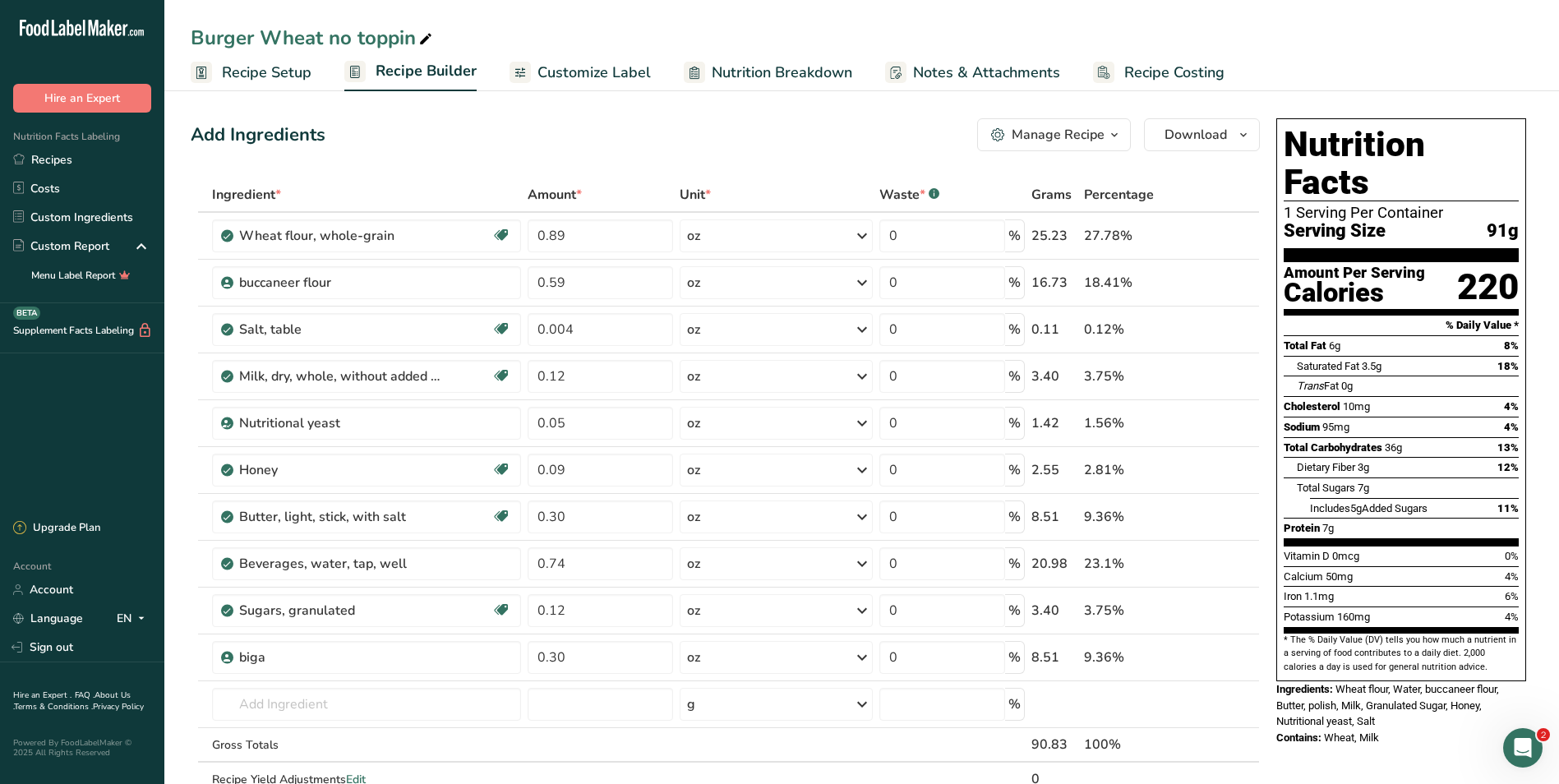 click on "Nutrition Facts" at bounding box center [1401, 164] 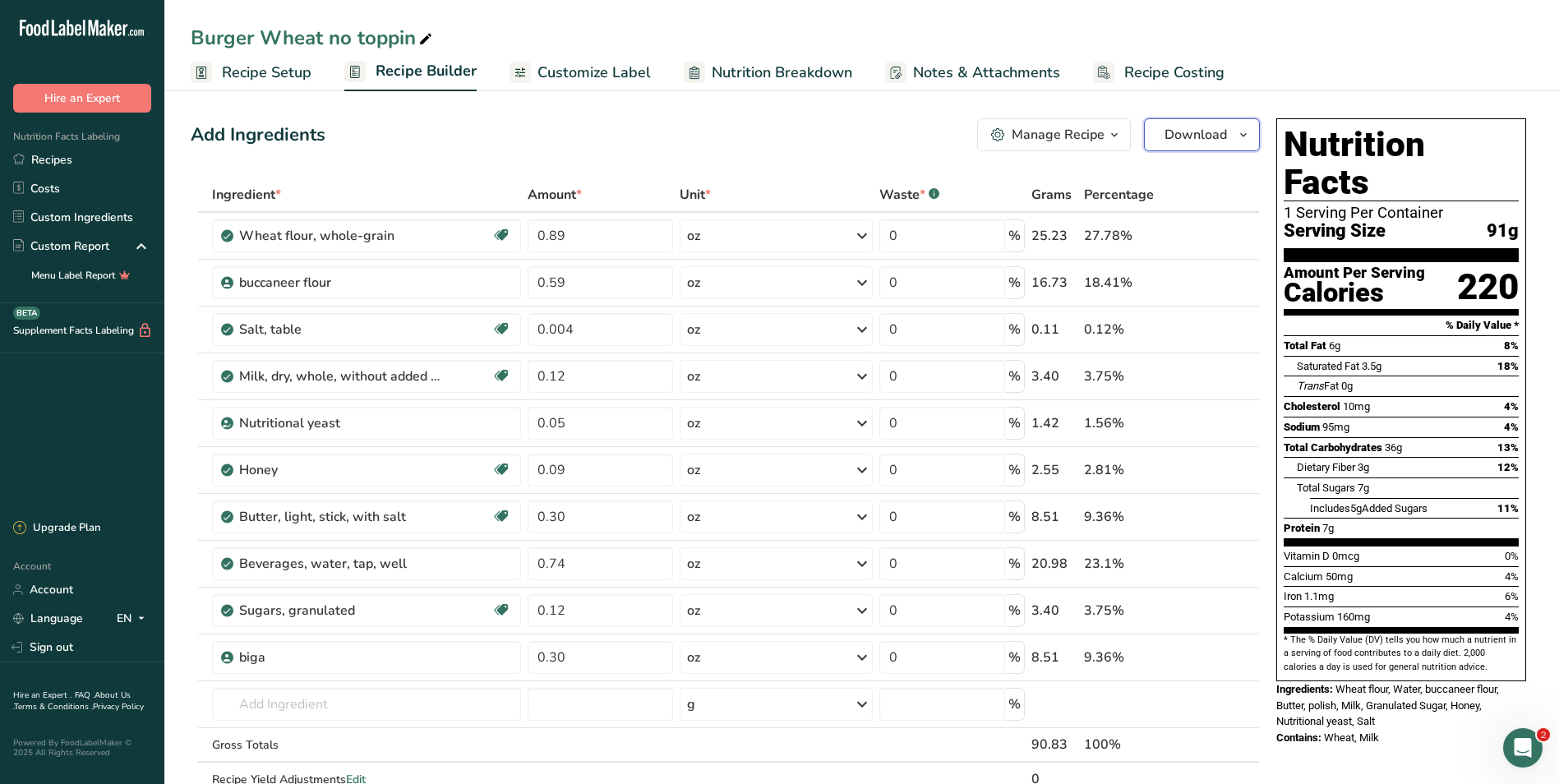 click on "Download" at bounding box center (1196, 135) 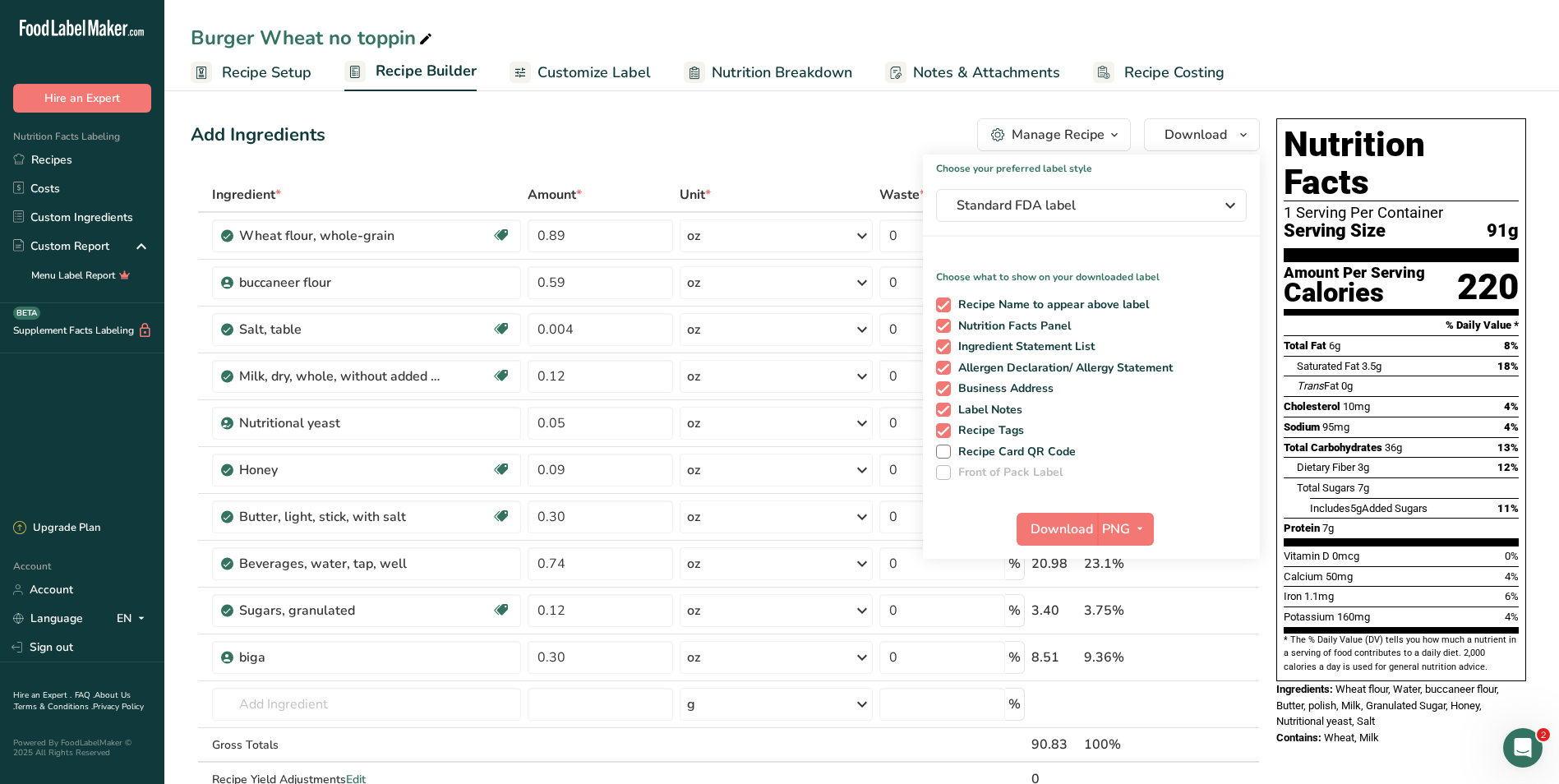 drag, startPoint x: 1281, startPoint y: 88, endPoint x: 1288, endPoint y: 81, distance: 9.899495 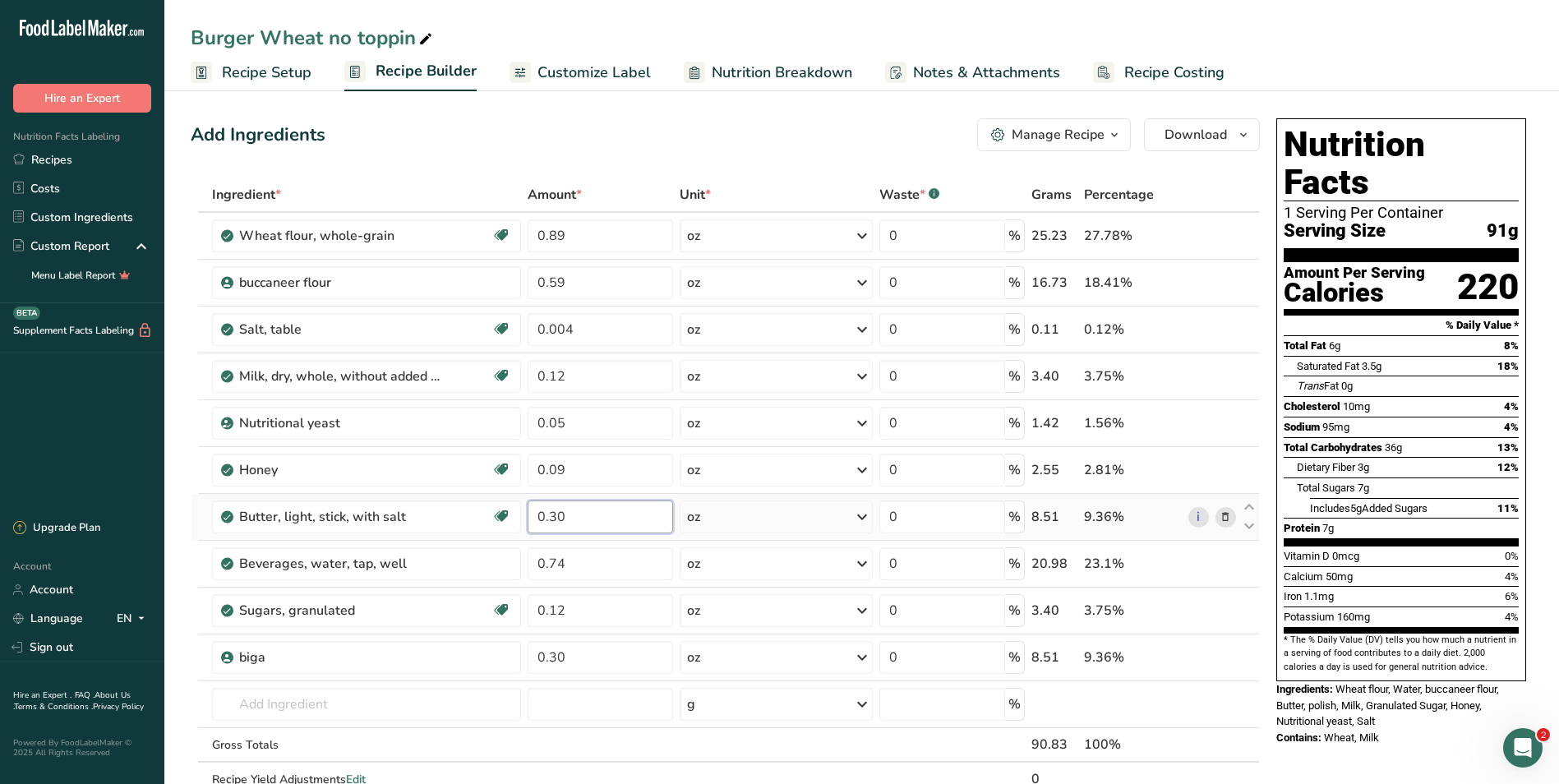 click on "0.30" at bounding box center [600, 517] 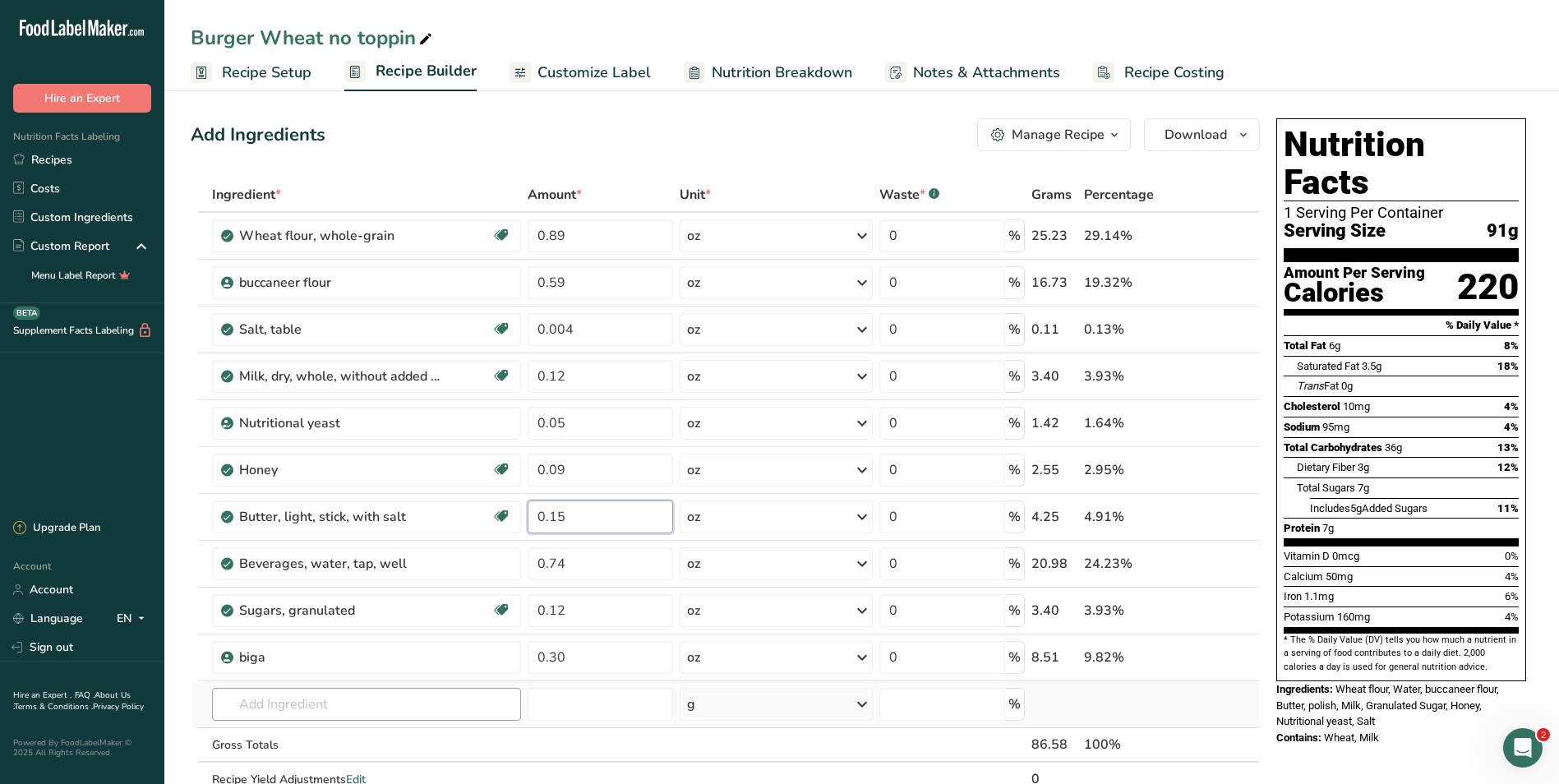 type on "0.15" 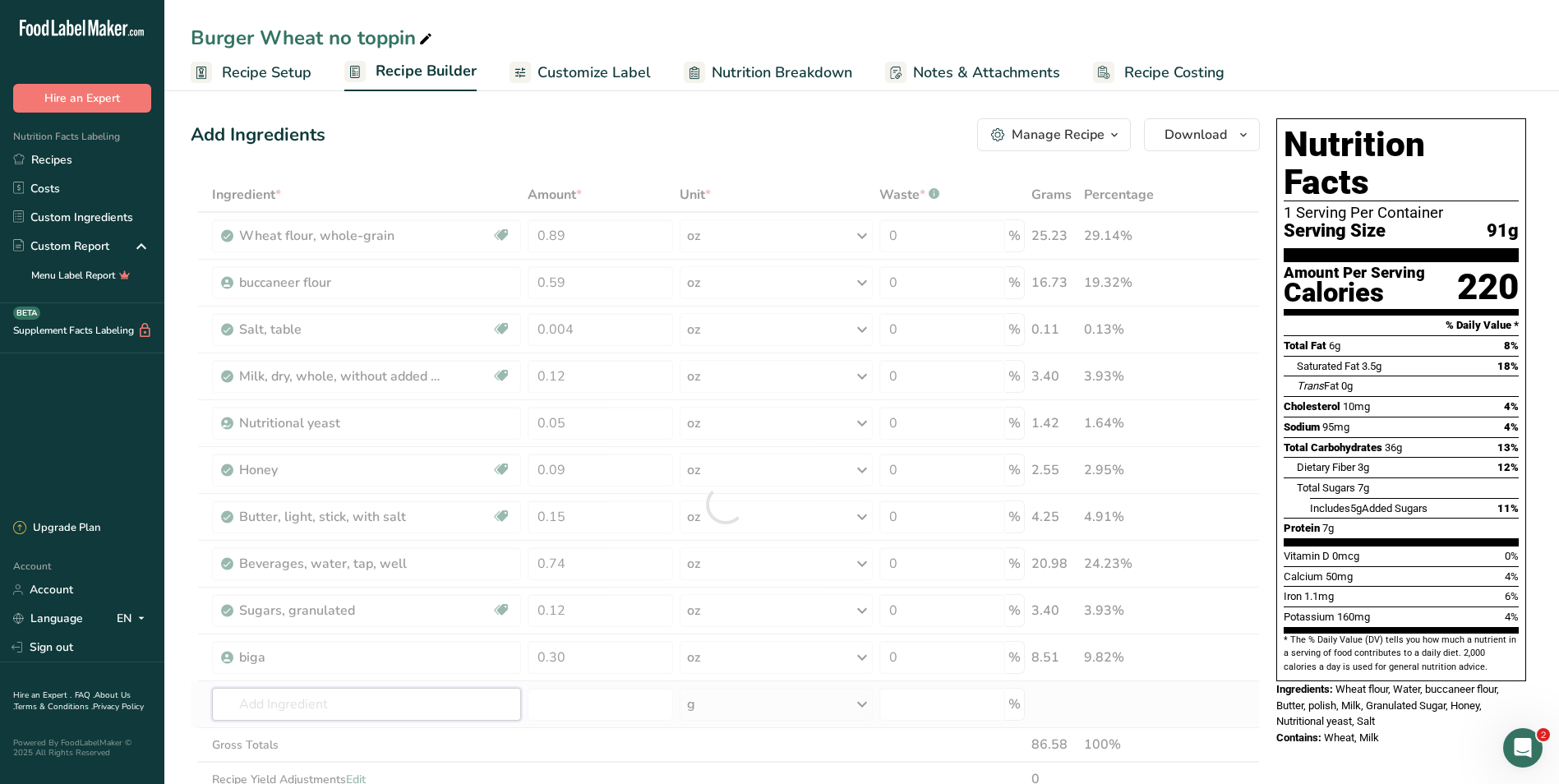 click on "Ingredient *
Amount *
Unit *
Waste *   .a-a{fill:#347362;}.b-a{fill:#fff;}          Grams
Percentage
Wheat flour, whole-grain
Dairy free
Vegan
Vegetarian
Soy free
0.89
oz
Portions
1 cup
Weight Units
g
kg
mg
See more
Volume Units
l
Volume units require a density conversion. If you know your ingredient's density enter it below. Otherwise, click on "RIA" our AI Regulatory bot - she will be able to help you
3.5
lb/ft3
g/cm3
Confirm
mL
3.5
lb/ft3
g/cm3" at bounding box center (725, 504) 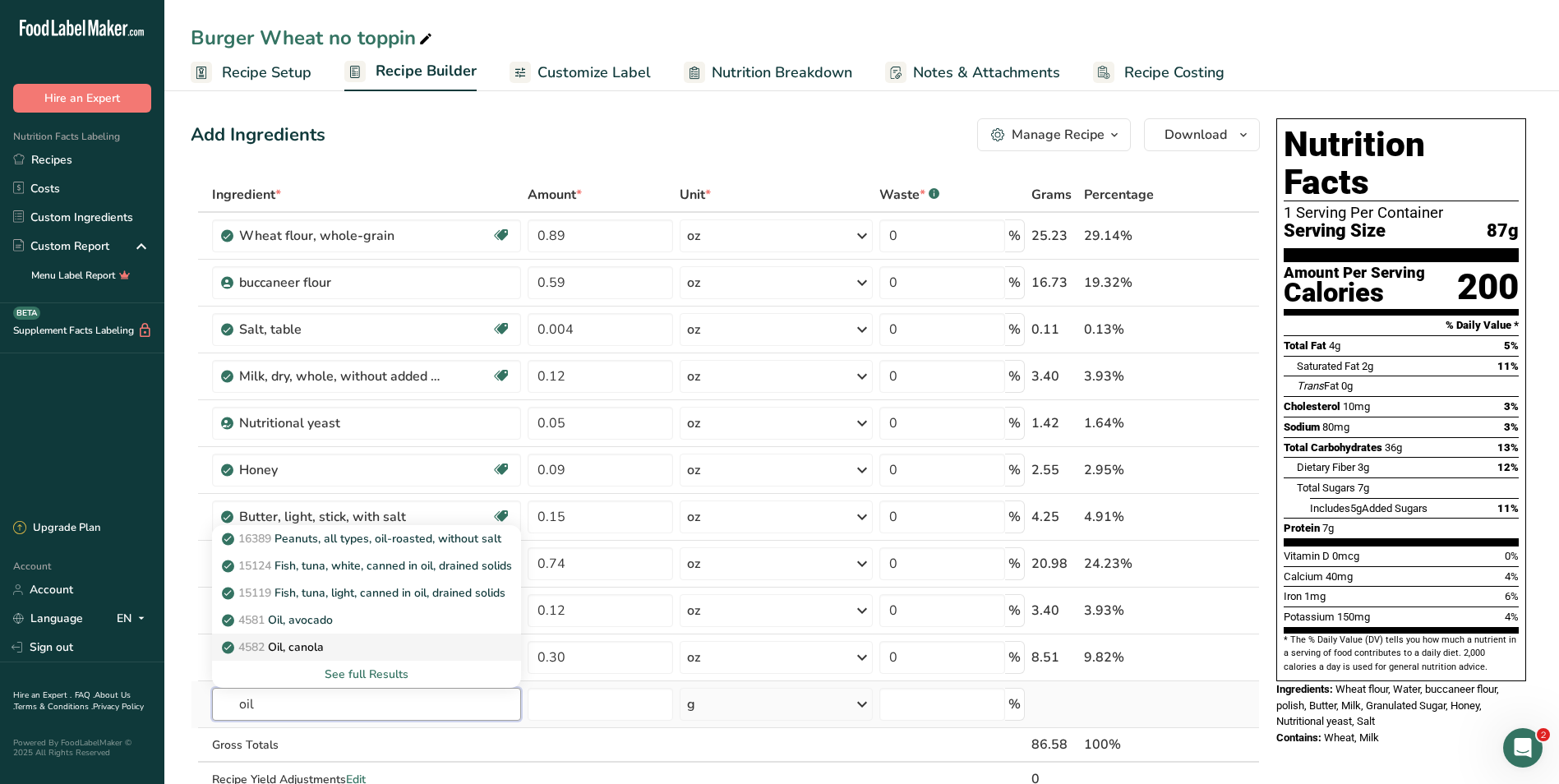 type on "oil" 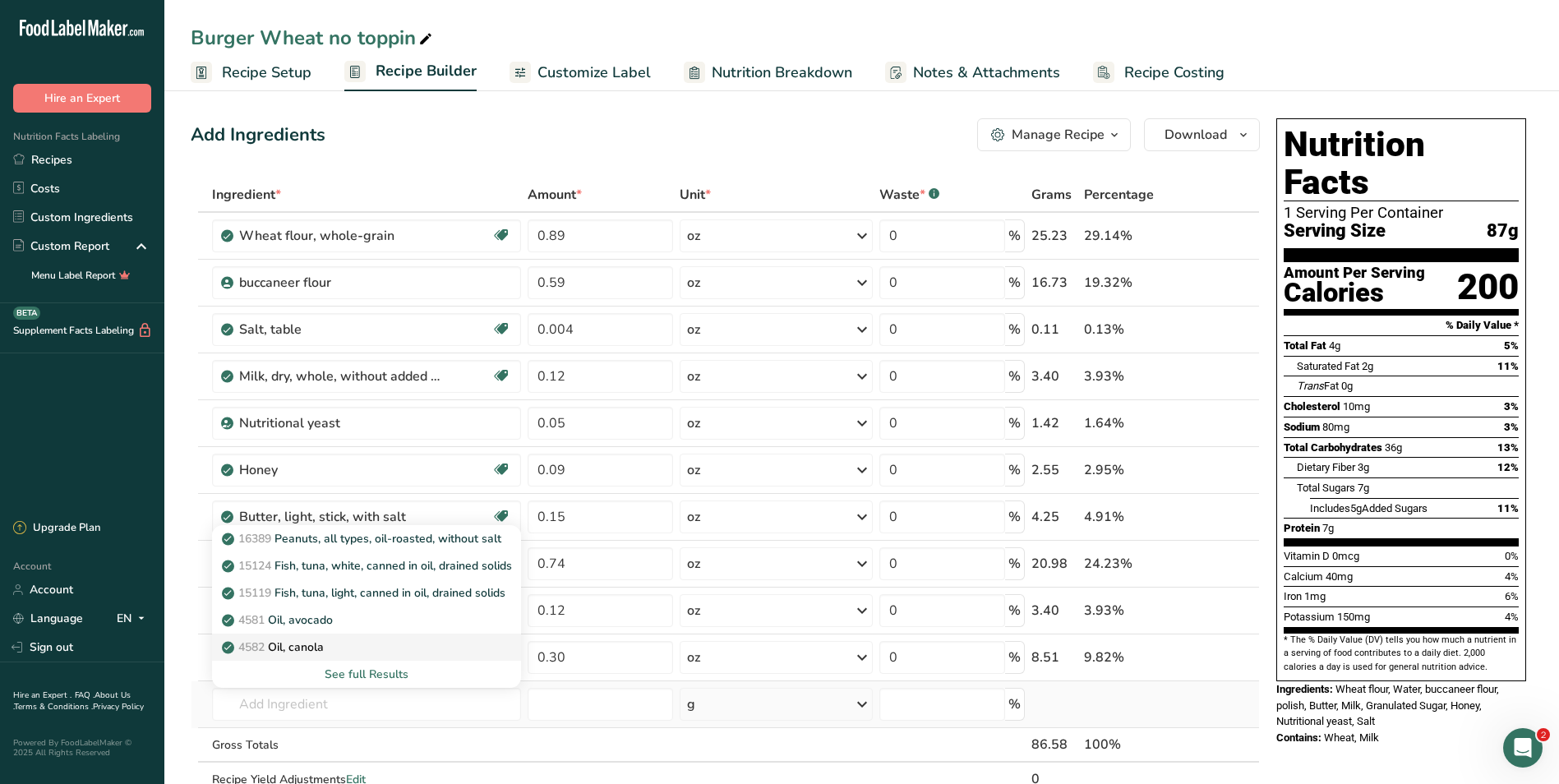 click on "4582
Oil, canola" at bounding box center (353, 647) 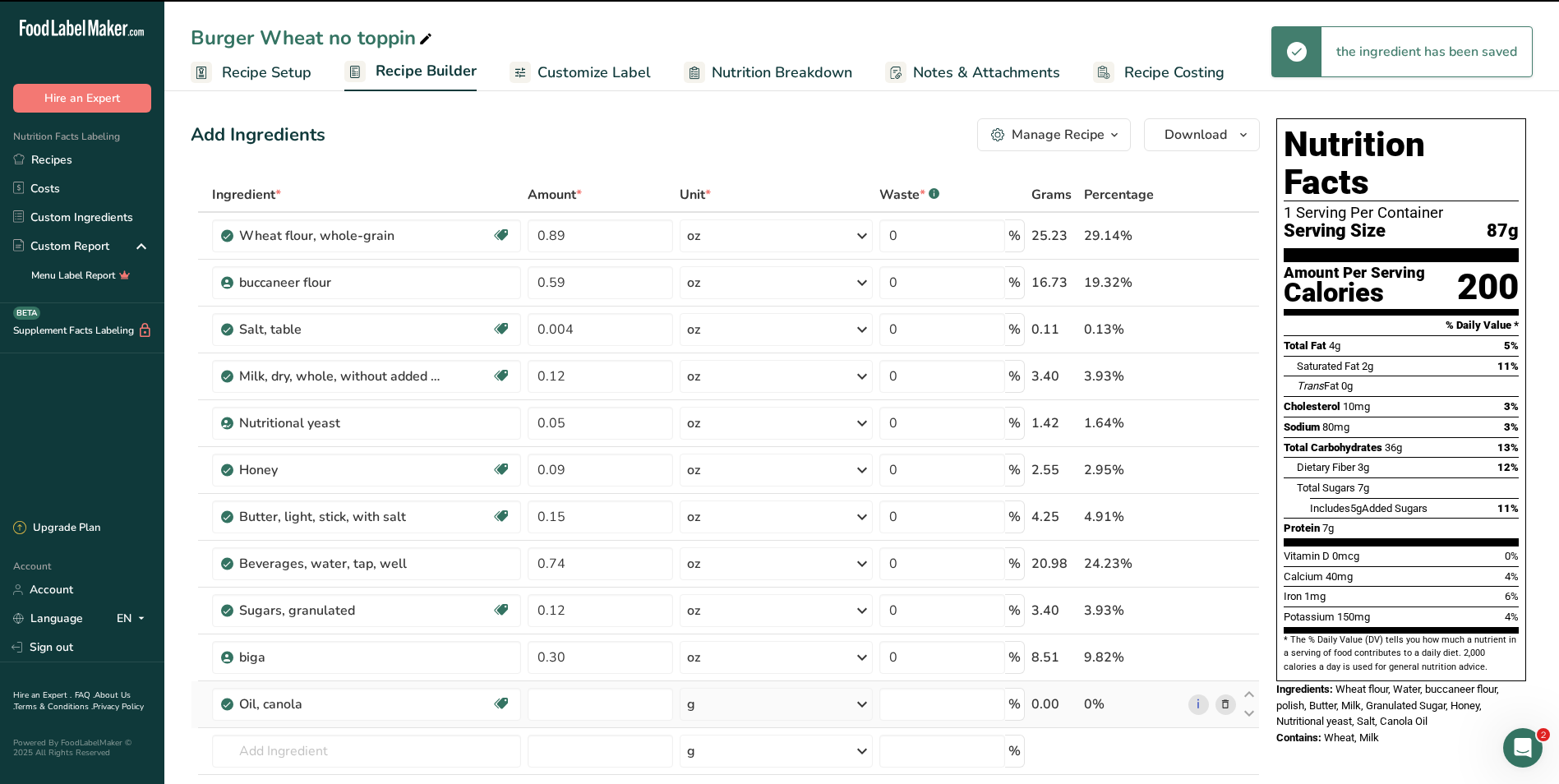 type on "0" 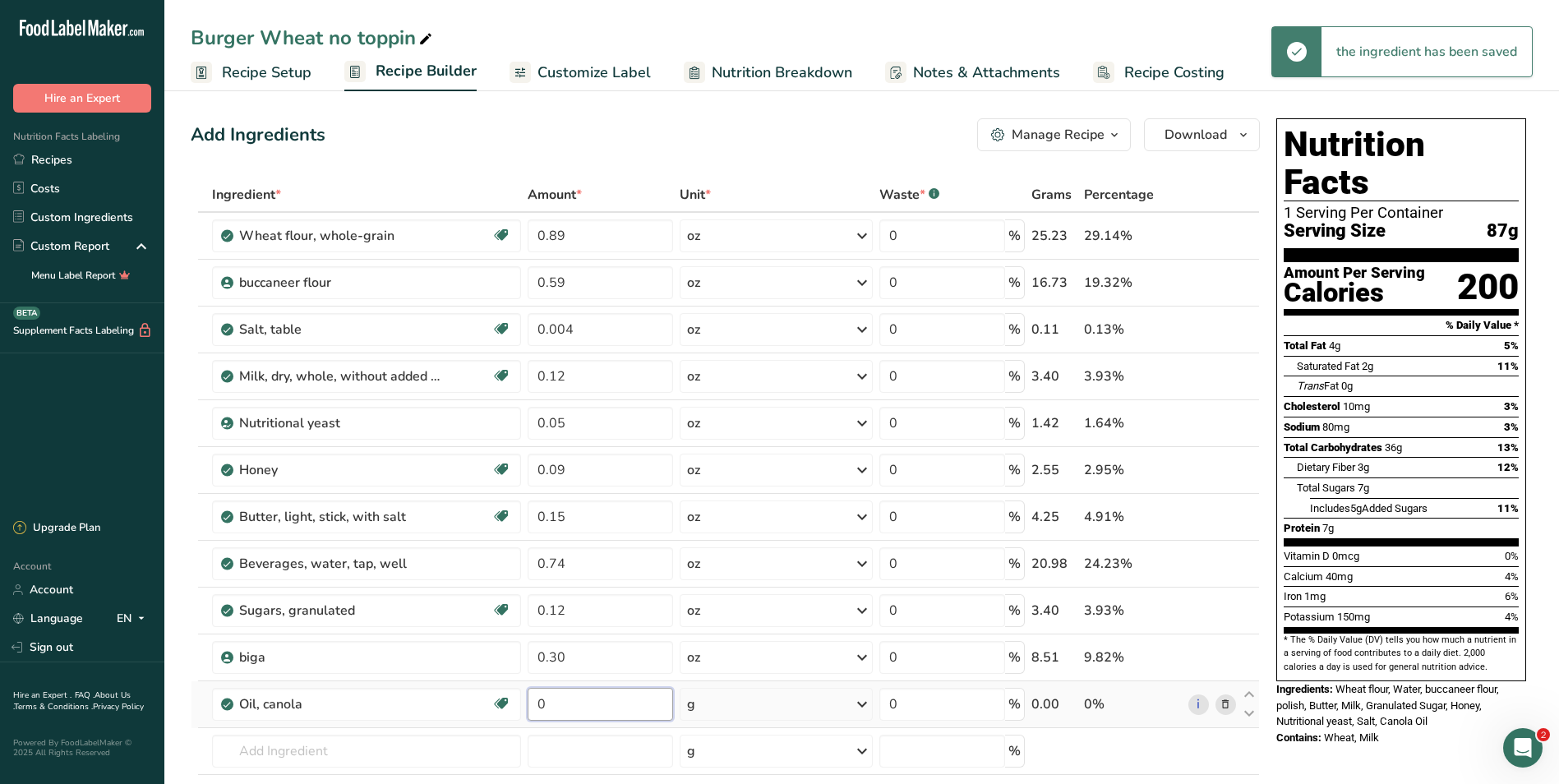 click on "0" at bounding box center [600, 704] 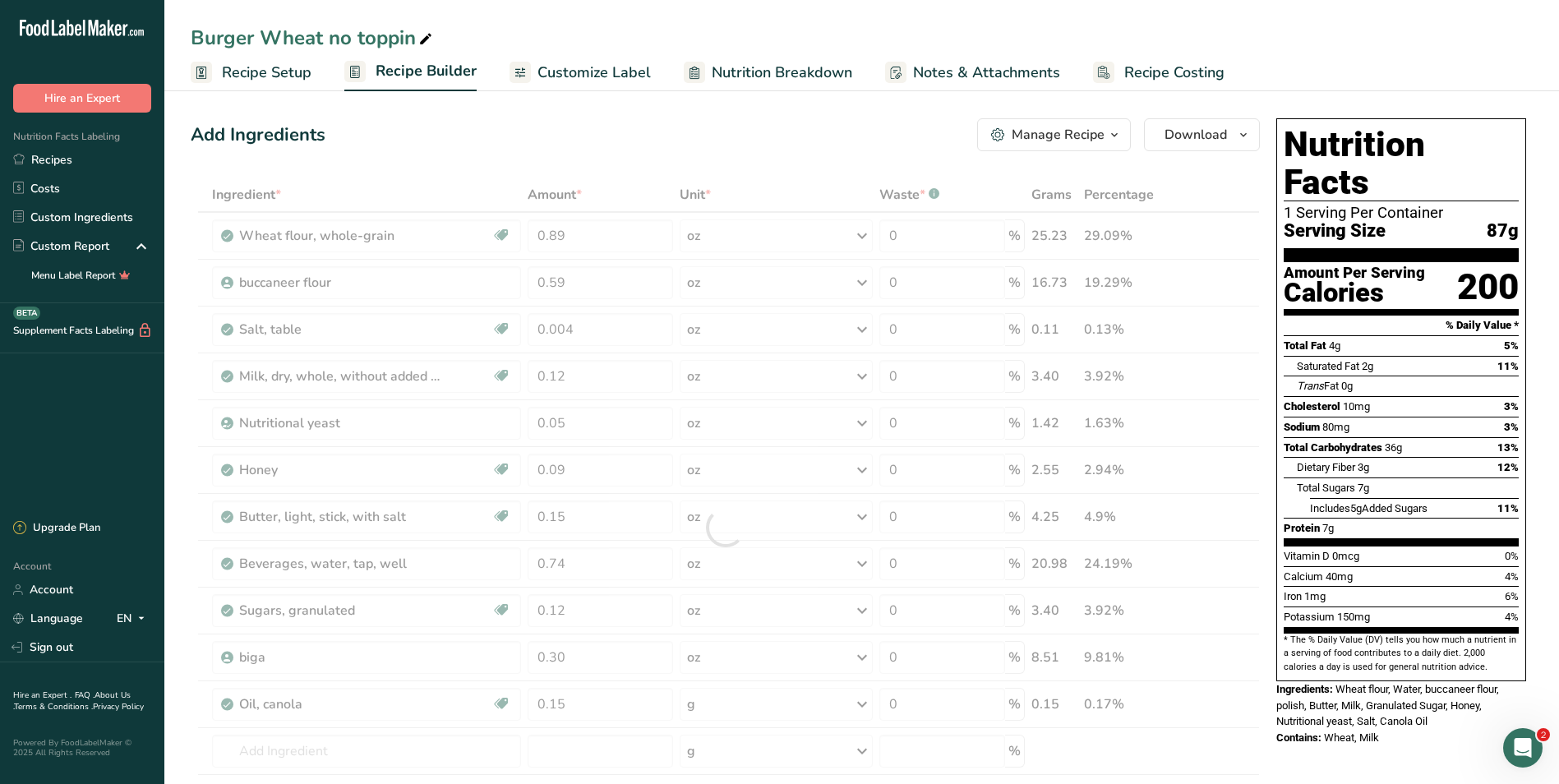 click on "Ingredient *
Amount *
Unit *
Waste *   .a-a{fill:#347362;}.b-a{fill:#fff;}          Grams
Percentage
Wheat flour, whole-grain
Dairy free
Vegan
Vegetarian
Soy free
0.89
oz
Portions
1 cup
Weight Units
g
kg
mg
See more
Volume Units
l
Volume units require a density conversion. If you know your ingredient's density enter it below. Otherwise, click on "RIA" our AI Regulatory bot - she will be able to help you
3.5
lb/ft3
g/cm3
Confirm
mL
3.5
lb/ft3
g/cm3" at bounding box center (725, 528) 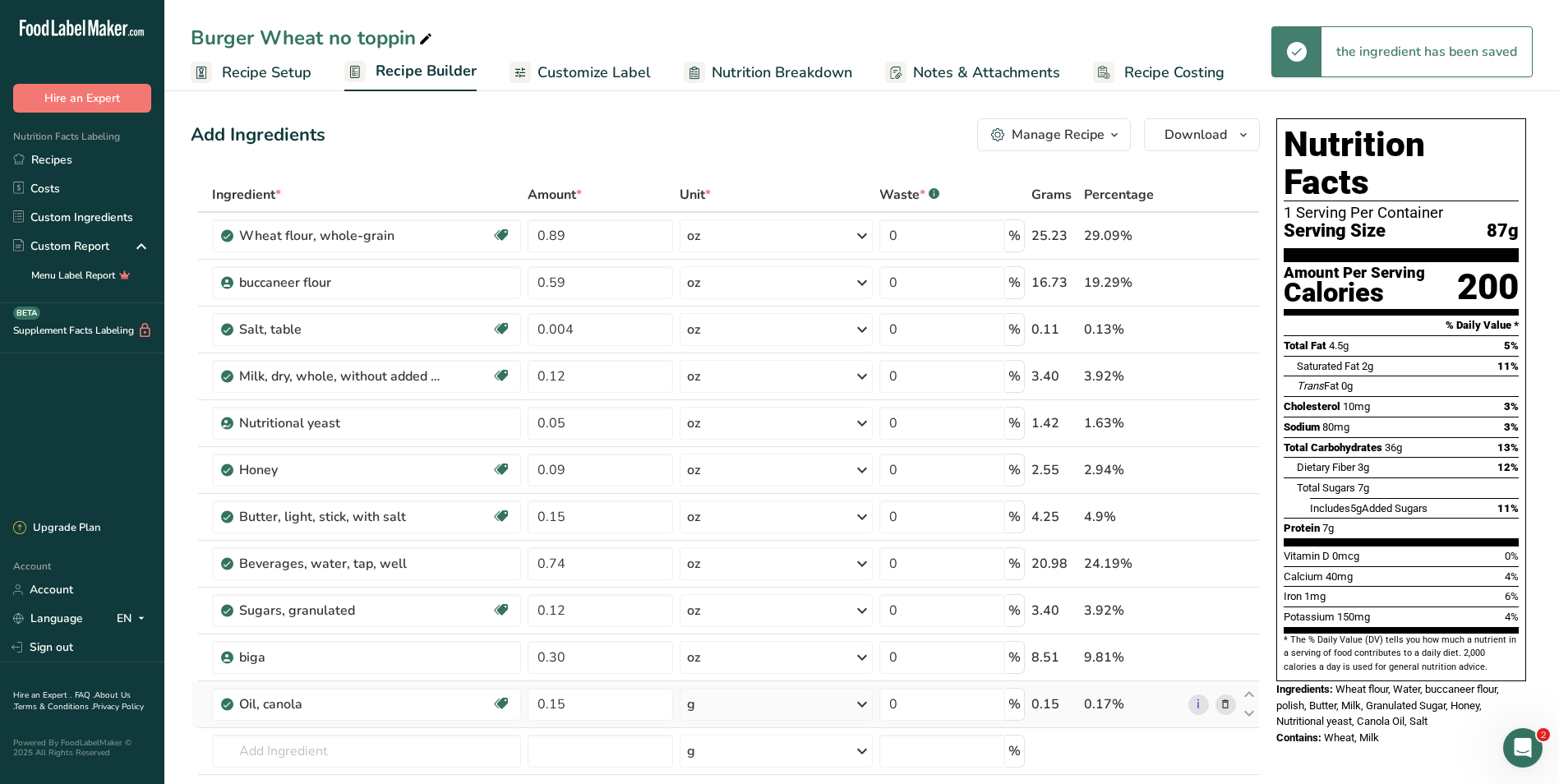 click on "g
Portions
1 tbsp
1 cup
1 tsp
Weight Units
g
kg
mg
See more
Volume Units
l
Volume units require a density conversion. If you know your ingredient's density enter it below. Otherwise, click on "RIA" our AI Regulatory bot - she will be able to help you
lb/ft3
g/cm3
Confirm
mL
Volume units require a density conversion. If you know your ingredient's density enter it below. Otherwise, click on "RIA" our AI Regulatory bot - she will be able to help you
lb/ft3
g/cm3
Confirm
fl oz
lb/ft3" at bounding box center [776, 704] 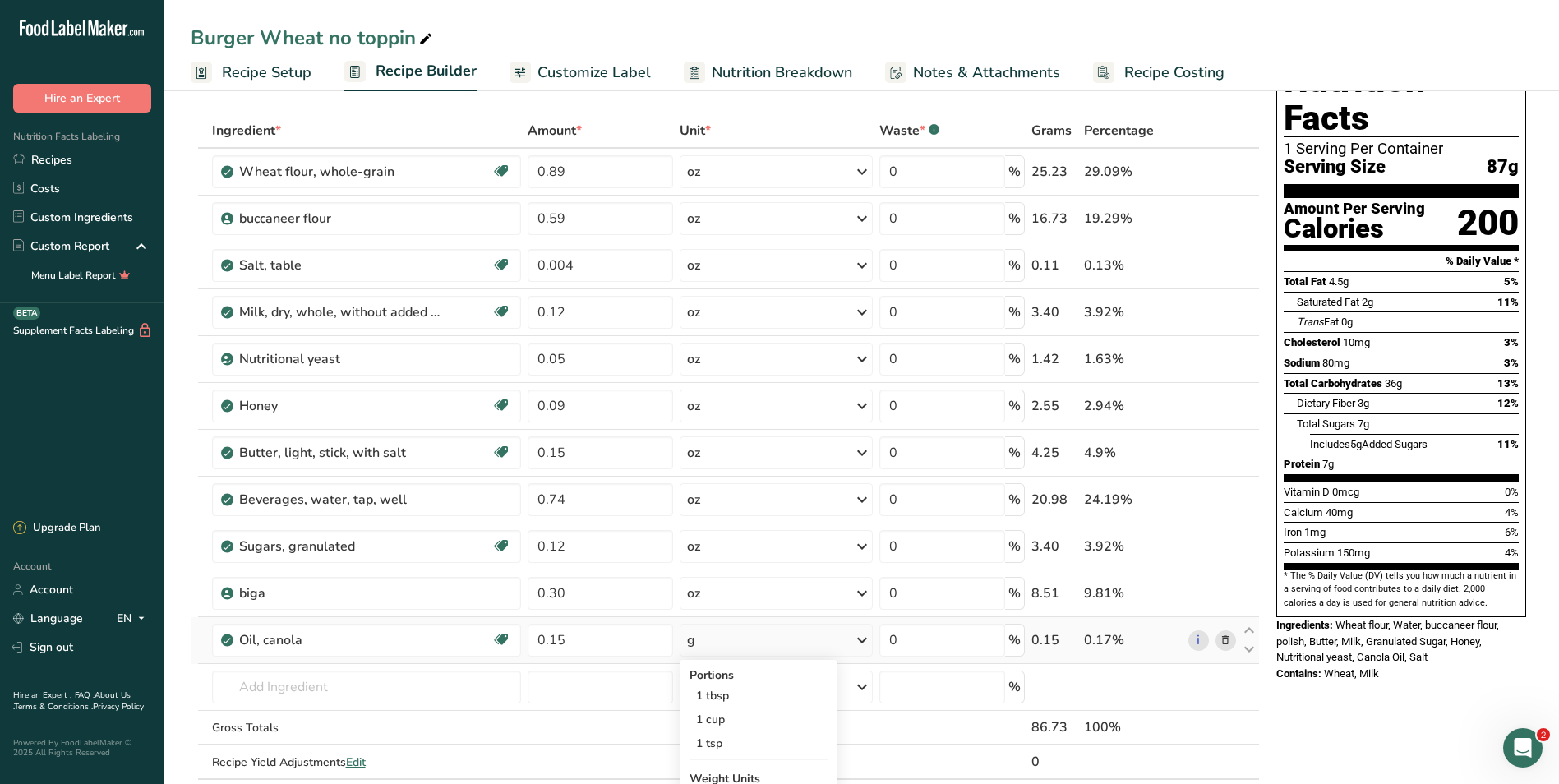 scroll, scrollTop: 164, scrollLeft: 0, axis: vertical 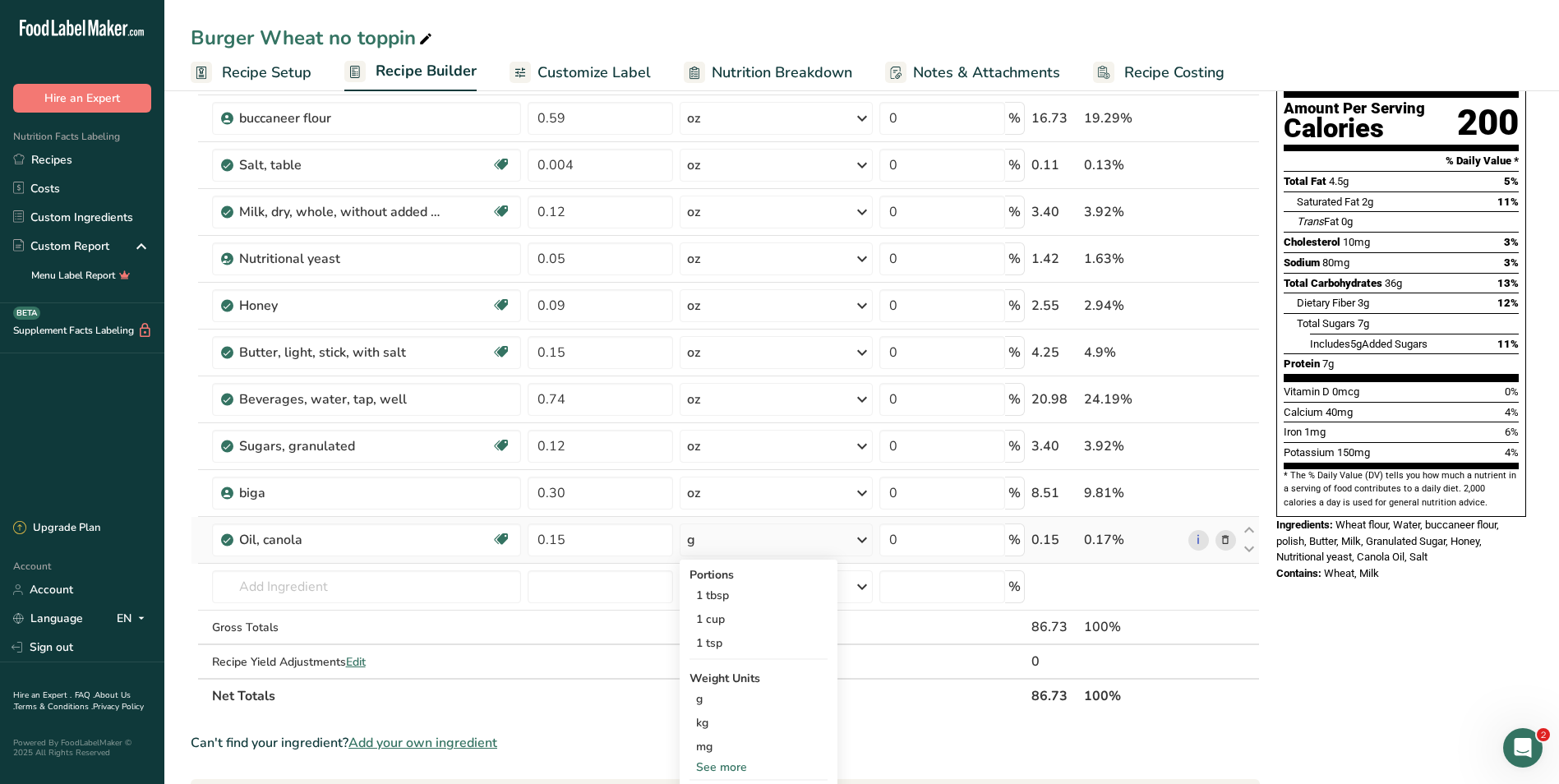click on "See more" at bounding box center (759, 767) 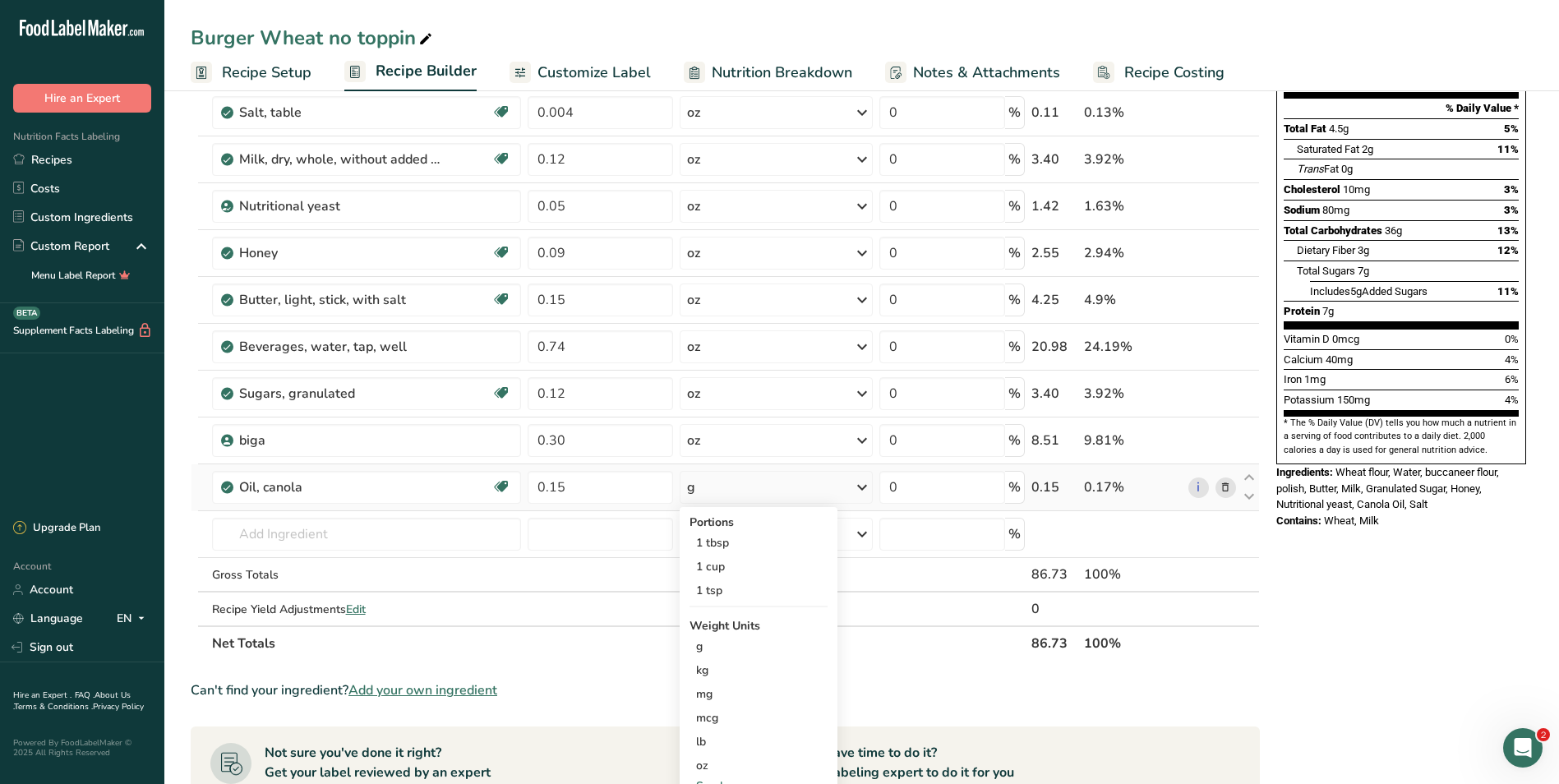scroll, scrollTop: 247, scrollLeft: 0, axis: vertical 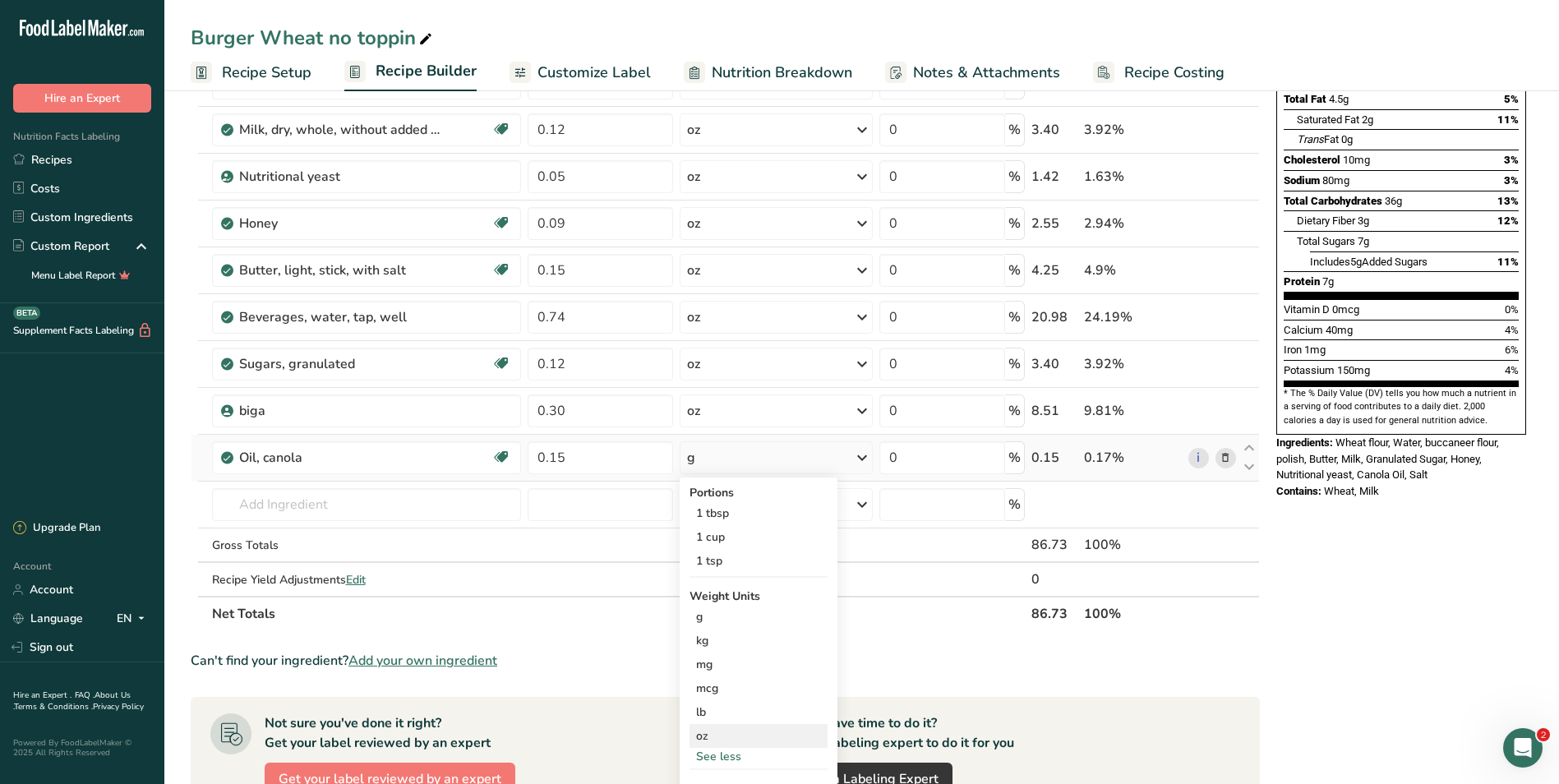 click on "oz" at bounding box center [759, 736] 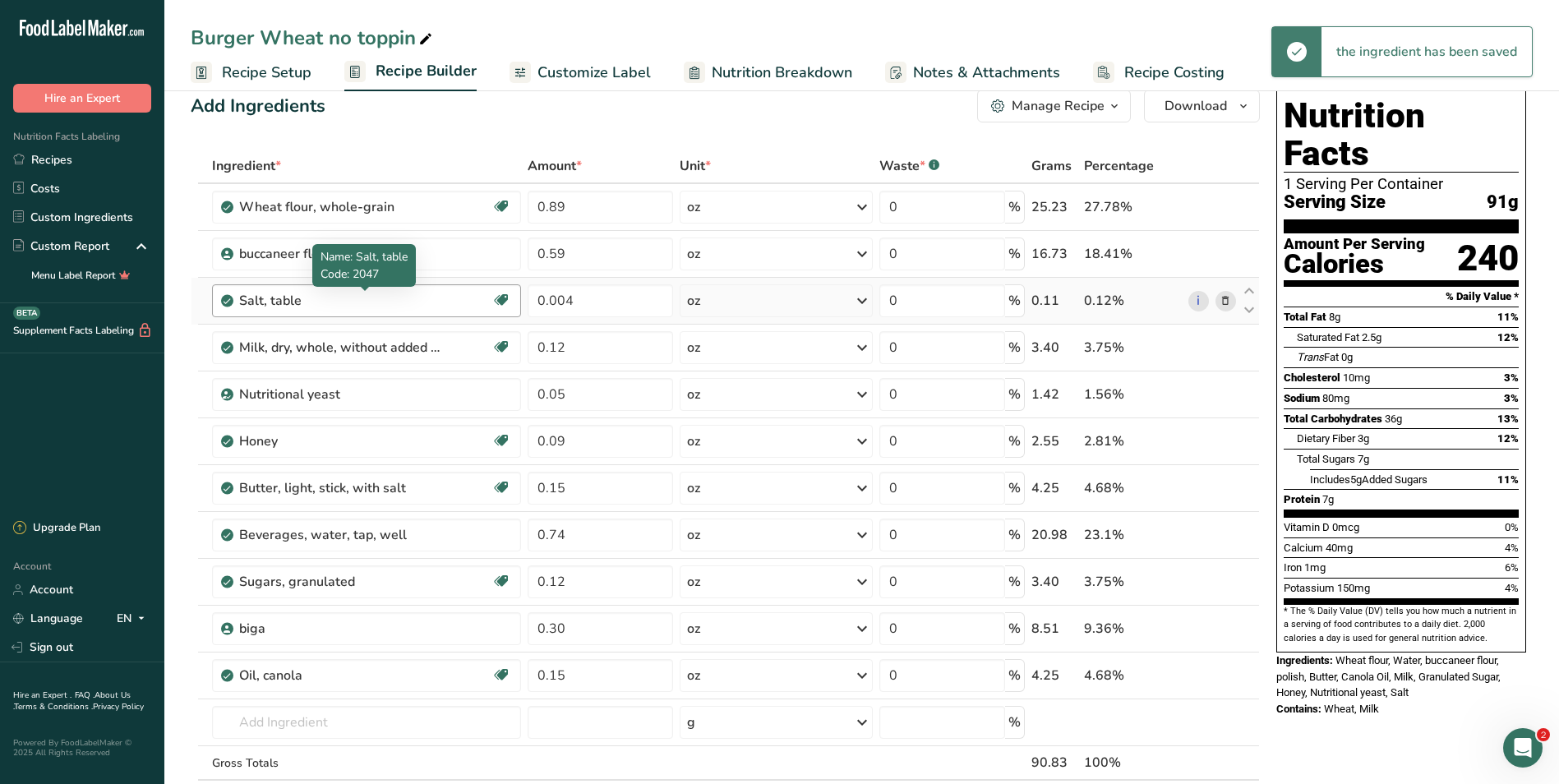 scroll, scrollTop: 0, scrollLeft: 0, axis: both 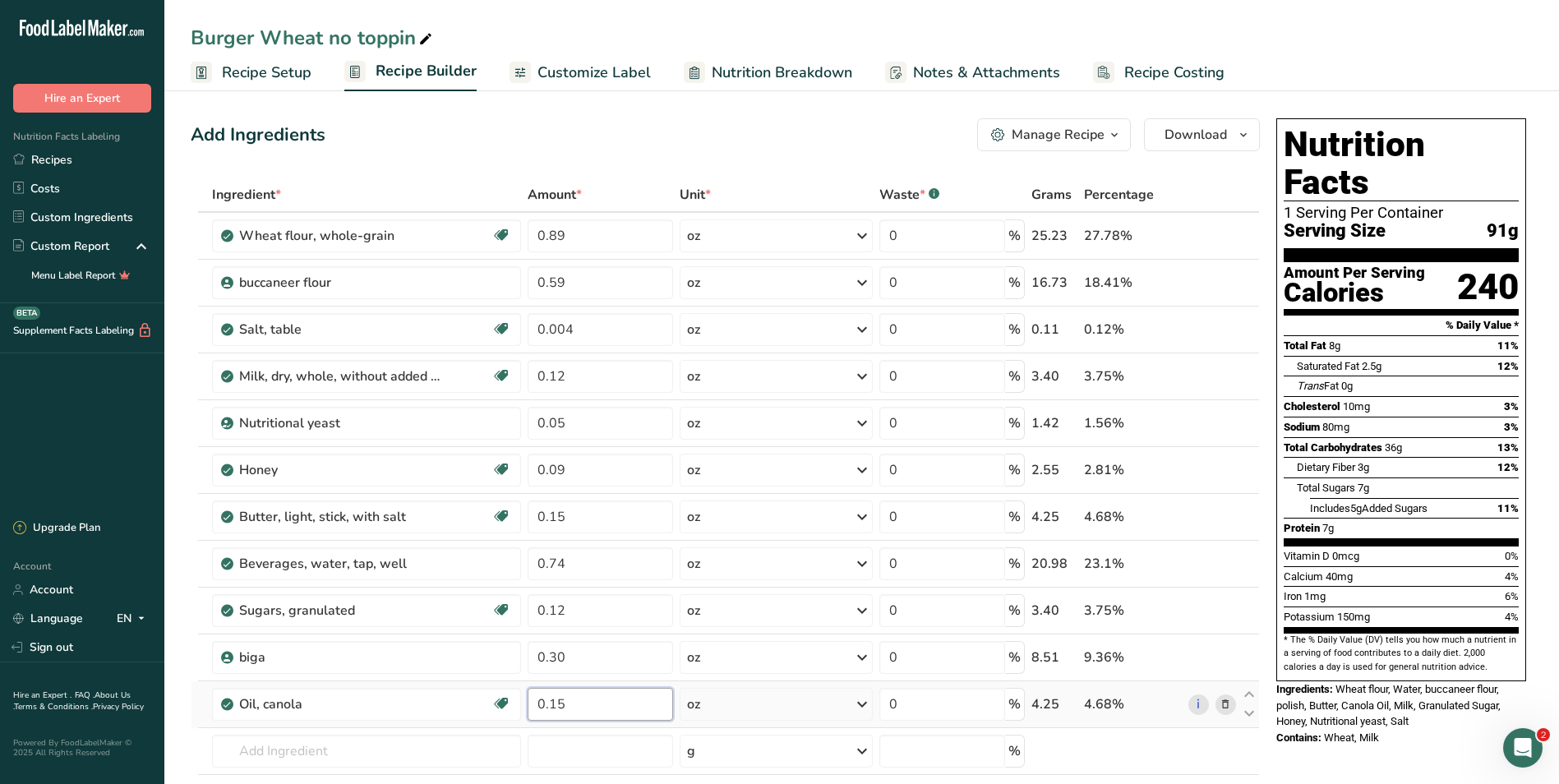 click on "0.15" at bounding box center (600, 704) 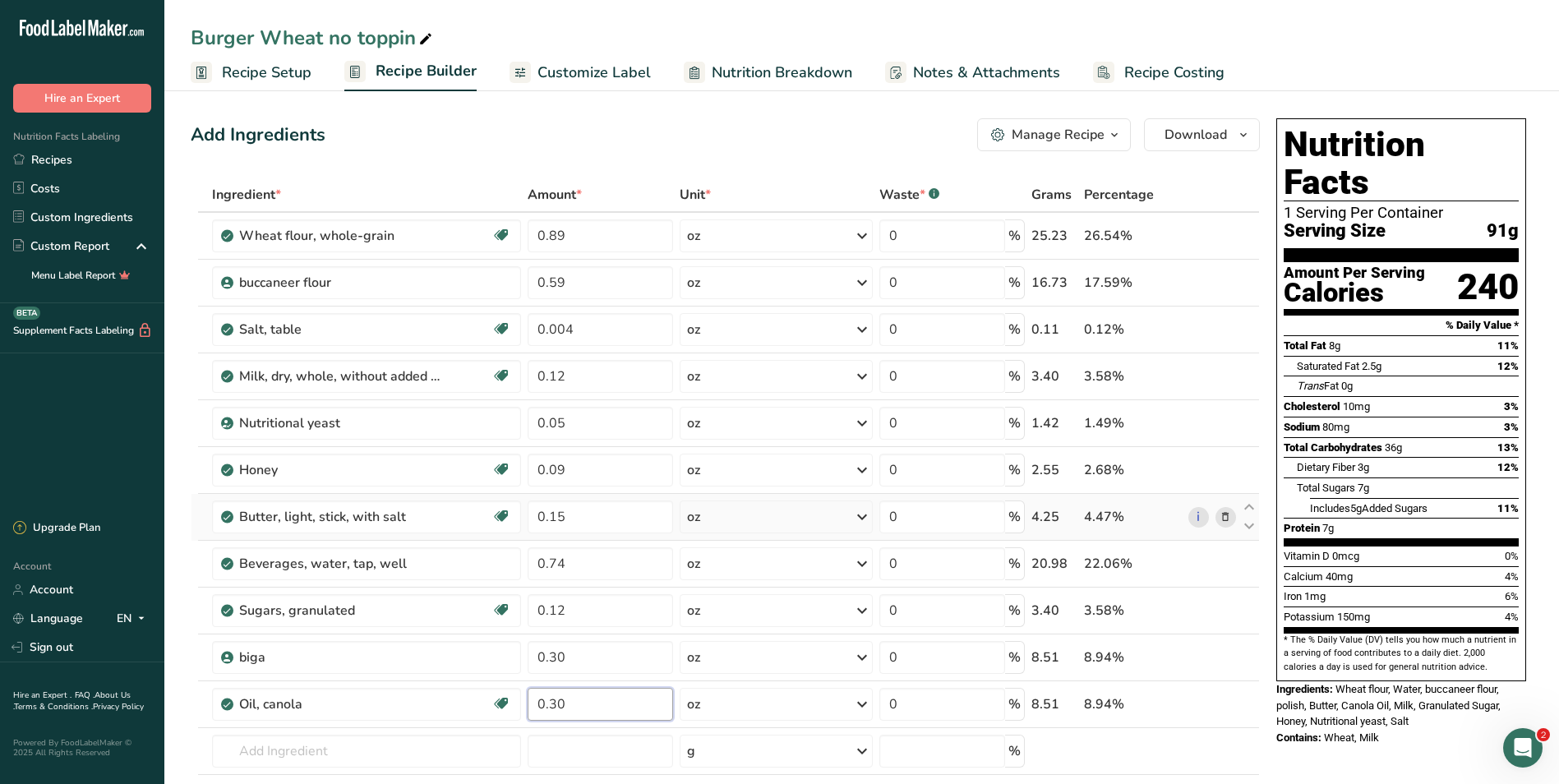 type on "0.30" 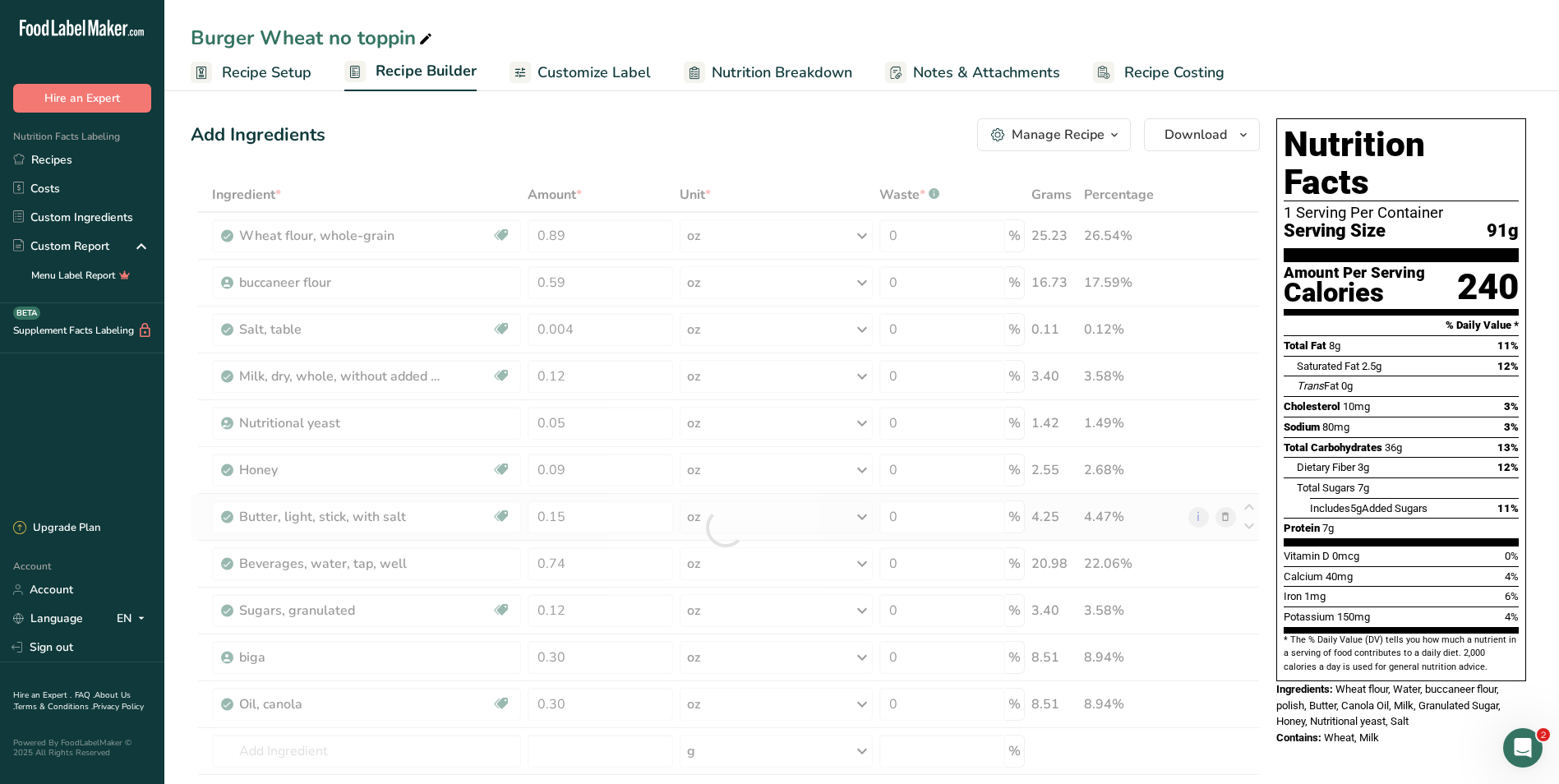 click on "Ingredient *
Amount *
Unit *
Waste *   .a-a{fill:#347362;}.b-a{fill:#fff;}          Grams
Percentage
Wheat flour, whole-grain
Dairy free
Vegan
Vegetarian
Soy free
0.89
oz
Portions
1 cup
Weight Units
g
kg
mg
See more
Volume Units
l
Volume units require a density conversion. If you know your ingredient's density enter it below. Otherwise, click on "RIA" our AI Regulatory bot - she will be able to help you
3.5
lb/ft3
g/cm3
Confirm
mL
3.5
lb/ft3
g/cm3" at bounding box center [725, 528] 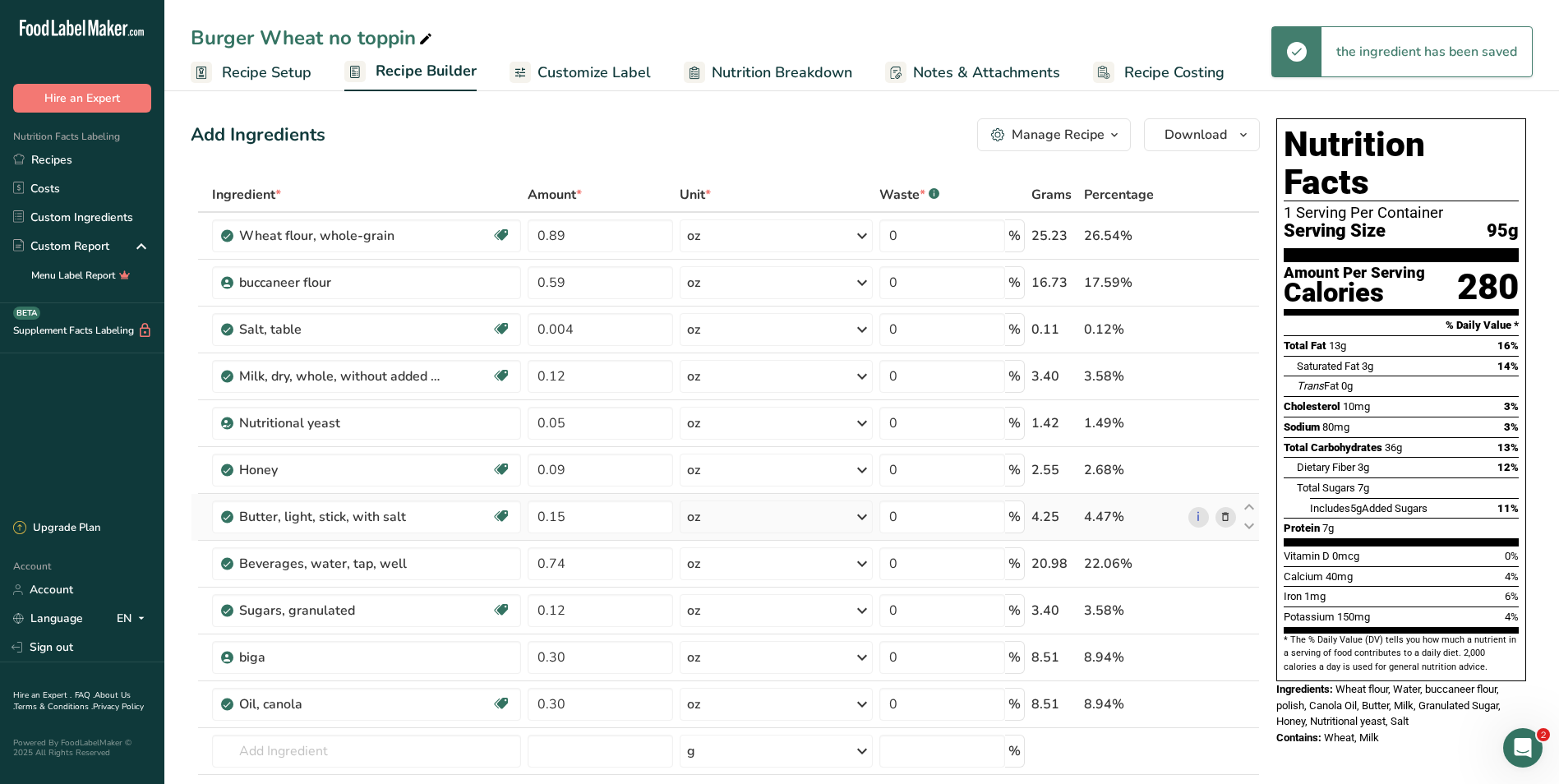 click at bounding box center [1225, 517] 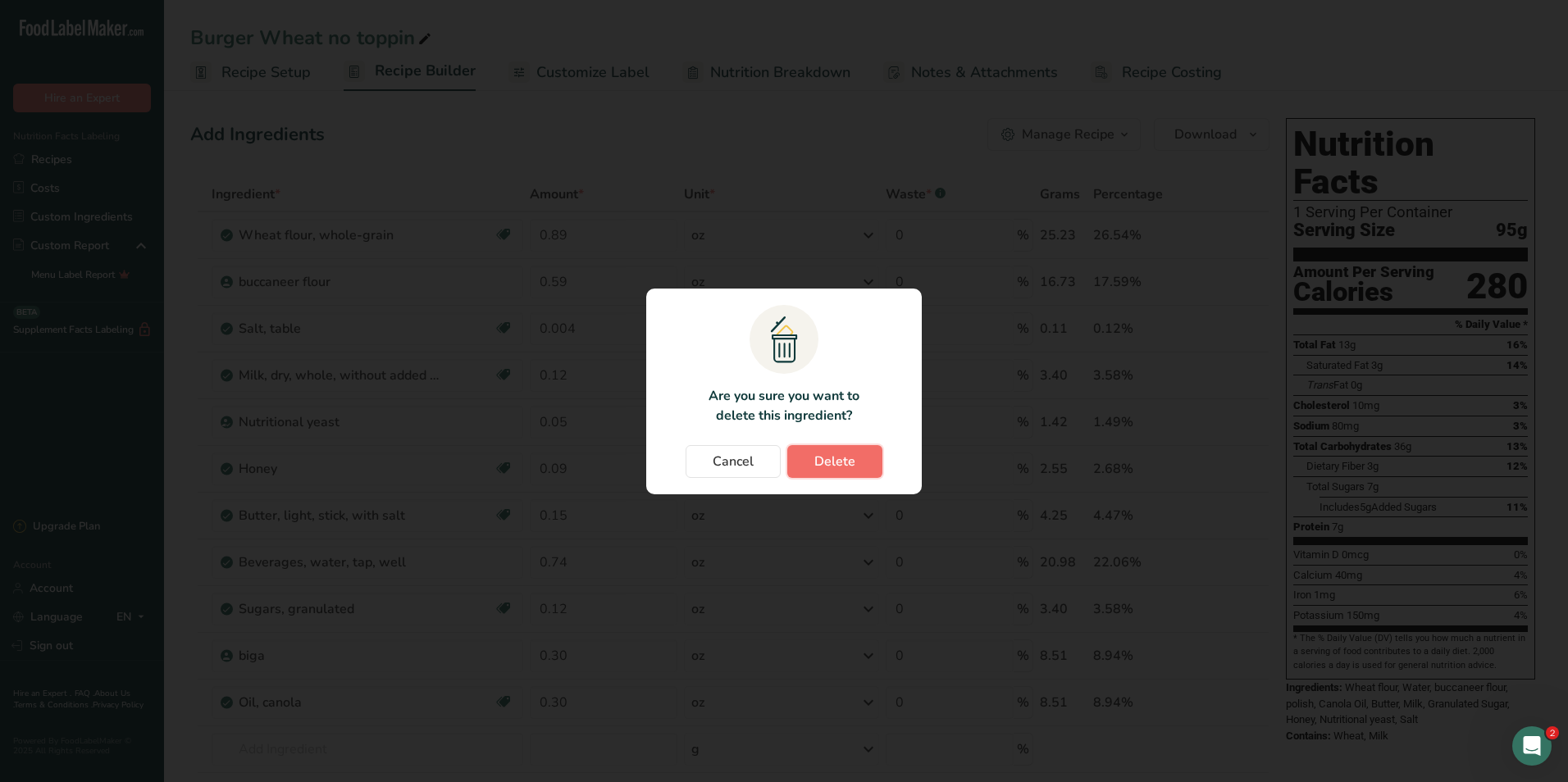 click on "Delete" at bounding box center [835, 461] 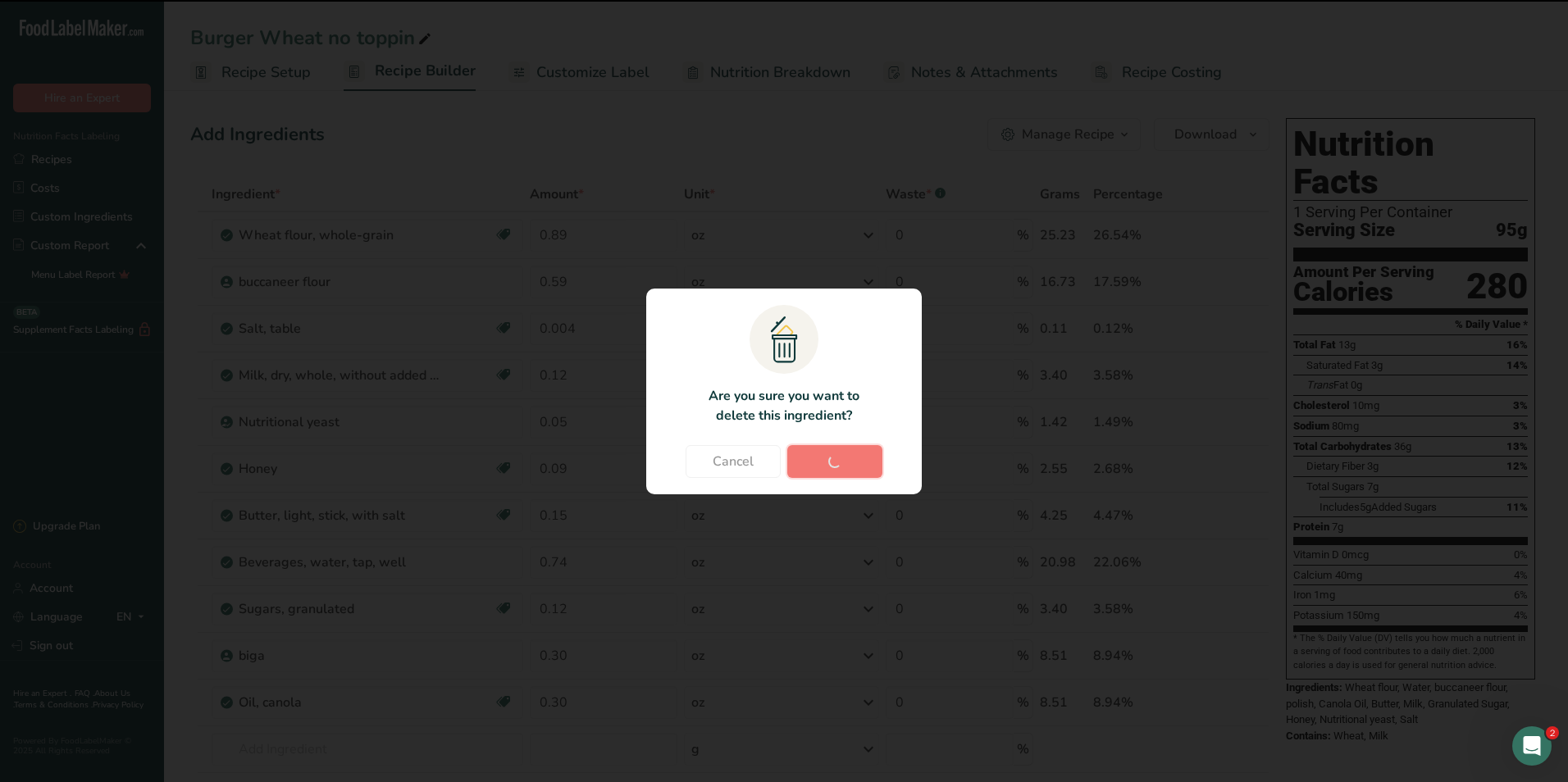 type on "0.74" 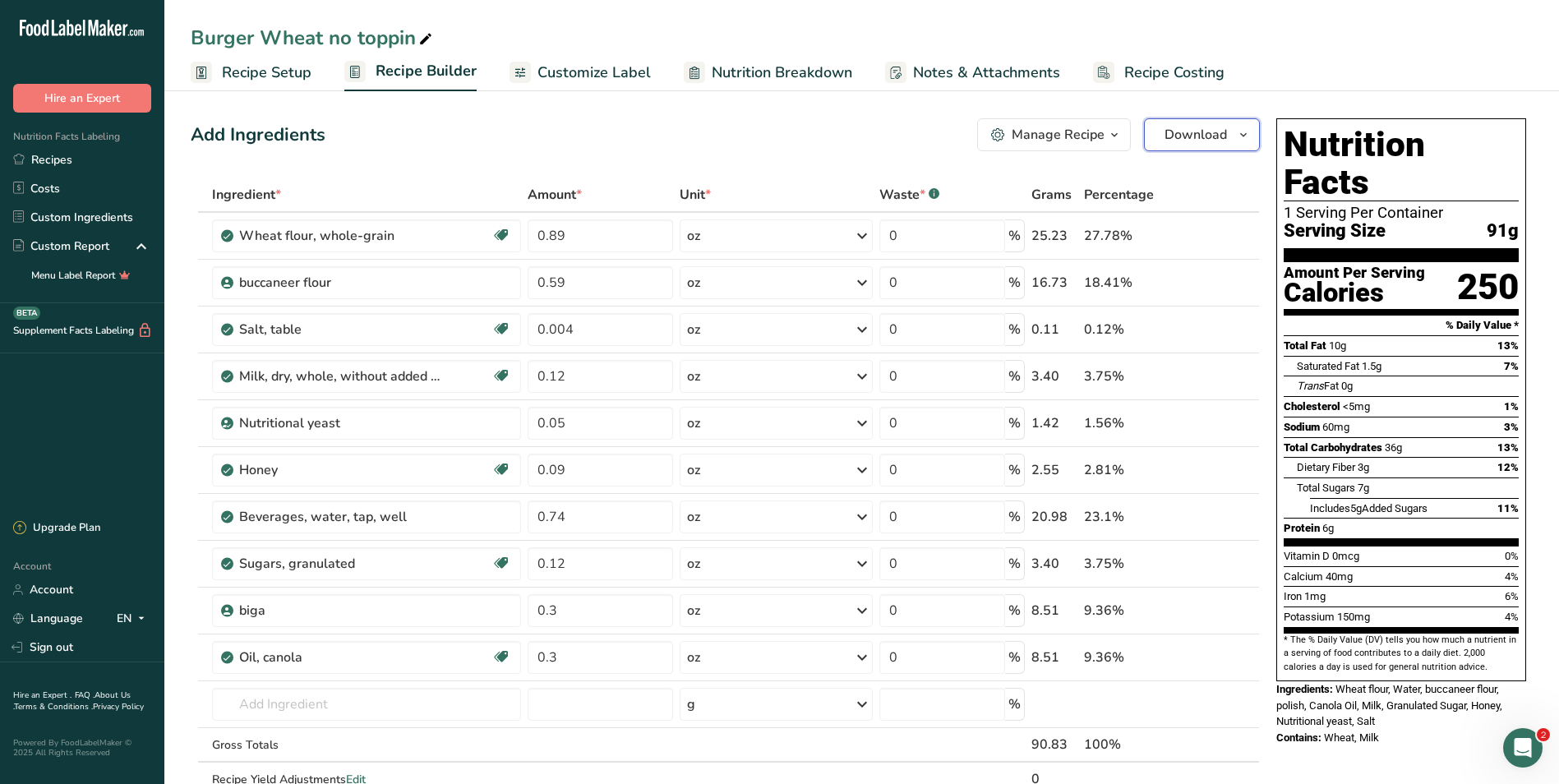 click on "Download" at bounding box center (1196, 135) 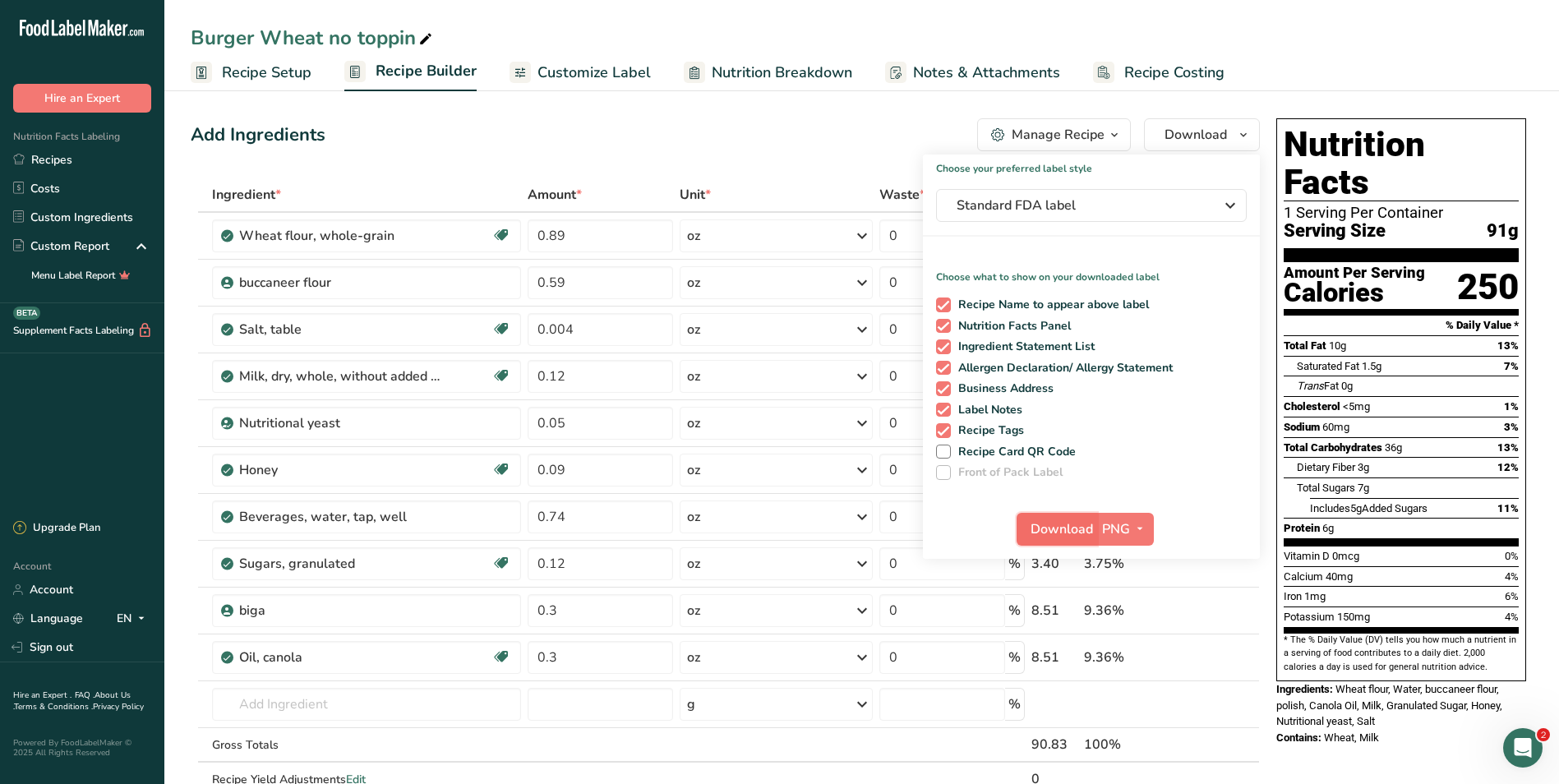 click on "Download" at bounding box center [1057, 529] 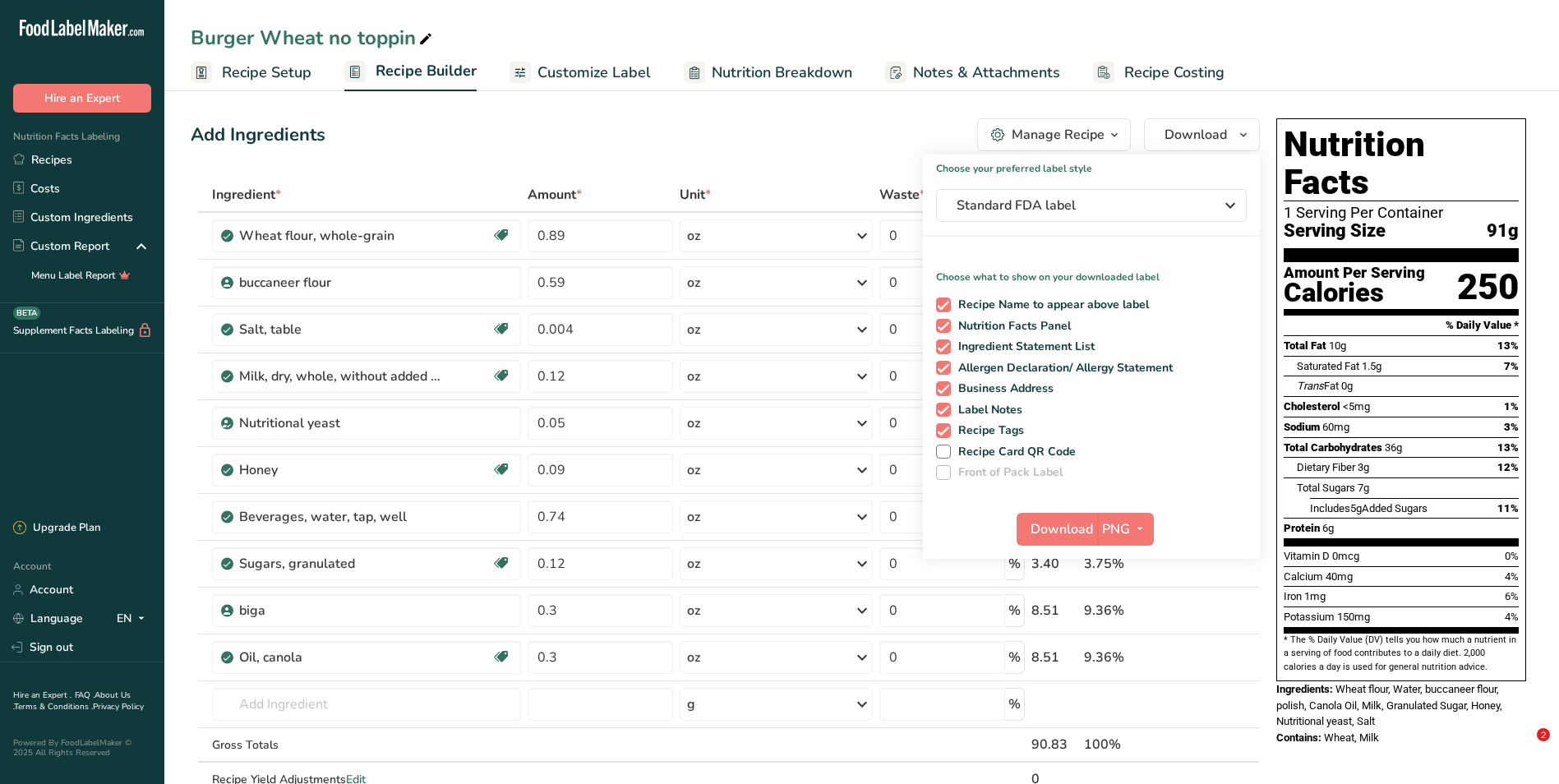 scroll, scrollTop: 0, scrollLeft: 0, axis: both 